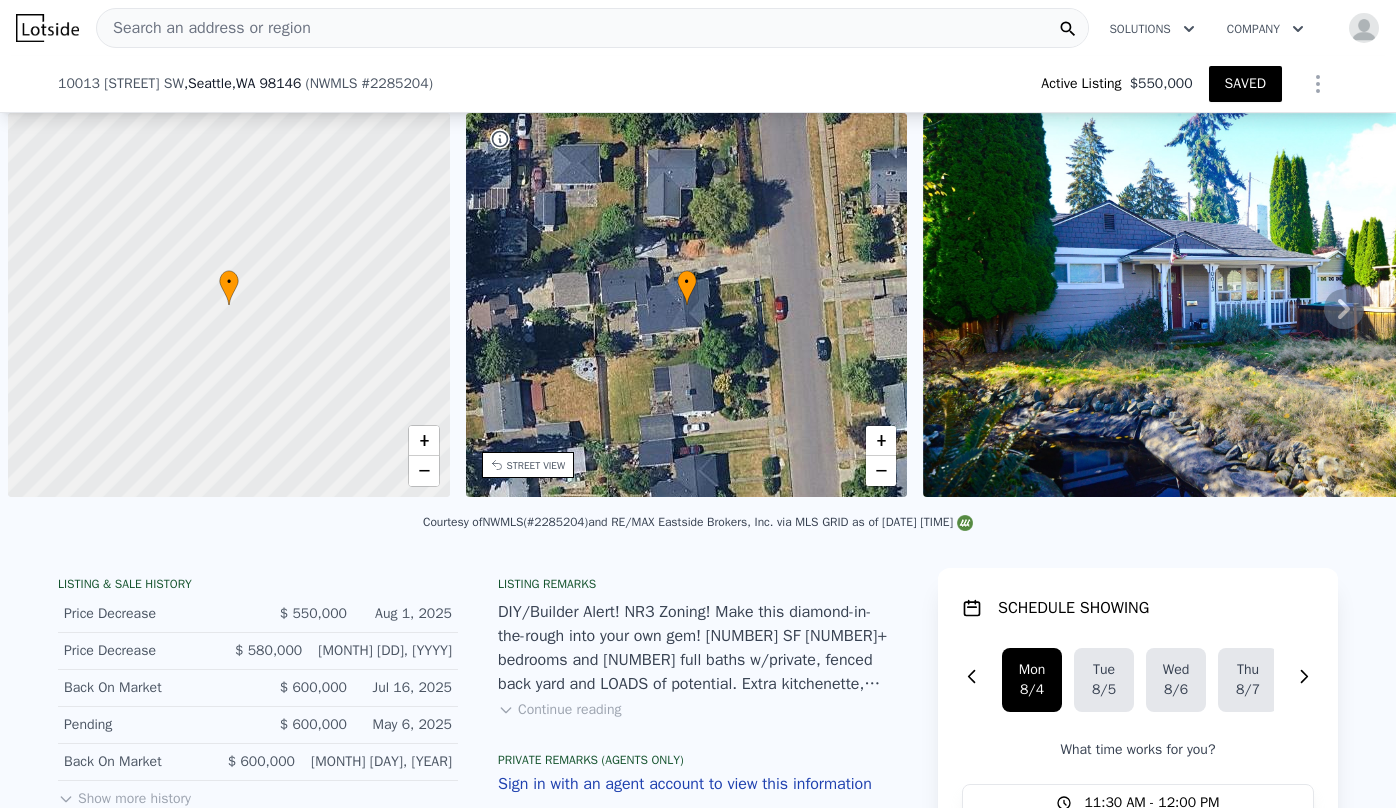 scroll, scrollTop: 0, scrollLeft: 0, axis: both 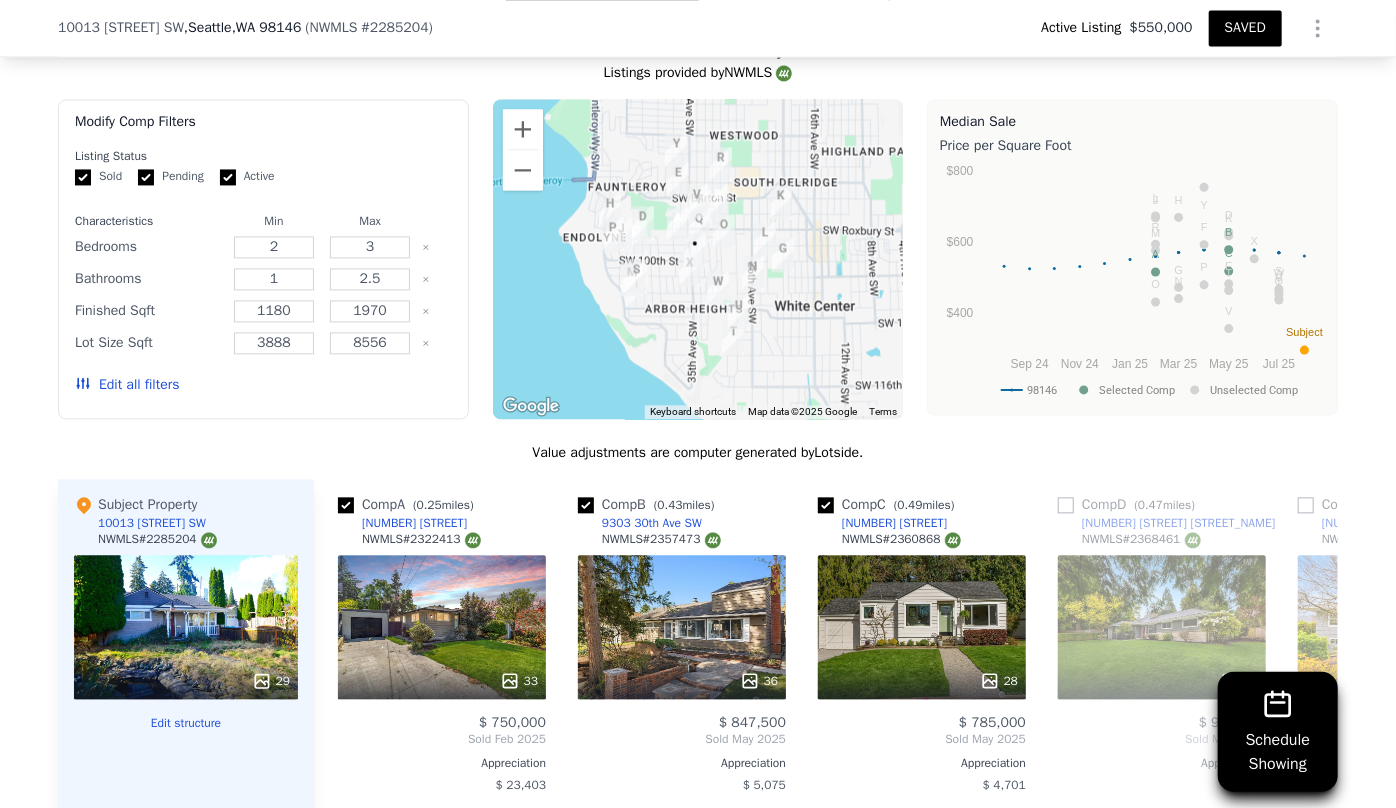 click on "Edit all filters" at bounding box center (127, 385) 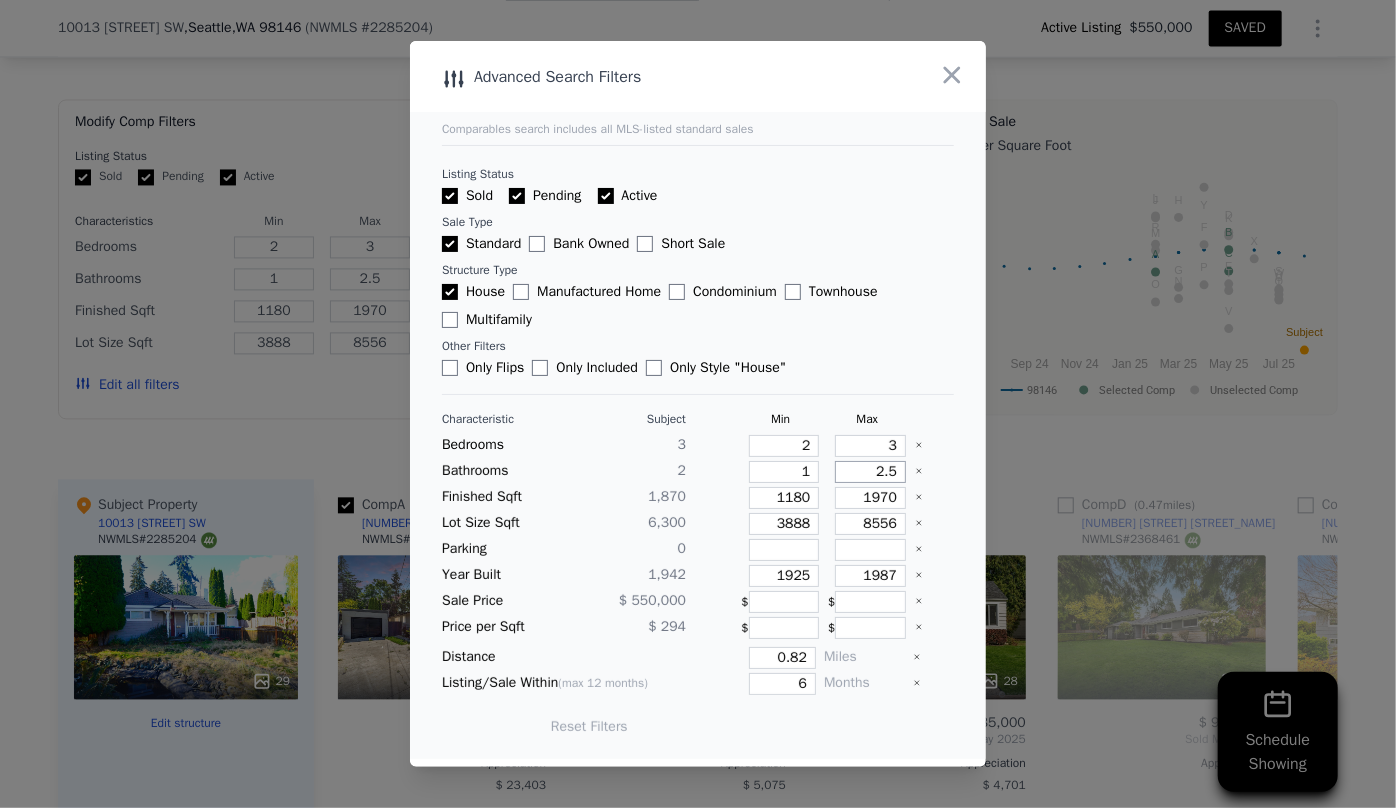 drag, startPoint x: 886, startPoint y: 470, endPoint x: 849, endPoint y: 470, distance: 37 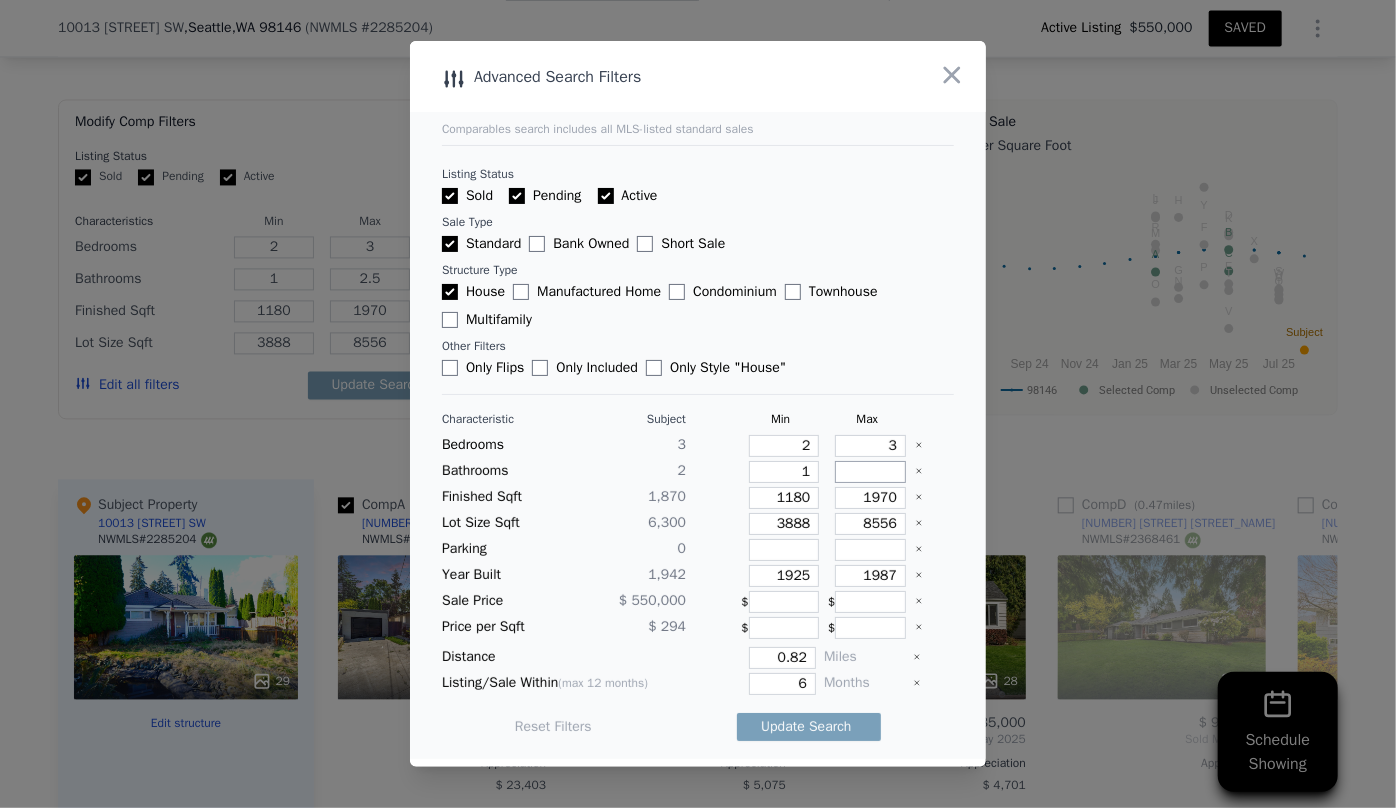 type 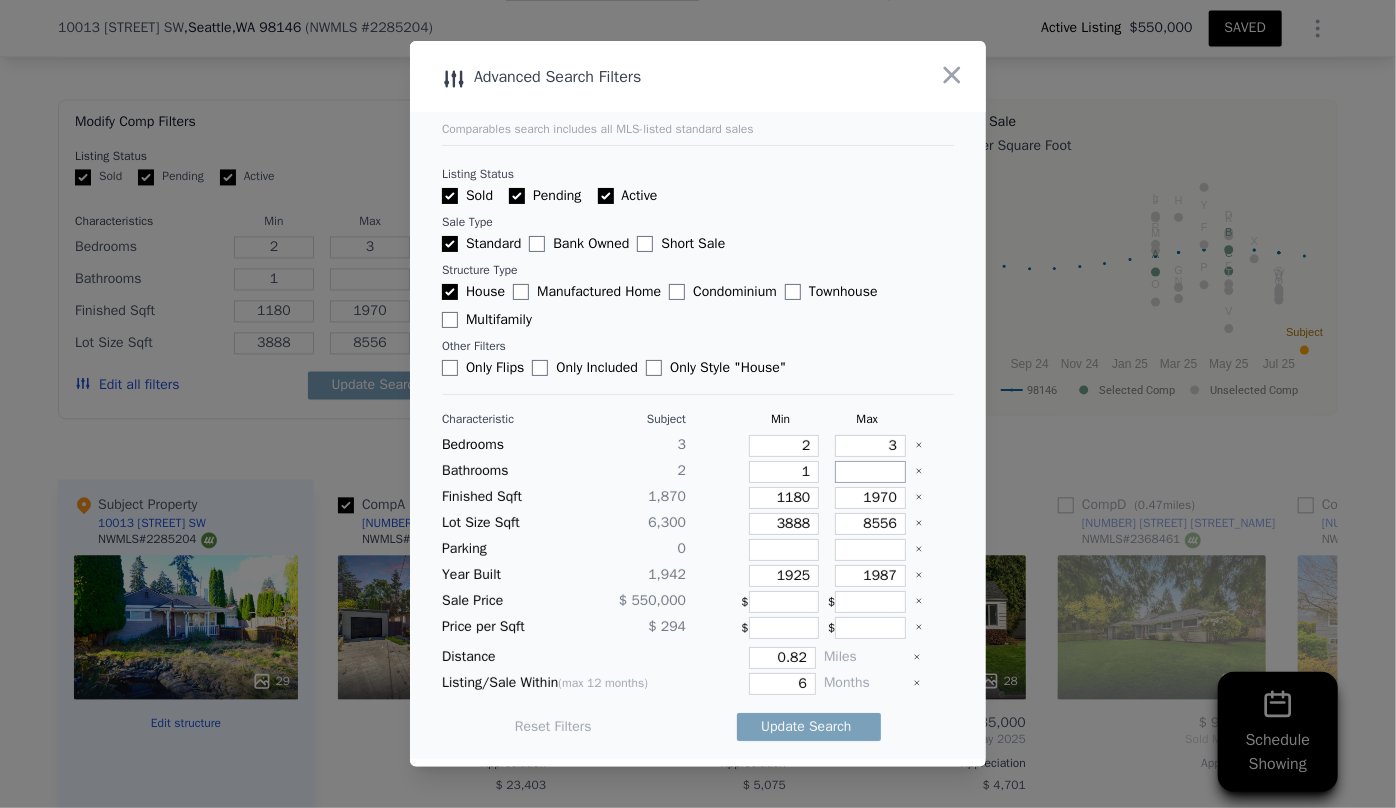 type 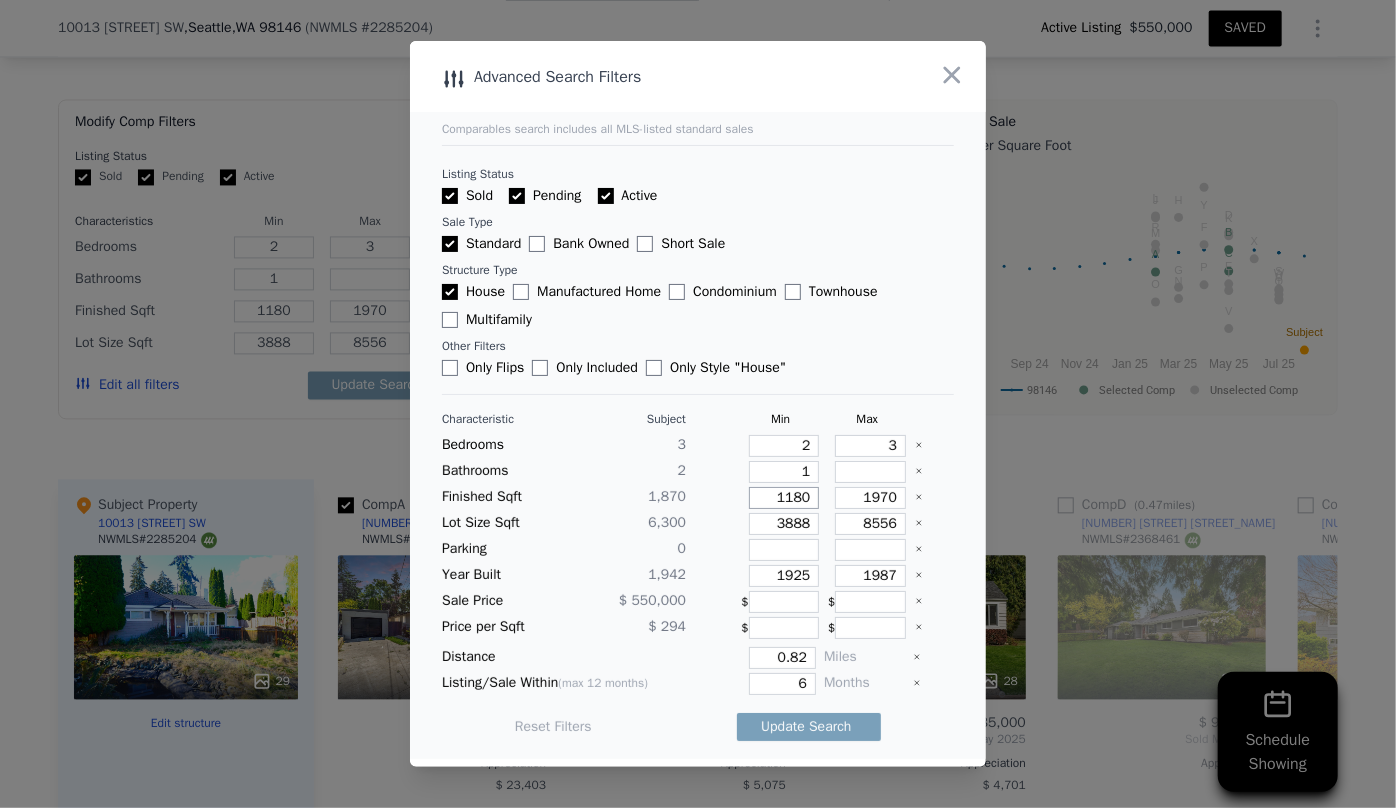 drag, startPoint x: 800, startPoint y: 497, endPoint x: 718, endPoint y: 502, distance: 82.1523 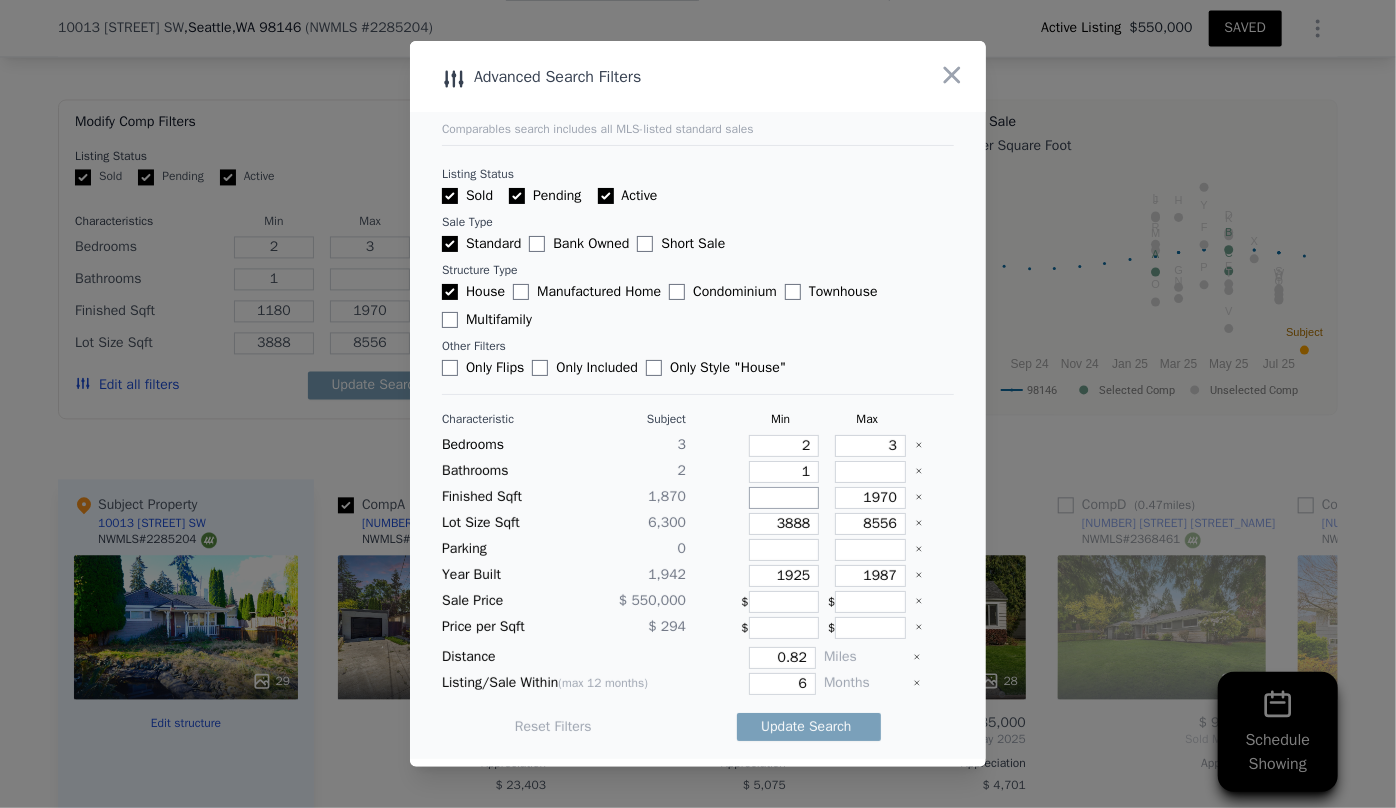 type 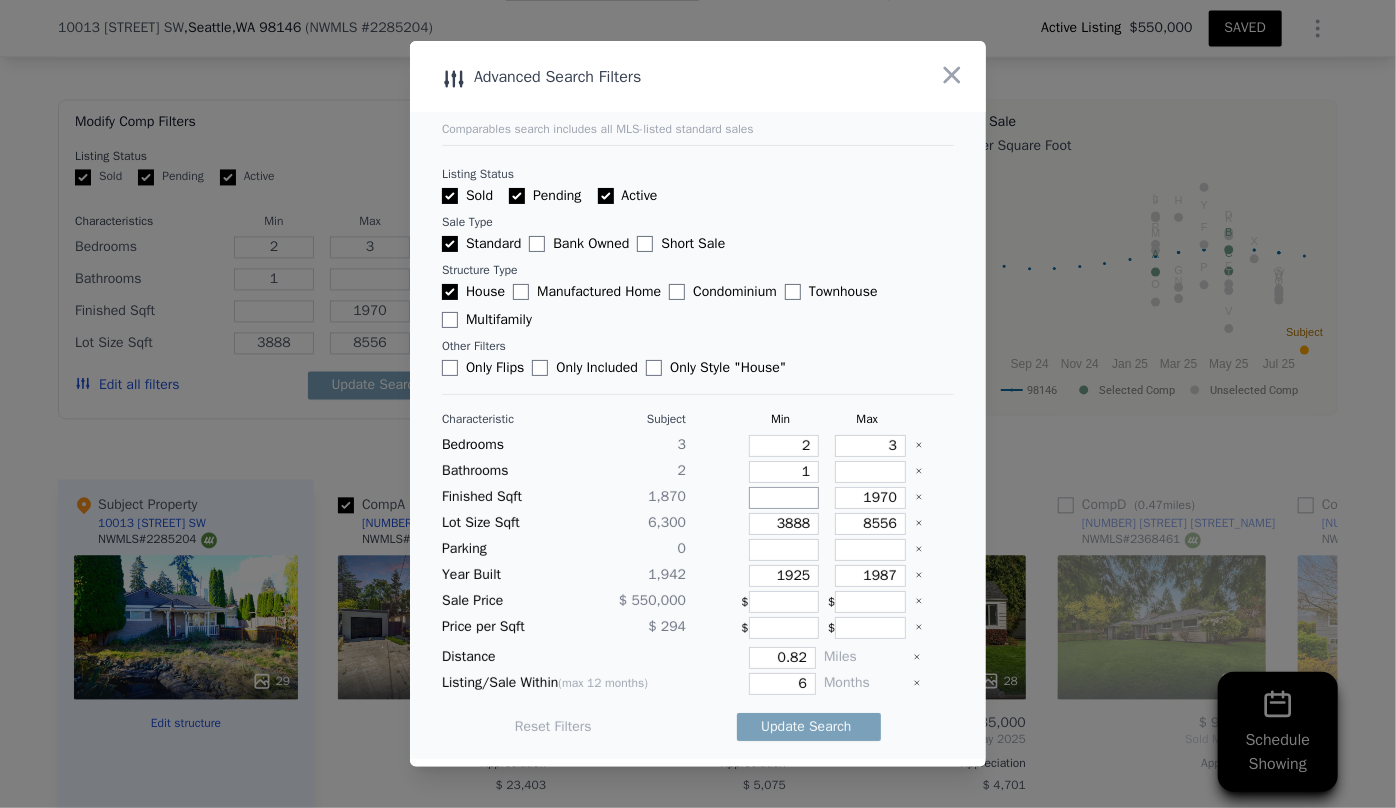 type on "1" 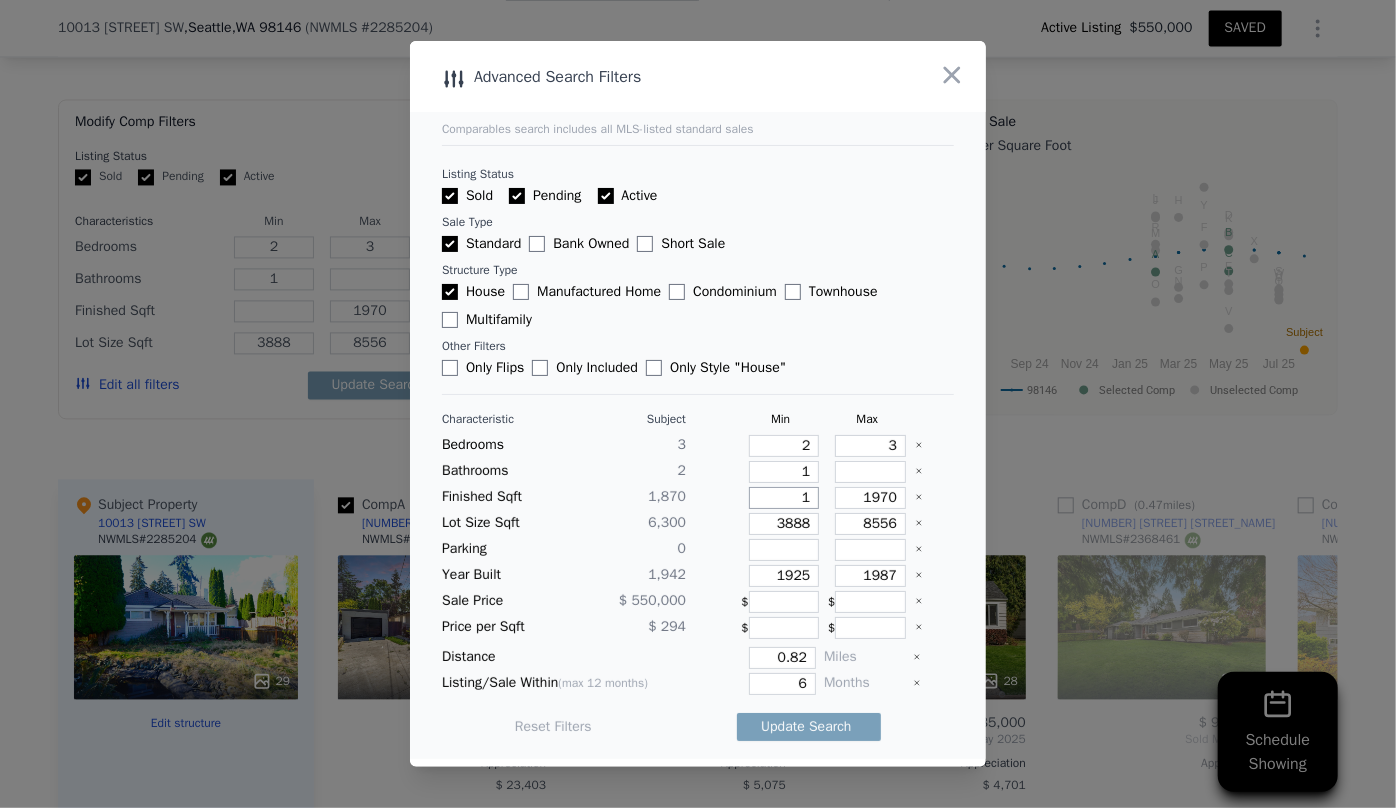 type on "1" 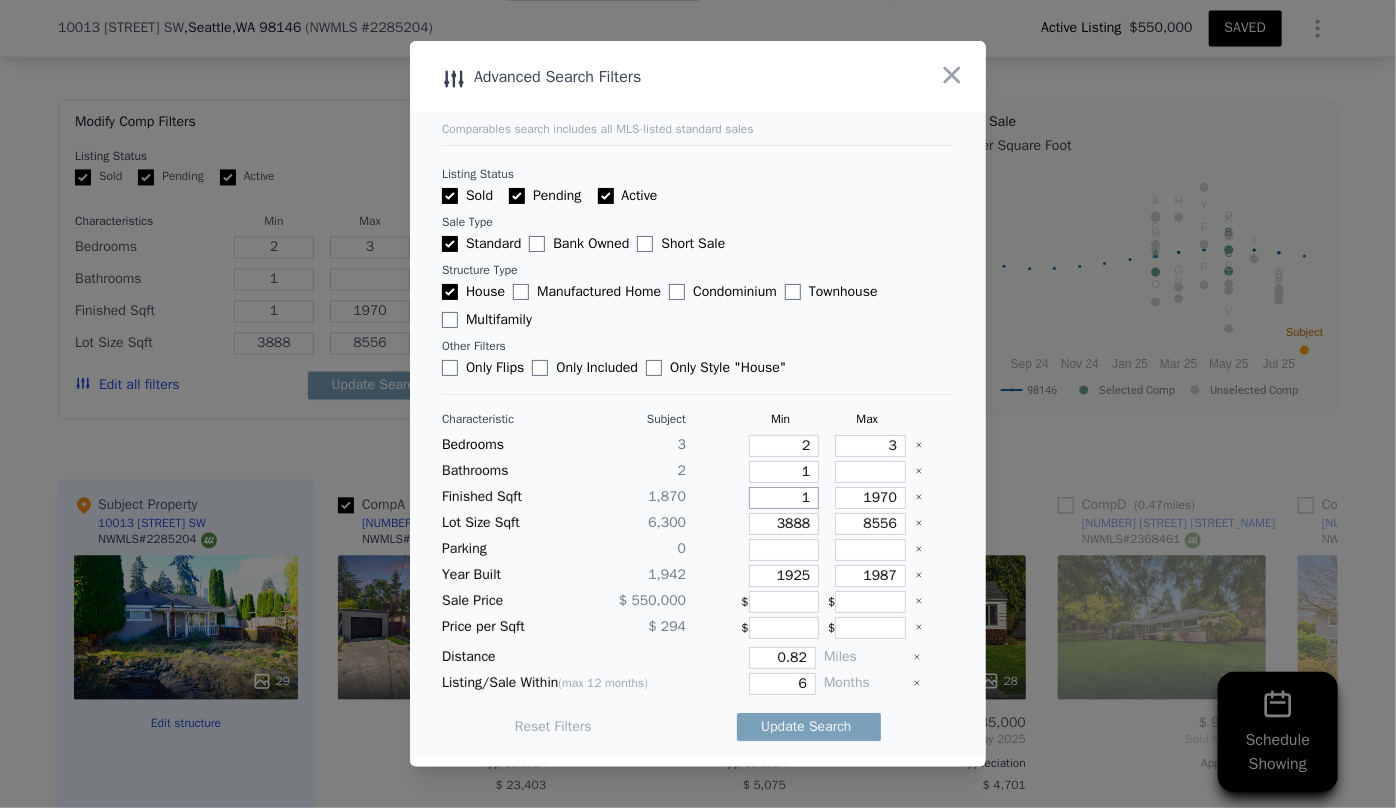 type on "15" 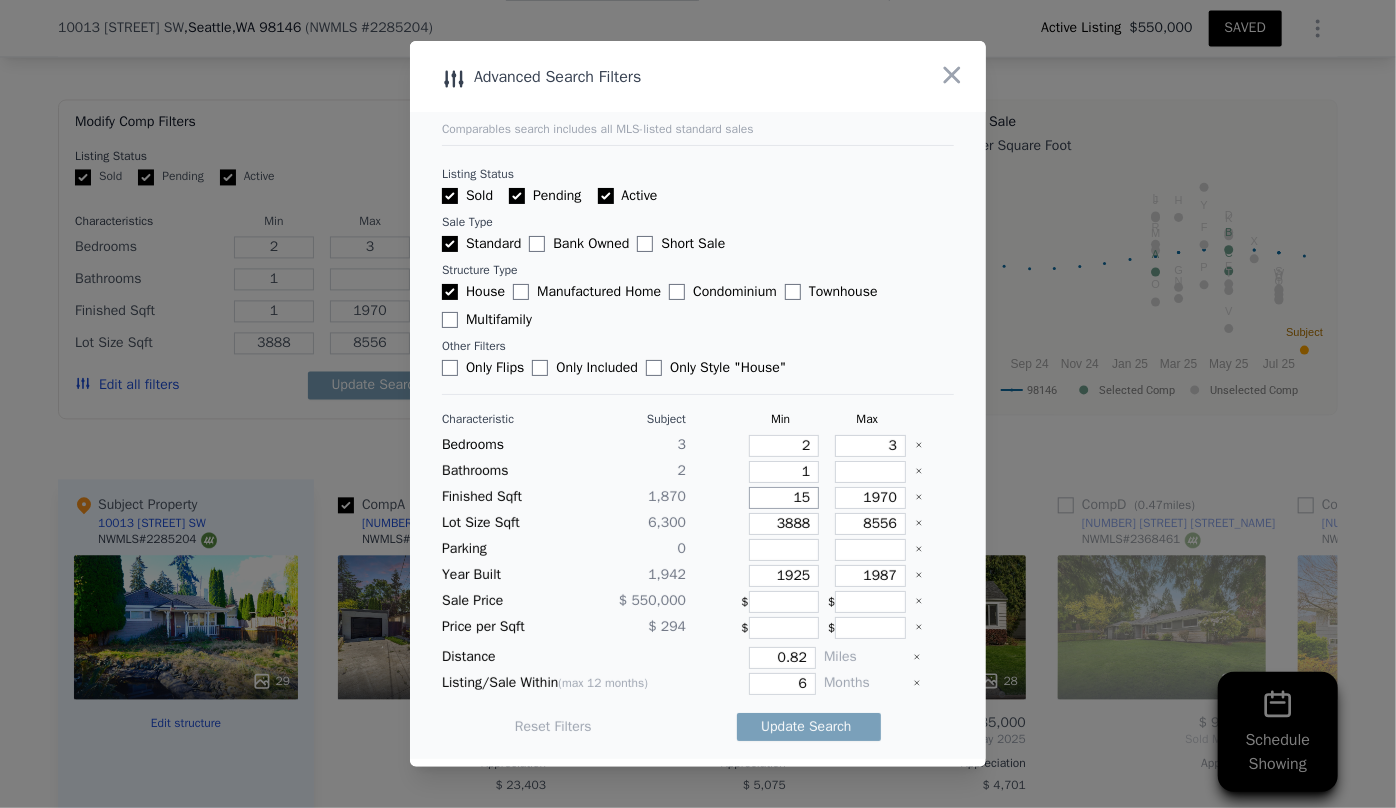 type on "15" 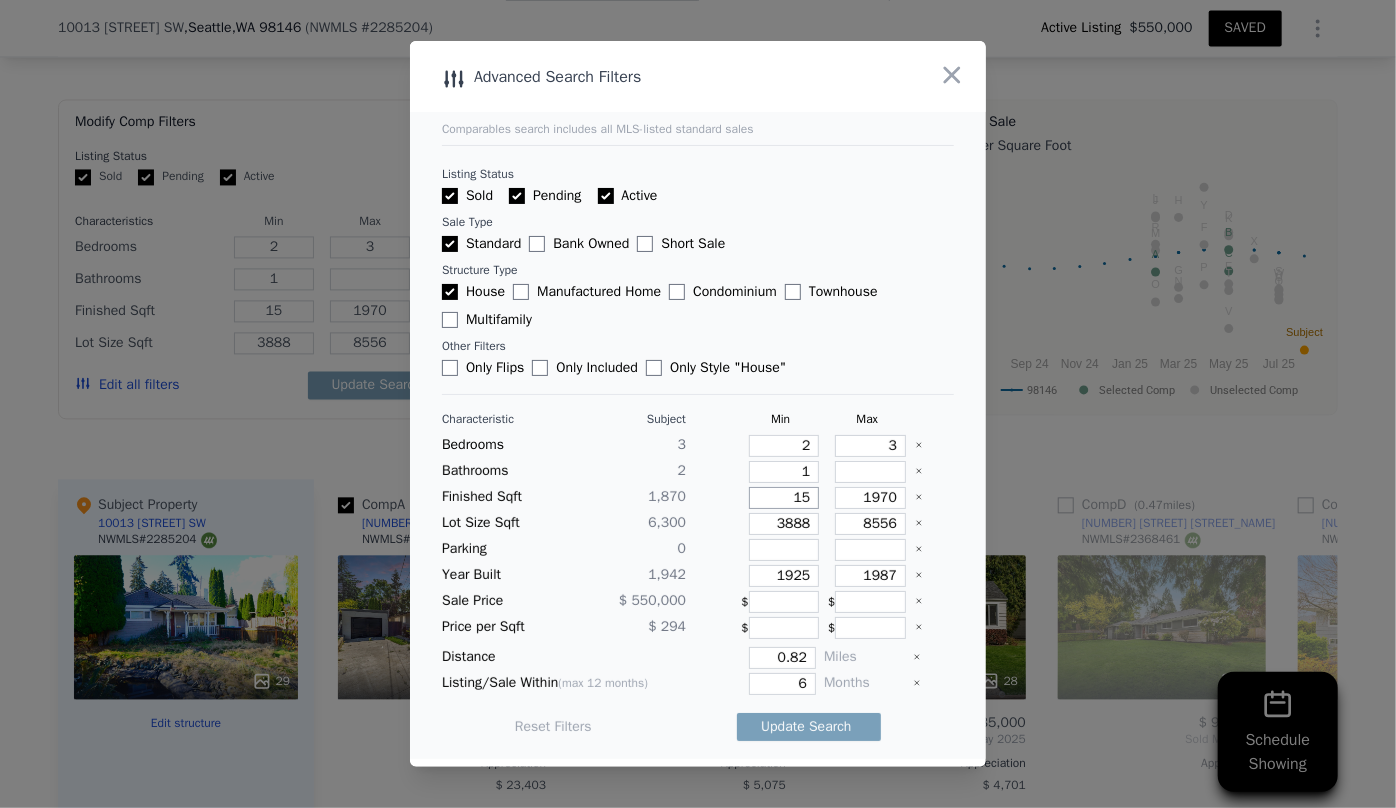 type on "150" 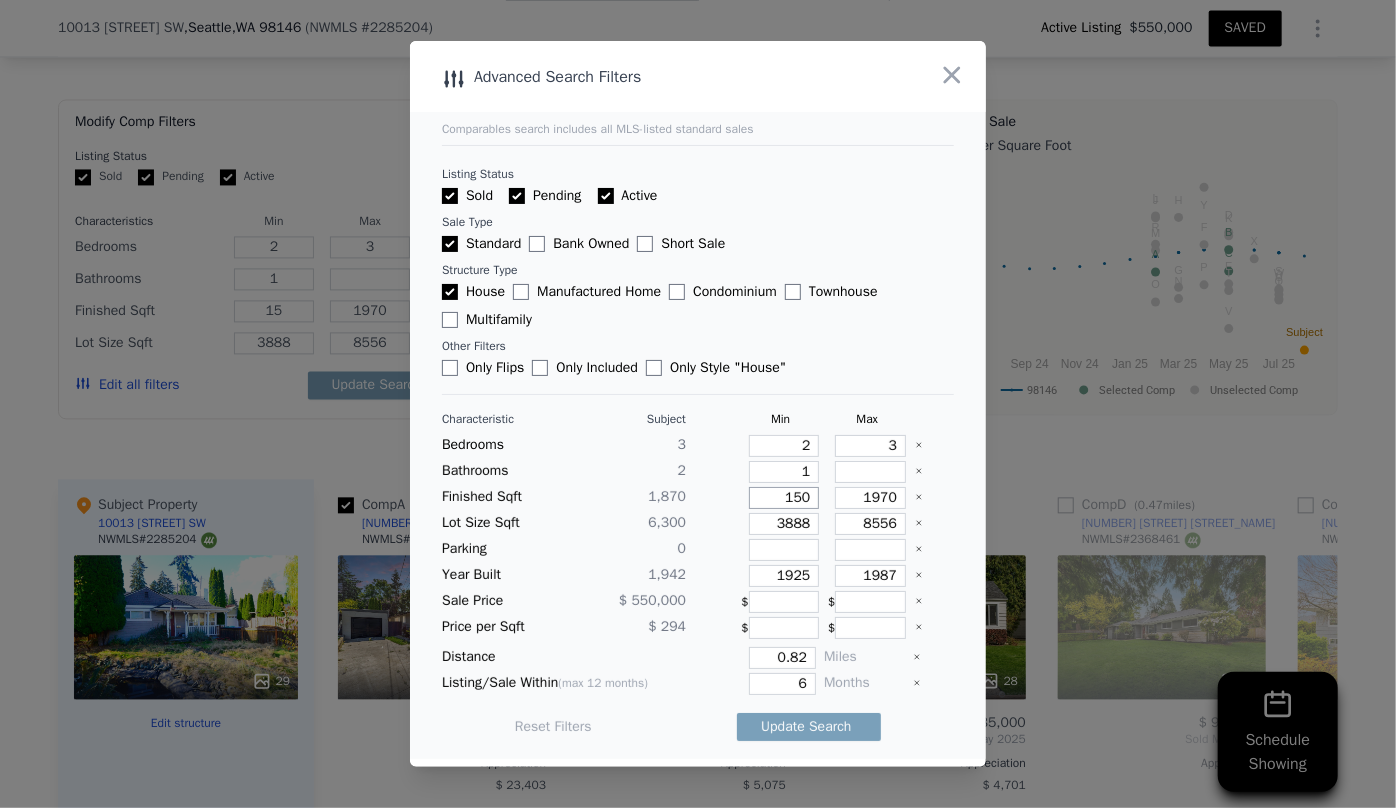 type on "150" 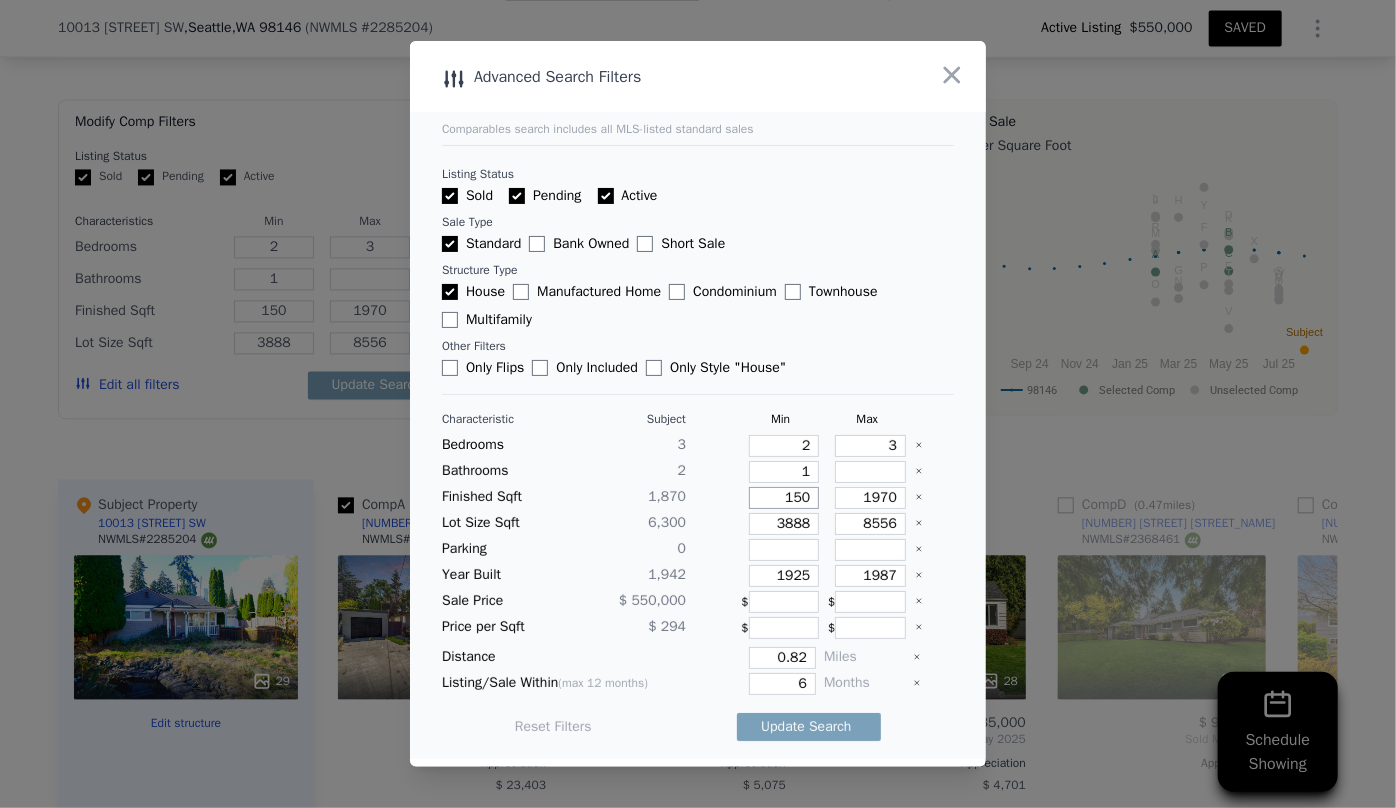 type on "1500" 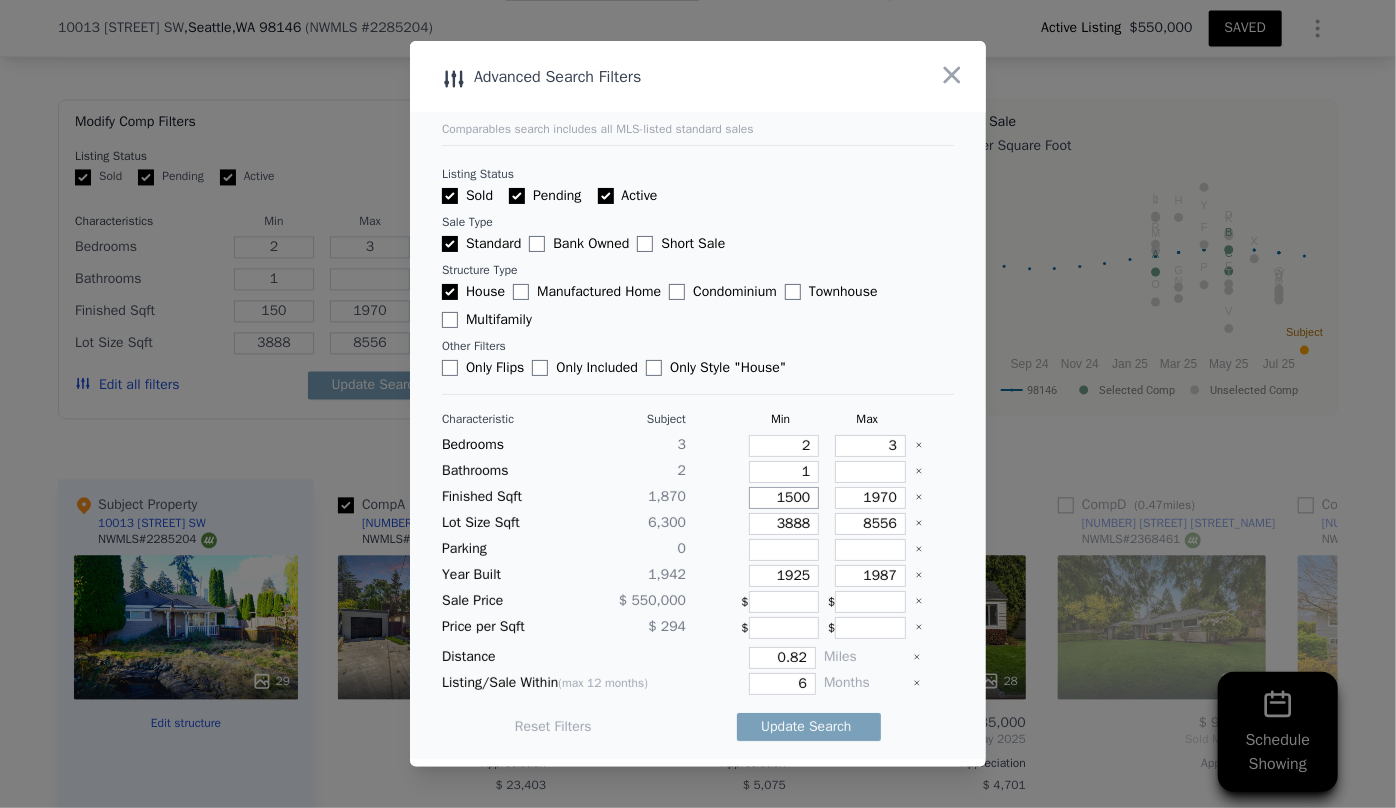 type on "1500" 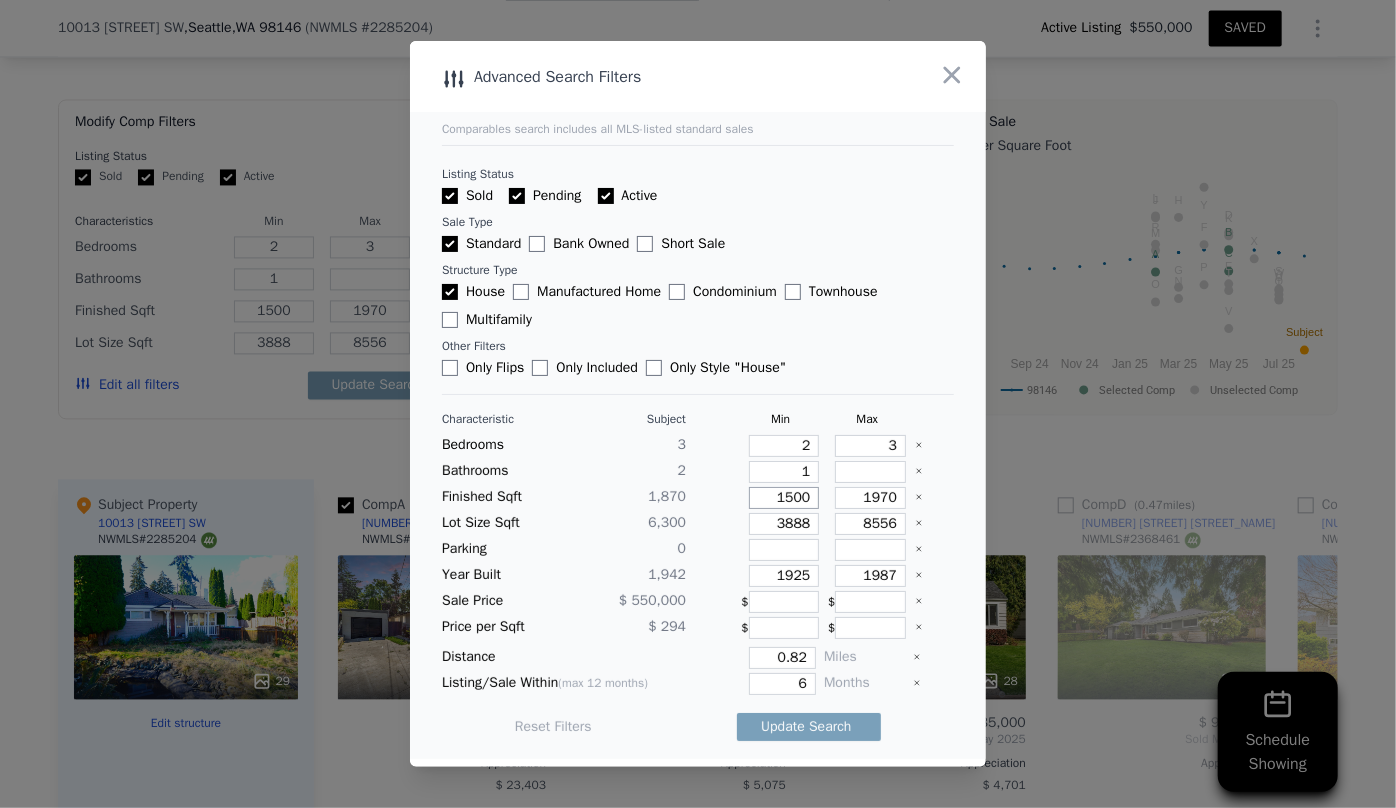 type on "1500" 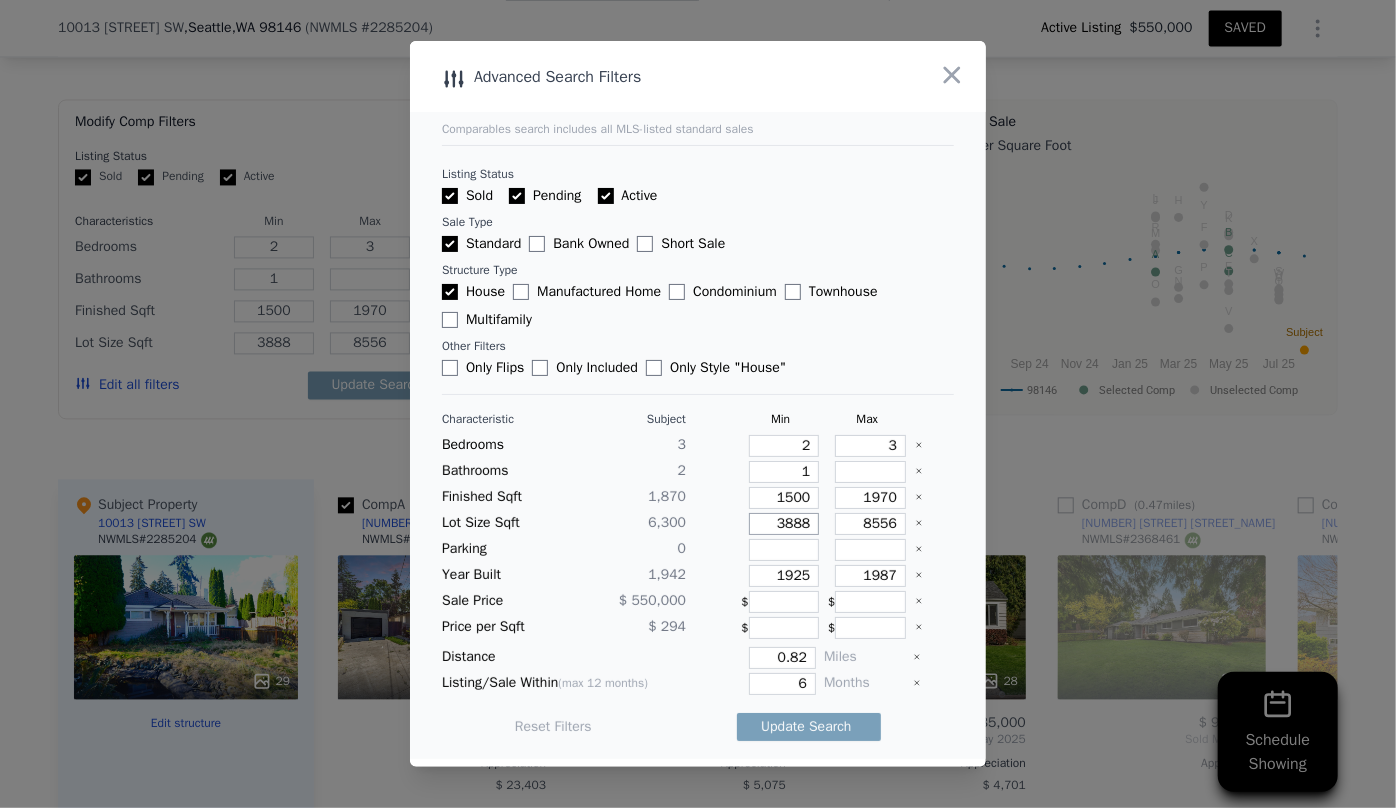 drag, startPoint x: 800, startPoint y: 529, endPoint x: 776, endPoint y: 530, distance: 24.020824 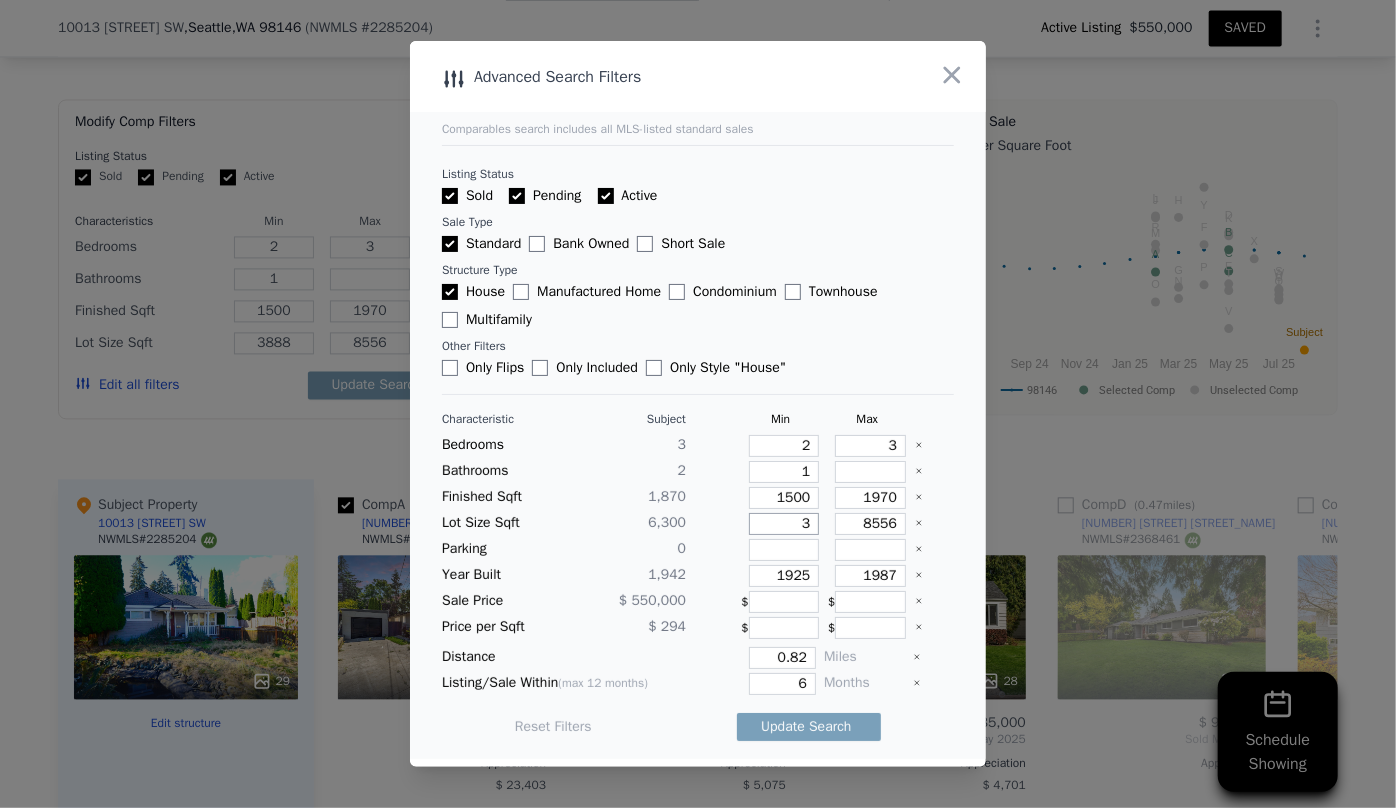 type 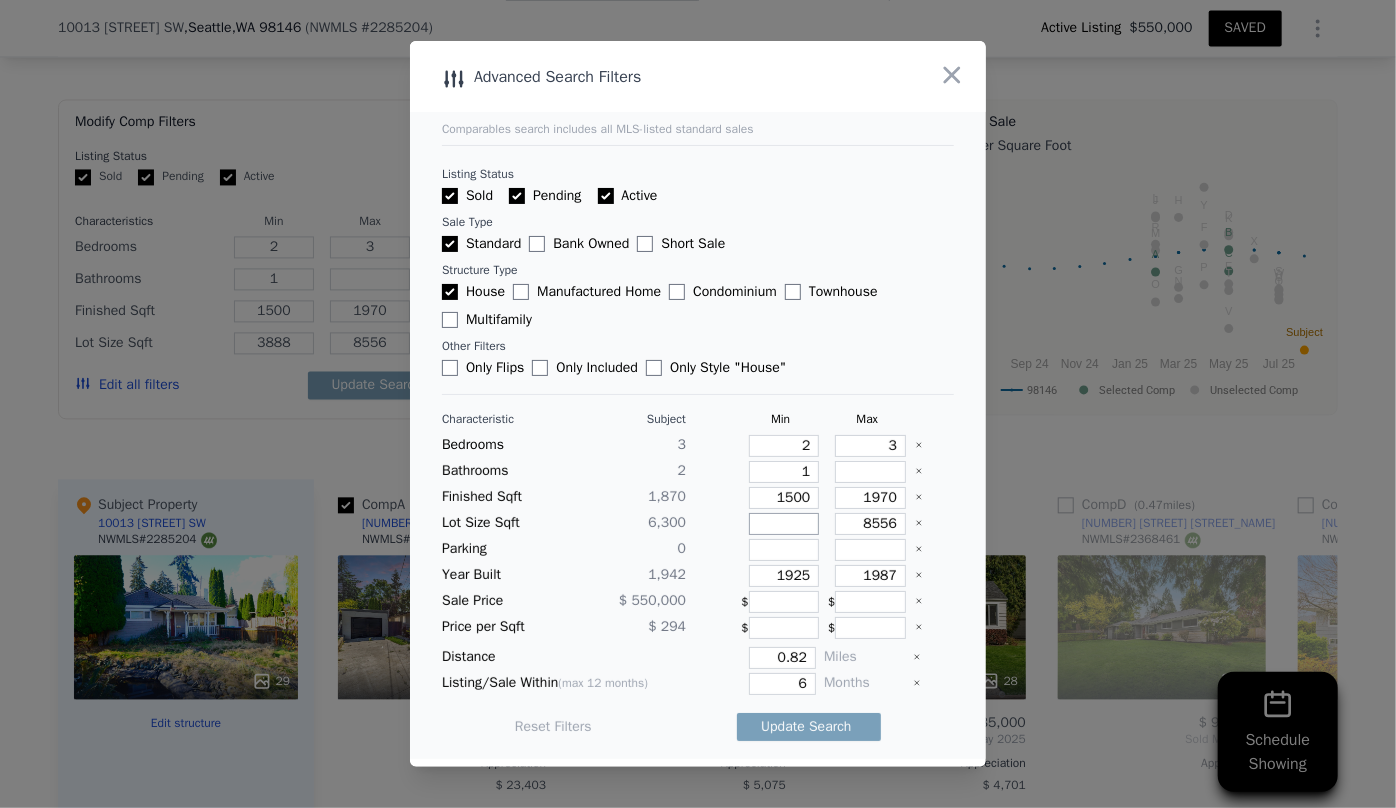 type on "3" 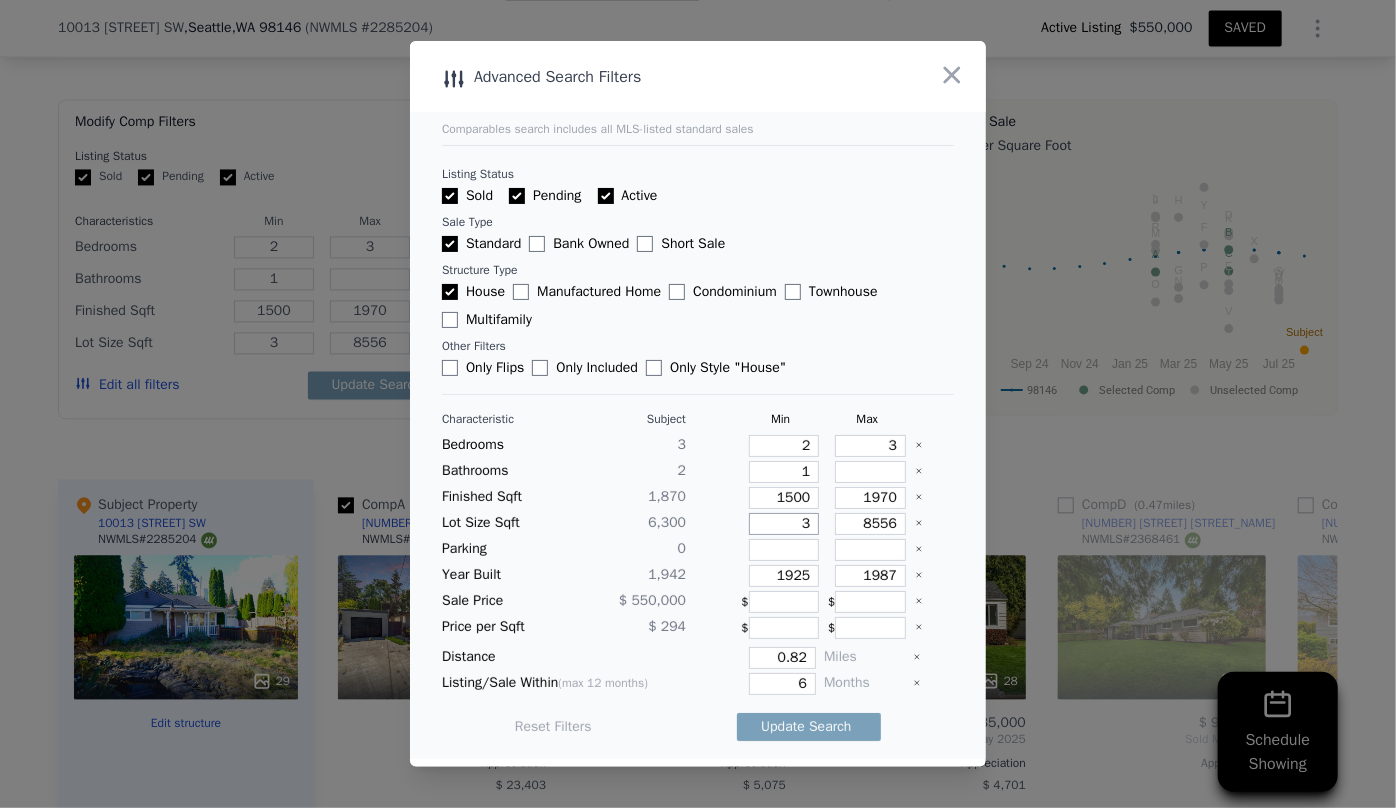 type 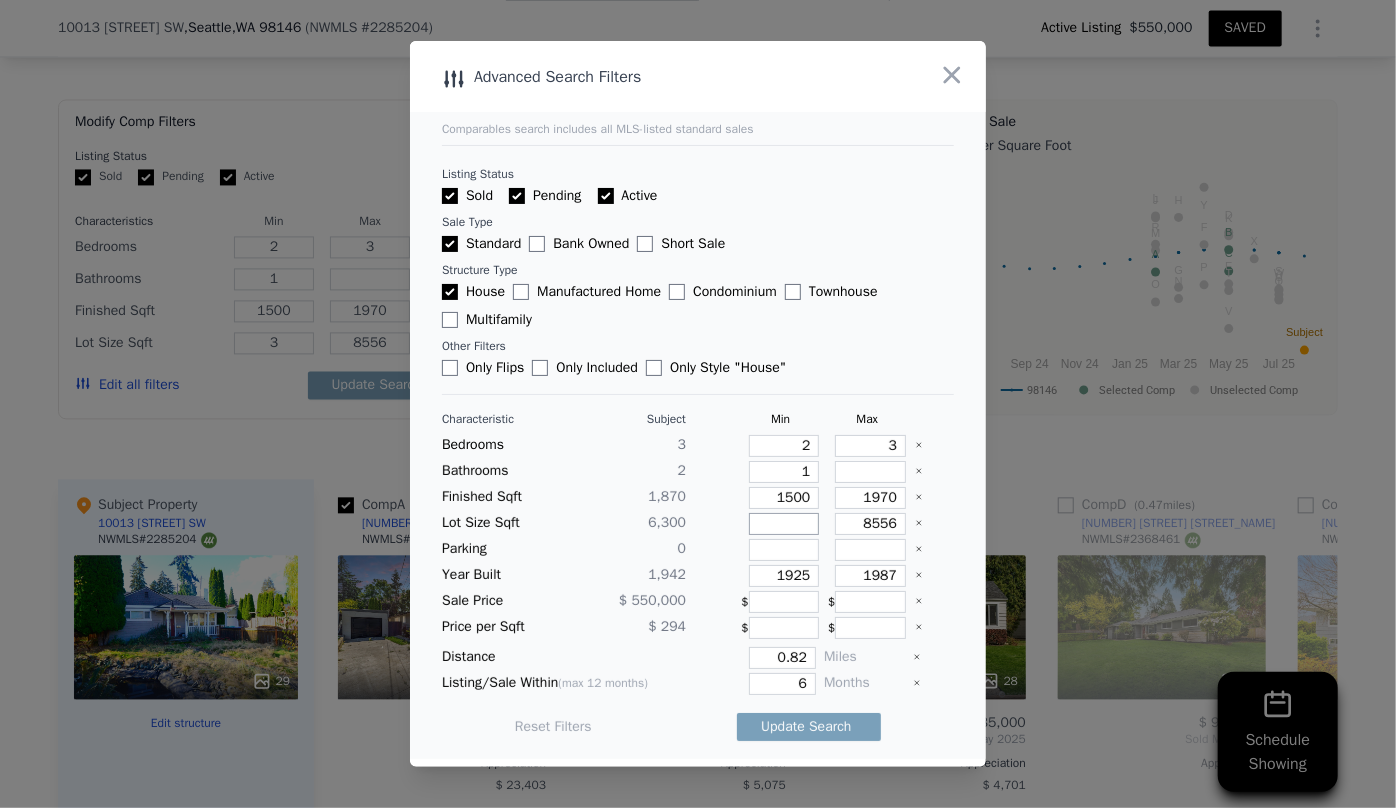 type 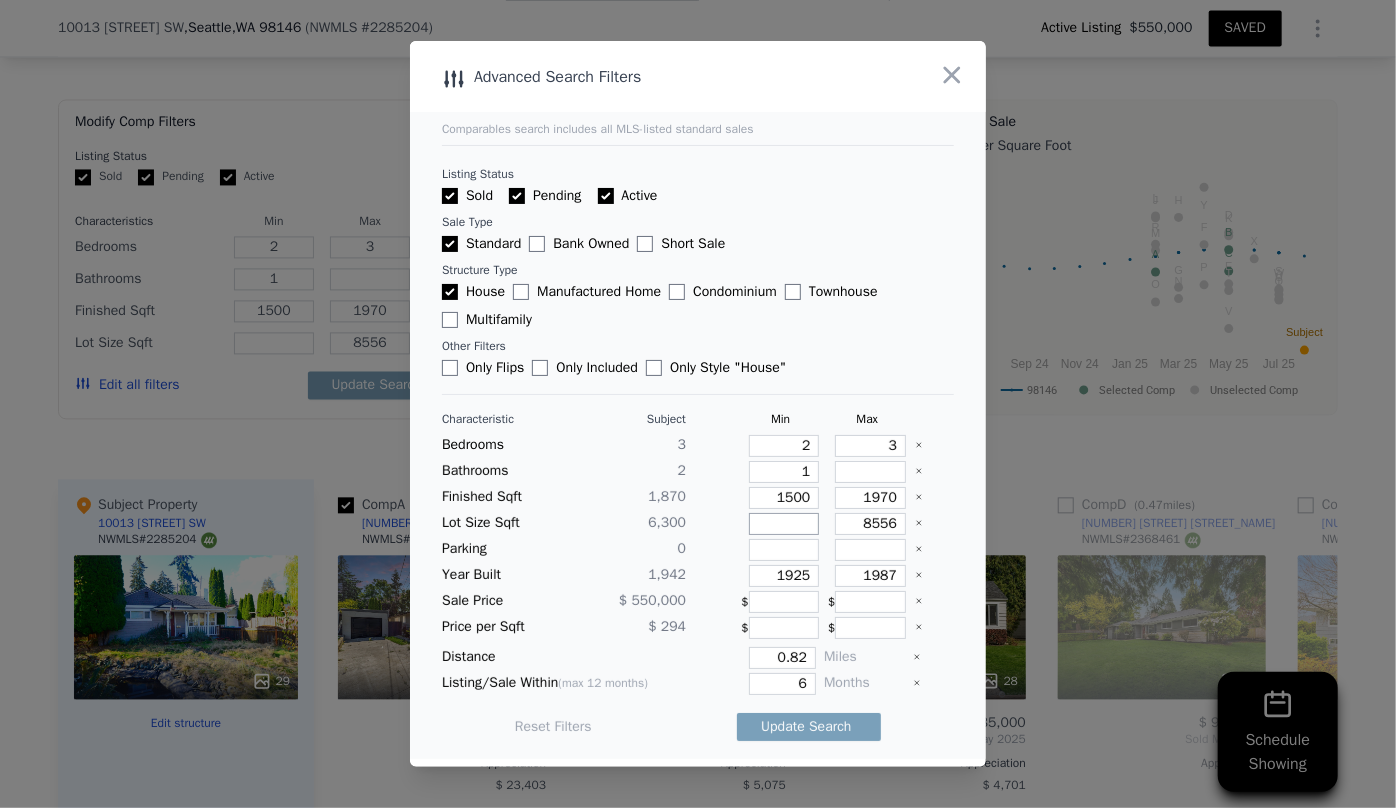 type 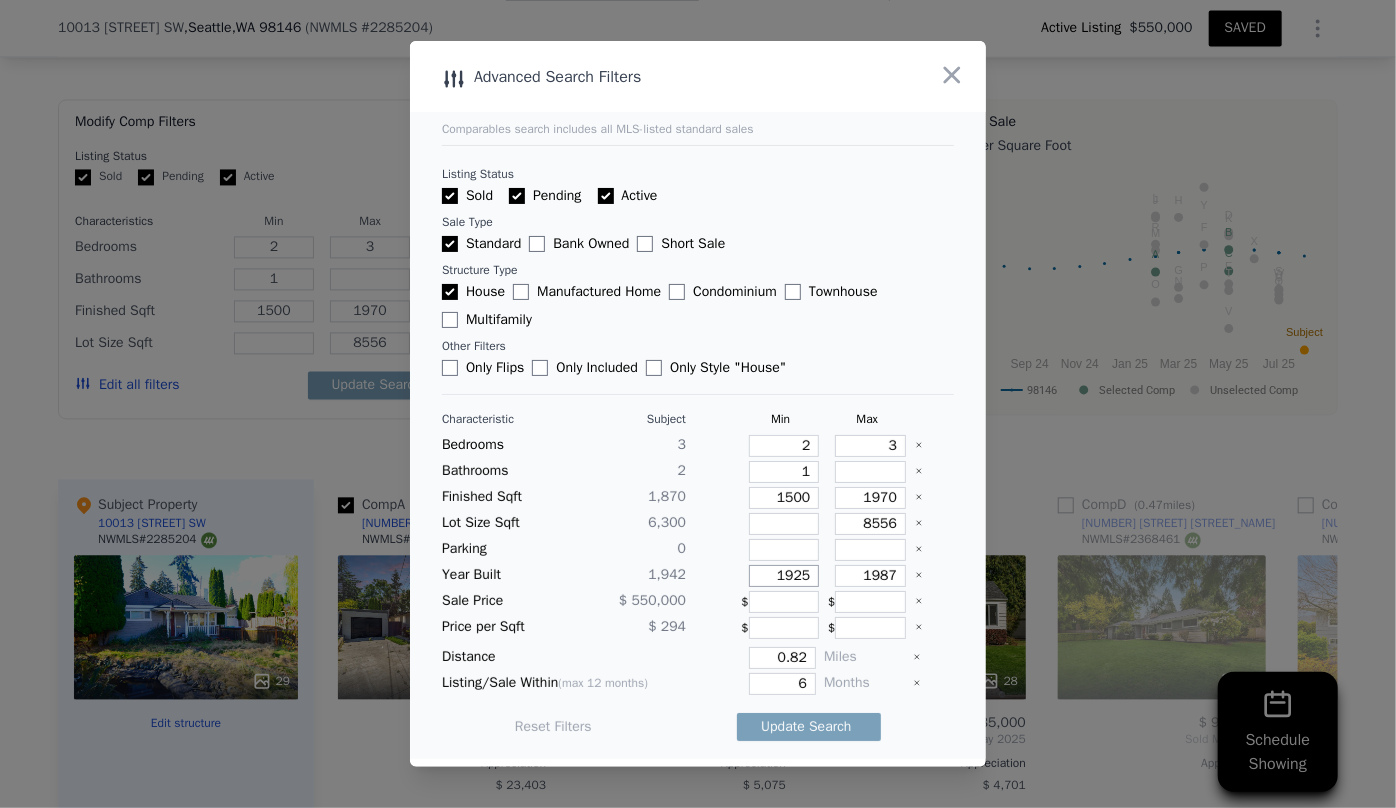 drag, startPoint x: 798, startPoint y: 573, endPoint x: 767, endPoint y: 573, distance: 31 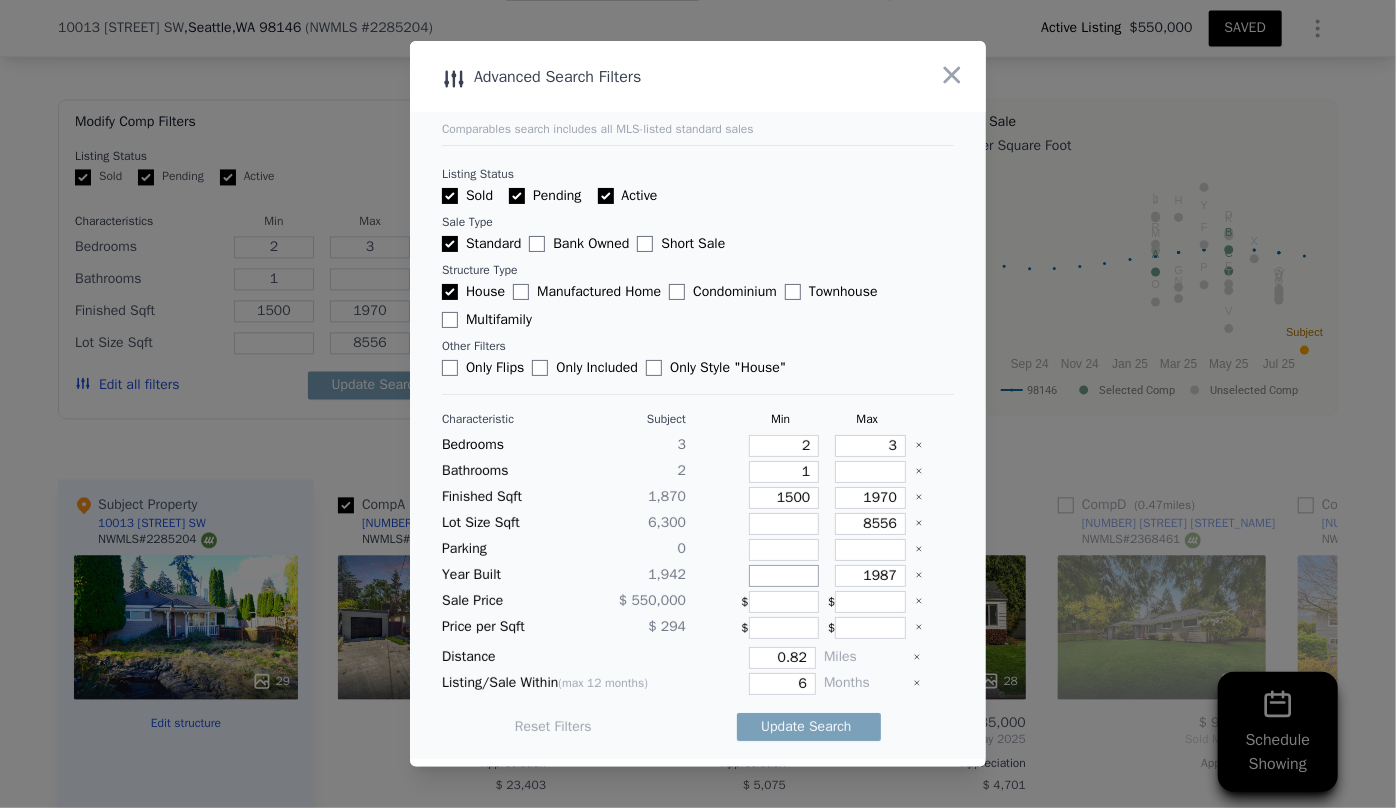 type 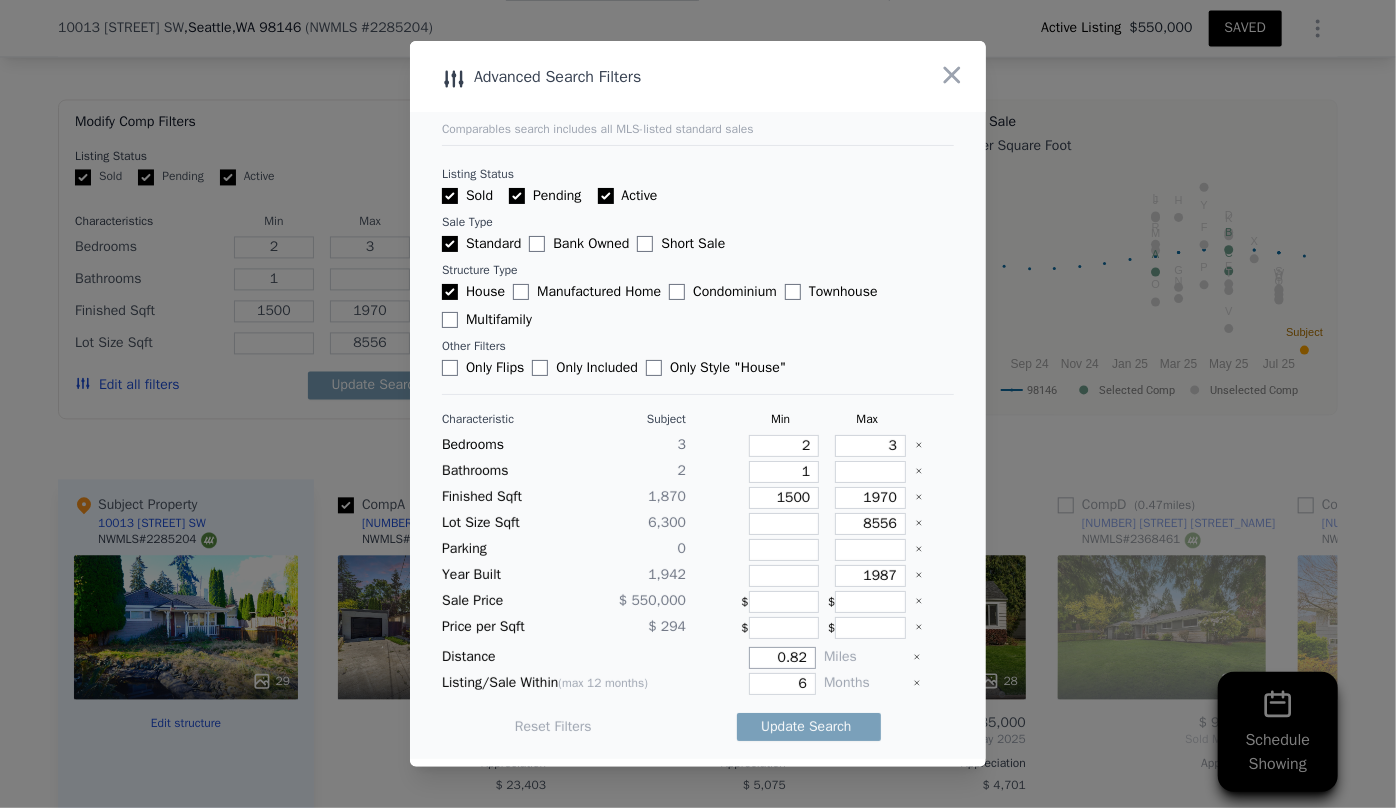 click on "0.82" at bounding box center (782, 658) 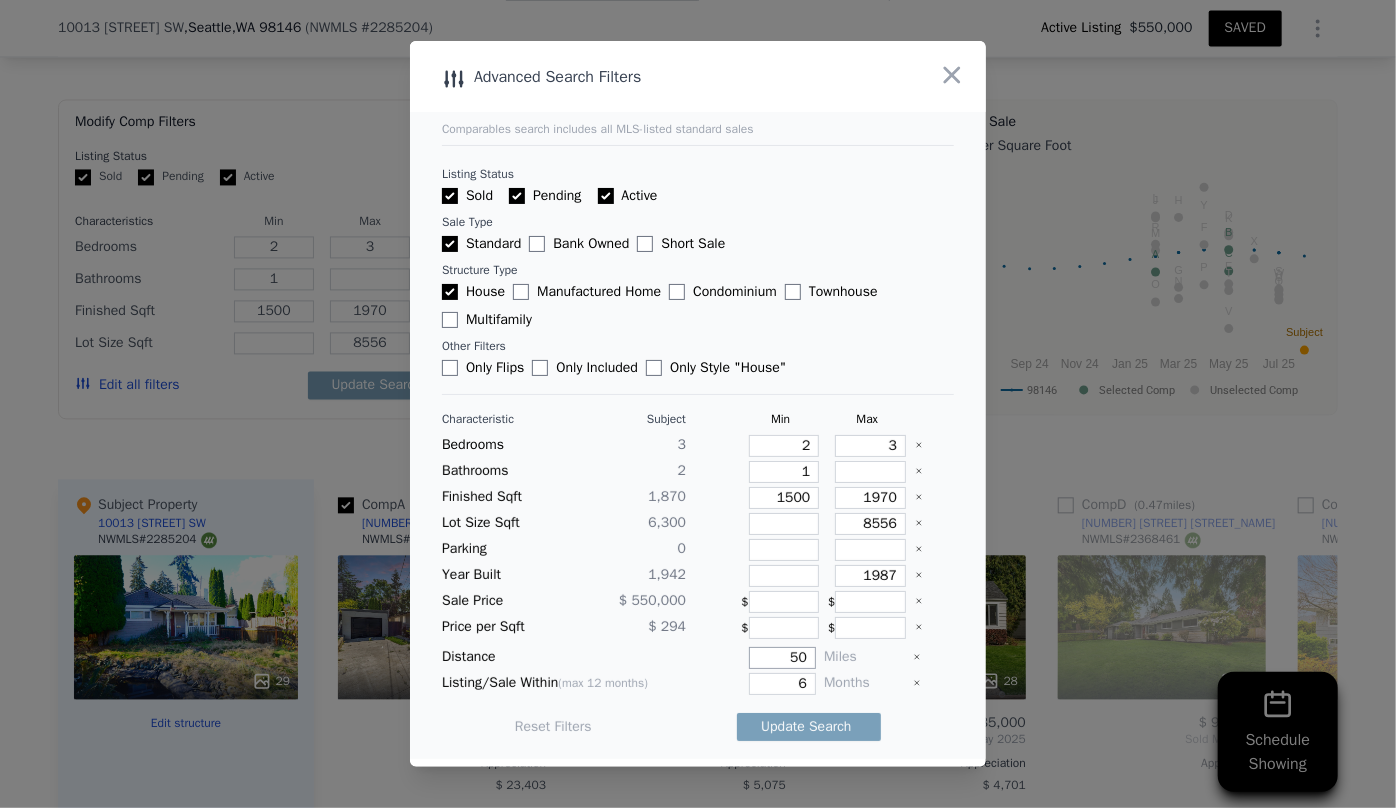 type on "0" 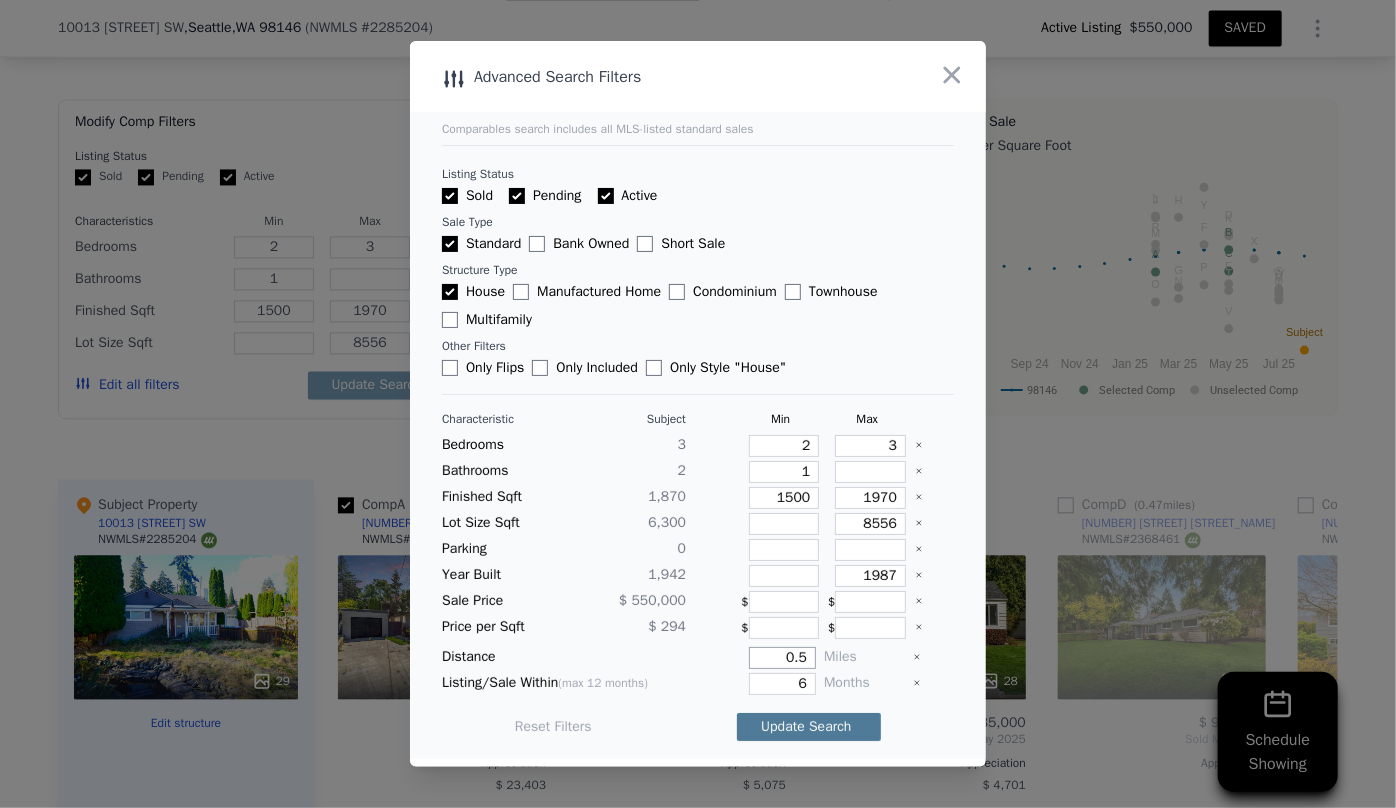 type on "0.5" 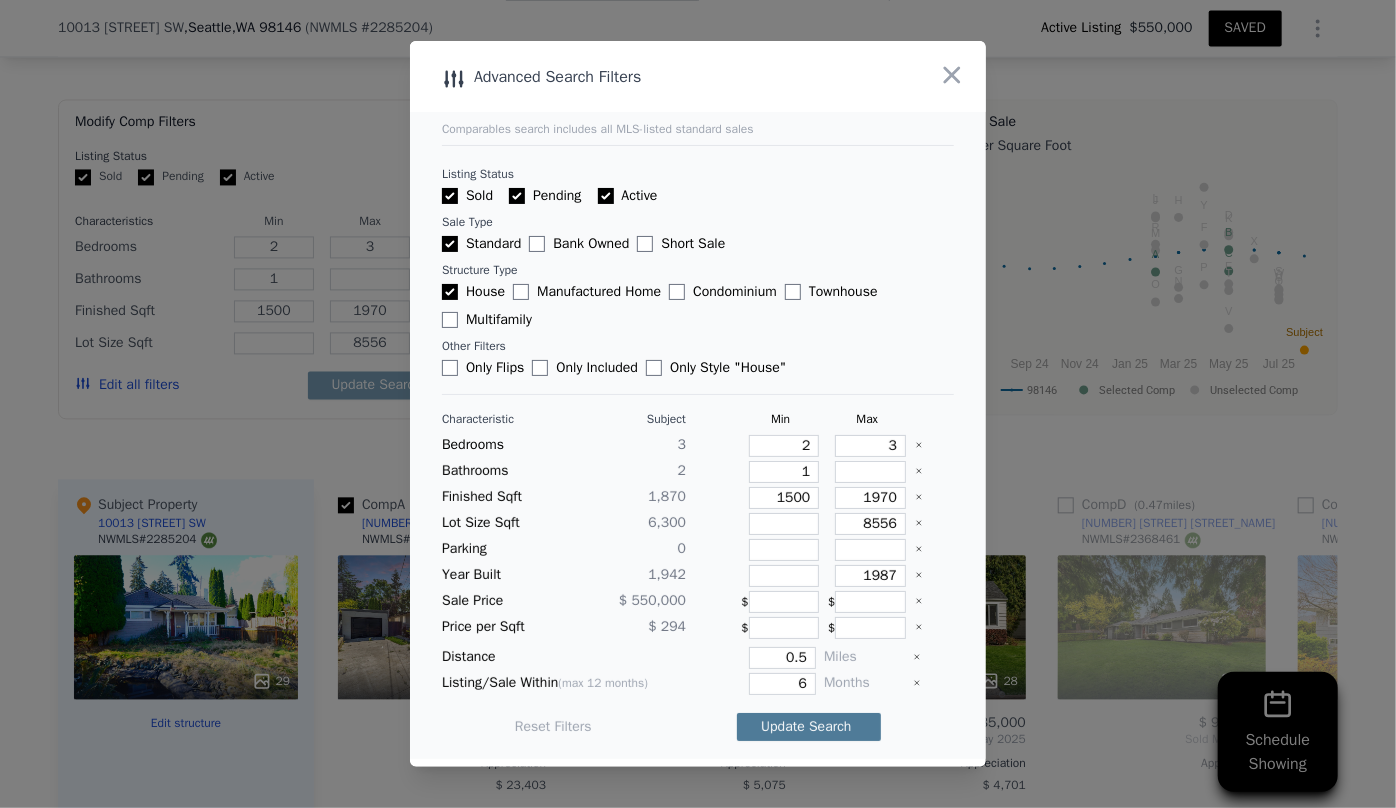 click on "Update Search" at bounding box center [809, 727] 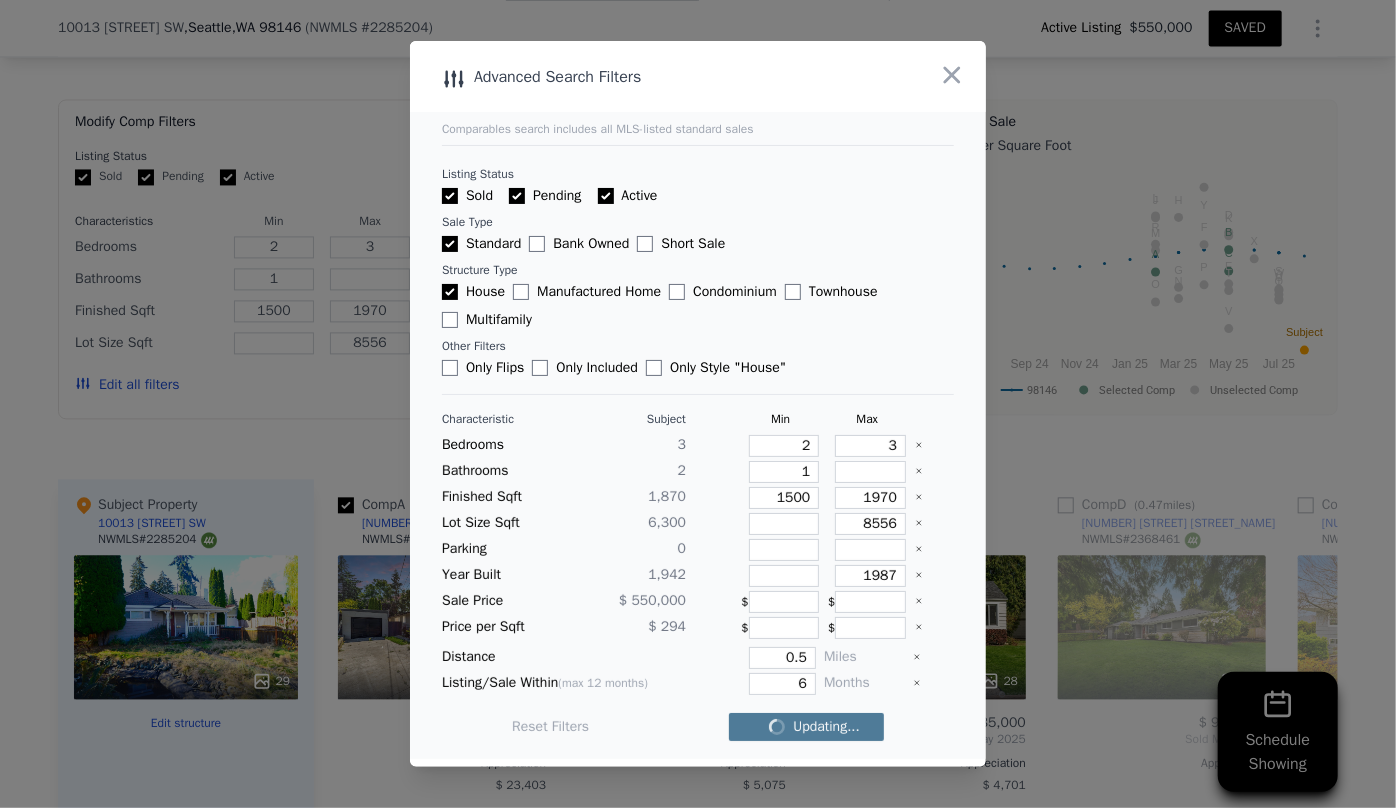 checkbox on "false" 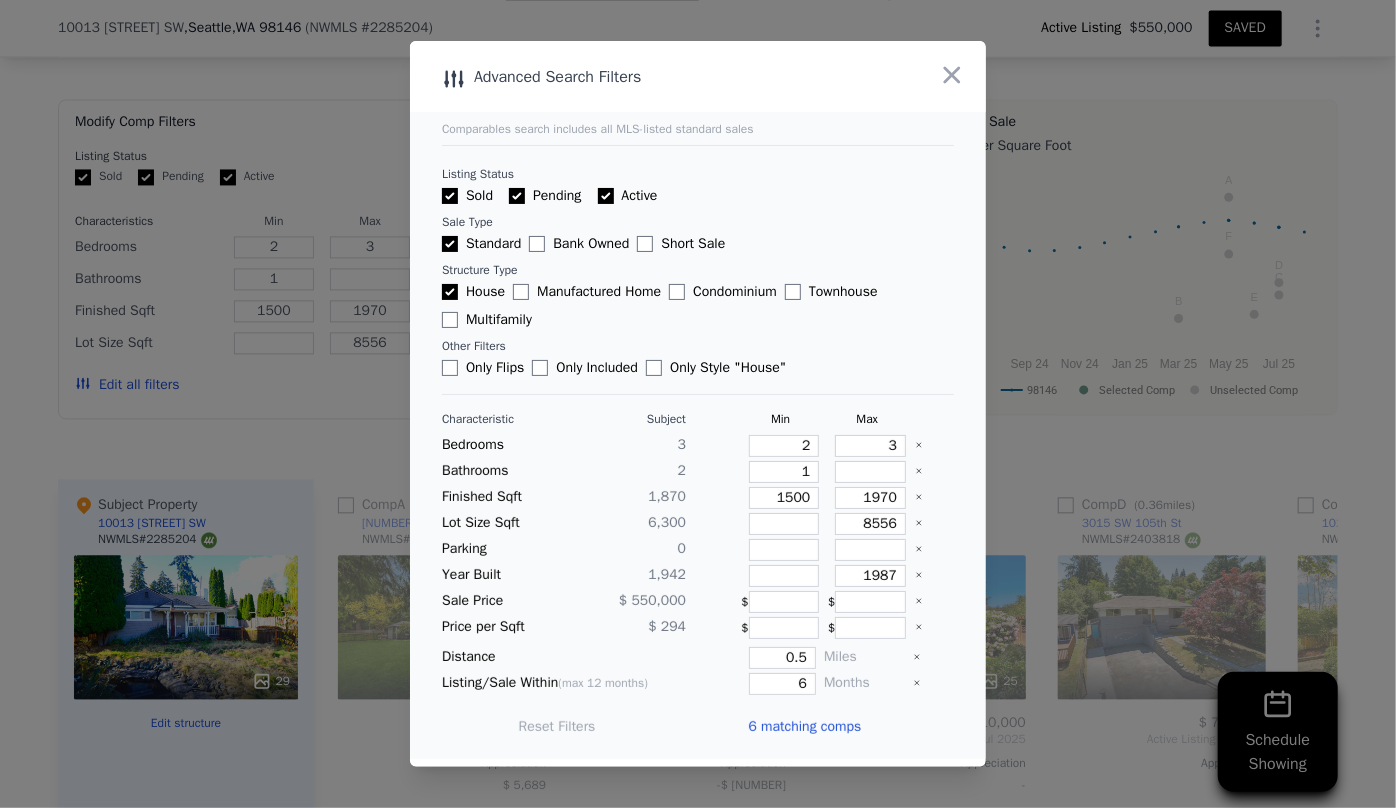click on "6 matching comps" at bounding box center [804, 727] 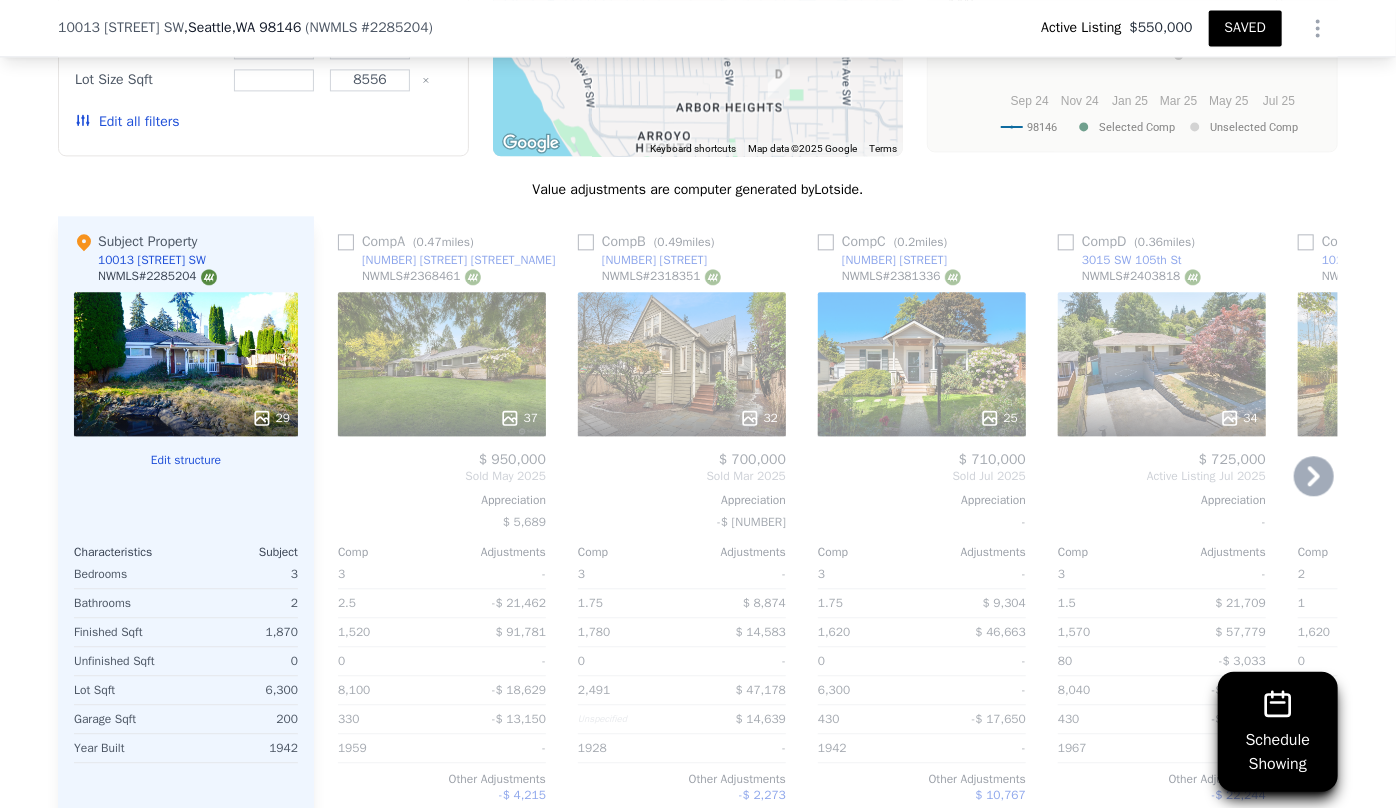scroll, scrollTop: 2273, scrollLeft: 0, axis: vertical 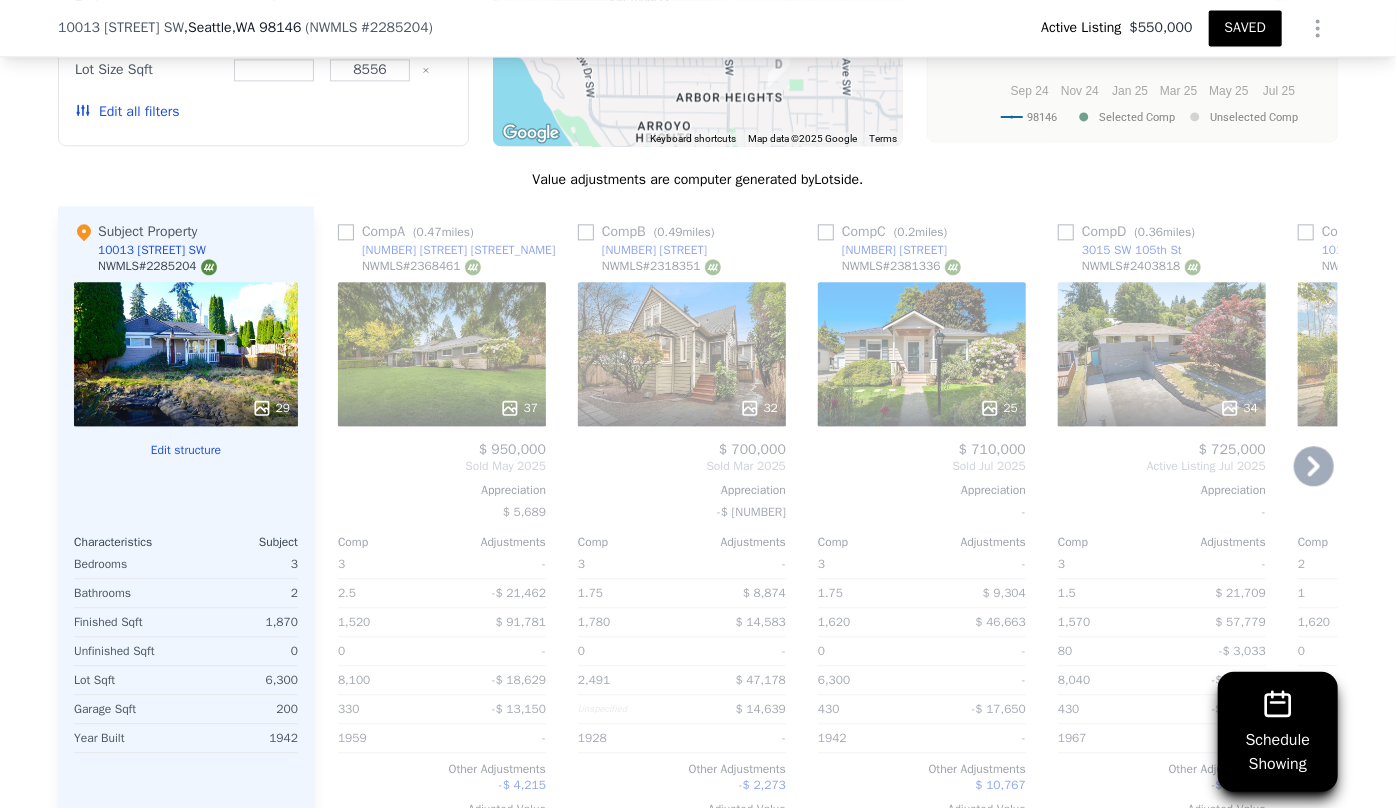 click 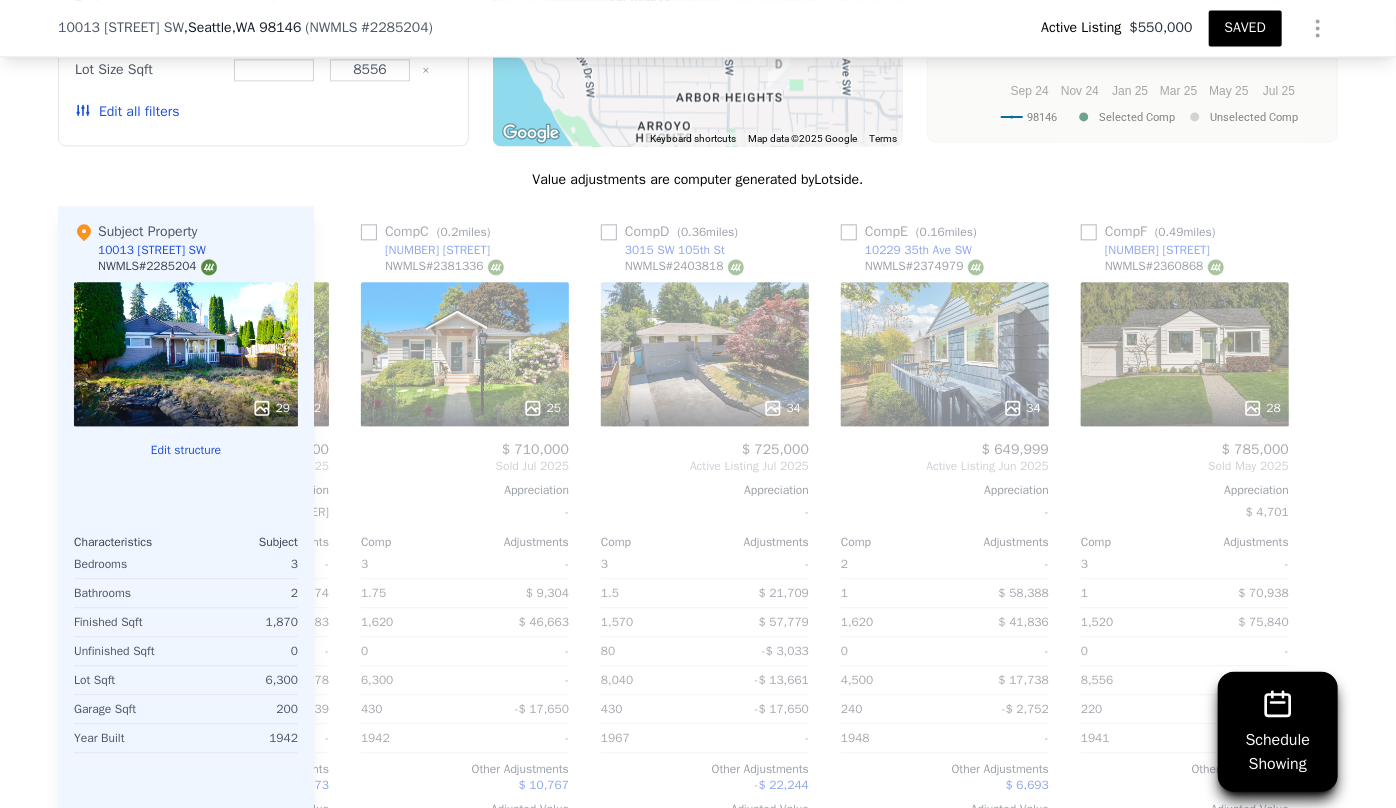 scroll, scrollTop: 0, scrollLeft: 463, axis: horizontal 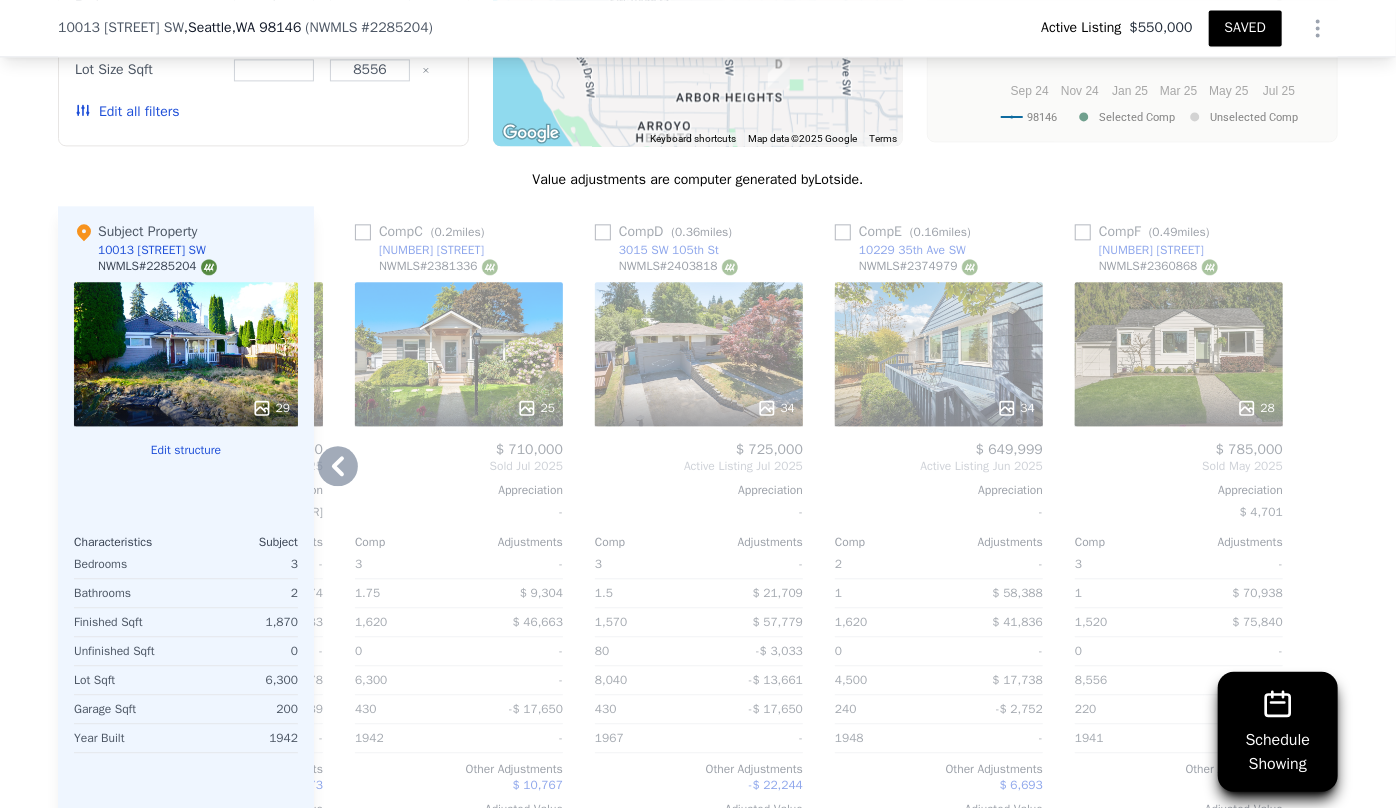 click 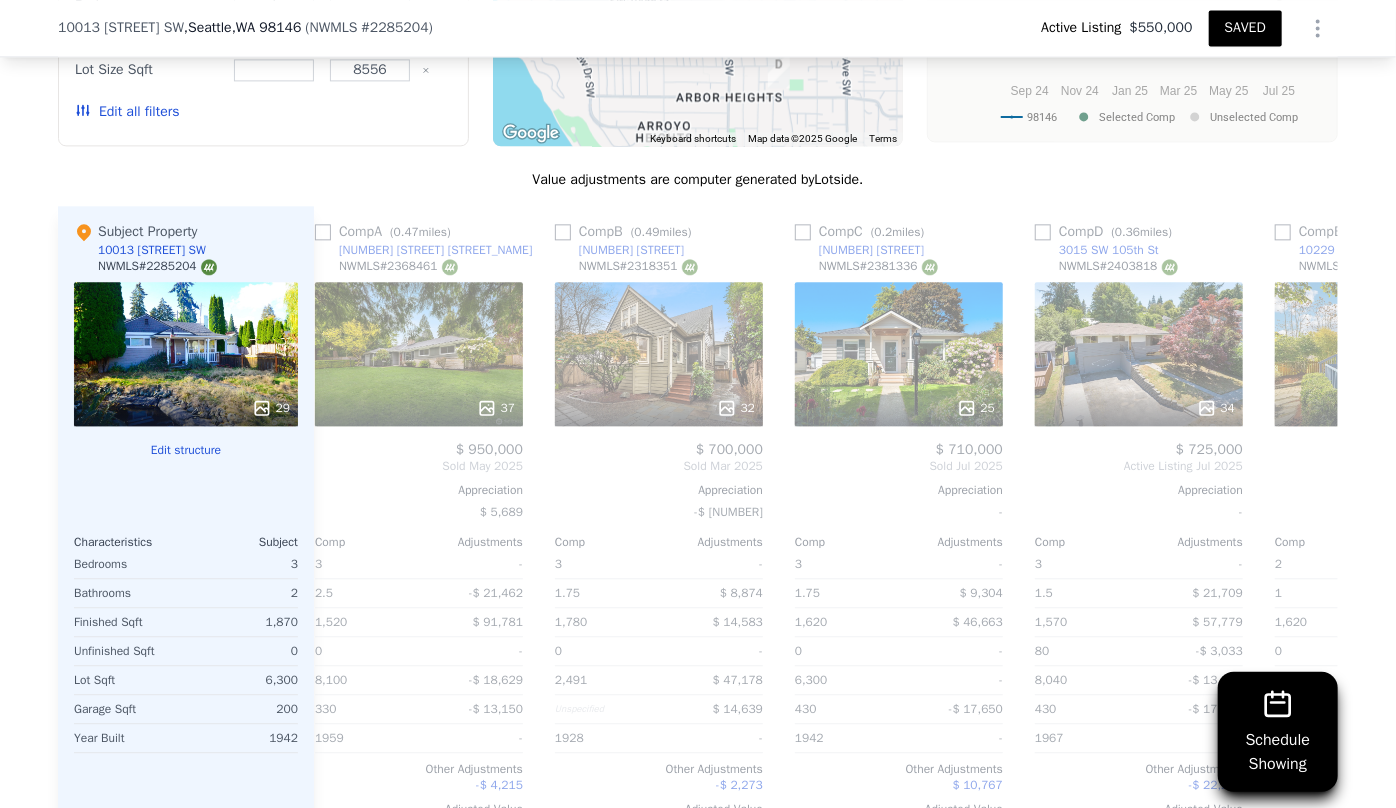 scroll, scrollTop: 0, scrollLeft: 0, axis: both 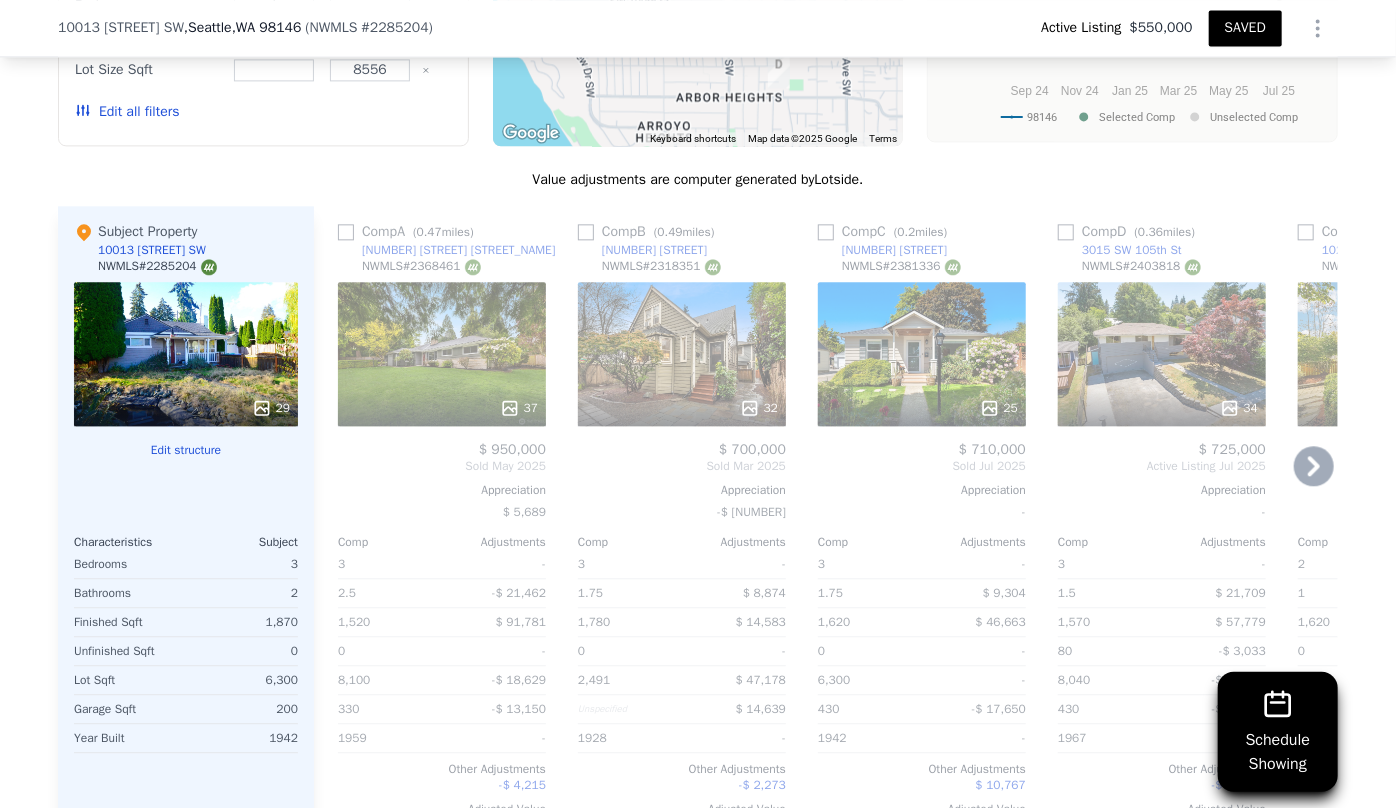 click 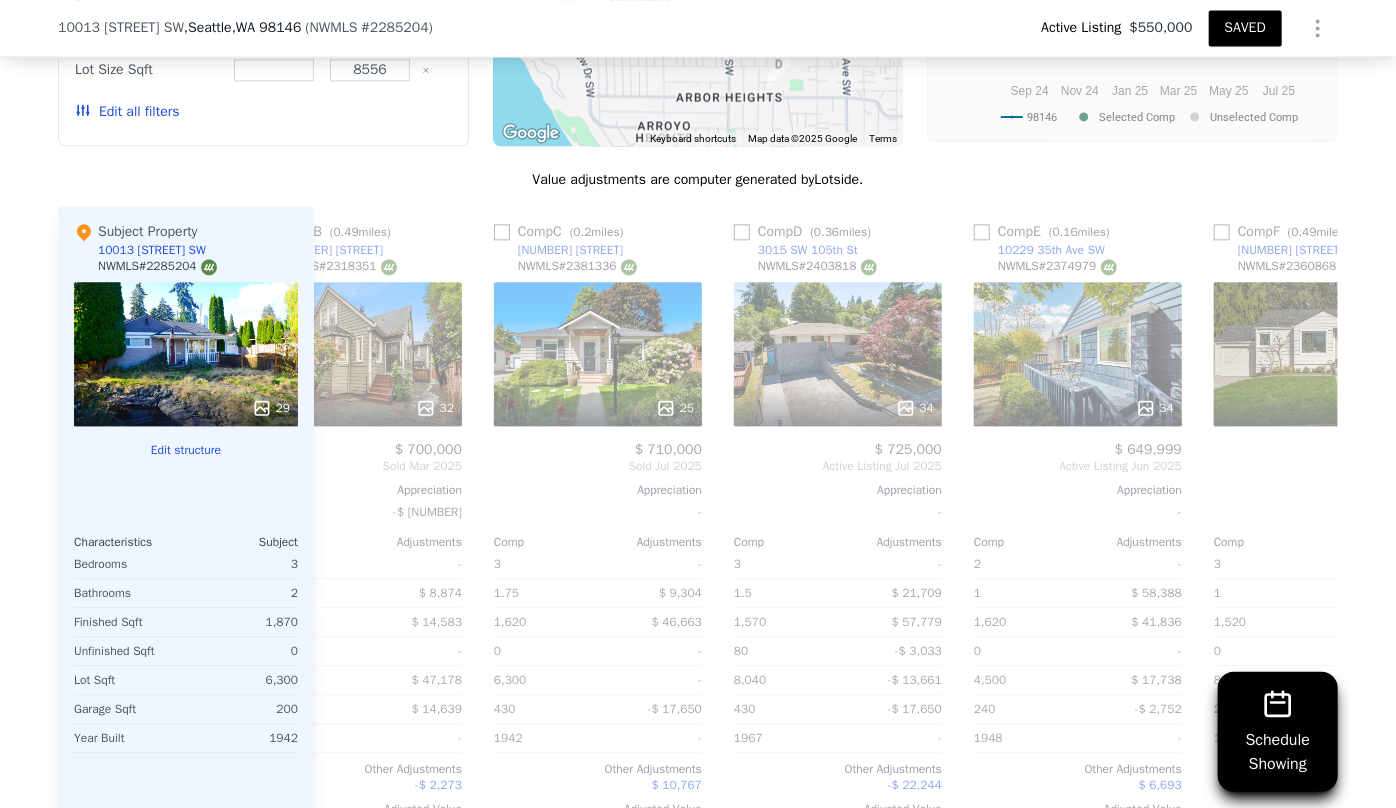 scroll, scrollTop: 0, scrollLeft: 463, axis: horizontal 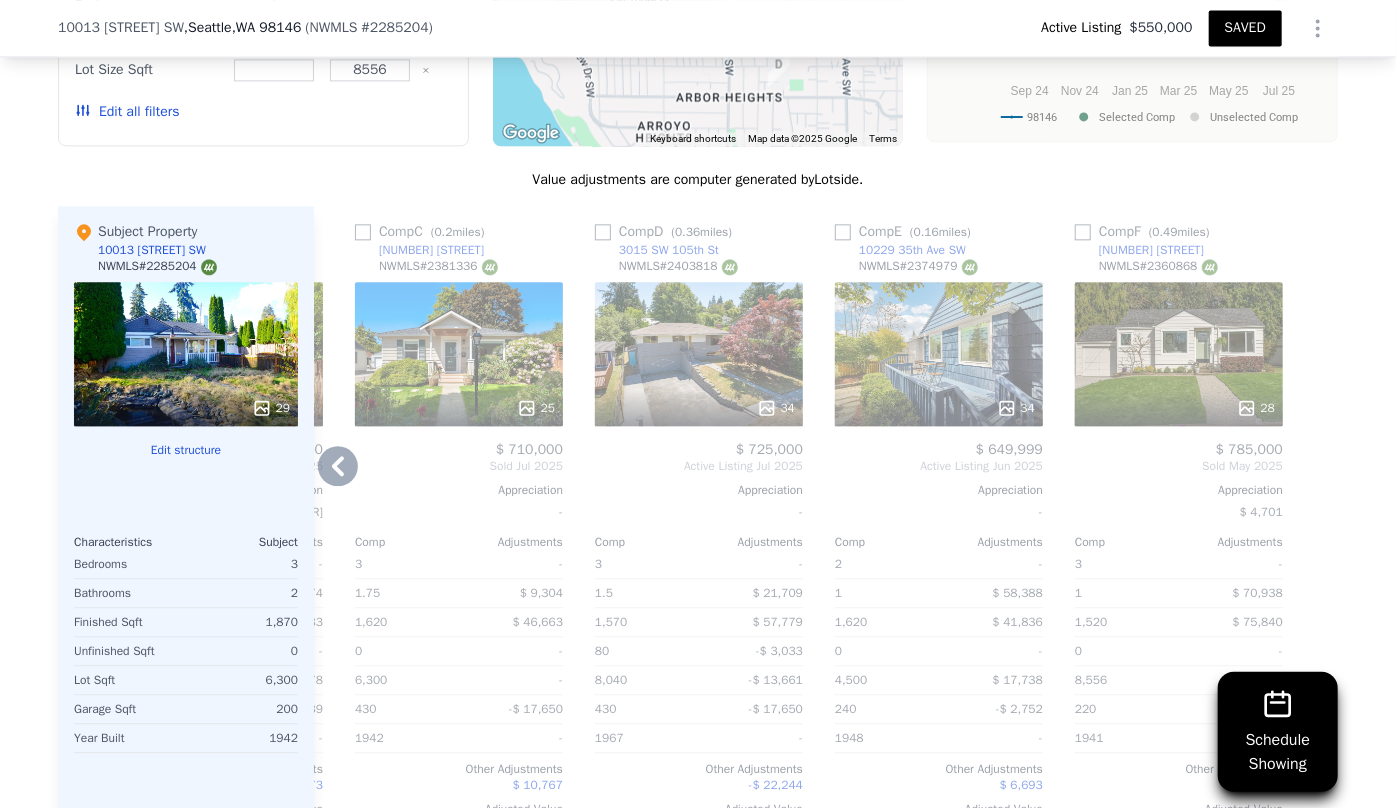 click on "Edit all filters" at bounding box center (127, 112) 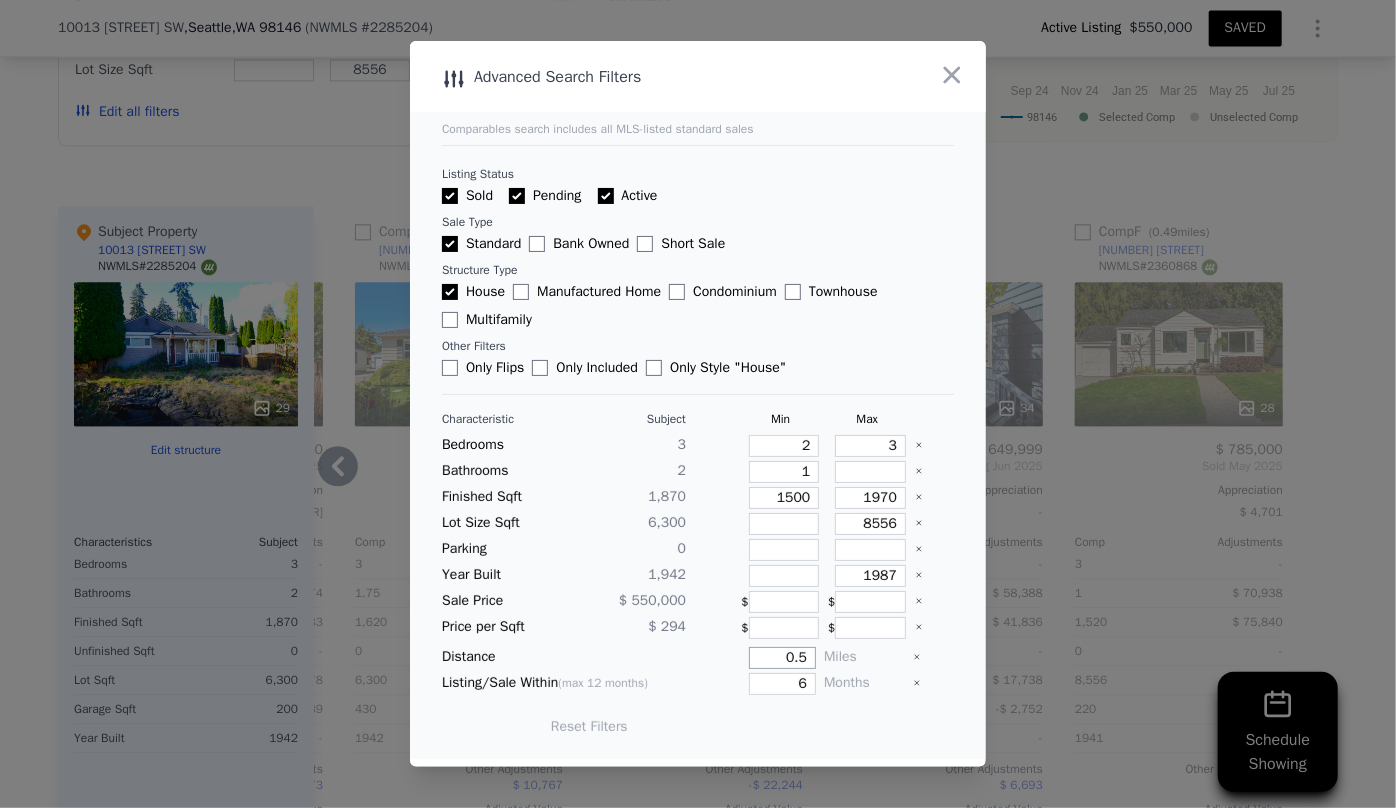click on "0.5" at bounding box center [782, 658] 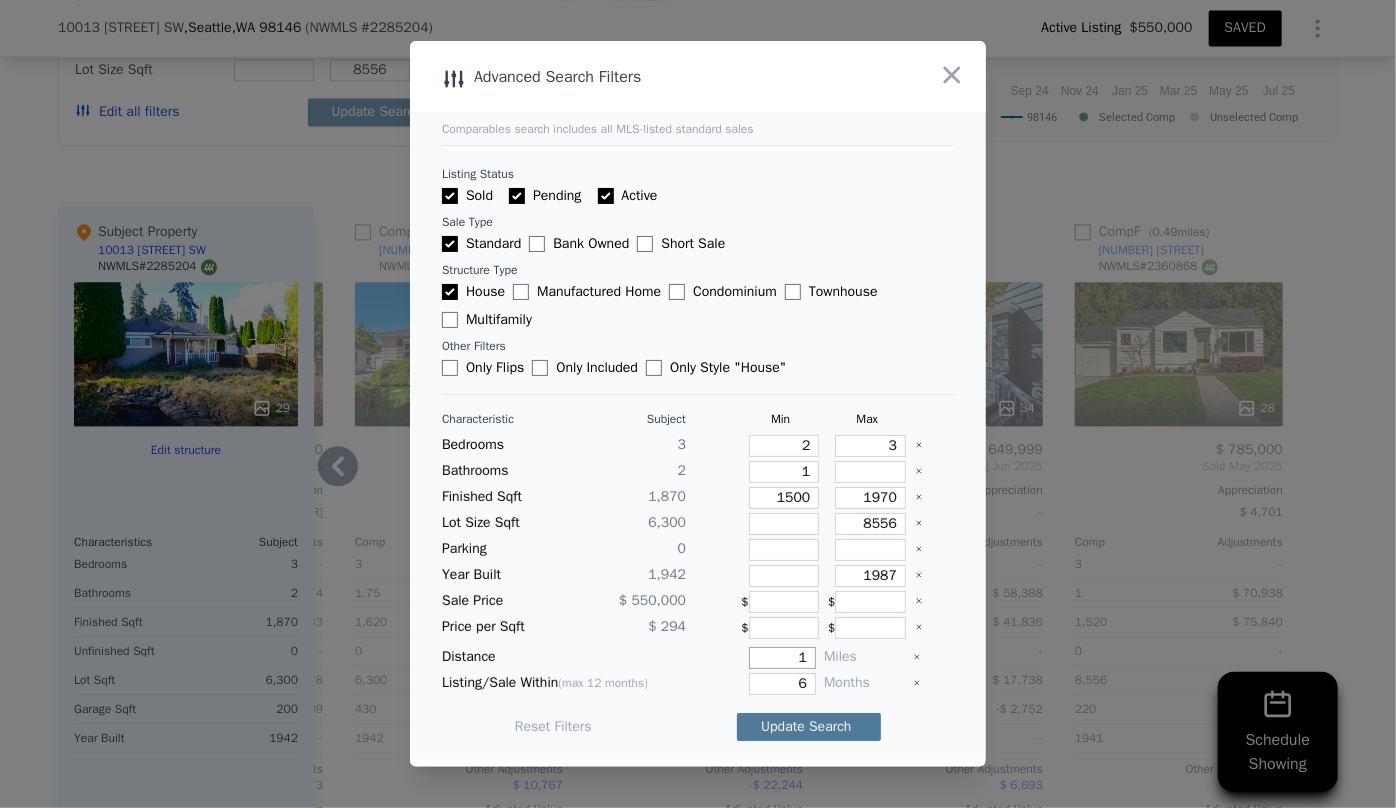 type on "1" 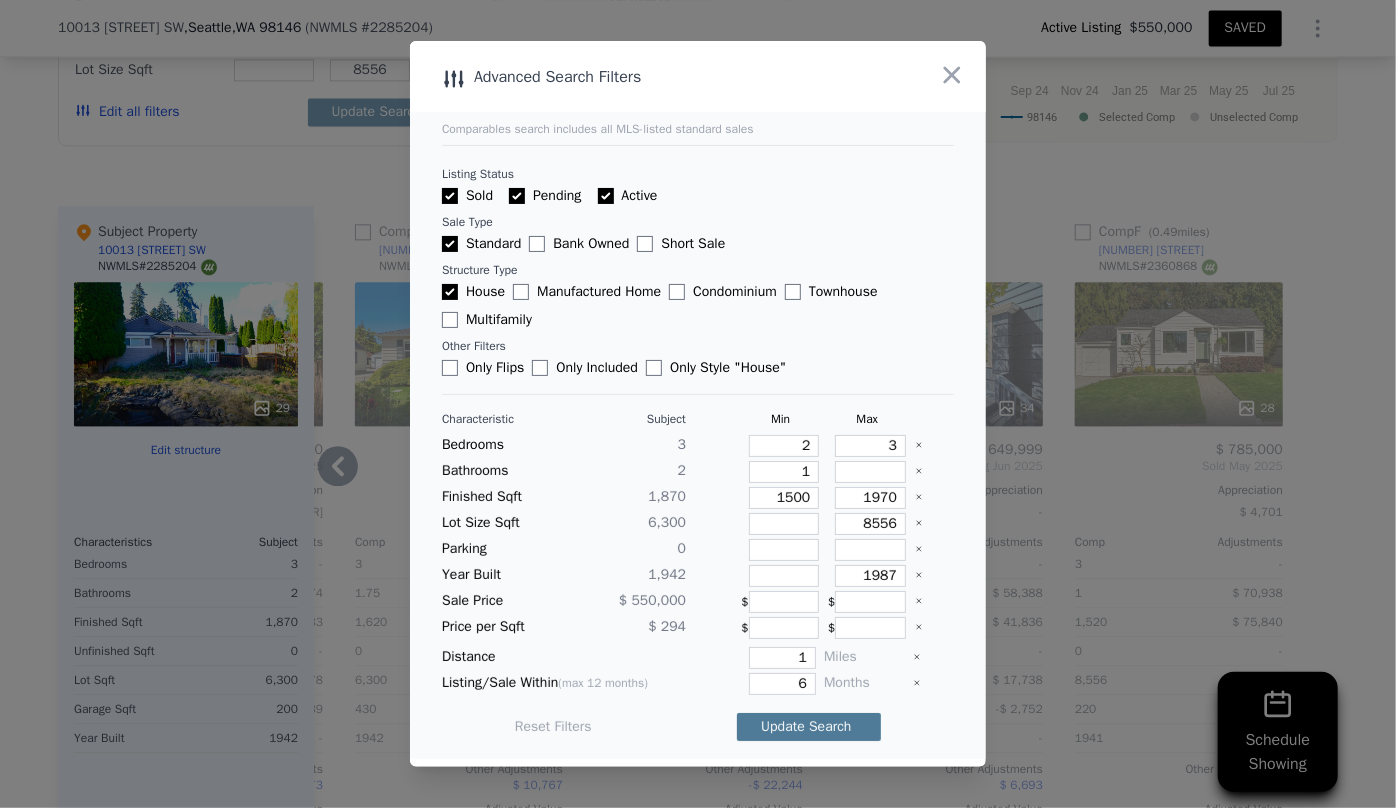 click on "Update Search" at bounding box center (809, 727) 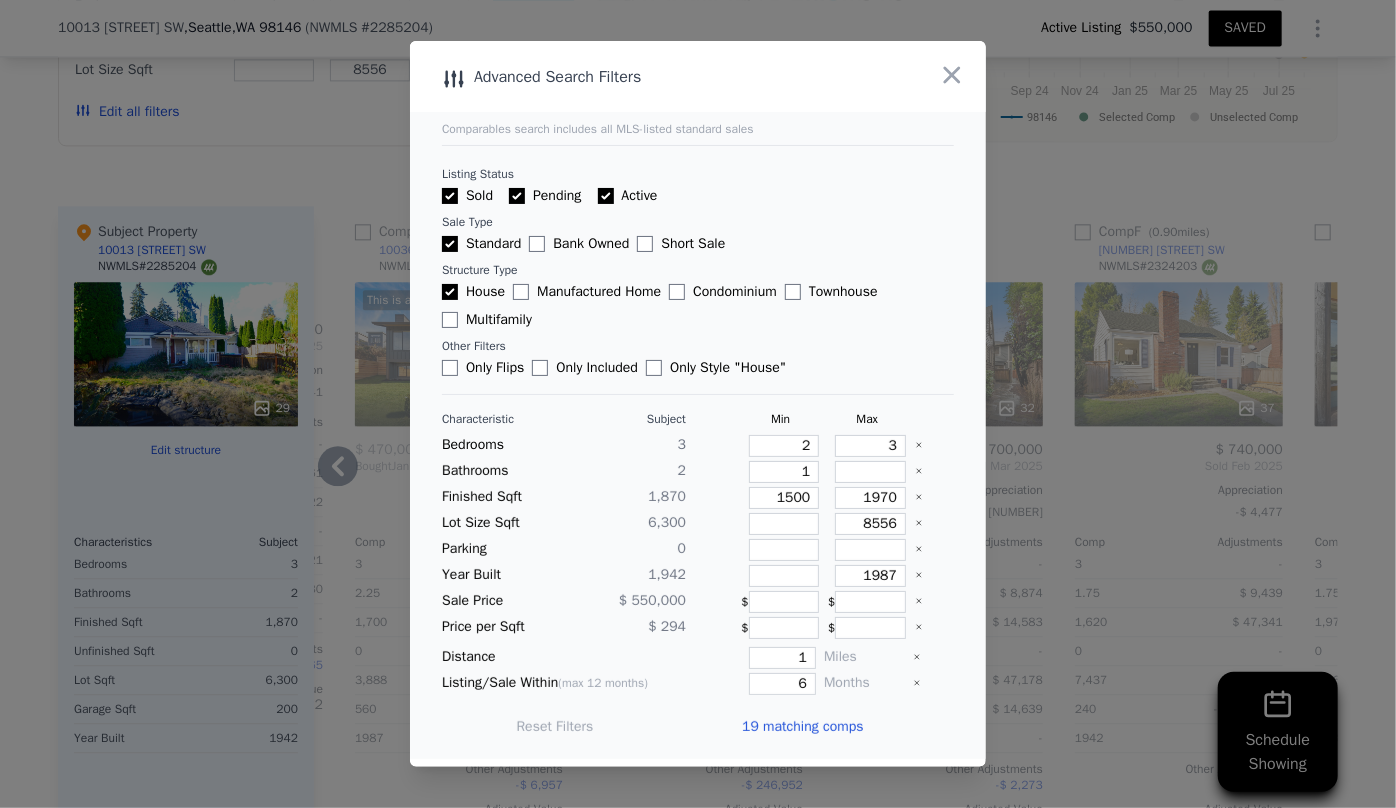 click on "19 matching comps" at bounding box center [802, 727] 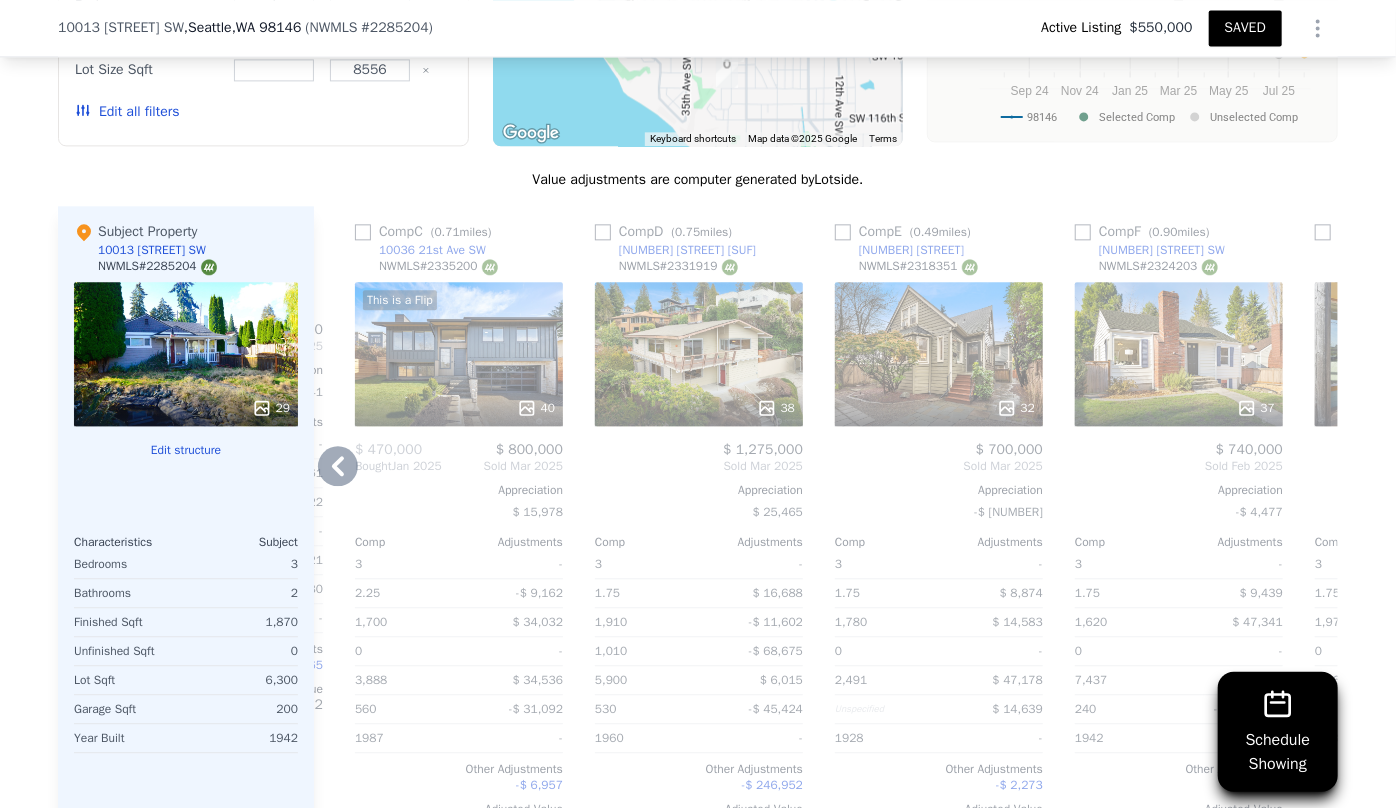 click 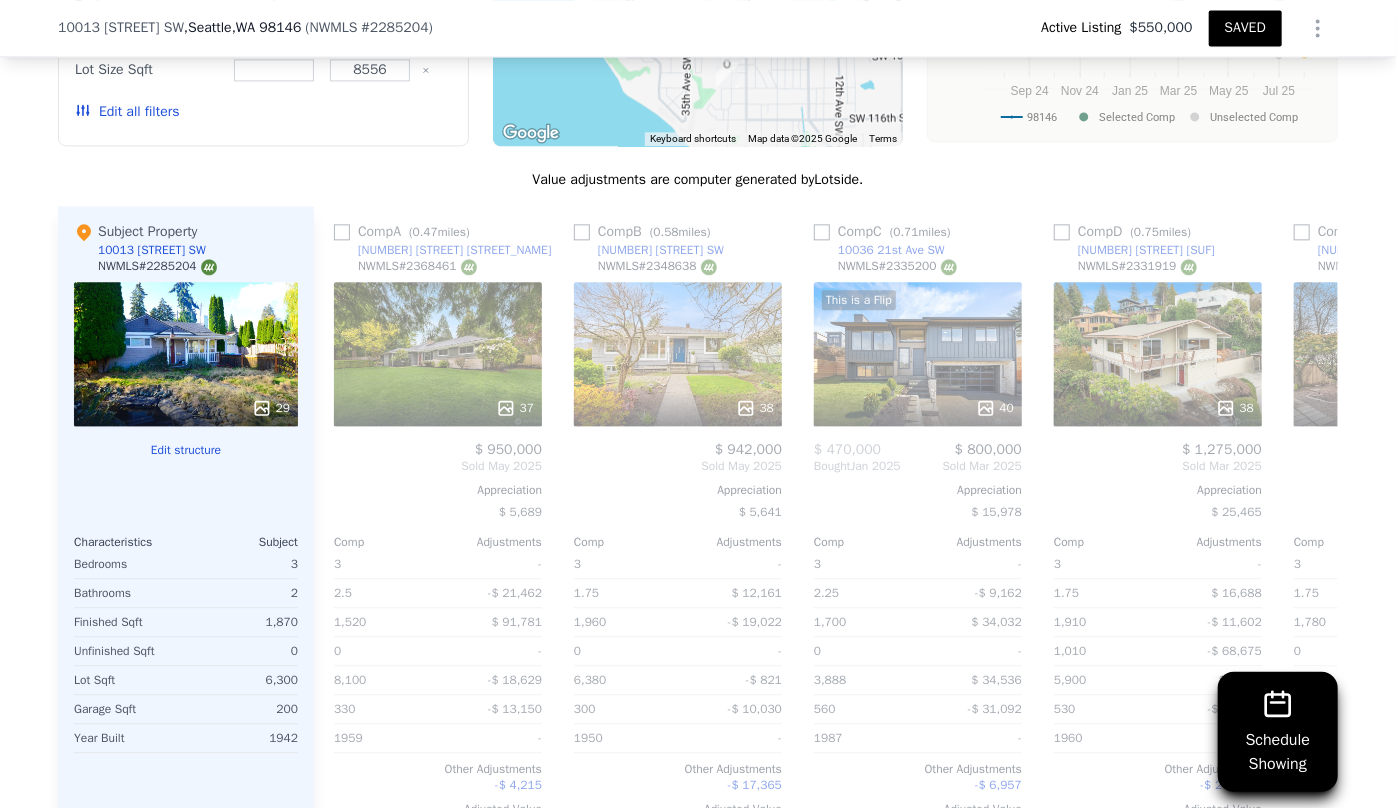 scroll, scrollTop: 0, scrollLeft: 0, axis: both 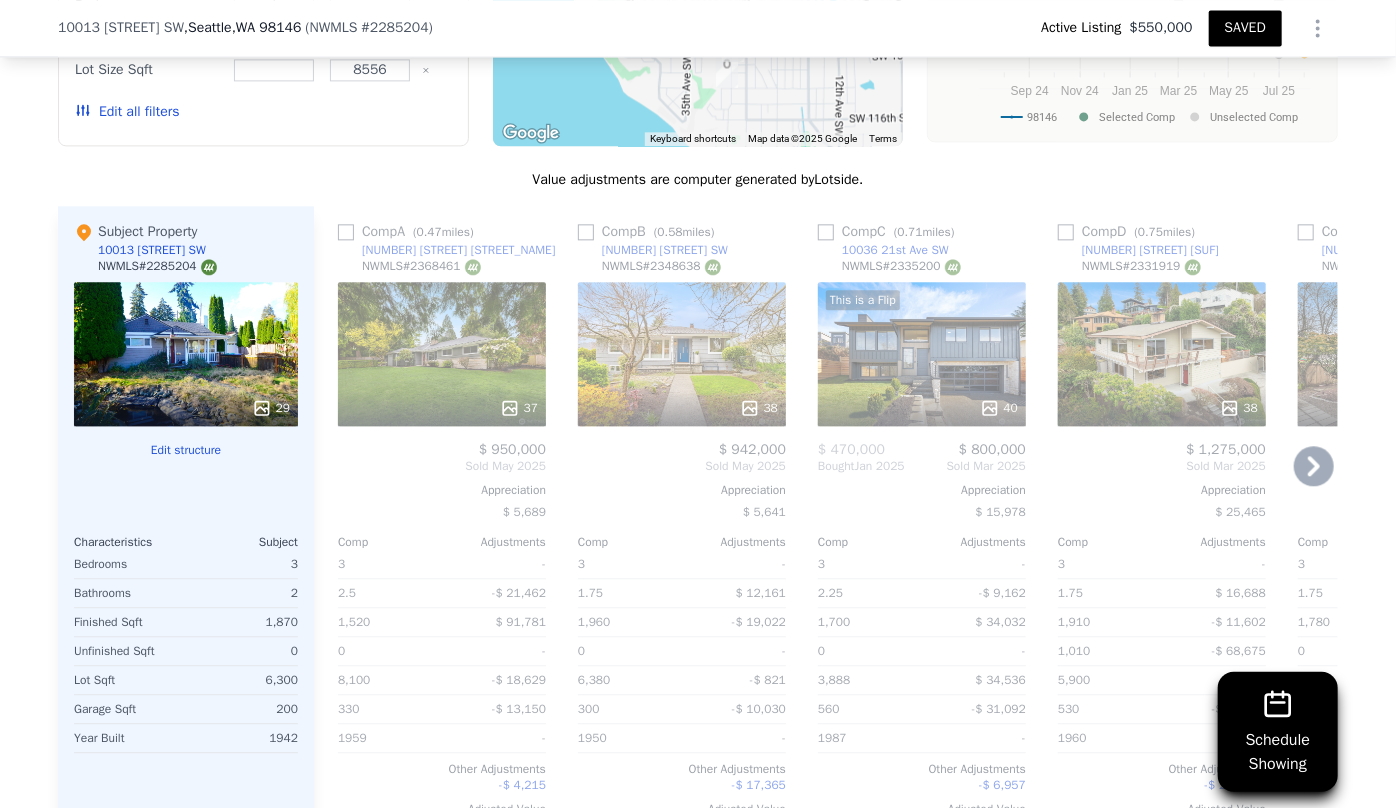 click 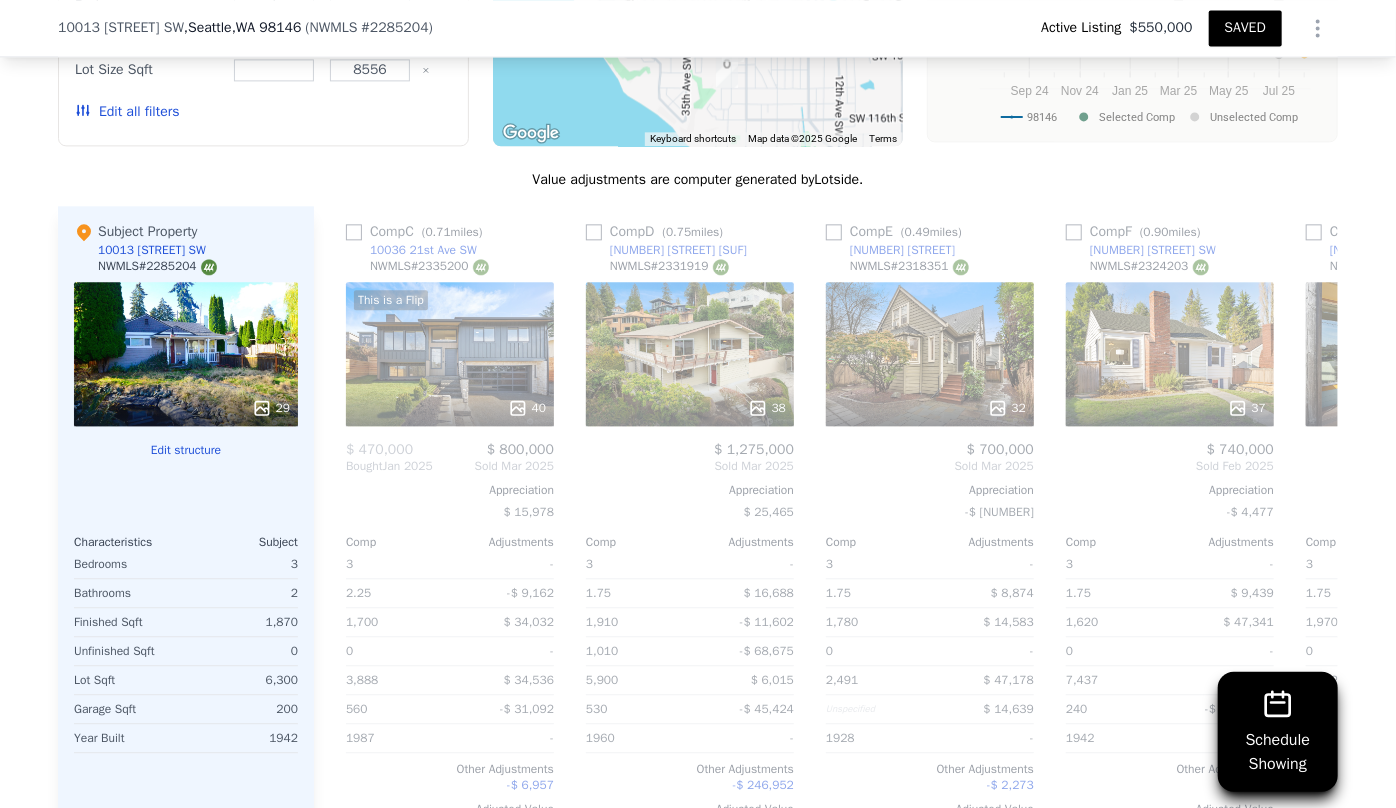 scroll, scrollTop: 0, scrollLeft: 480, axis: horizontal 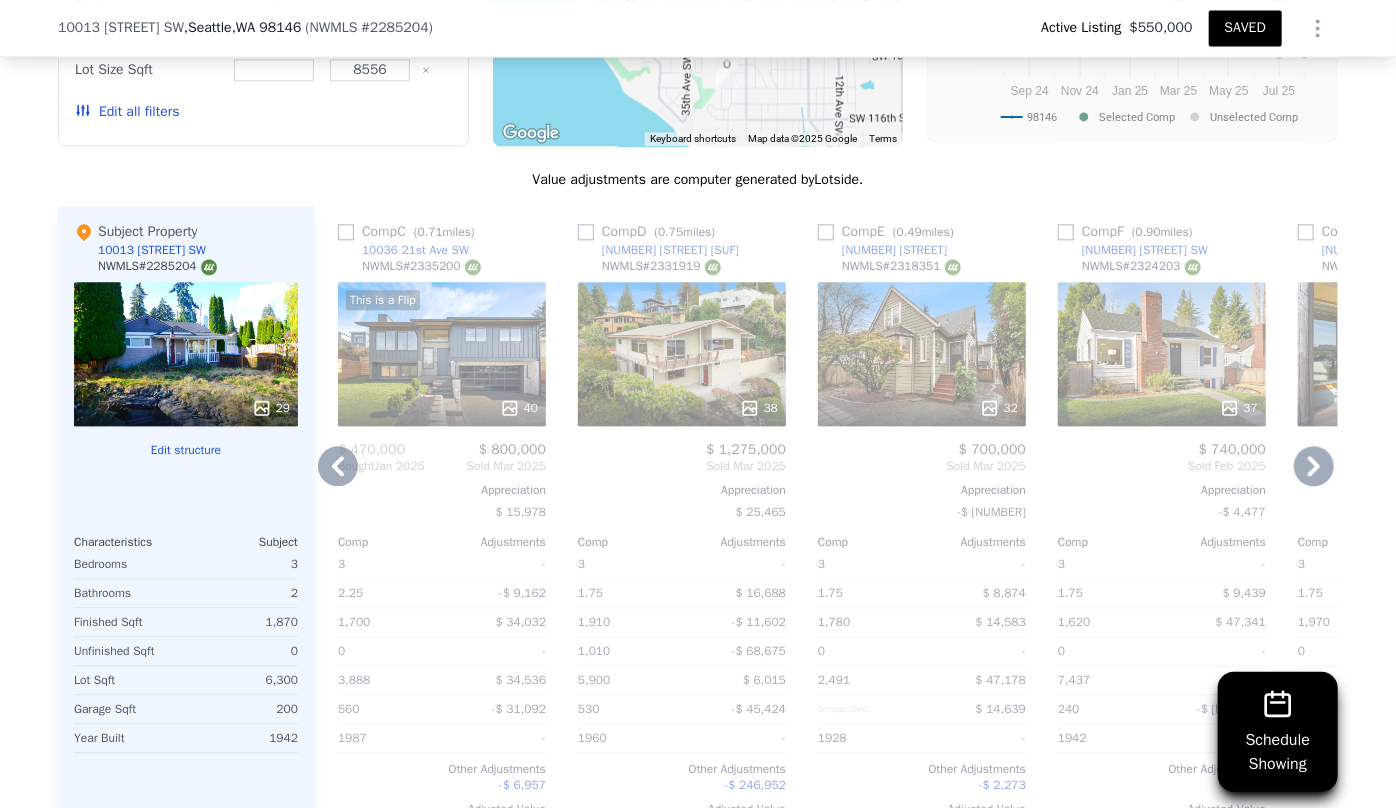 click on "Comp  A ( 0.47  miles) 9702 [STREET] SW NWMLS  # 2368461 37 $ 950,000 Sold   [MONTH] [YEAR] Appreciation $ 5,689 Comp Adjustments 3 - 2.5 -$ 21,462 1,520 $ 91,781 0 - 8,100 -$ 18,629 330 -$ 13,150 1959 - Other Adjustments -$ 4,215 Adjusted Value $ 984,325 Comp  B ( 0.58  miles) 9047 36th Ave SW NWMLS  # 2348638 38 $ 942,000 Sold   [MONTH] [YEAR] Appreciation $ 5,641 Comp Adjustments 3 - 1.75 $ 12,161 1,960 -$ 19,022 0 - 6,380 -$ 821 300 -$ 10,030 1950 - Other Adjustments -$ 17,365 Adjusted Value $ 906,922 Comp  C ( 0.71  miles) 10036 21st Ave SW NWMLS  # 2335200 This is a Flip 40 $ 470,000 $ 800,000 Bought  [MONTH] [YEAR] Sold   [MONTH] [YEAR] Appreciation $ 15,978 Comp Adjustments 3 - 2.25 -$ 9,162 1,700 $ 34,032 0 - 3,888 $ 34,536 560 -$ 31,092 1987 - Other Adjustments -$ 6,957 Adjusted Value $ 821,357 Comp  D ( 0.75  miles) 9418 Kilbourne Ct SW NWMLS  # 2331919 38 $ 1,275,000 Sold   [MONTH] [YEAR] Appreciation $ 25,465 Comp Adjustments 3 - 1.75 $ 16,688 1,910 -$ 11,602 1,010 -$ 68,675 5,900 $ 6,015 530 -$ 45,424 1960 - $ 925,051" at bounding box center [826, 527] 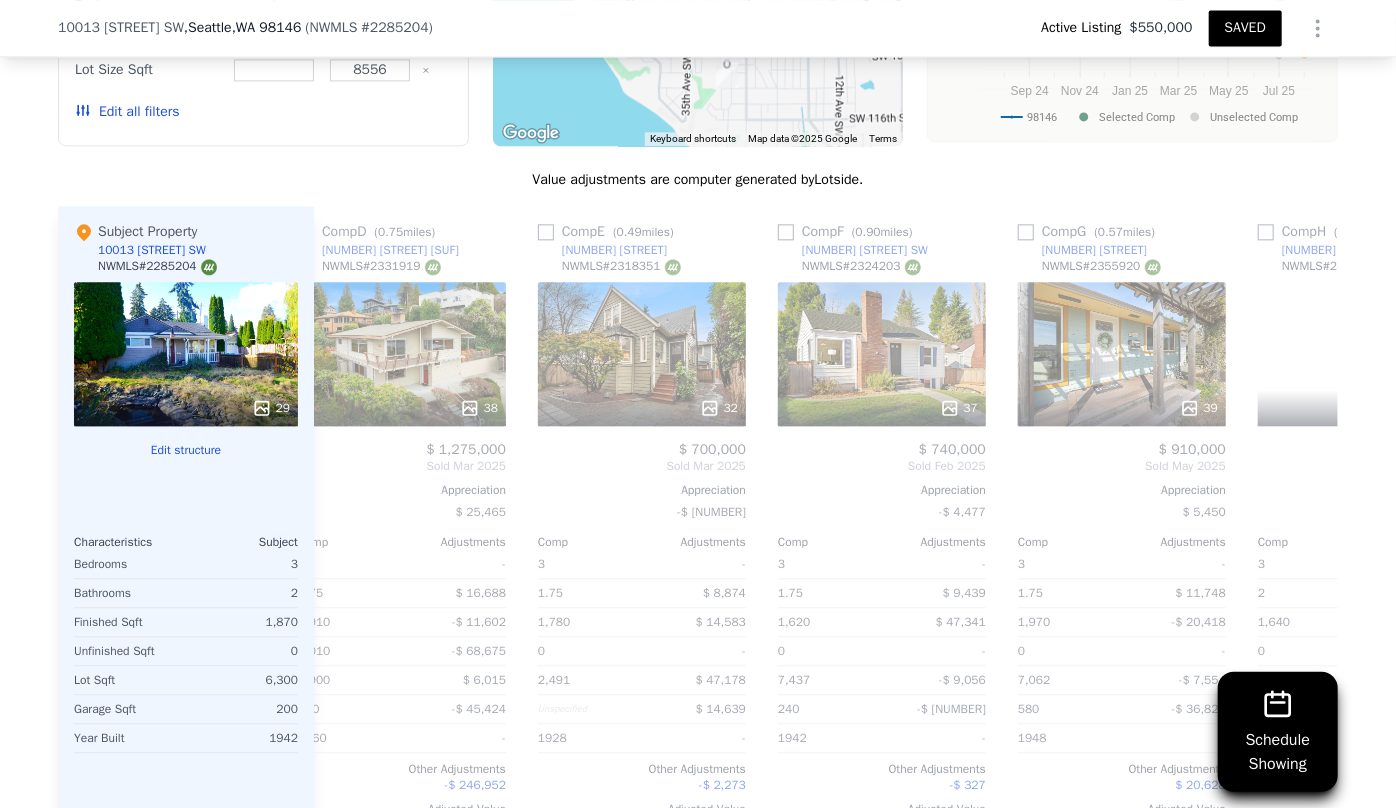 scroll, scrollTop: 0, scrollLeft: 960, axis: horizontal 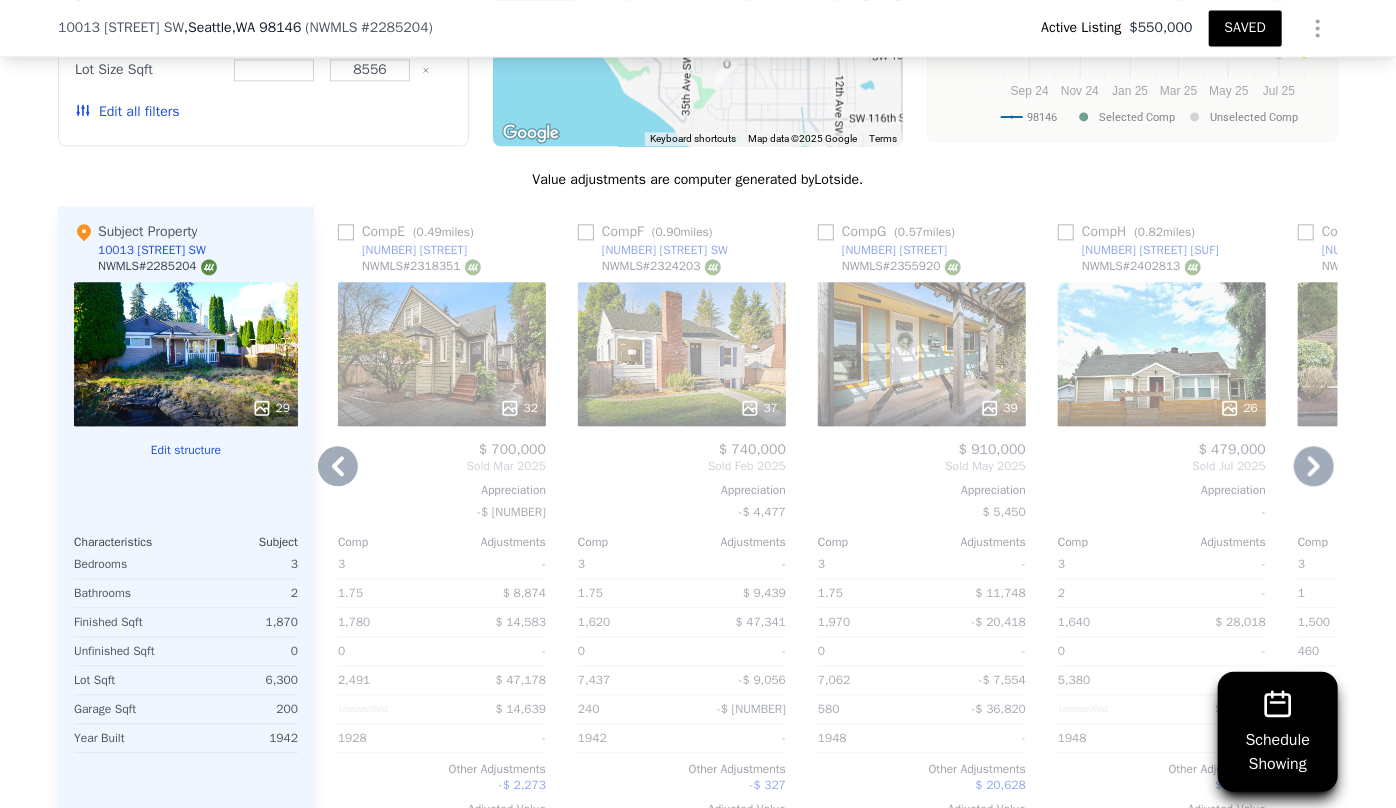click 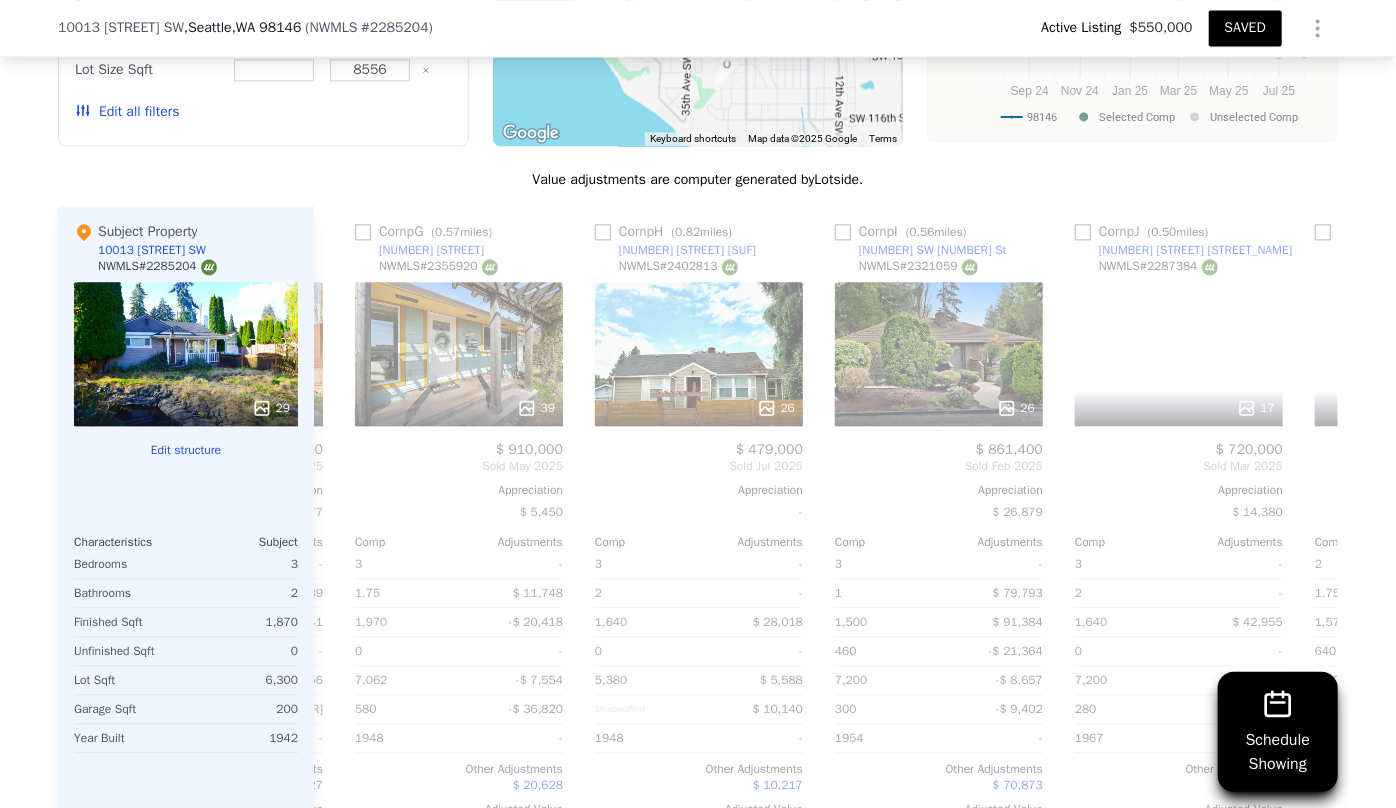 scroll, scrollTop: 0, scrollLeft: 1440, axis: horizontal 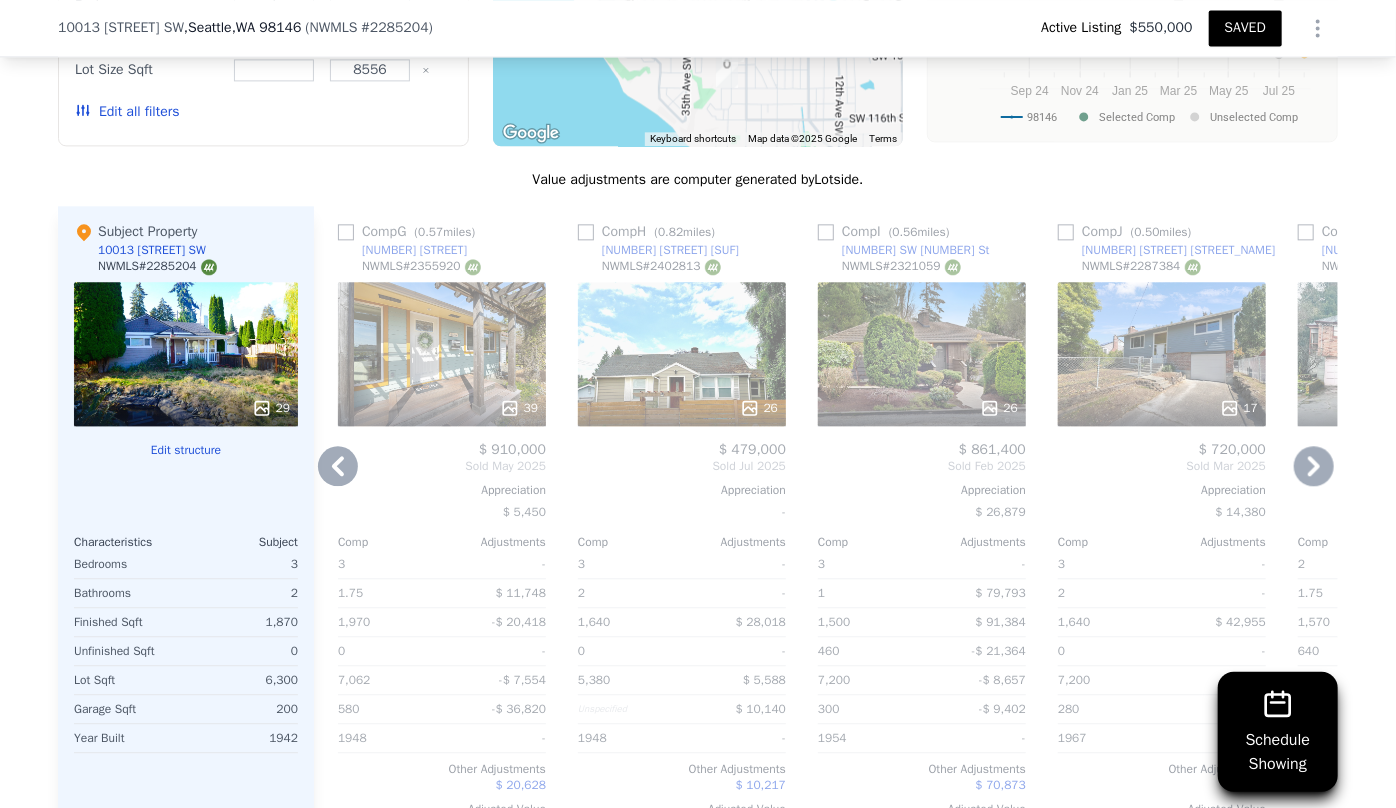 click 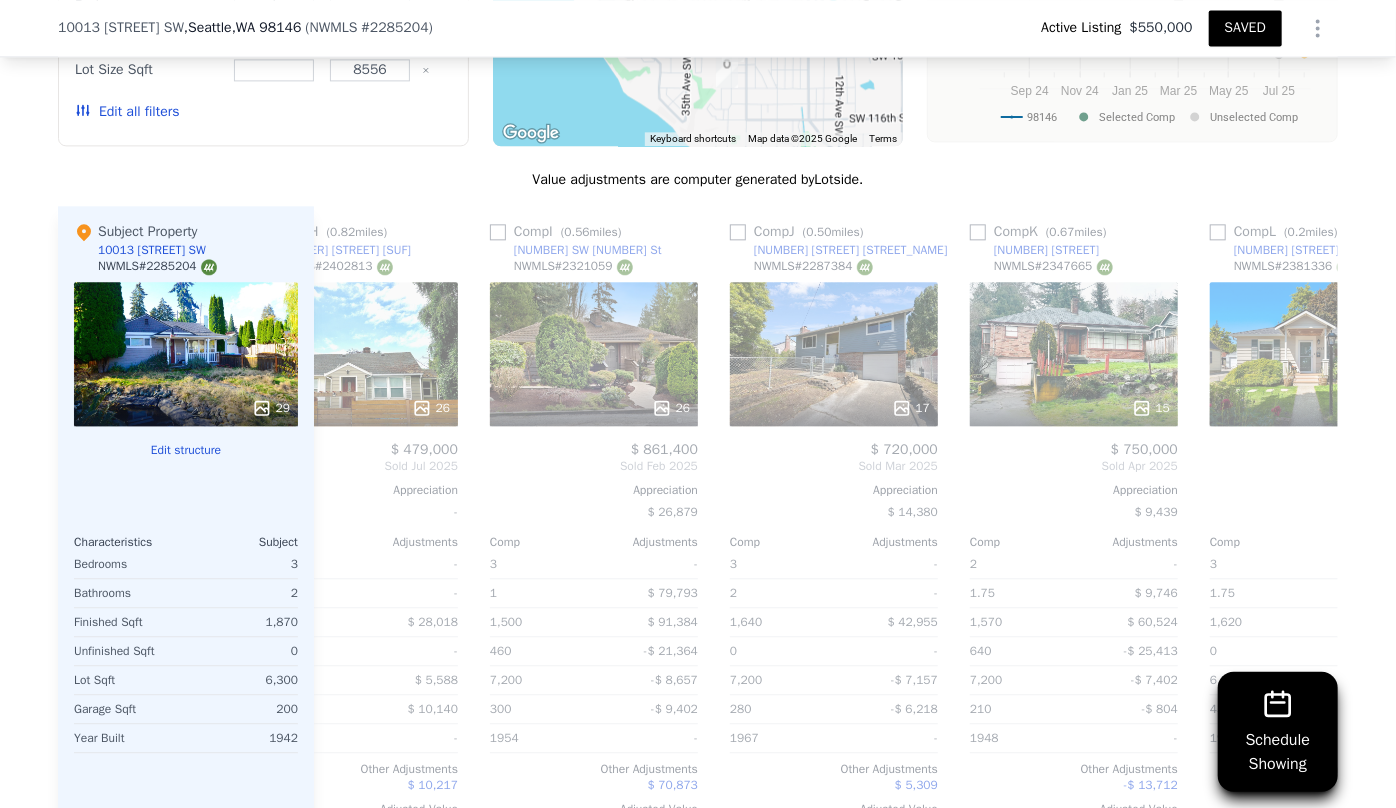 scroll, scrollTop: 0, scrollLeft: 1920, axis: horizontal 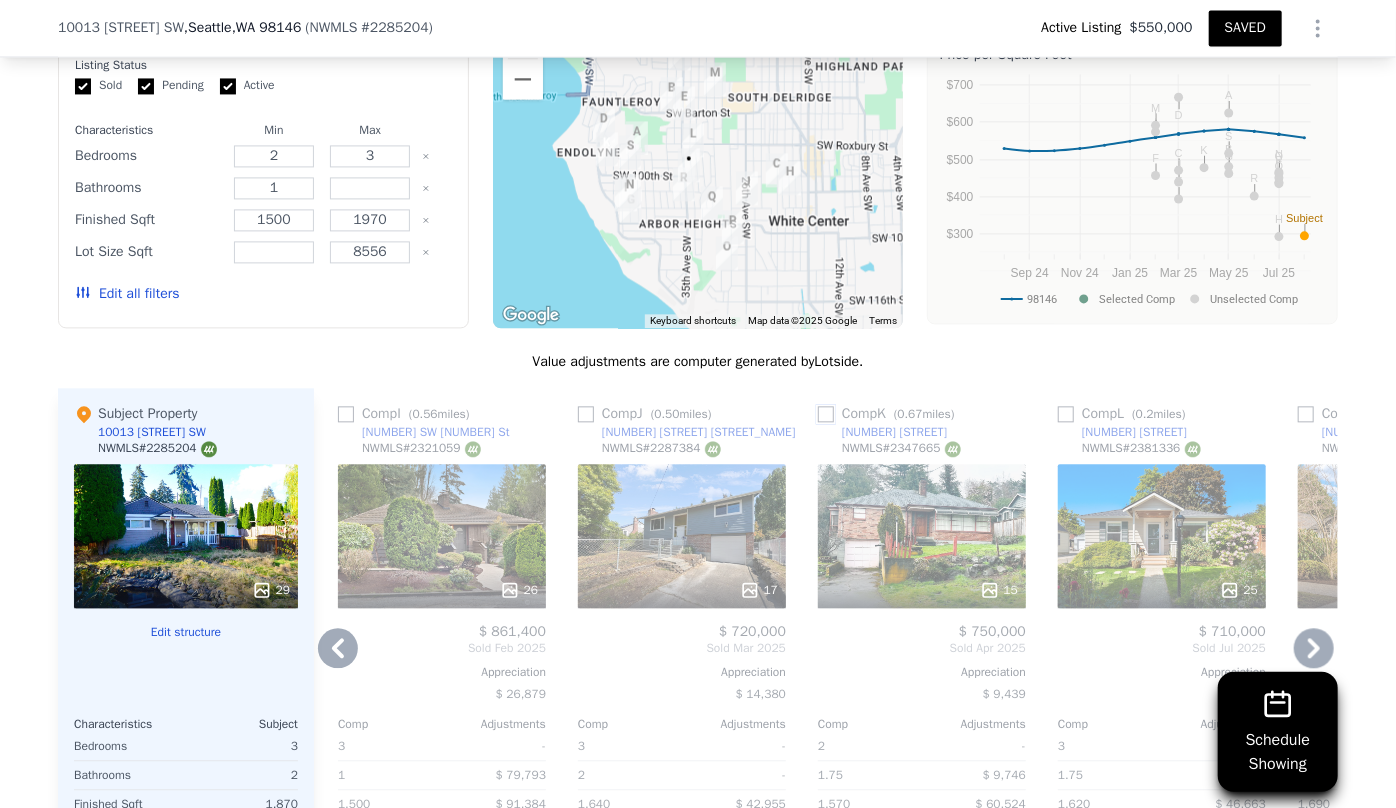 click at bounding box center [826, 414] 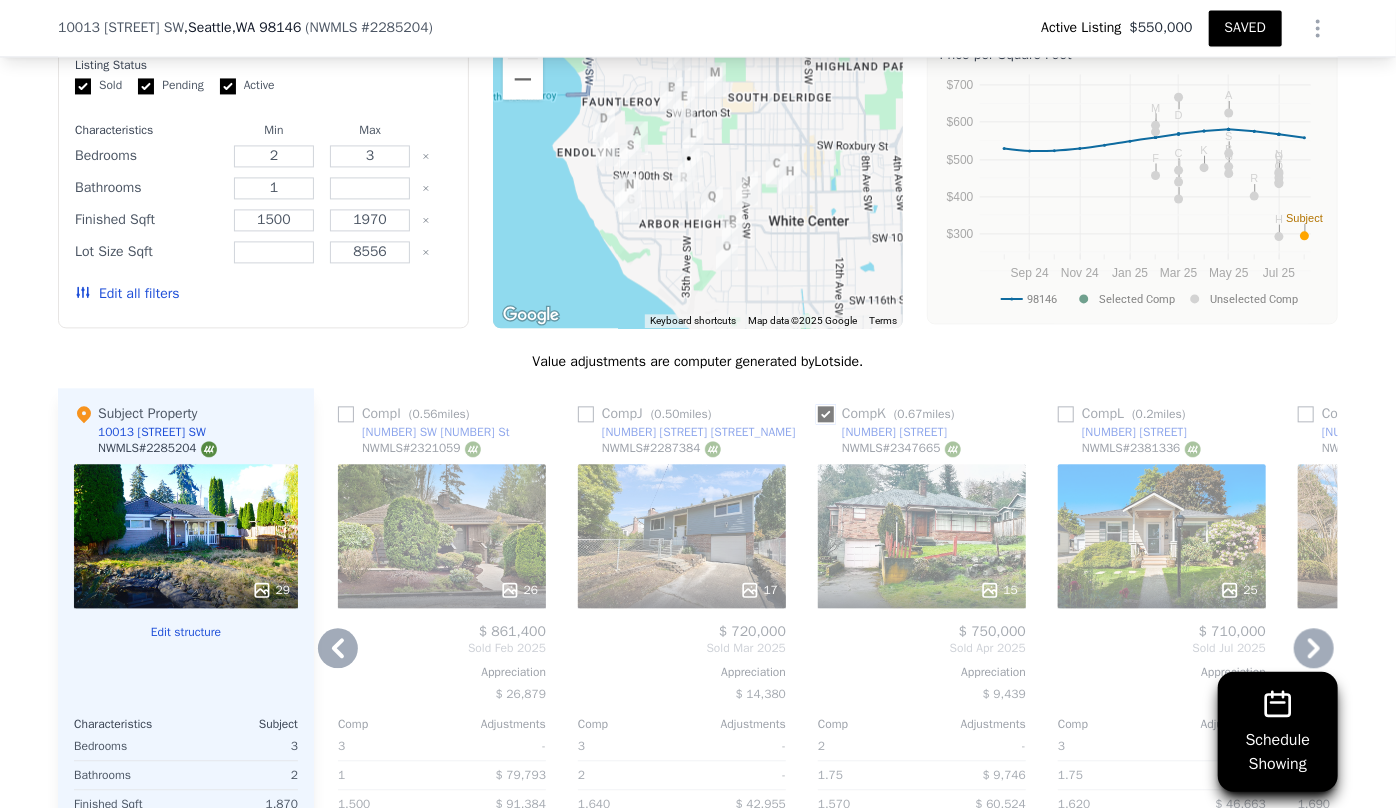 checkbox on "true" 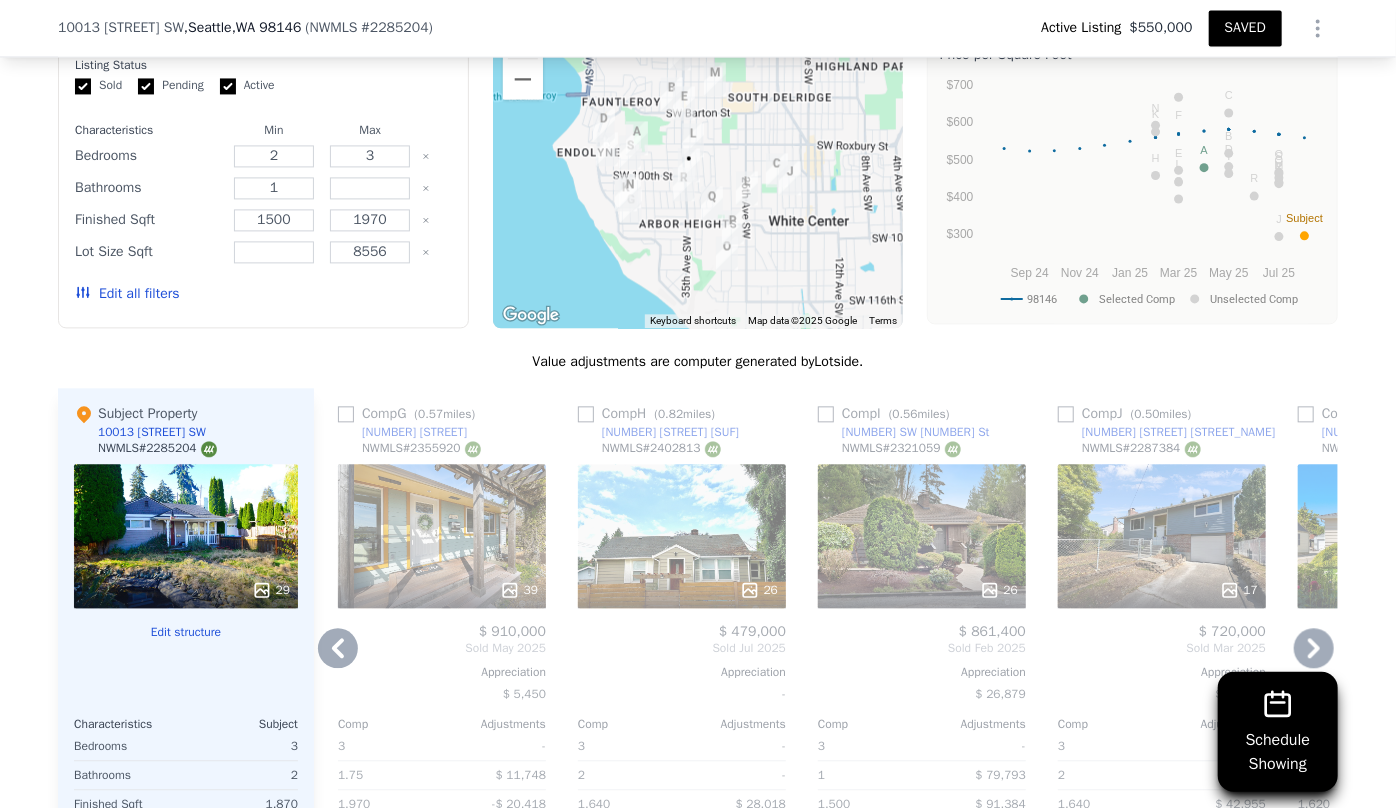 click 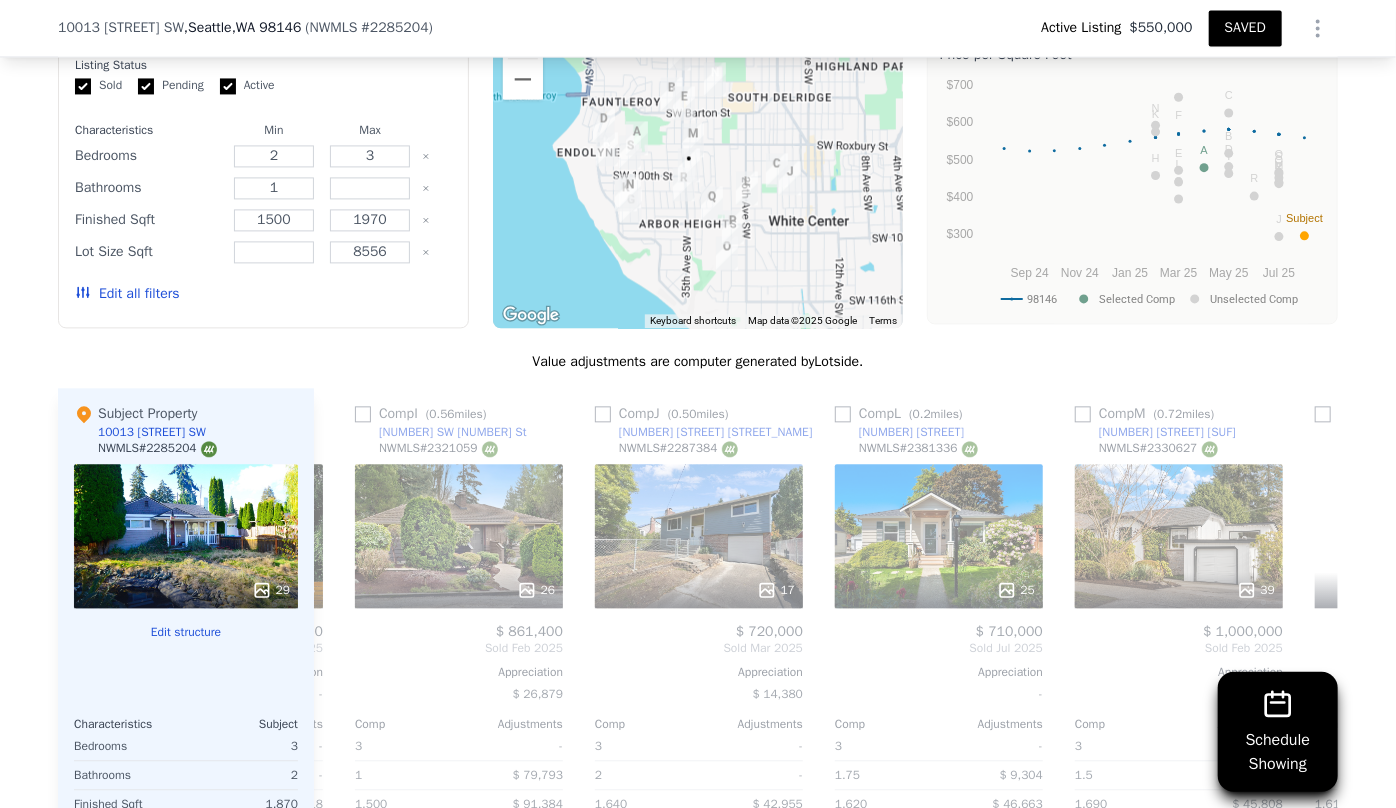 scroll, scrollTop: 0, scrollLeft: 2400, axis: horizontal 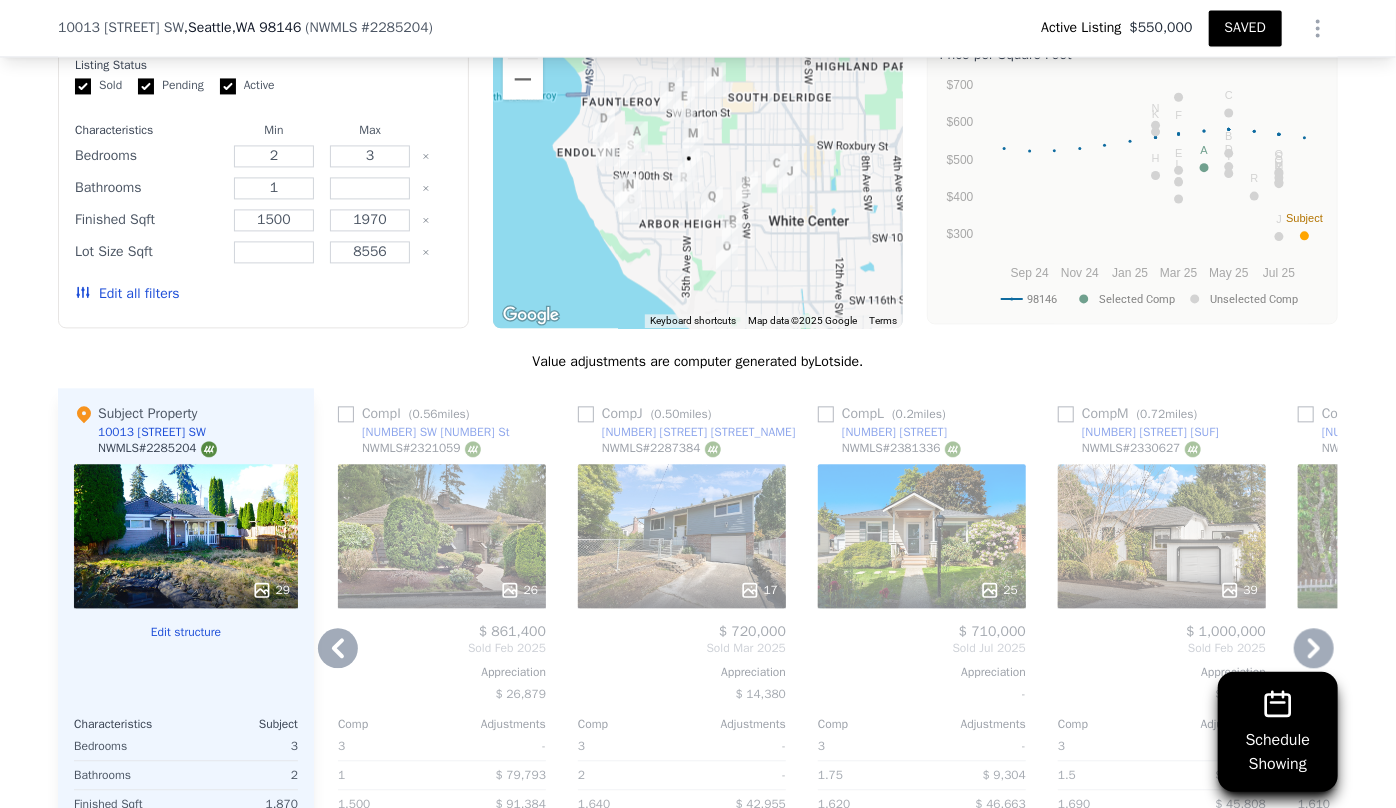 click 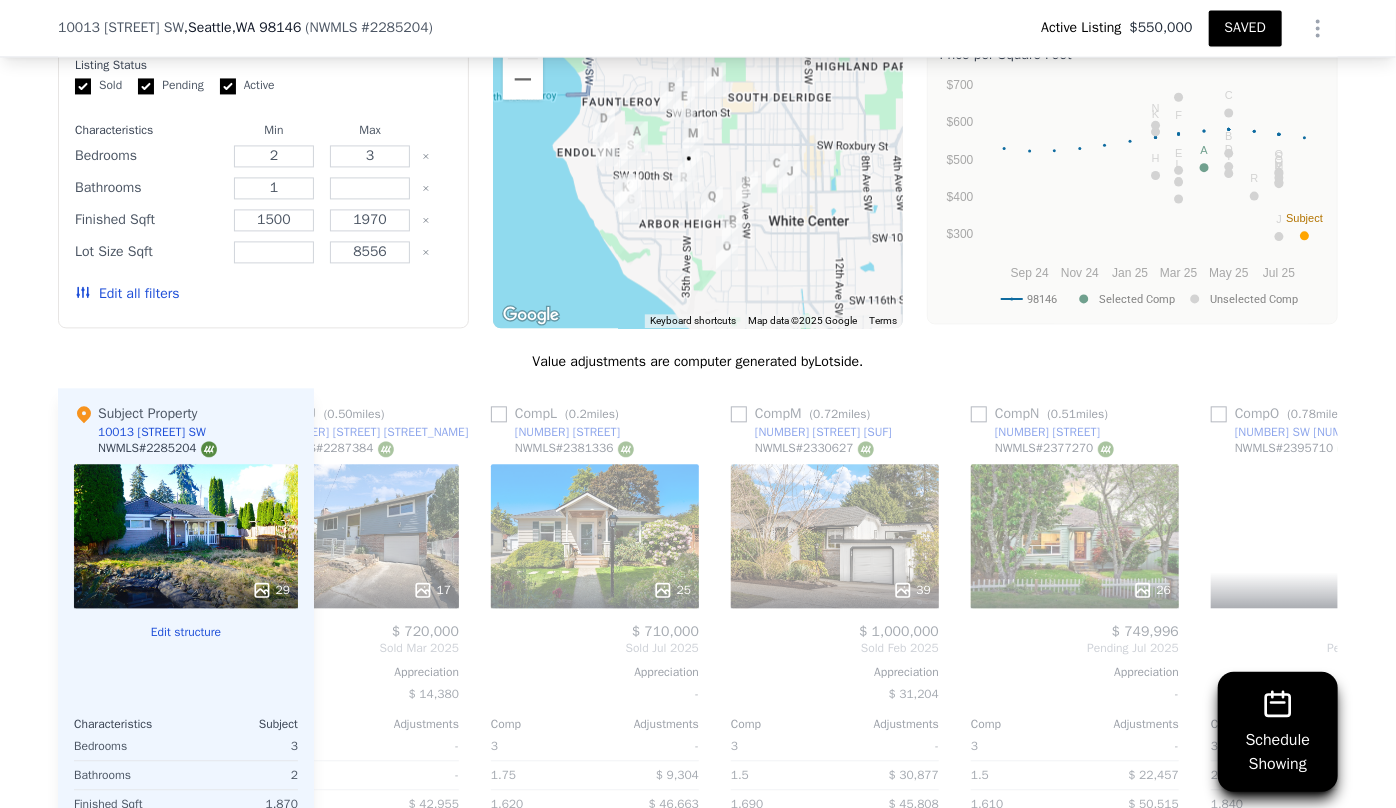 scroll, scrollTop: 0, scrollLeft: 2880, axis: horizontal 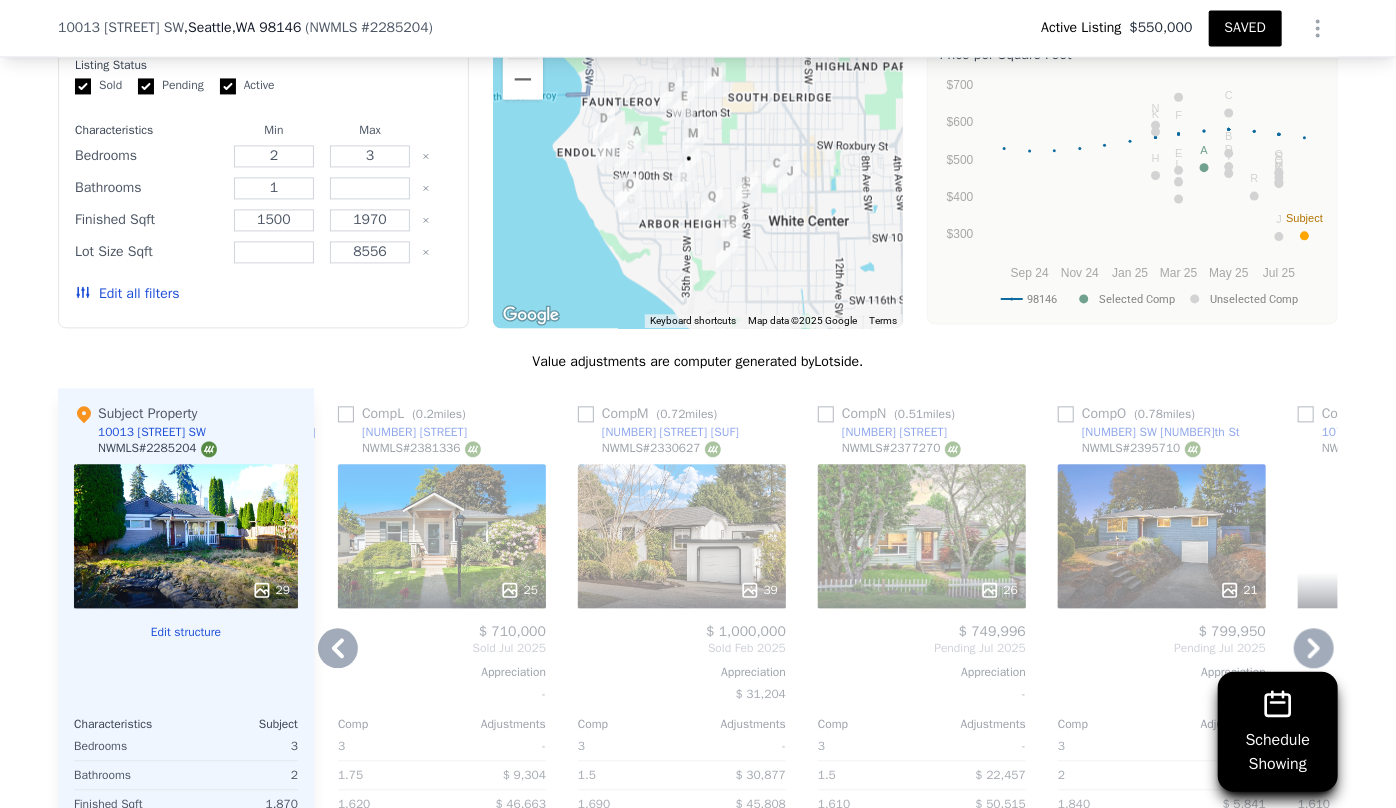 click 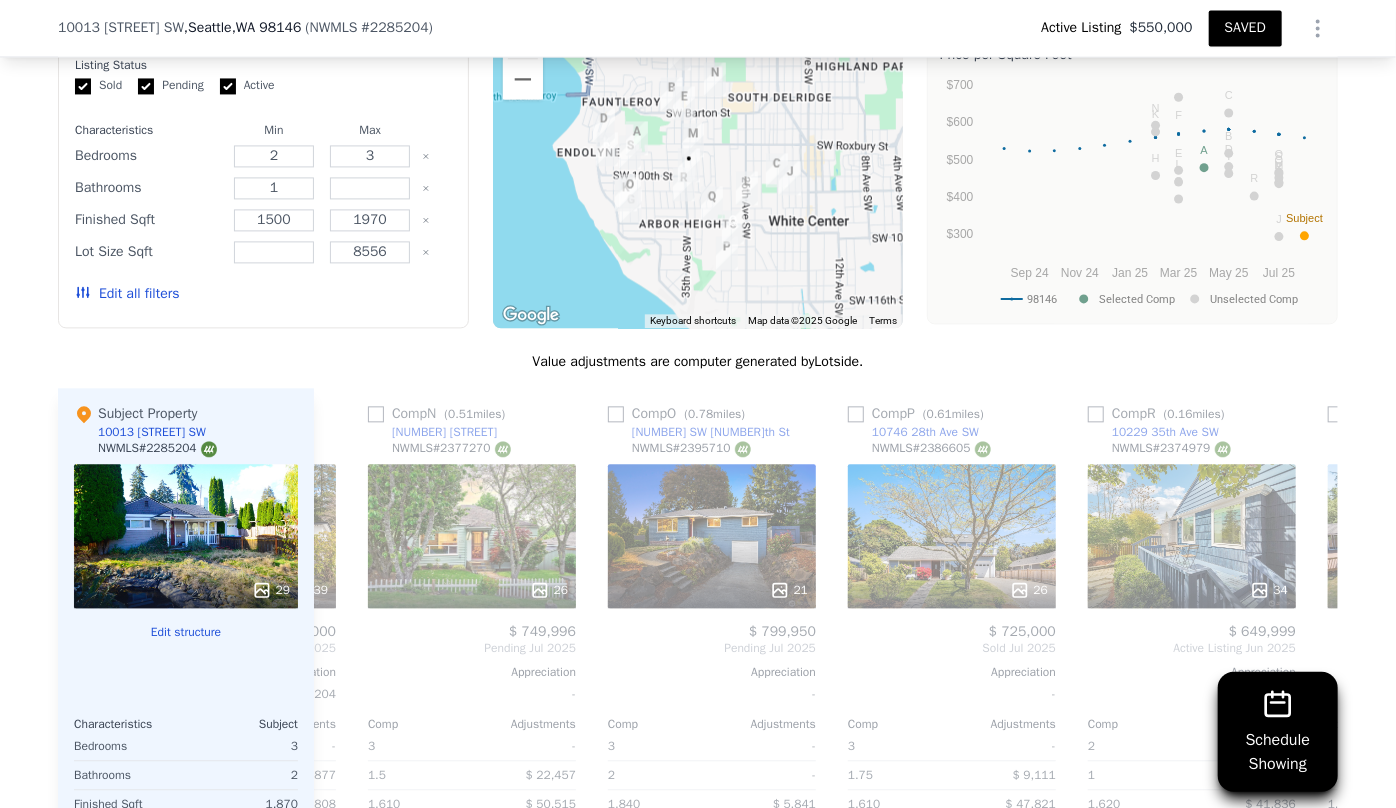 scroll, scrollTop: 0, scrollLeft: 3360, axis: horizontal 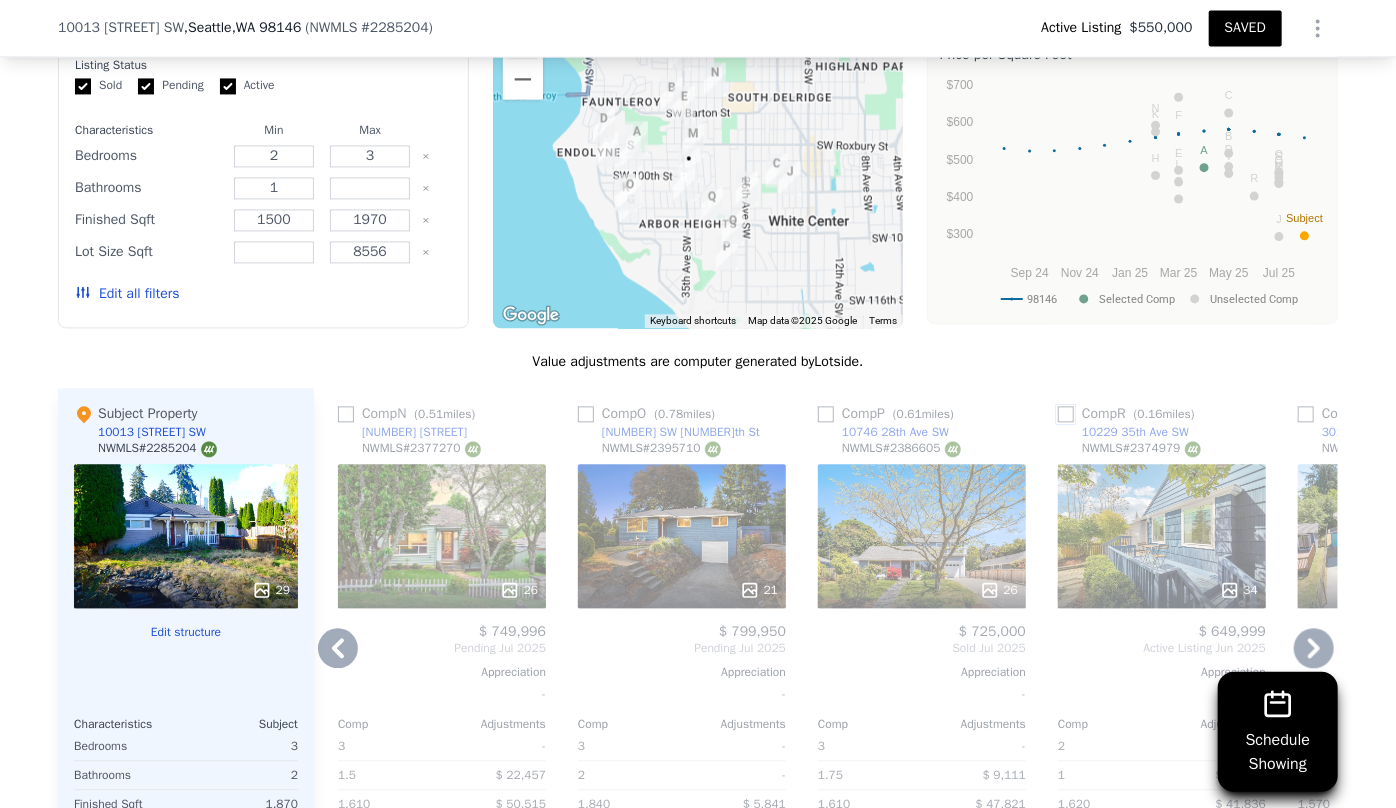 click at bounding box center [1066, 414] 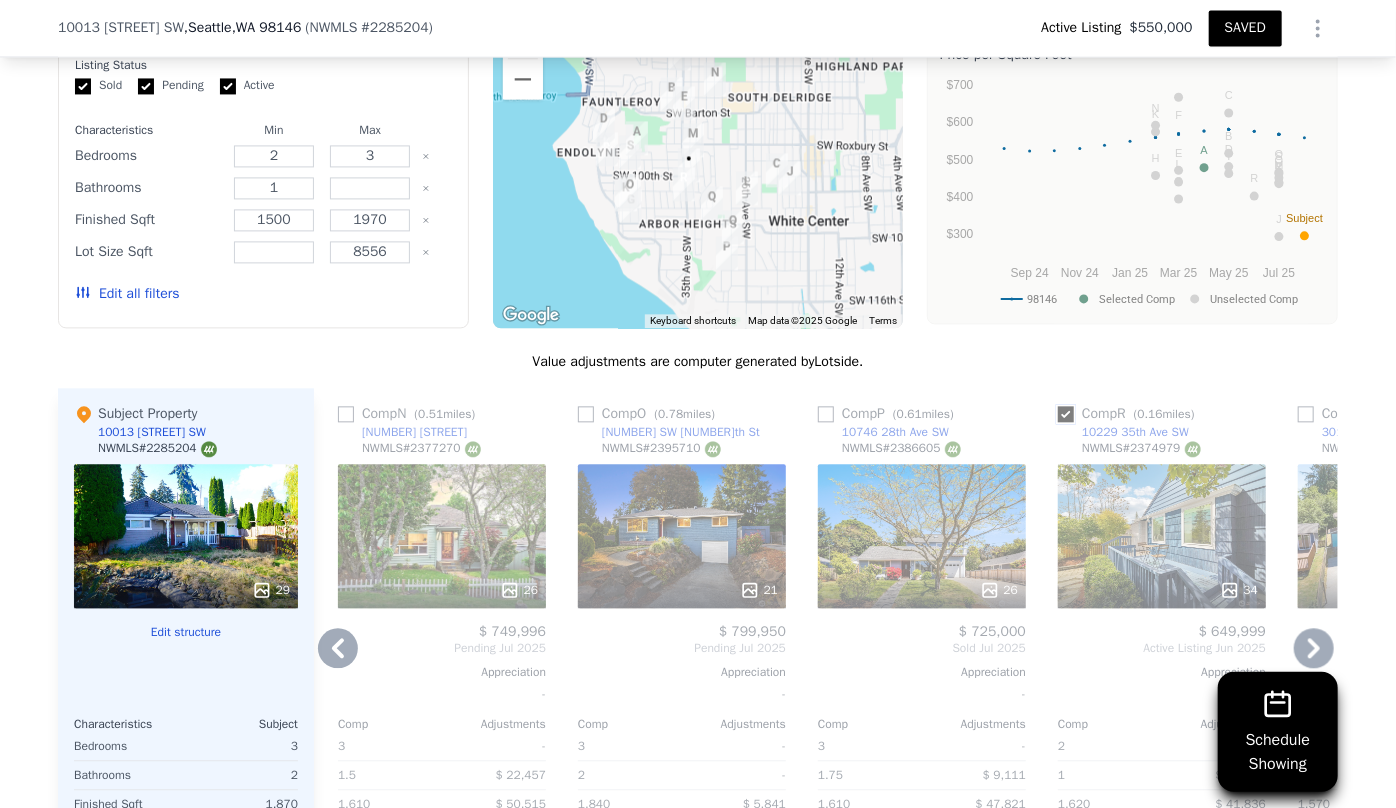 checkbox on "true" 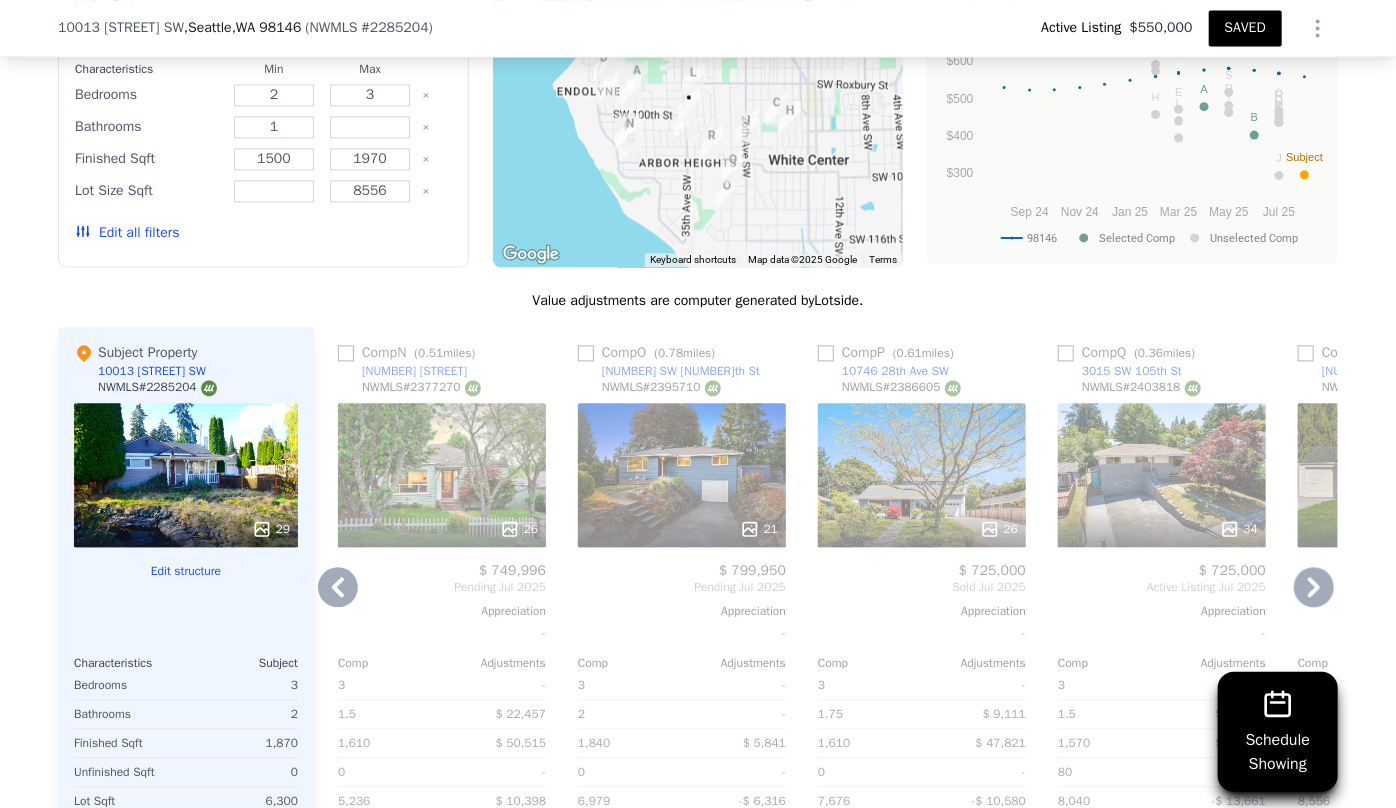 scroll, scrollTop: 2182, scrollLeft: 0, axis: vertical 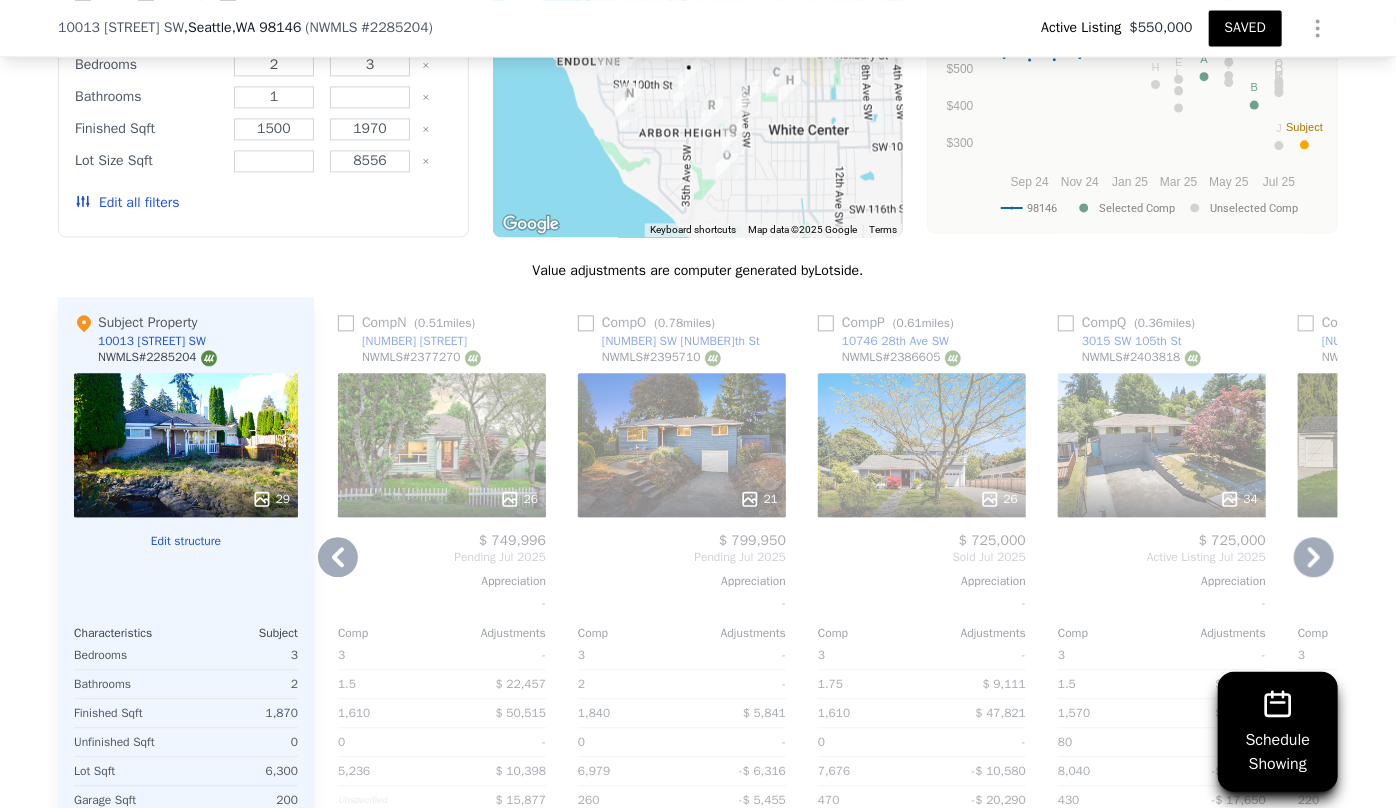 click 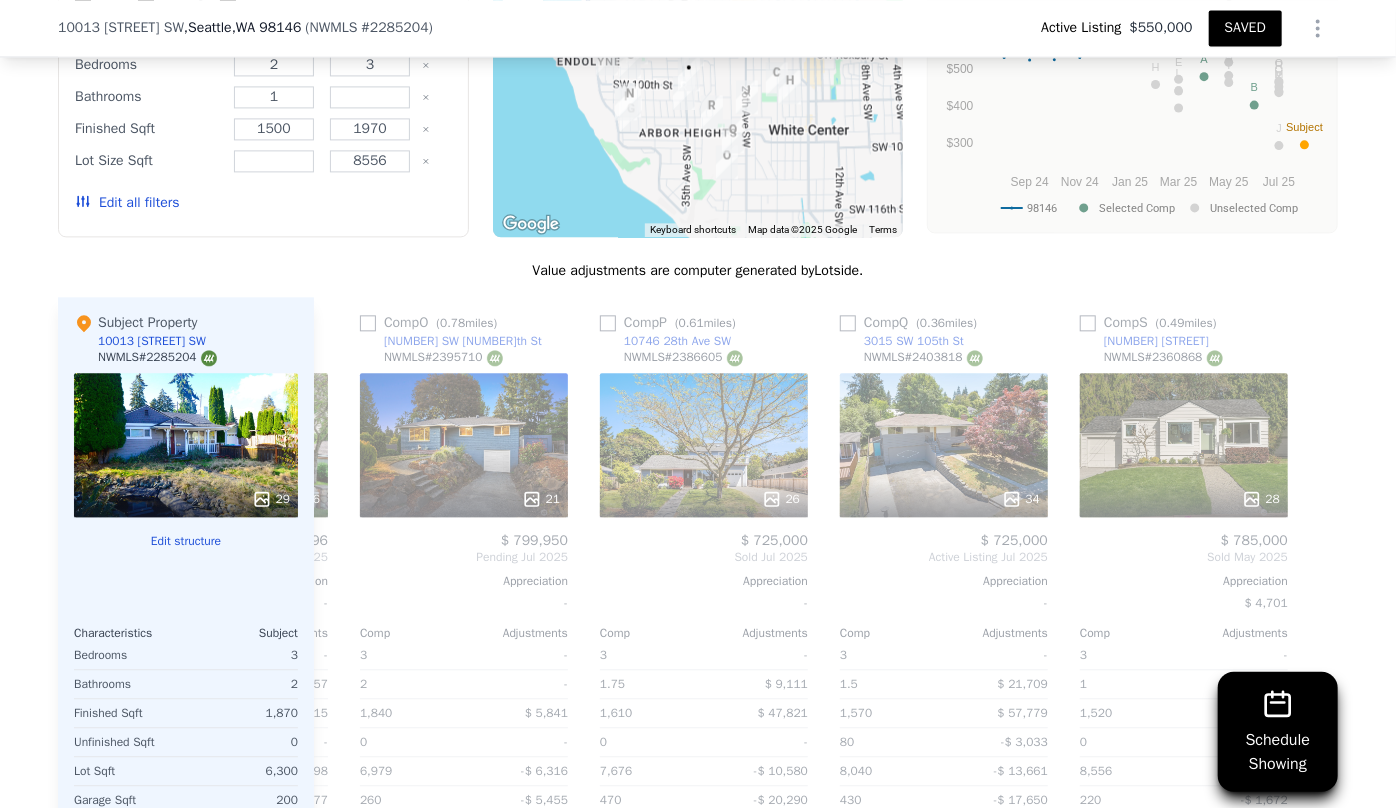 scroll, scrollTop: 0, scrollLeft: 3583, axis: horizontal 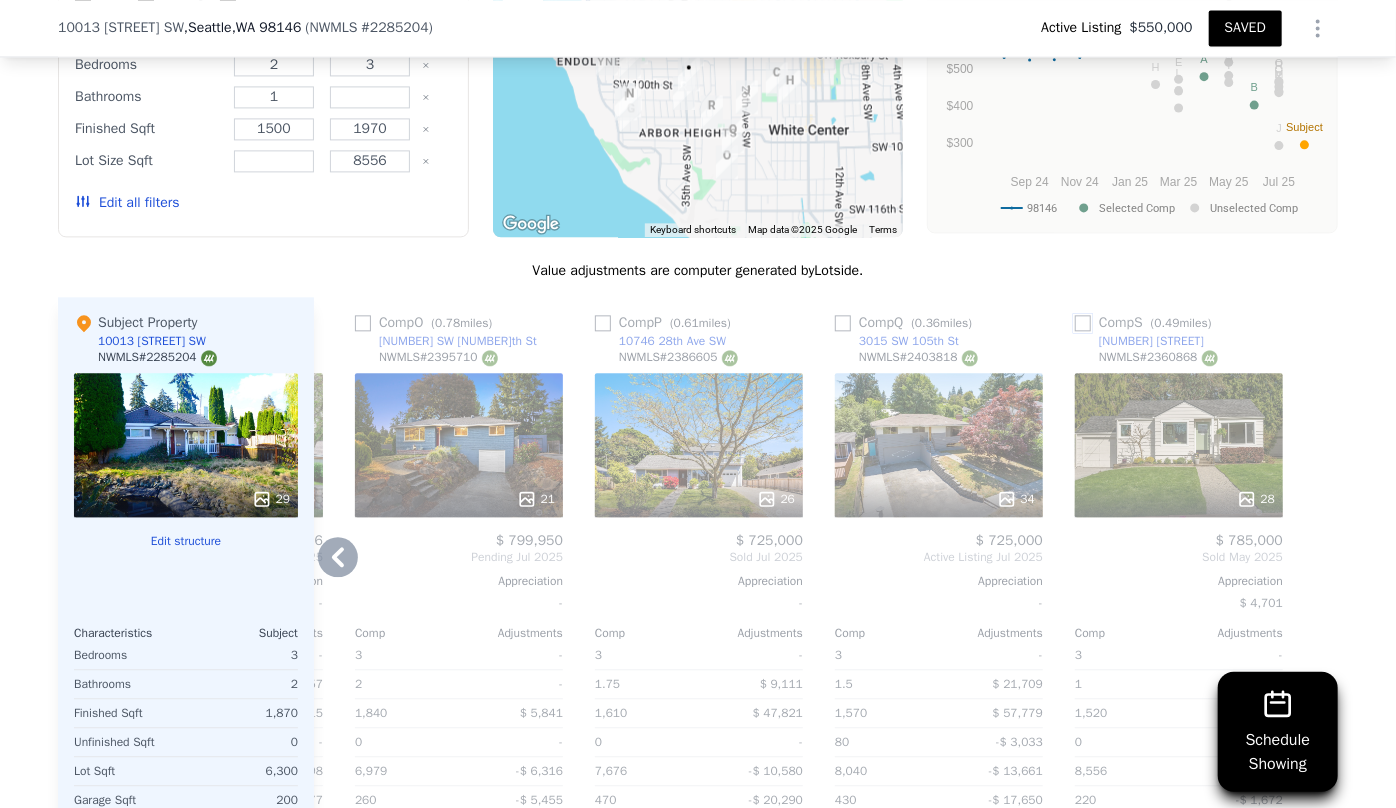 click at bounding box center (1083, 323) 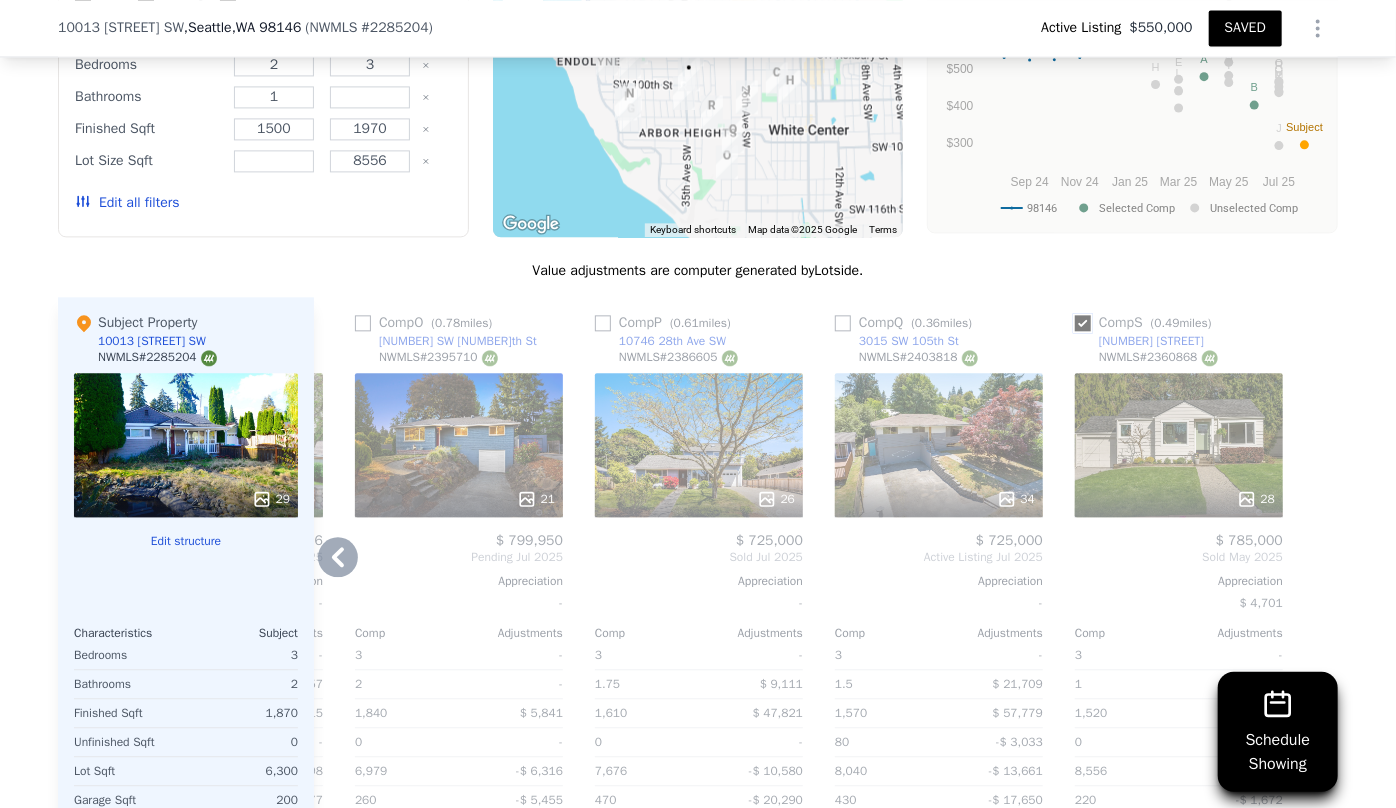 checkbox on "true" 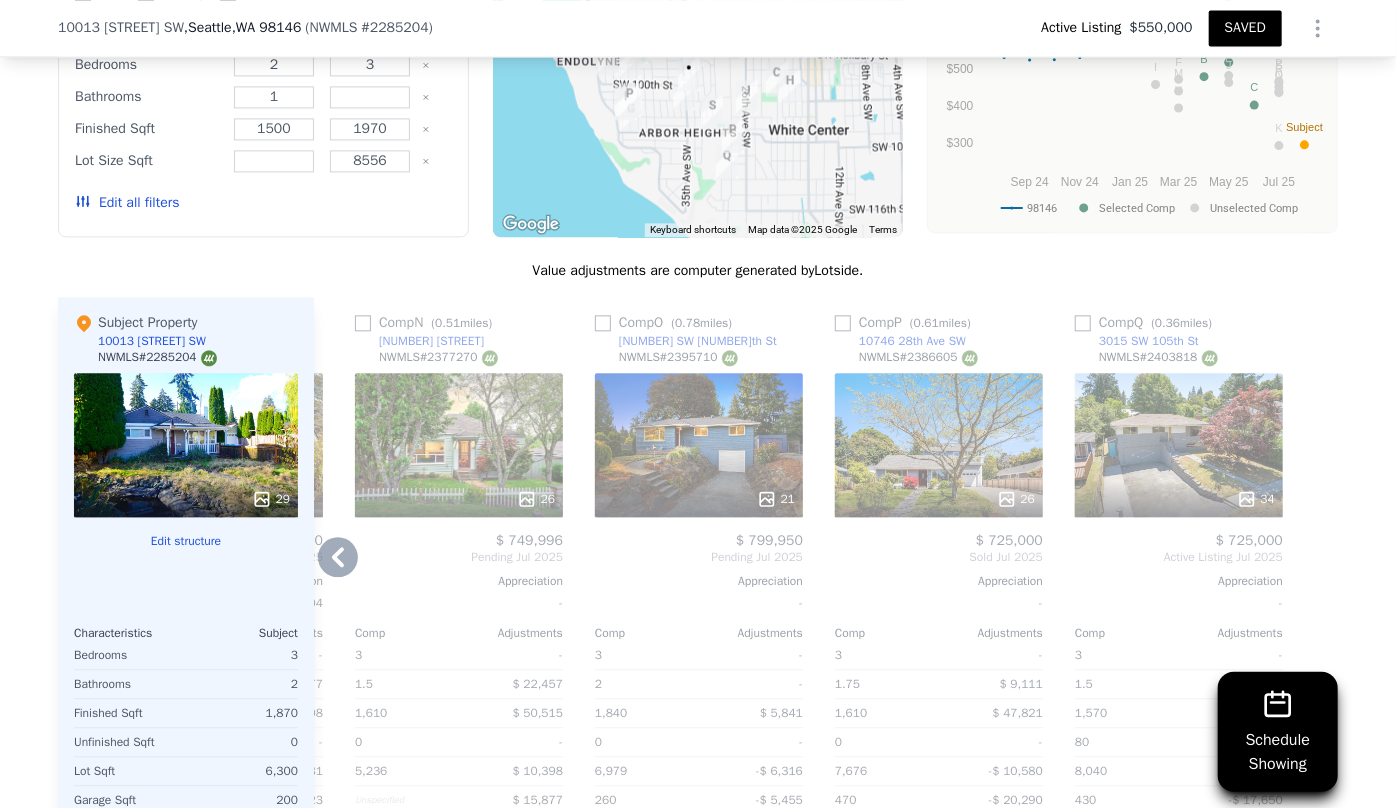 click on "21" at bounding box center [699, 445] 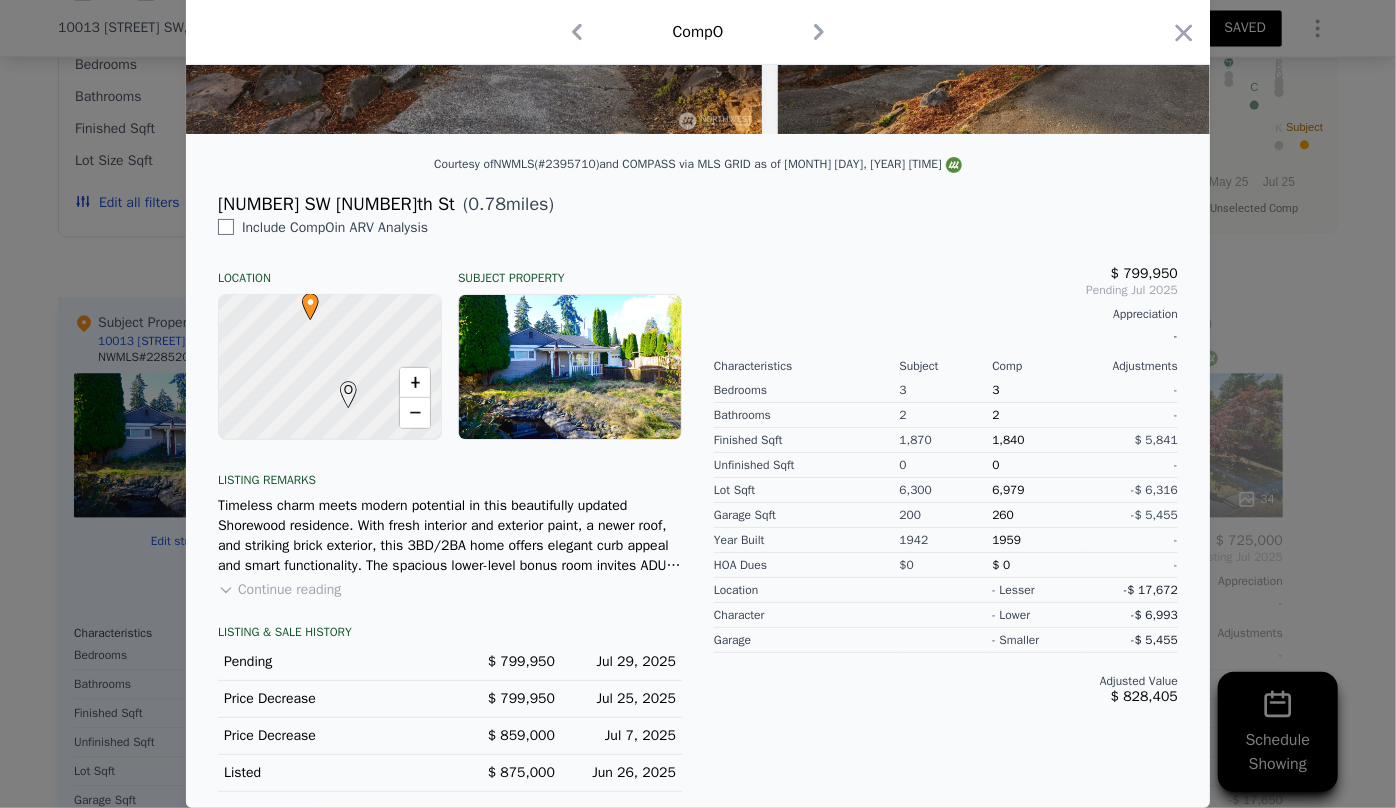 scroll, scrollTop: 391, scrollLeft: 0, axis: vertical 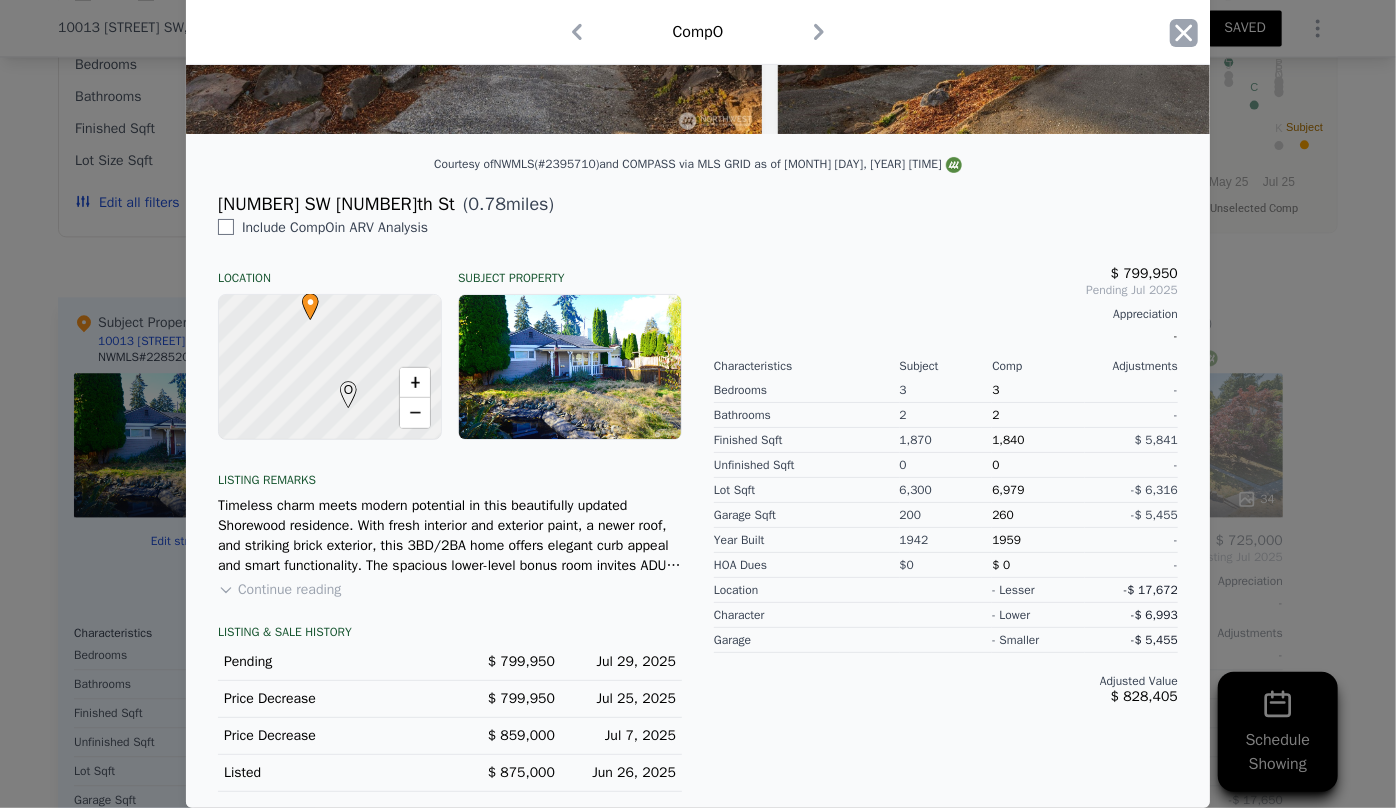click 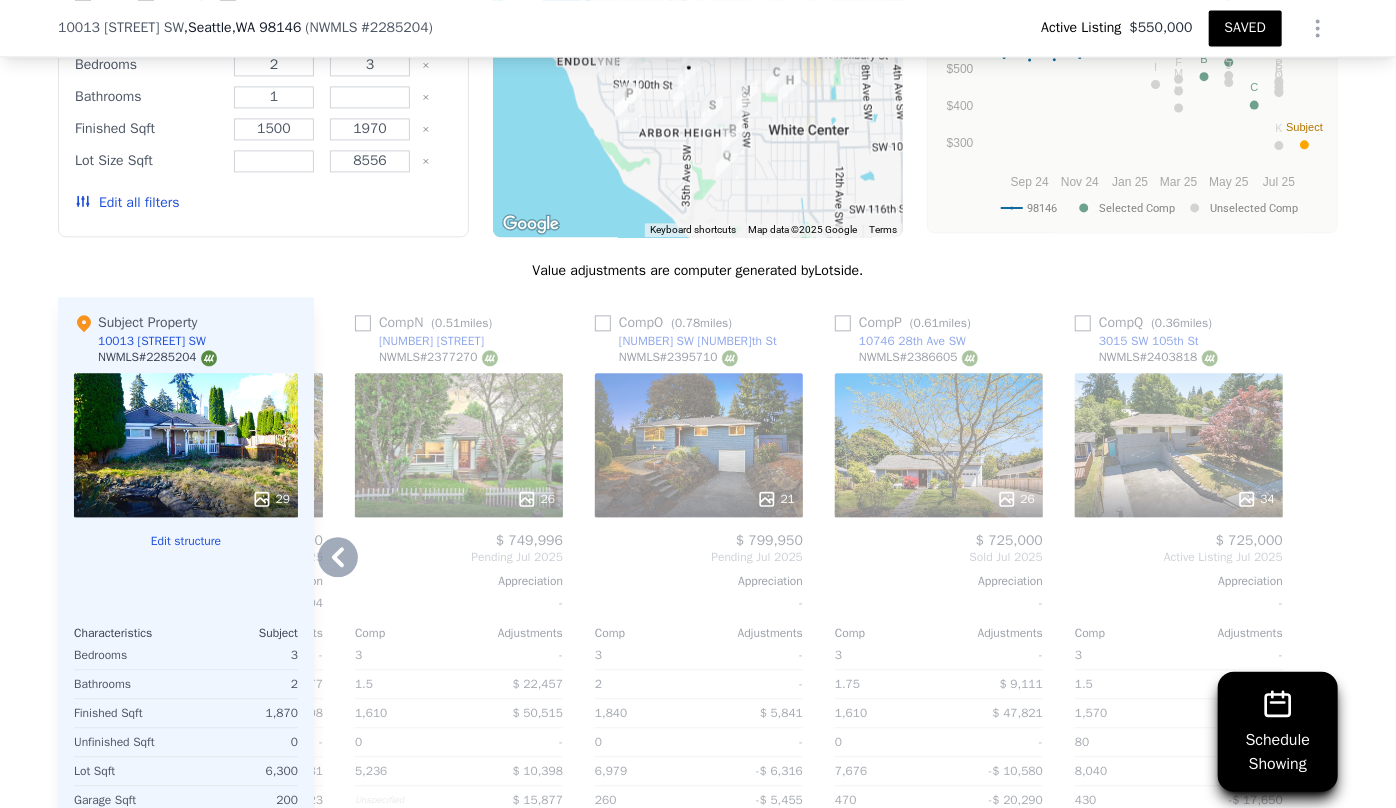 click 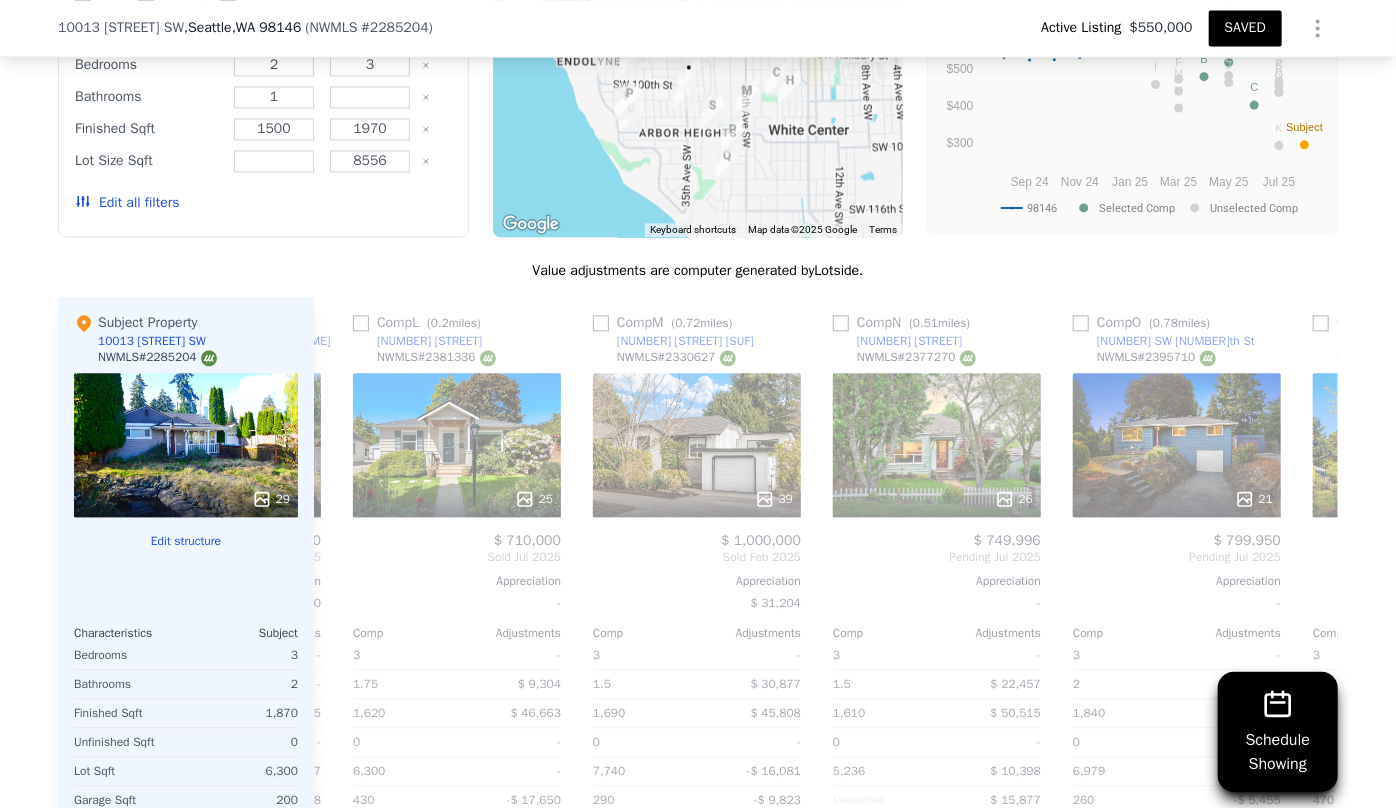 scroll, scrollTop: 0, scrollLeft: 3103, axis: horizontal 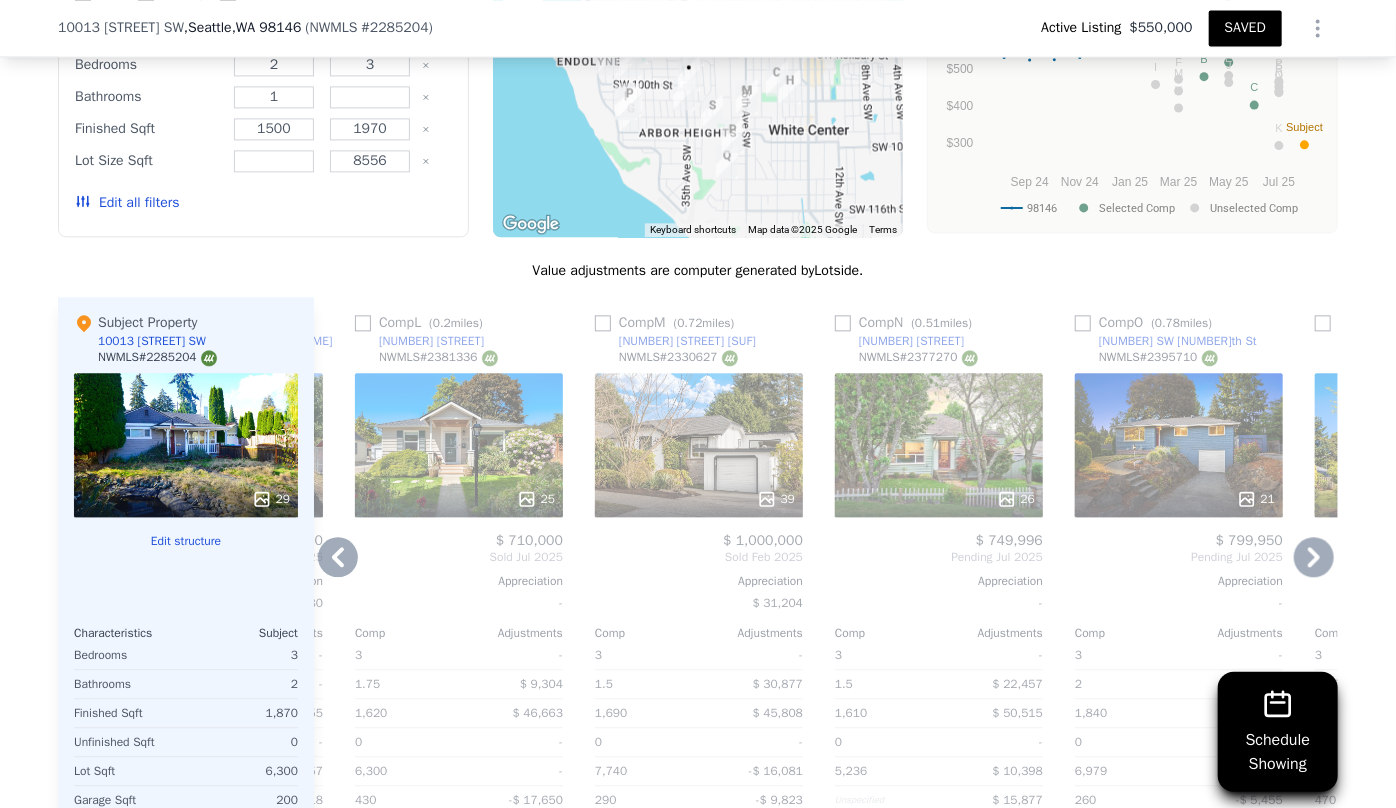 click 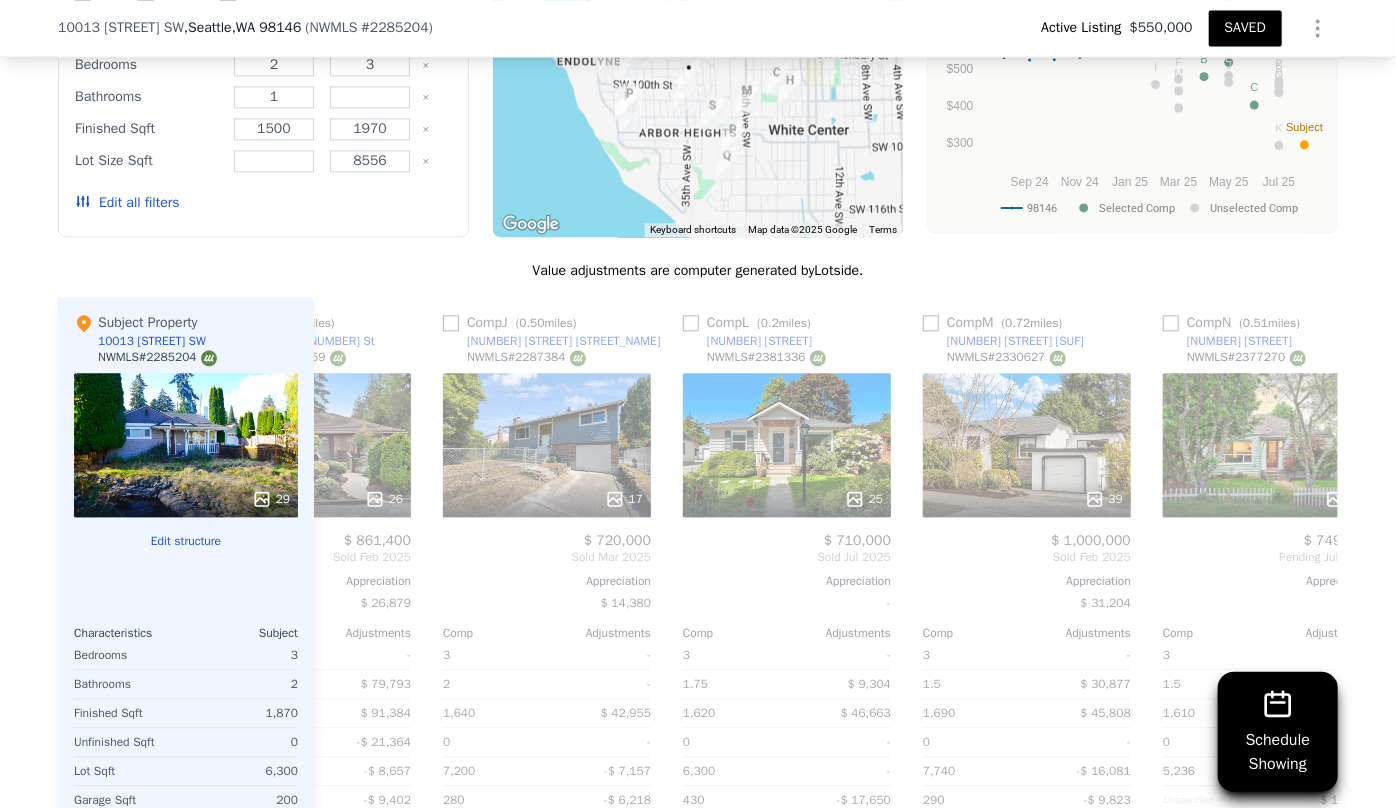 scroll, scrollTop: 0, scrollLeft: 2623, axis: horizontal 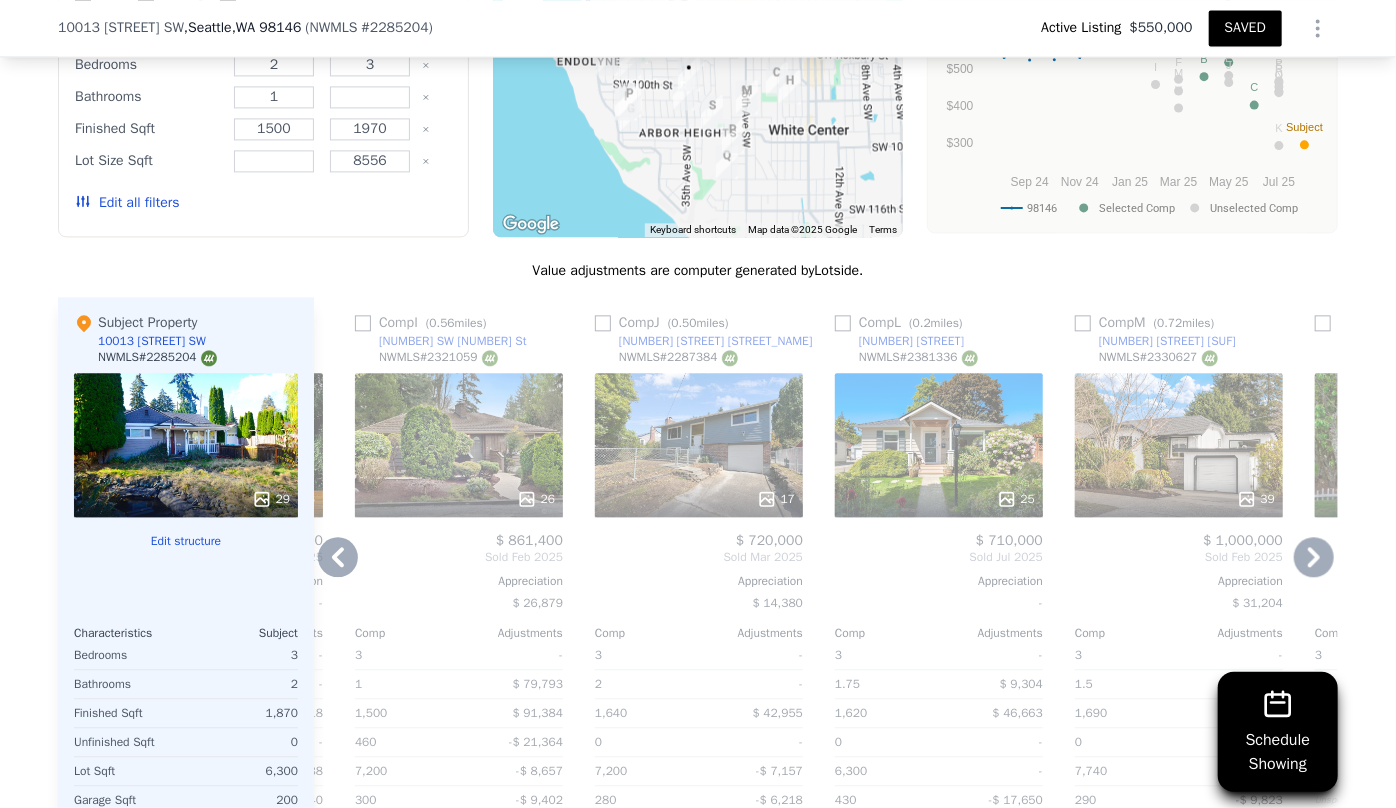 click 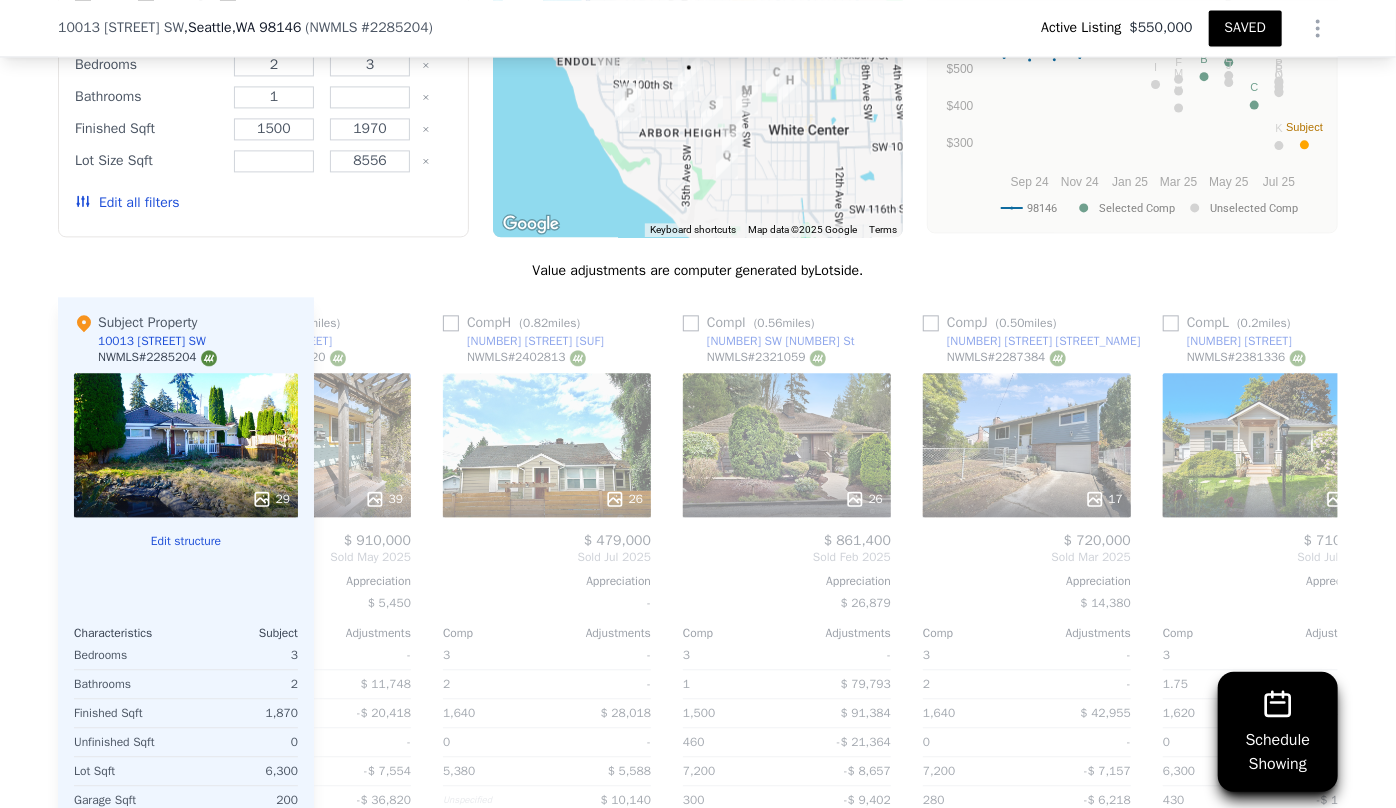 scroll, scrollTop: 0, scrollLeft: 2143, axis: horizontal 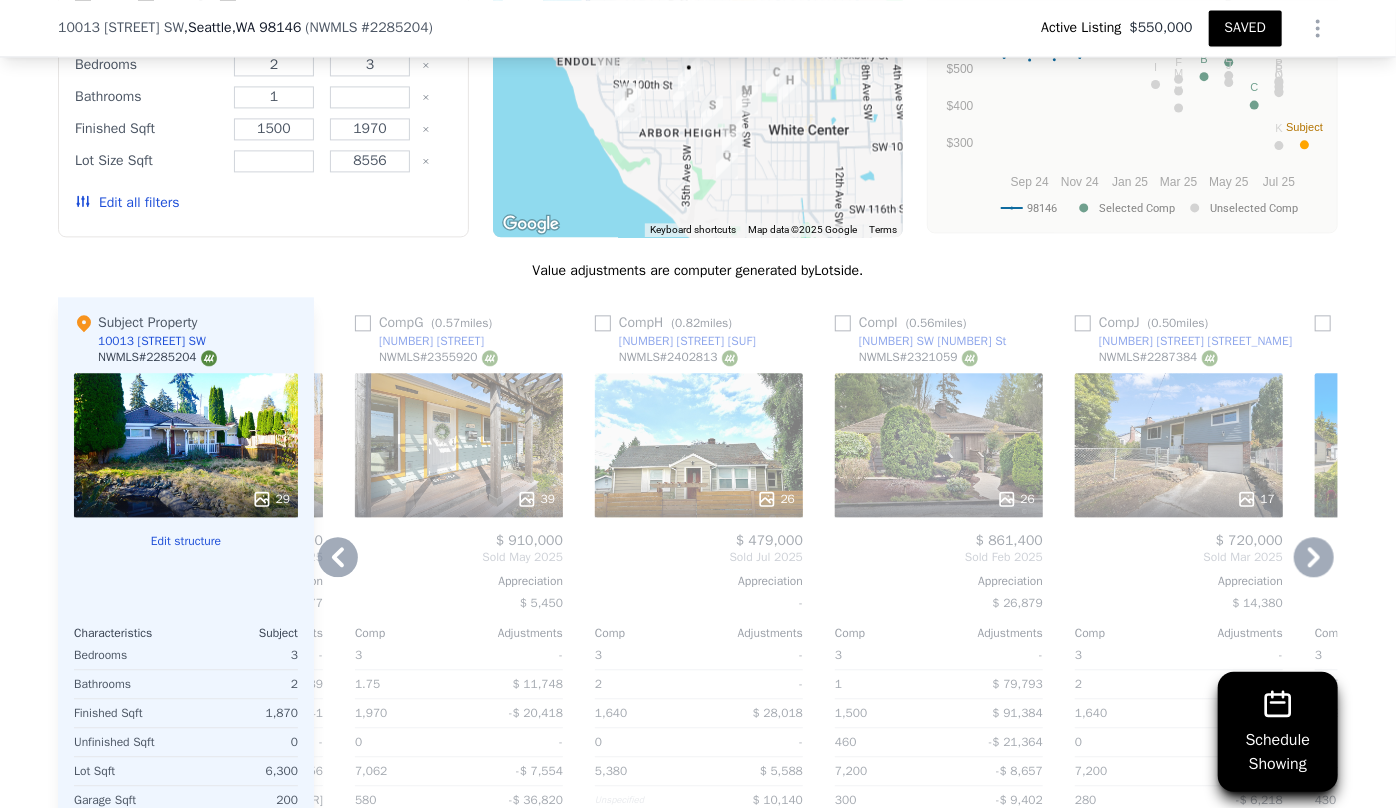 click on "26" at bounding box center [939, 445] 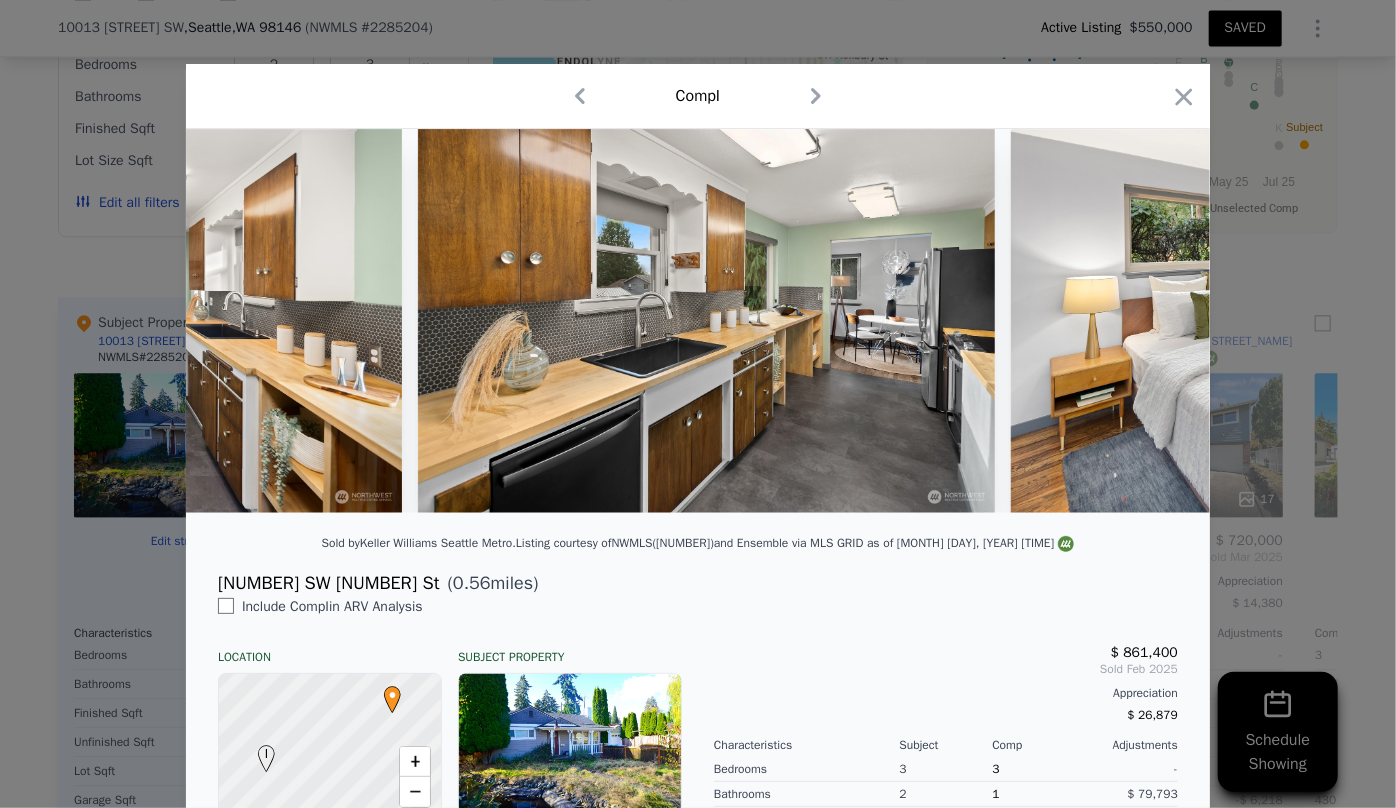 scroll, scrollTop: 0, scrollLeft: 5153, axis: horizontal 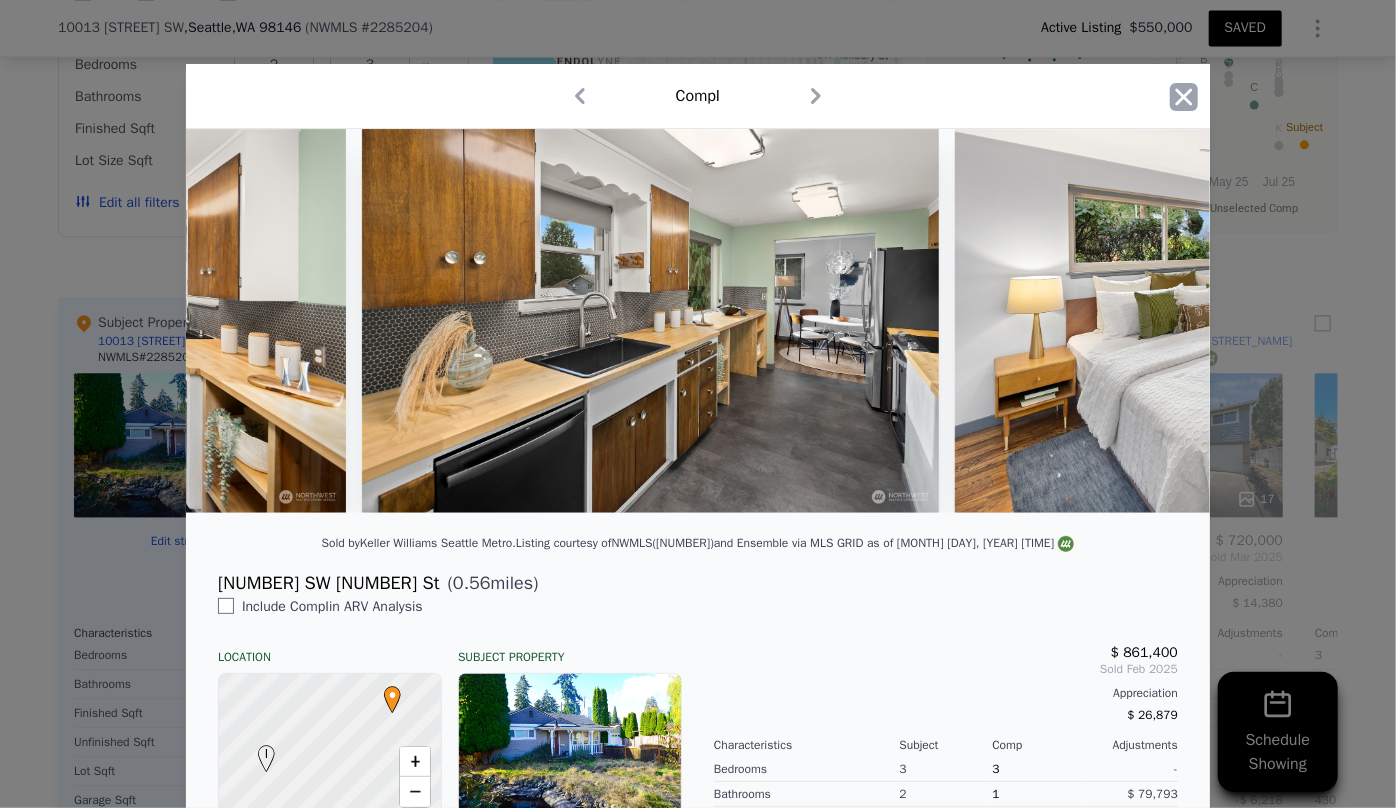 click 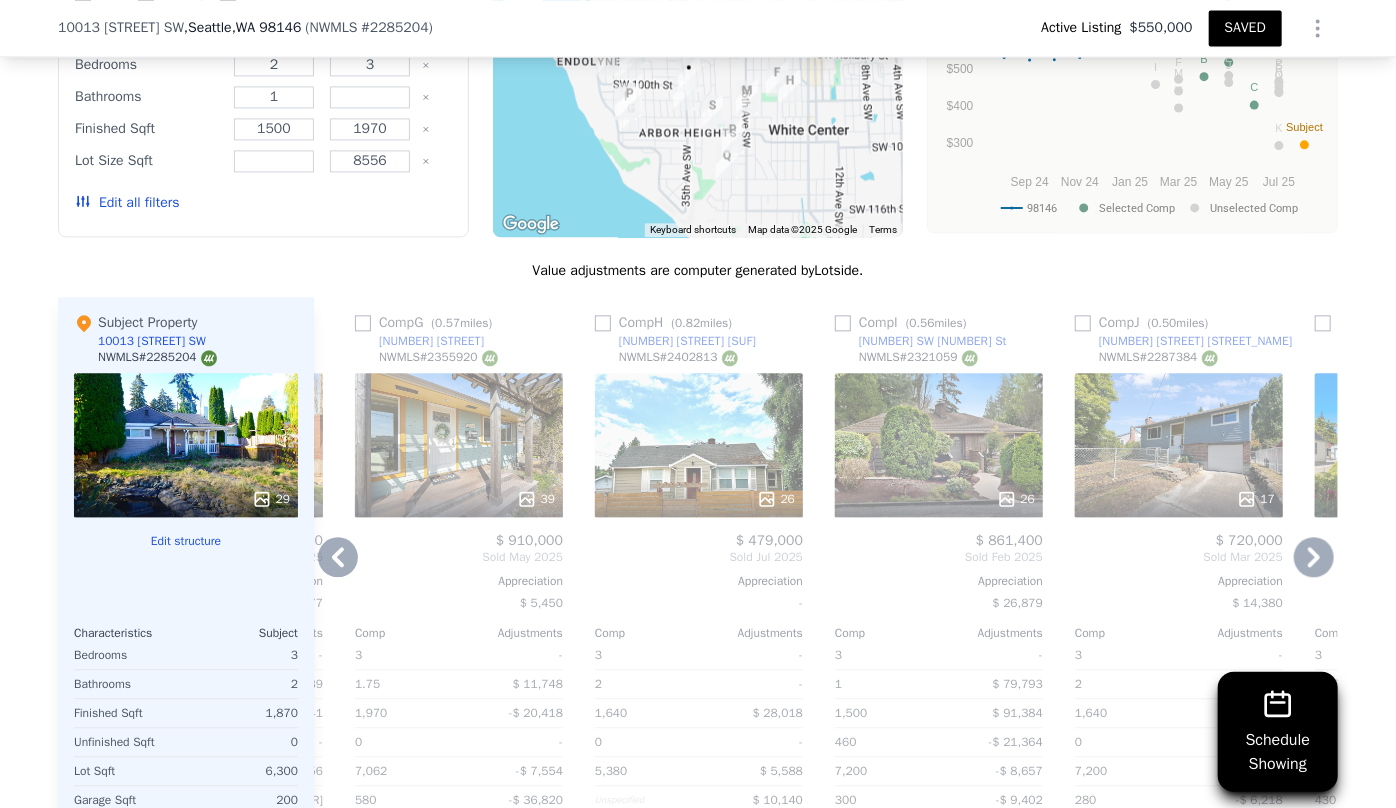 click 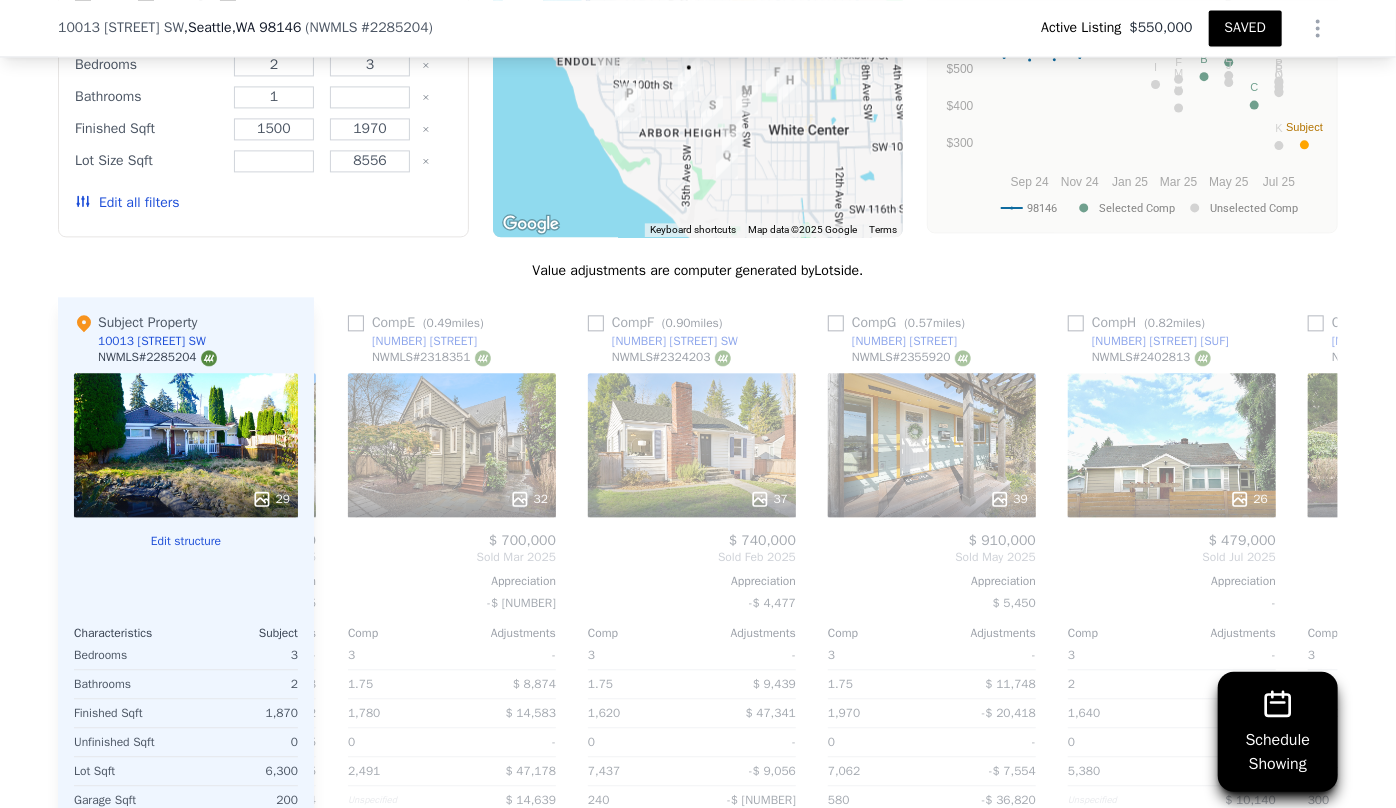 scroll, scrollTop: 0, scrollLeft: 1663, axis: horizontal 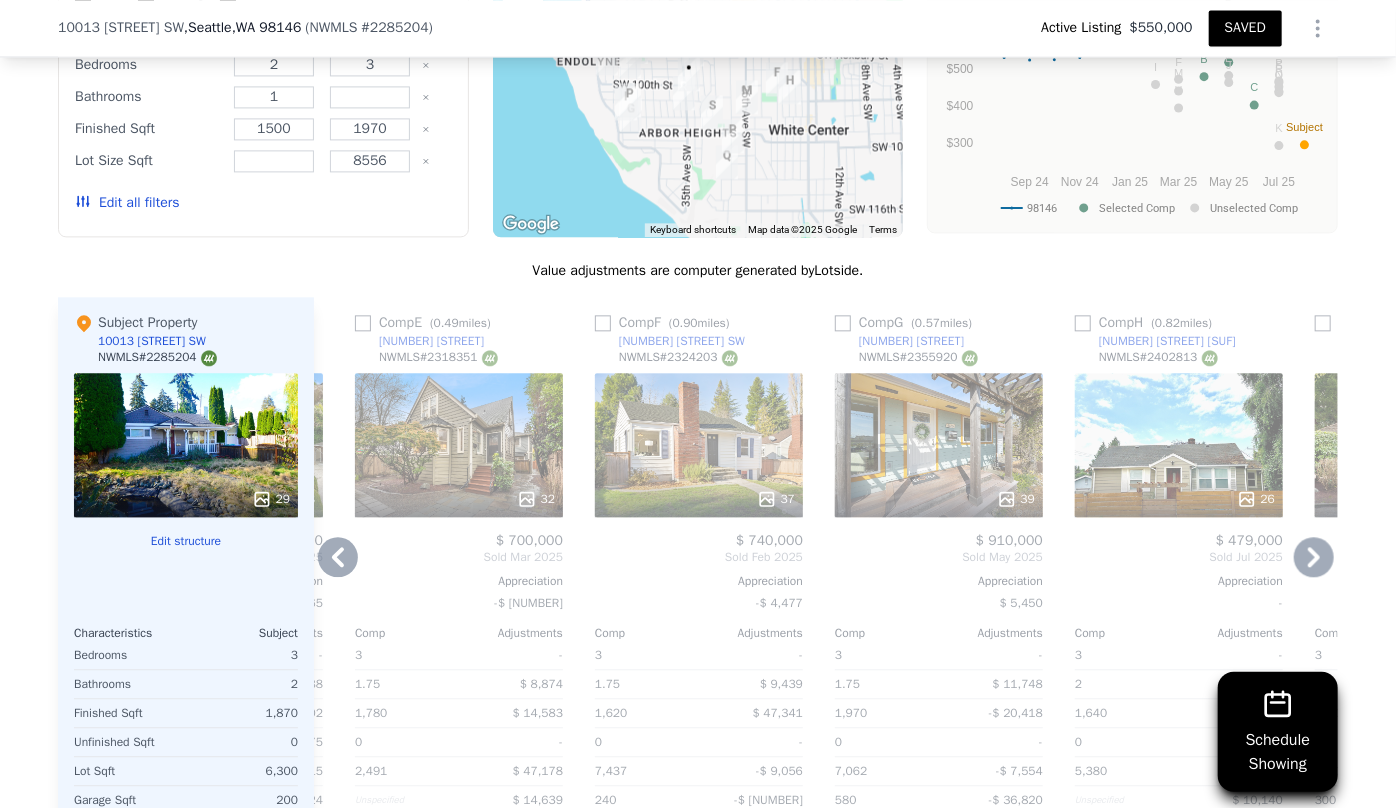 click 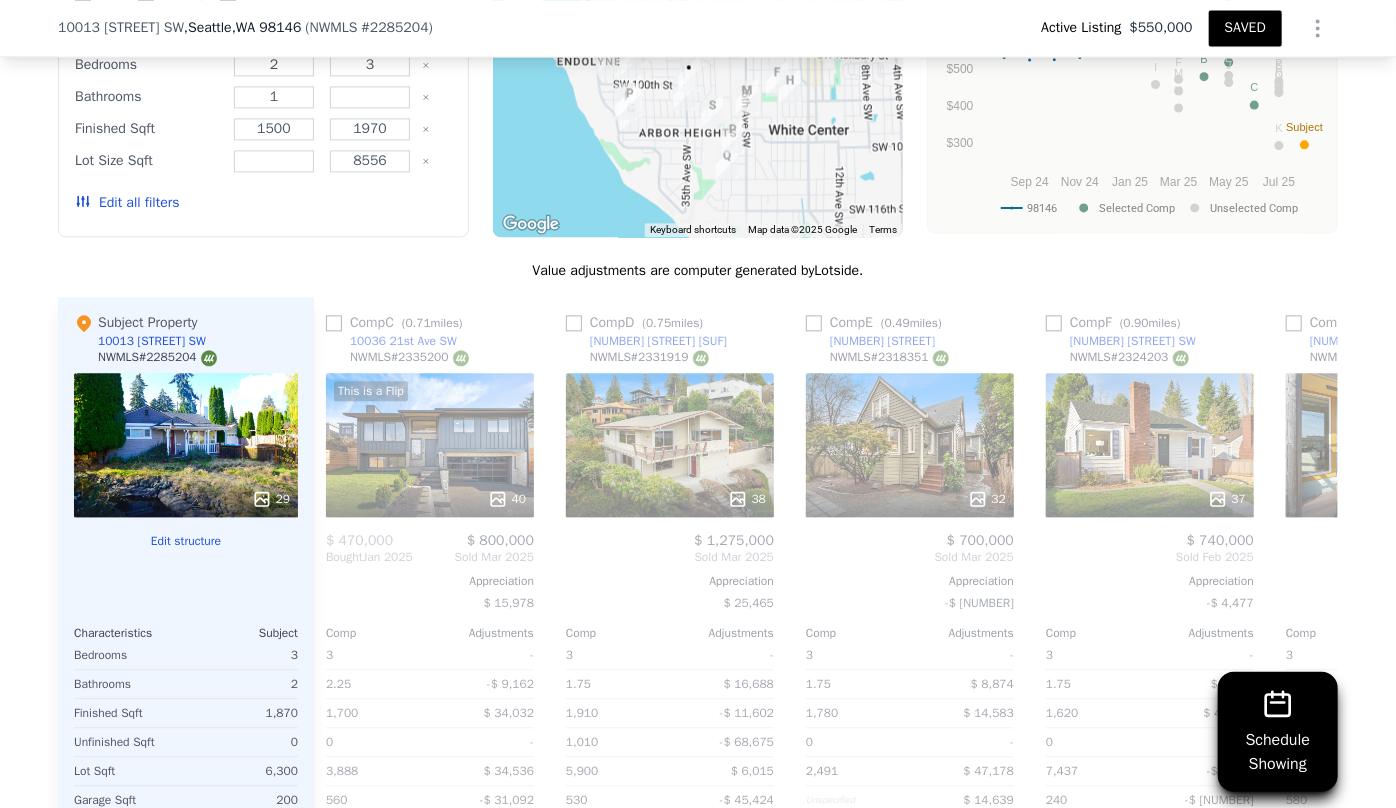 scroll, scrollTop: 0, scrollLeft: 1183, axis: horizontal 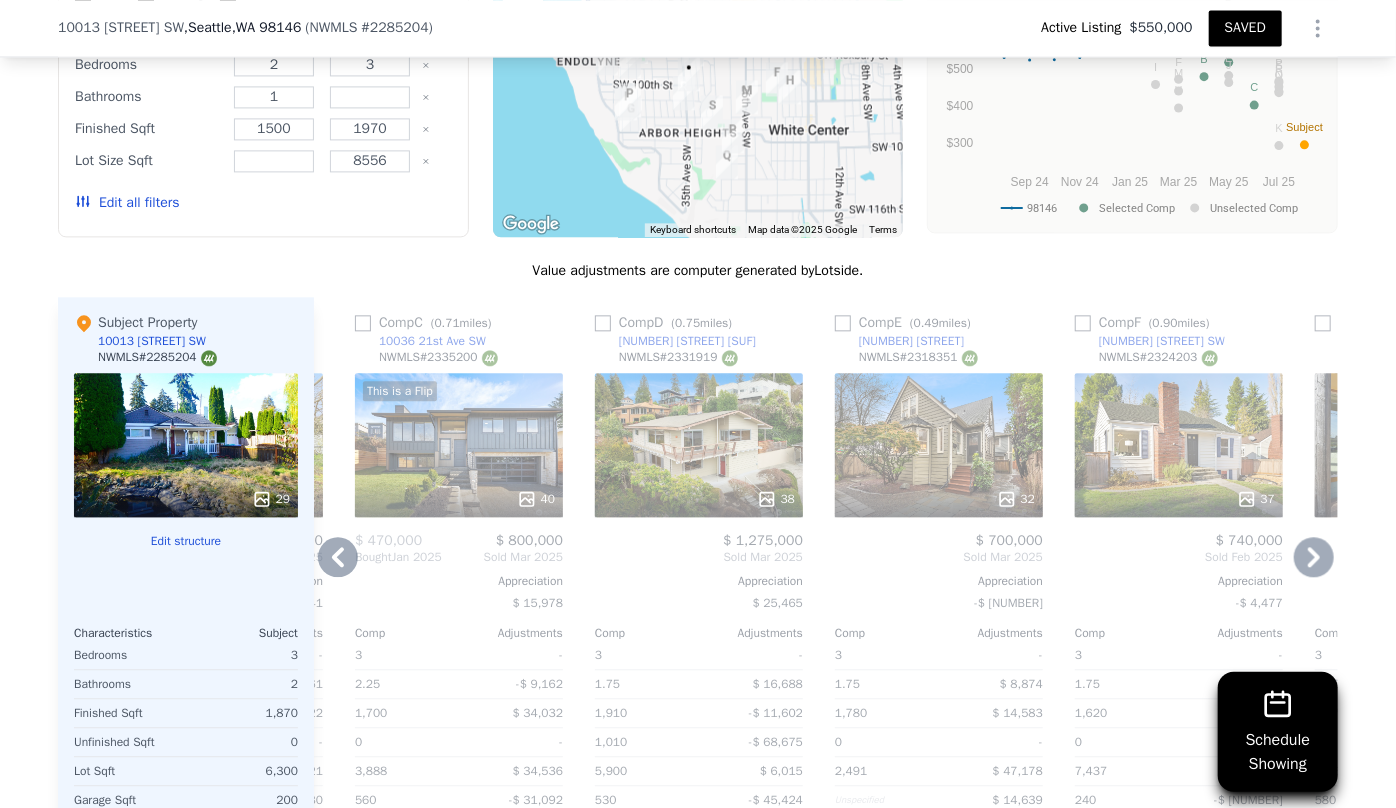 click 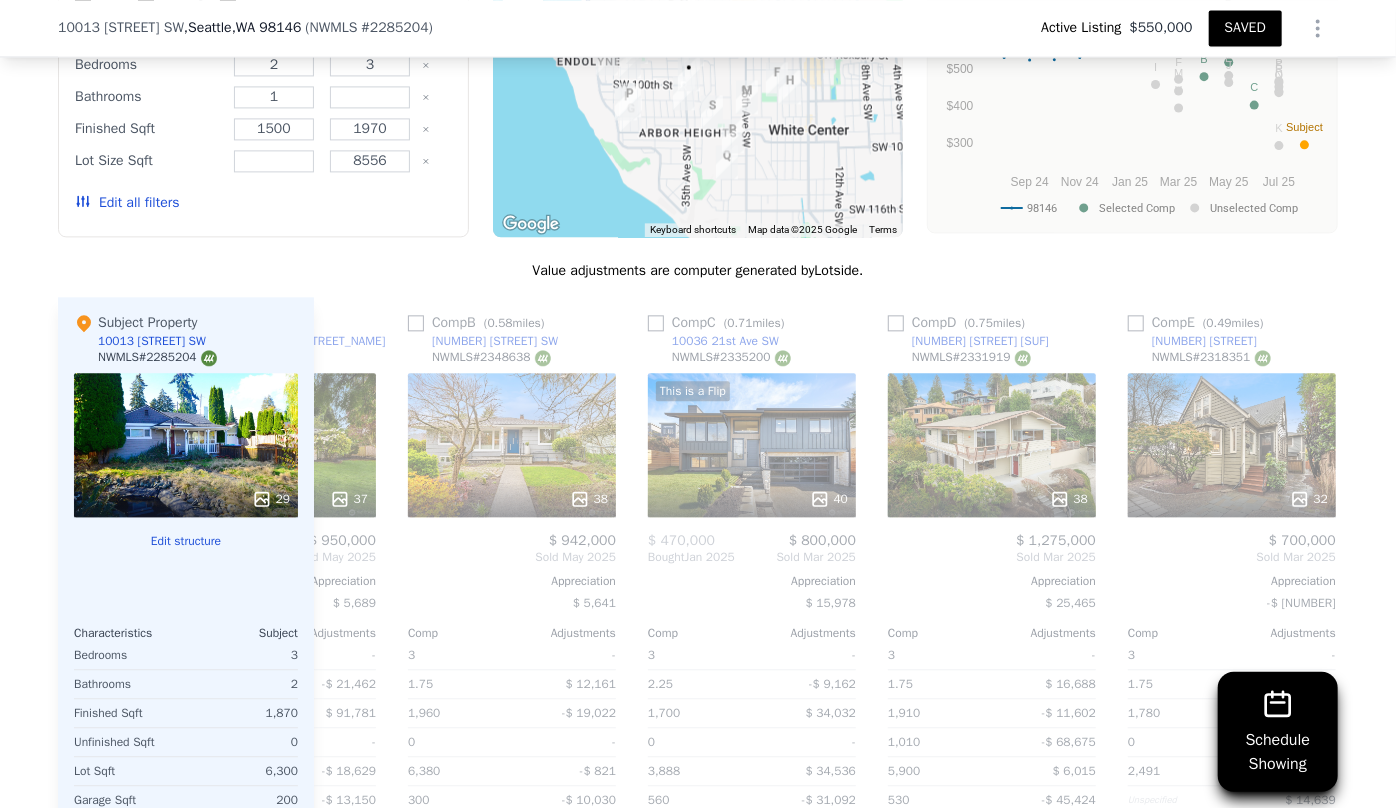 scroll, scrollTop: 0, scrollLeft: 703, axis: horizontal 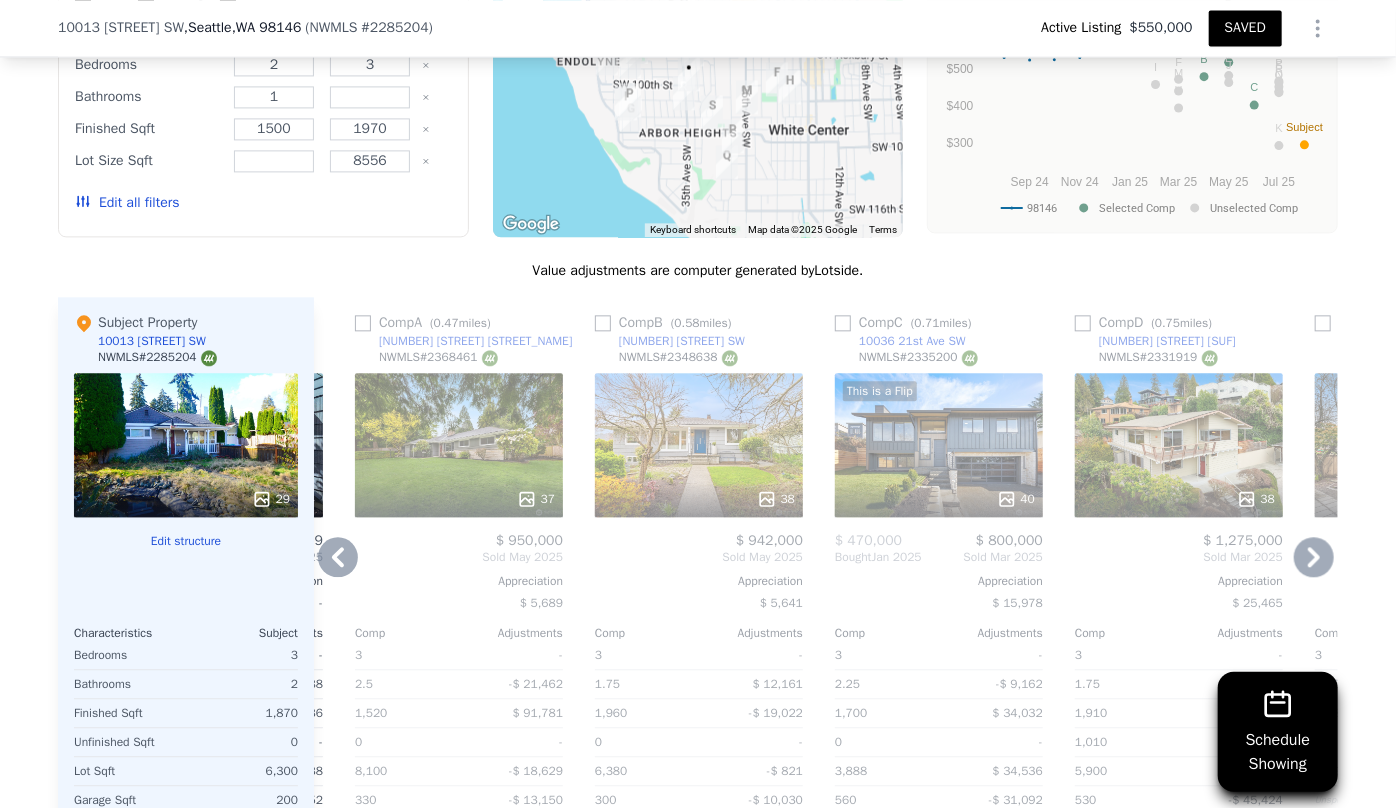 click 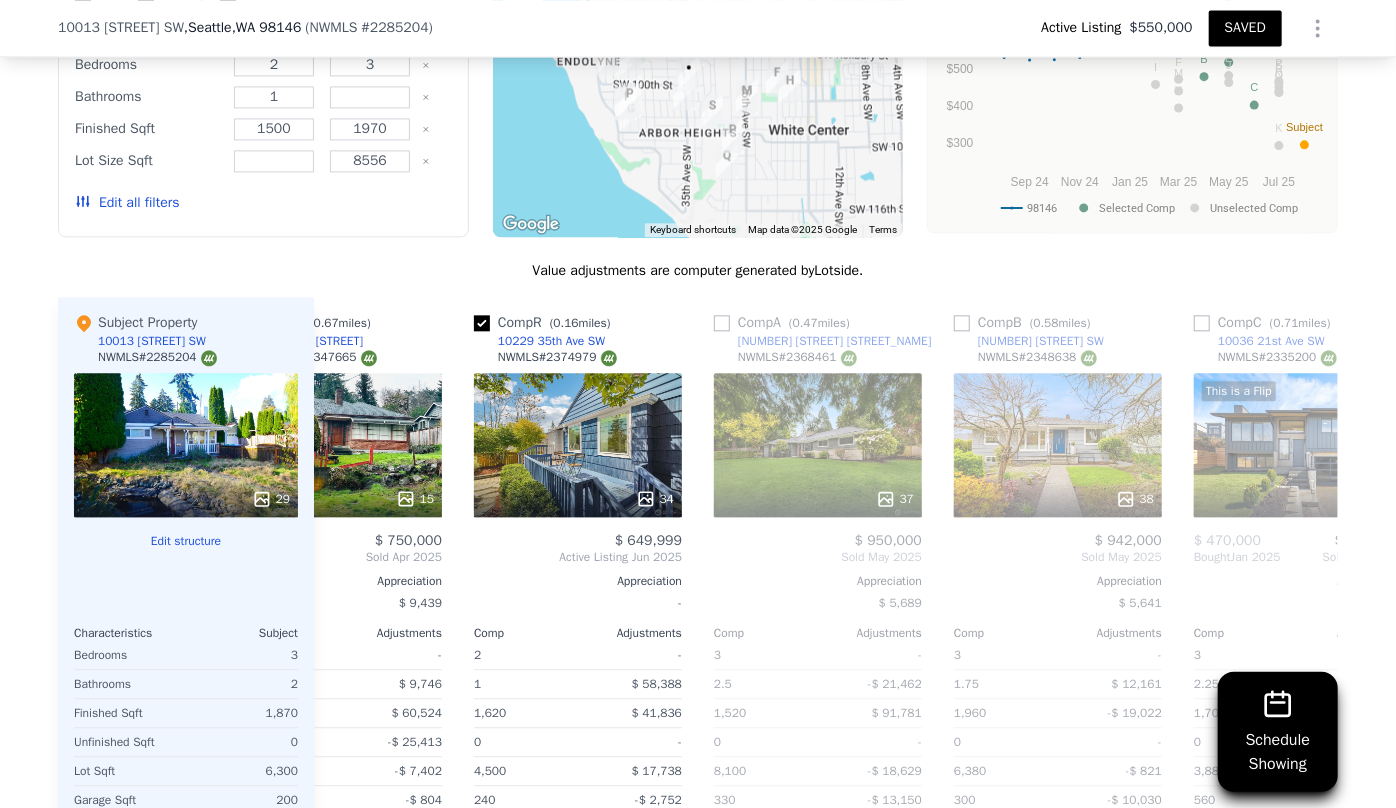 scroll, scrollTop: 0, scrollLeft: 223, axis: horizontal 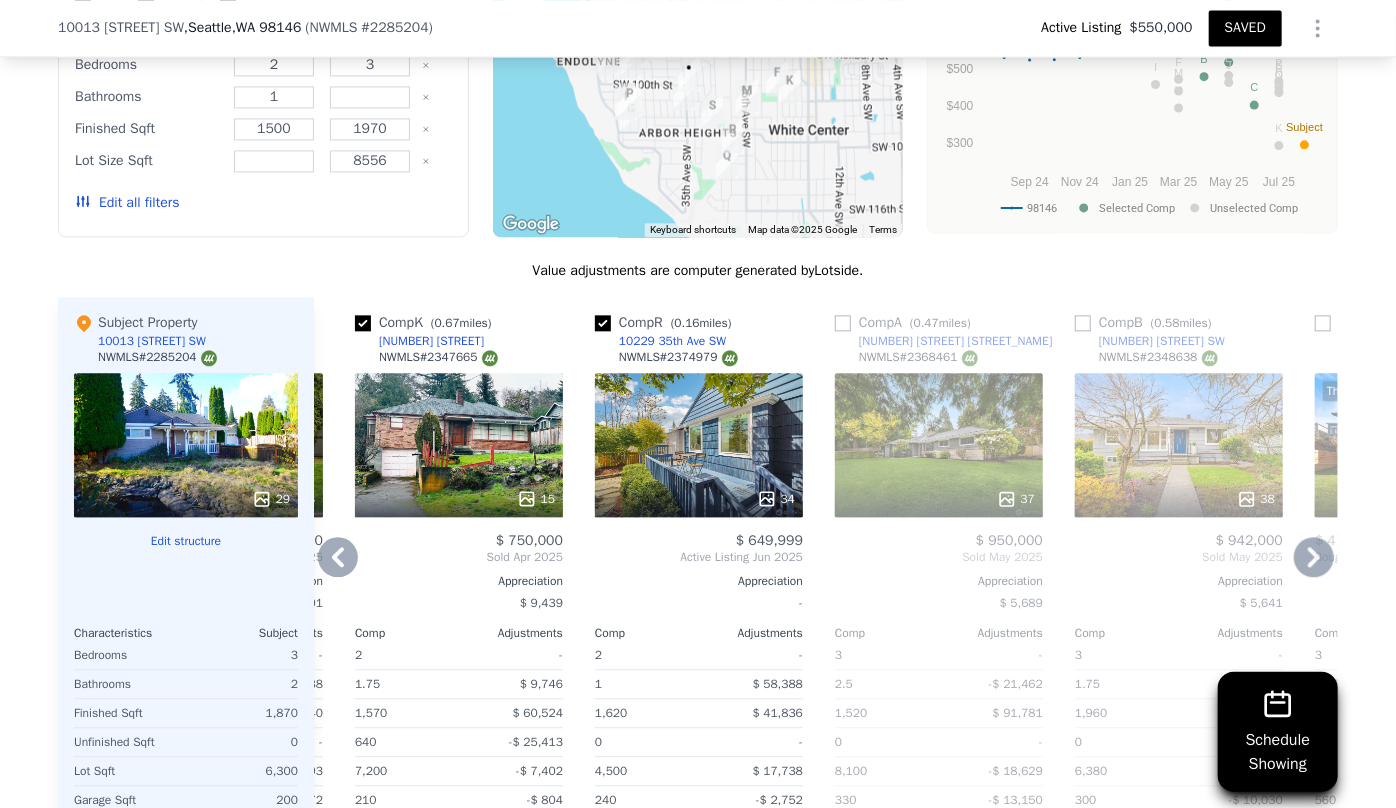 click 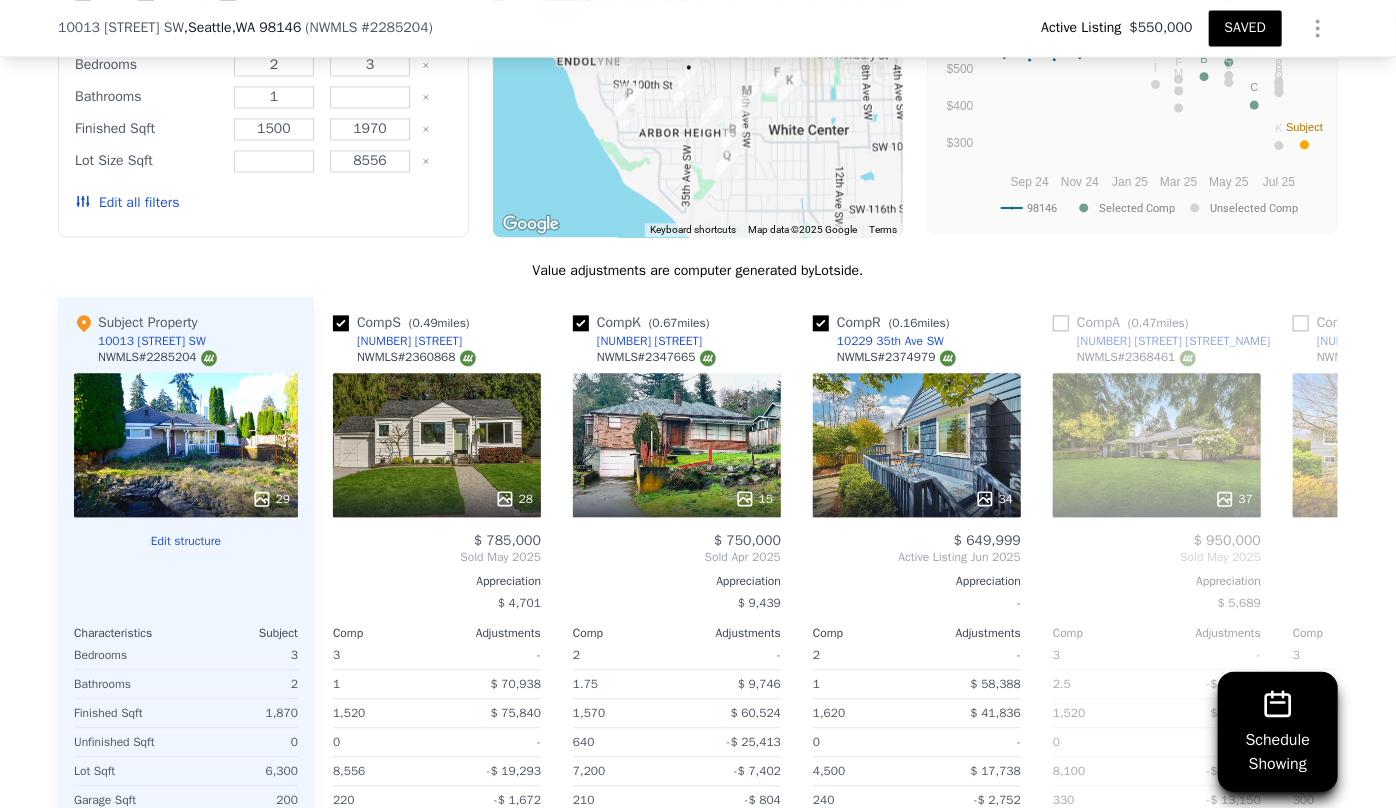 scroll, scrollTop: 0, scrollLeft: 0, axis: both 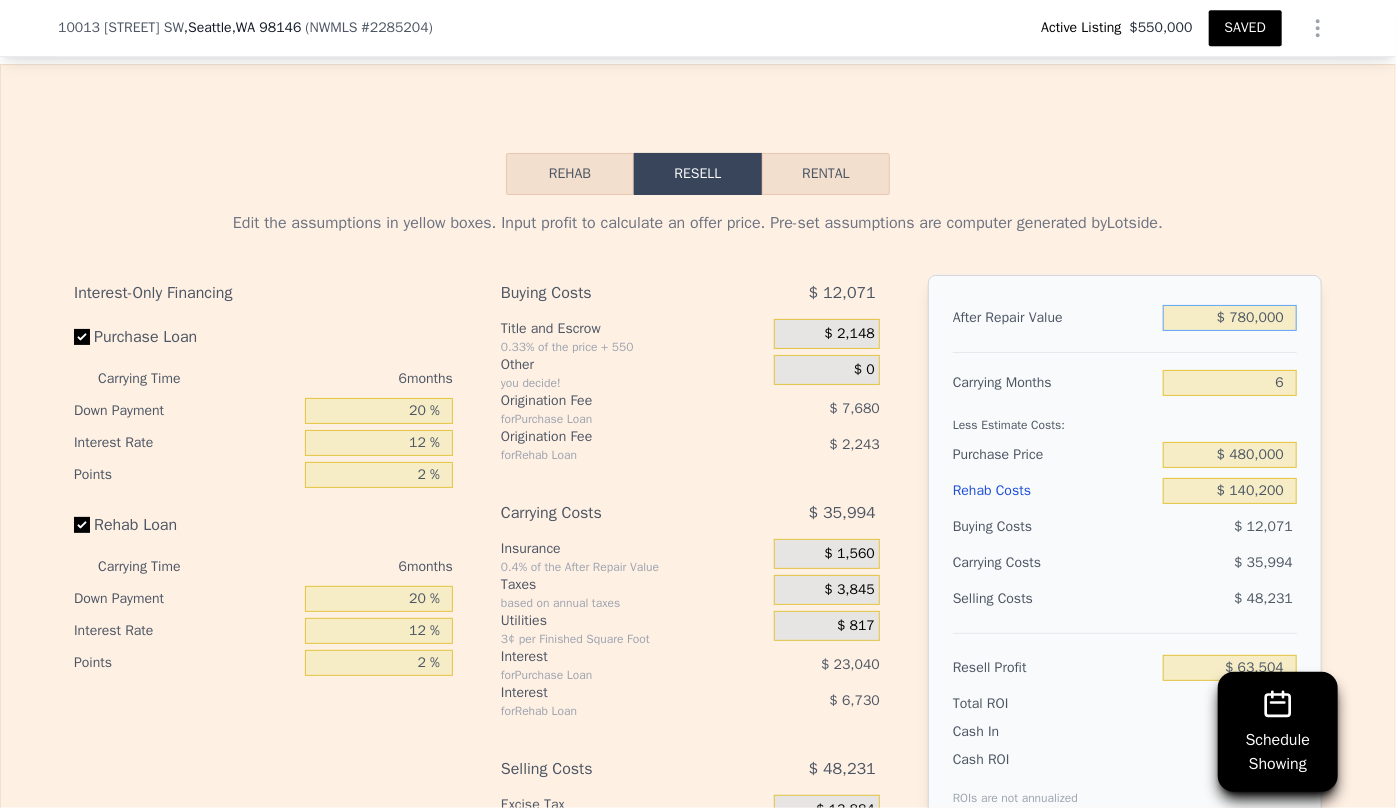 click on "$ 780,000" at bounding box center (1230, 318) 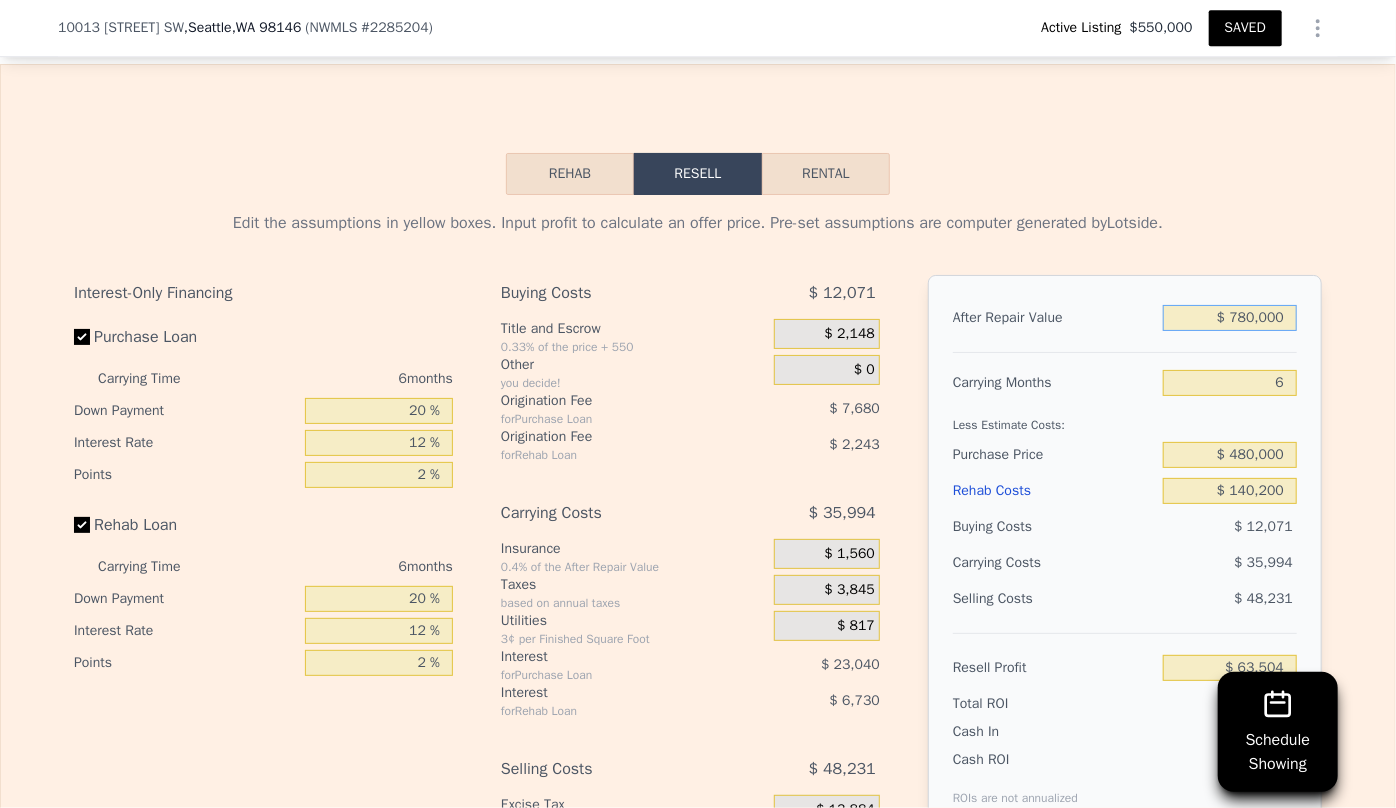 type on "$ 70,000" 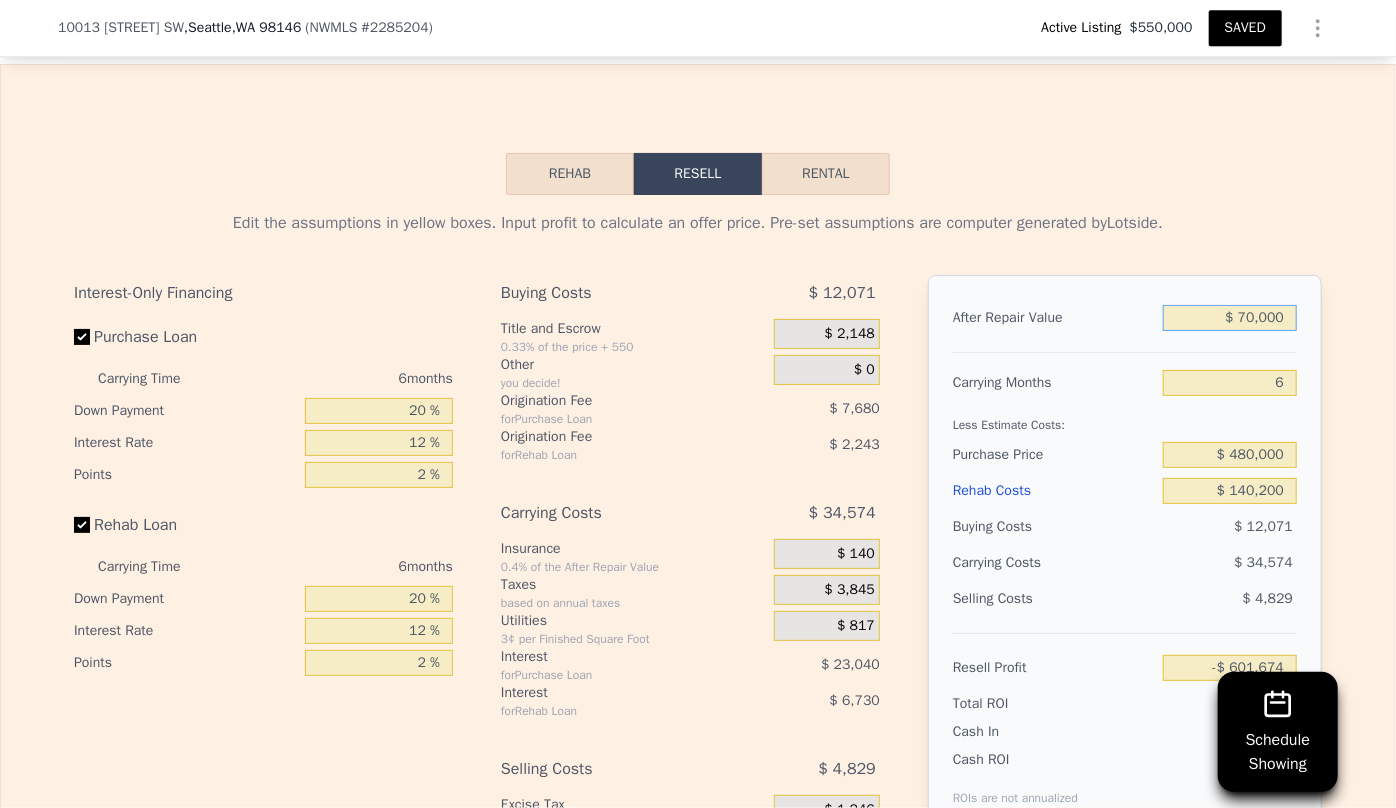 type on "-$ 601,674" 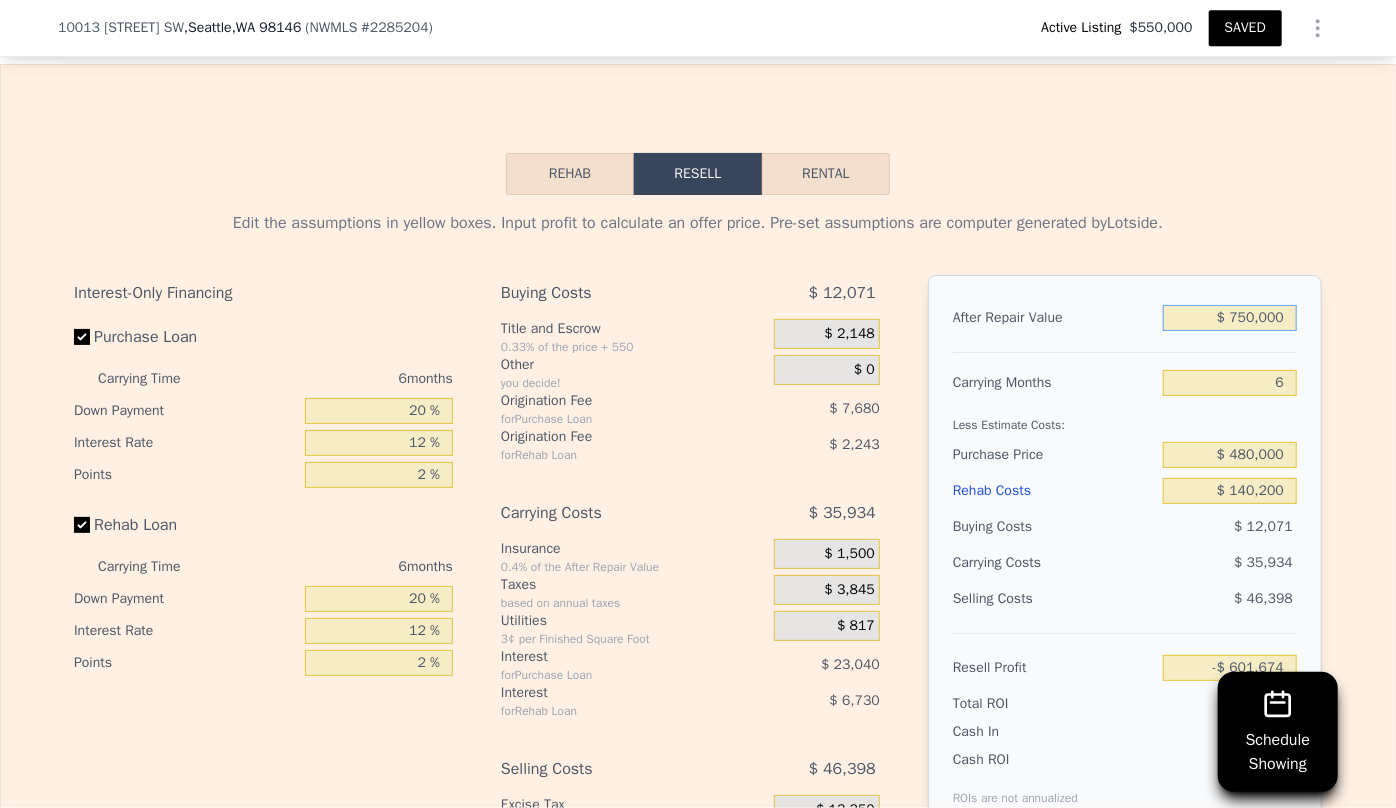 type on "$ 35,397" 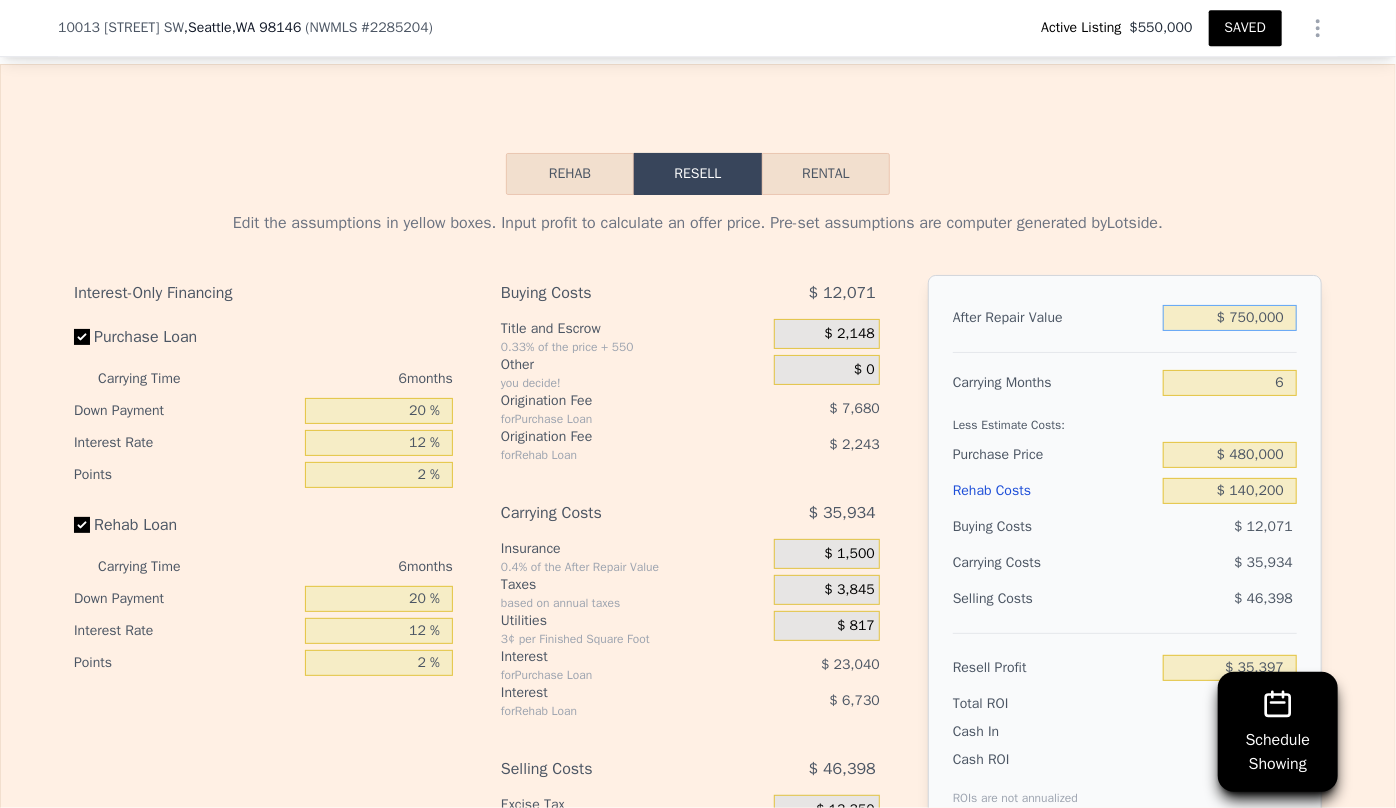 type on "$ 750,000" 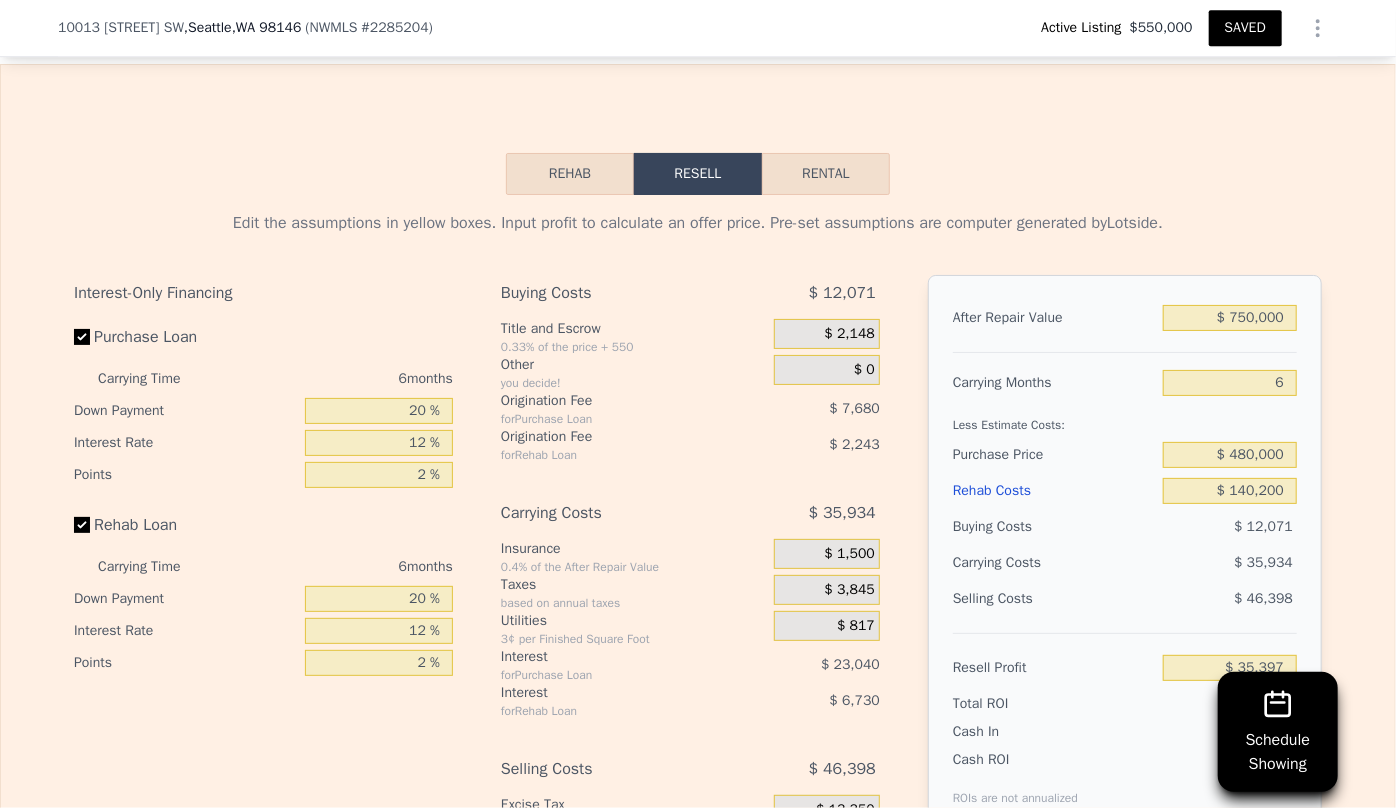 click on "Less Estimate Costs:" at bounding box center (1125, 419) 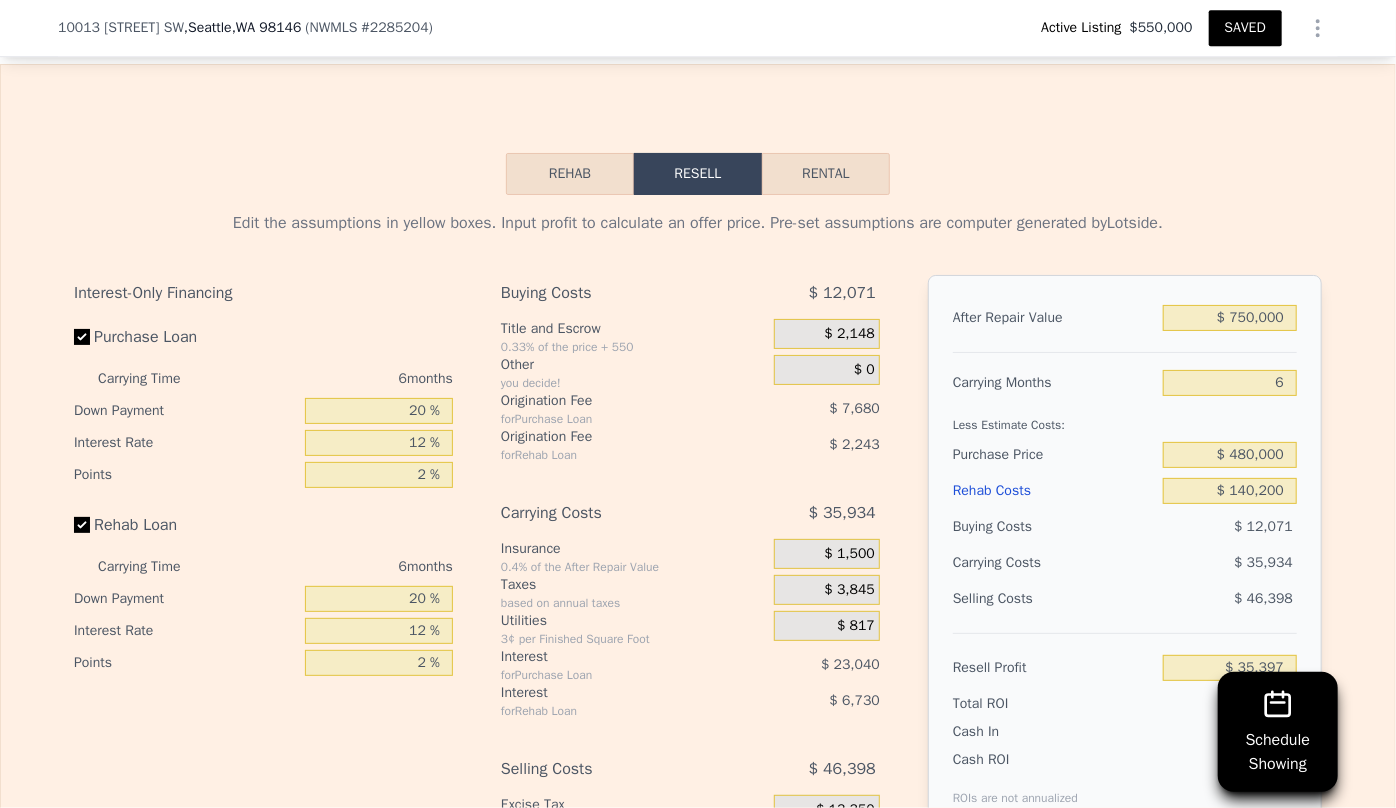 scroll, scrollTop: 3273, scrollLeft: 0, axis: vertical 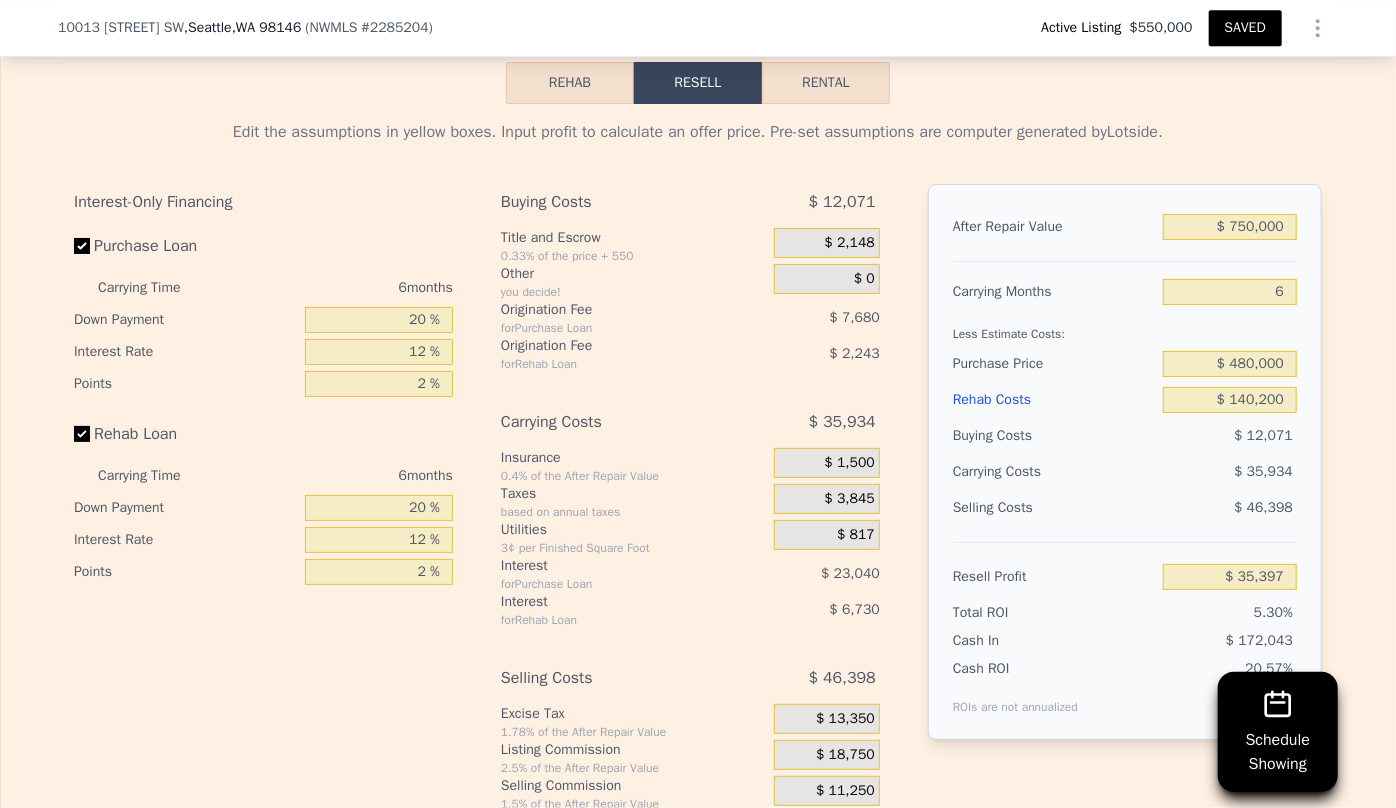 click on "Rental" at bounding box center [826, 83] 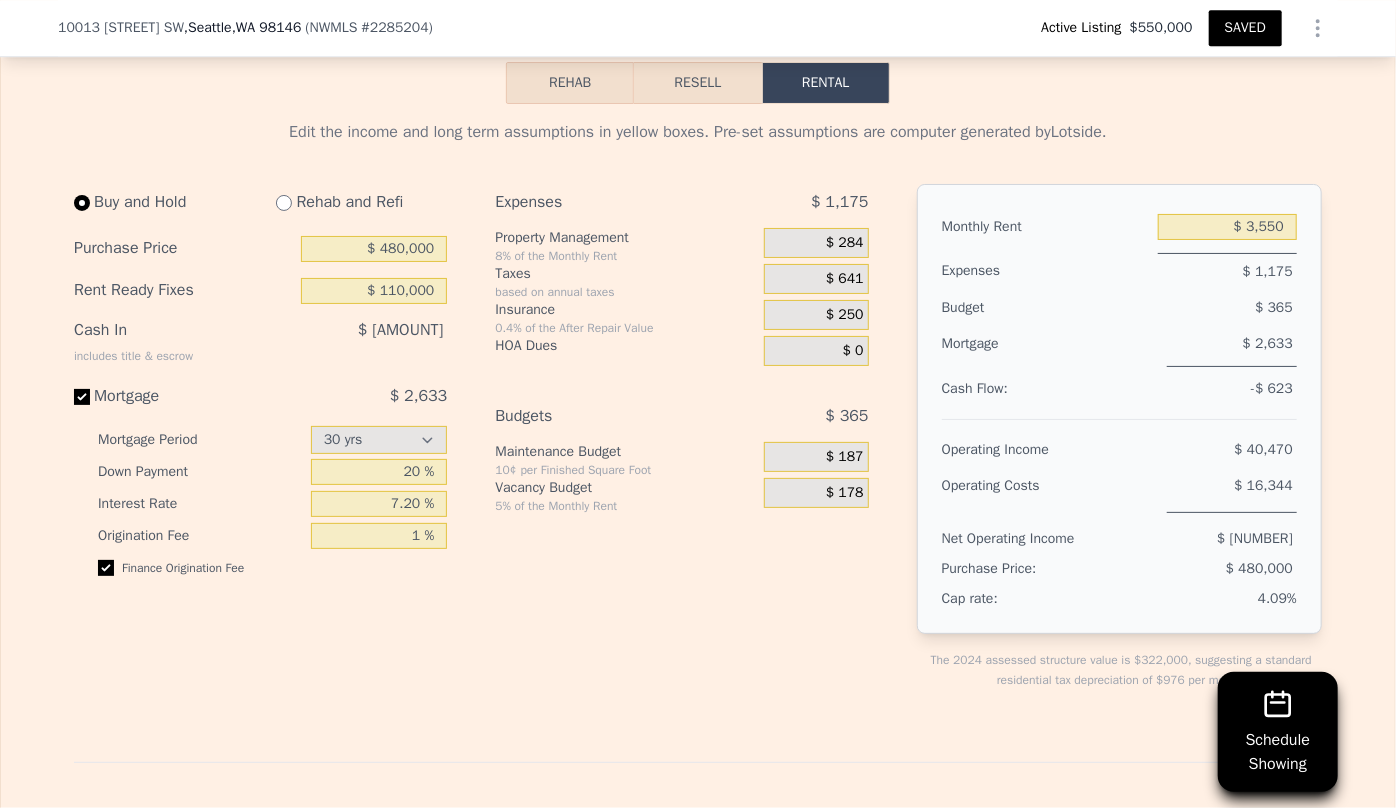 click on "Resell" at bounding box center [697, 83] 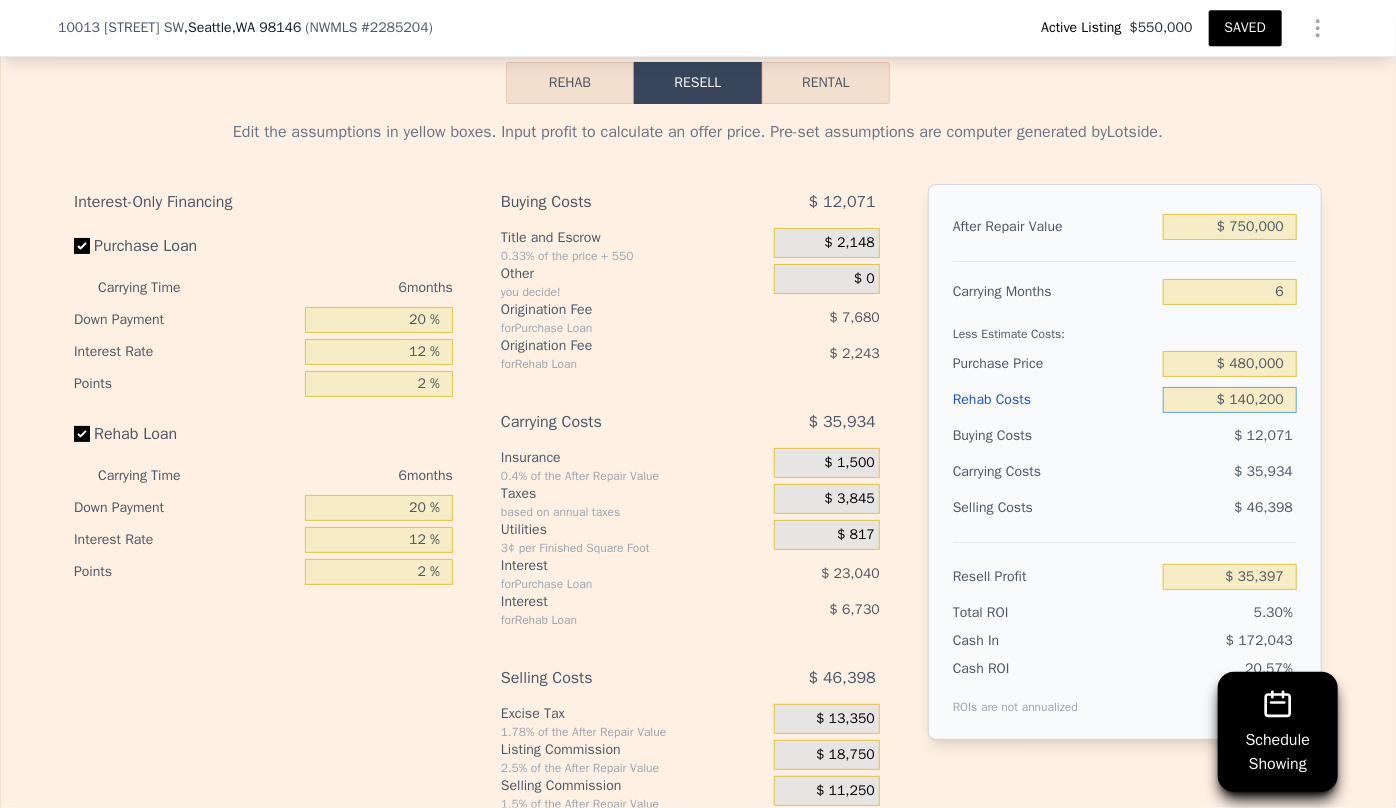 drag, startPoint x: 1244, startPoint y: 421, endPoint x: 1257, endPoint y: 421, distance: 13 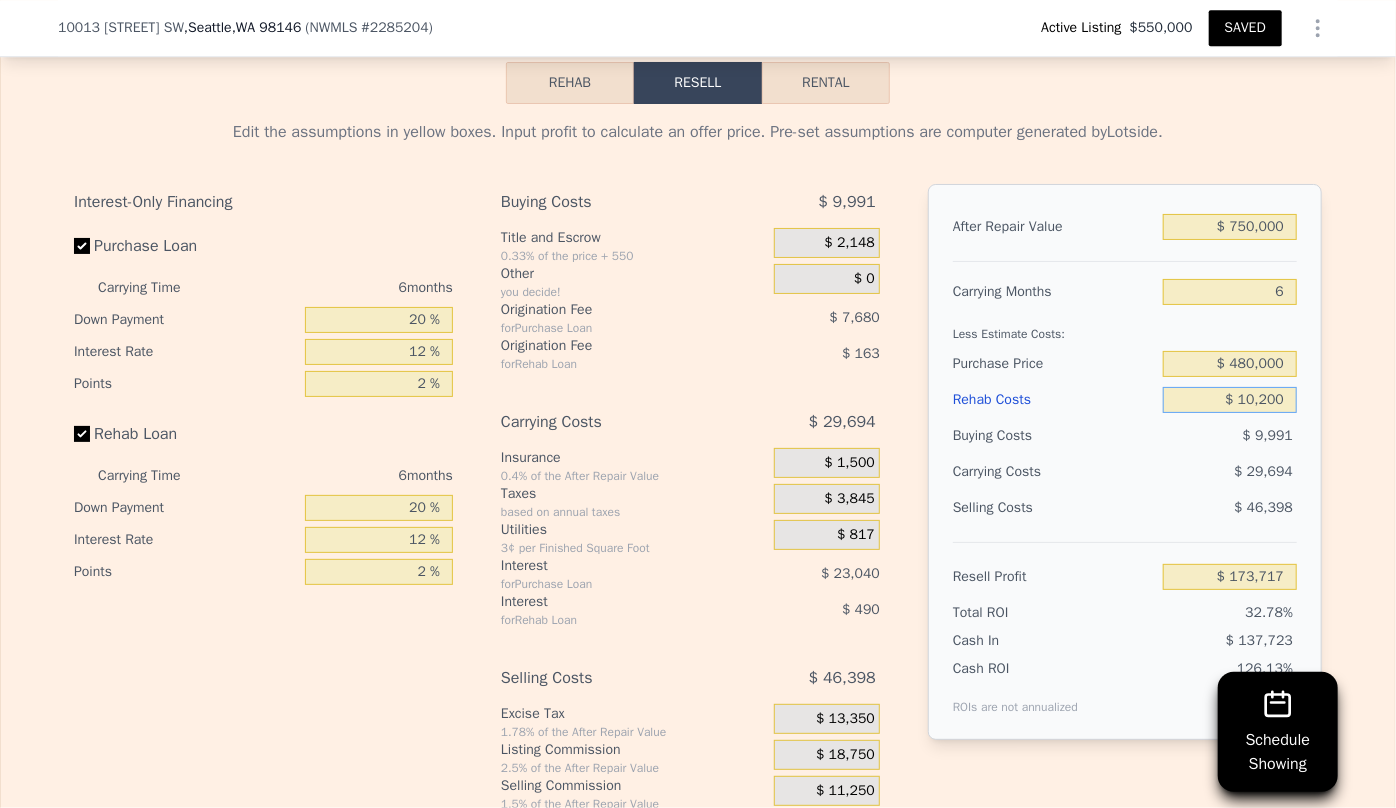 type on "$ 173,717" 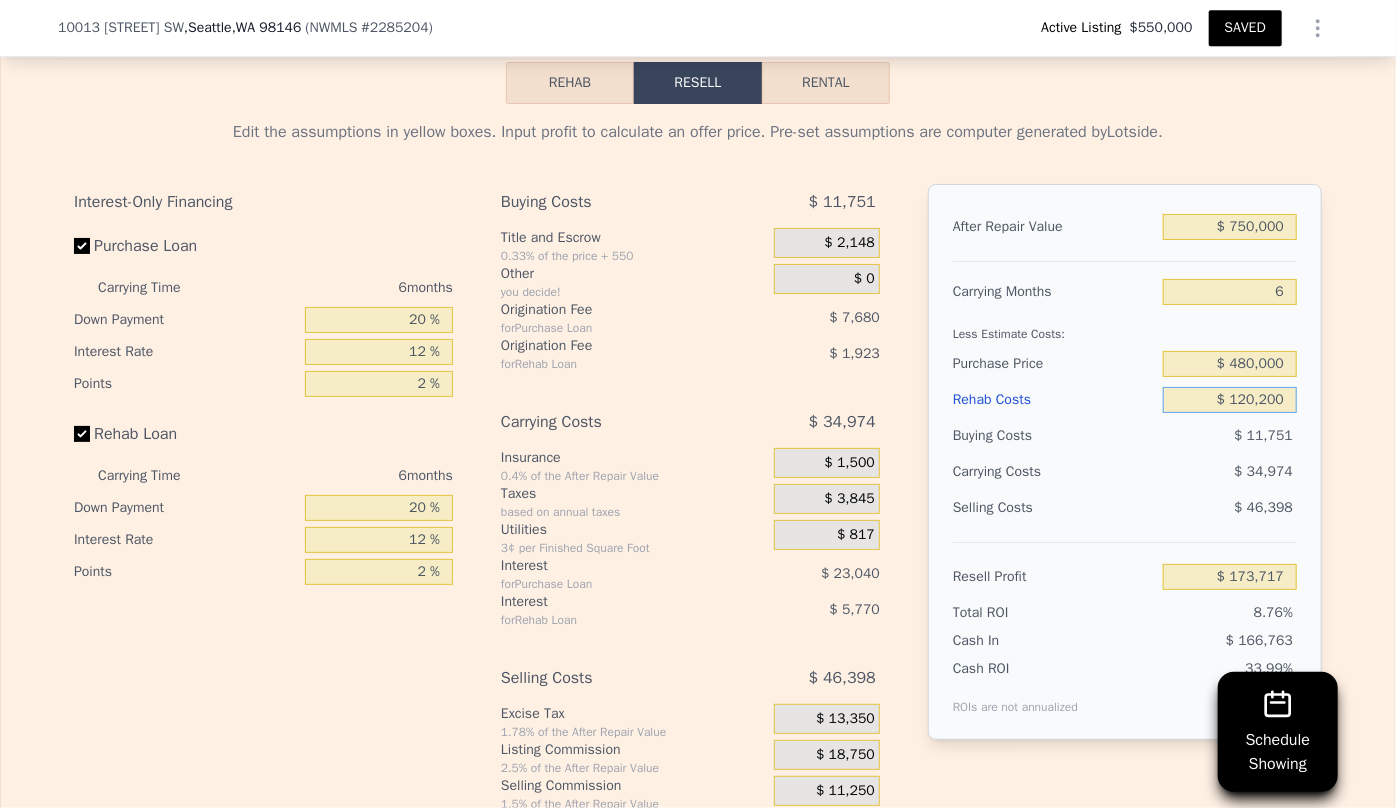 type on "$ 56,677" 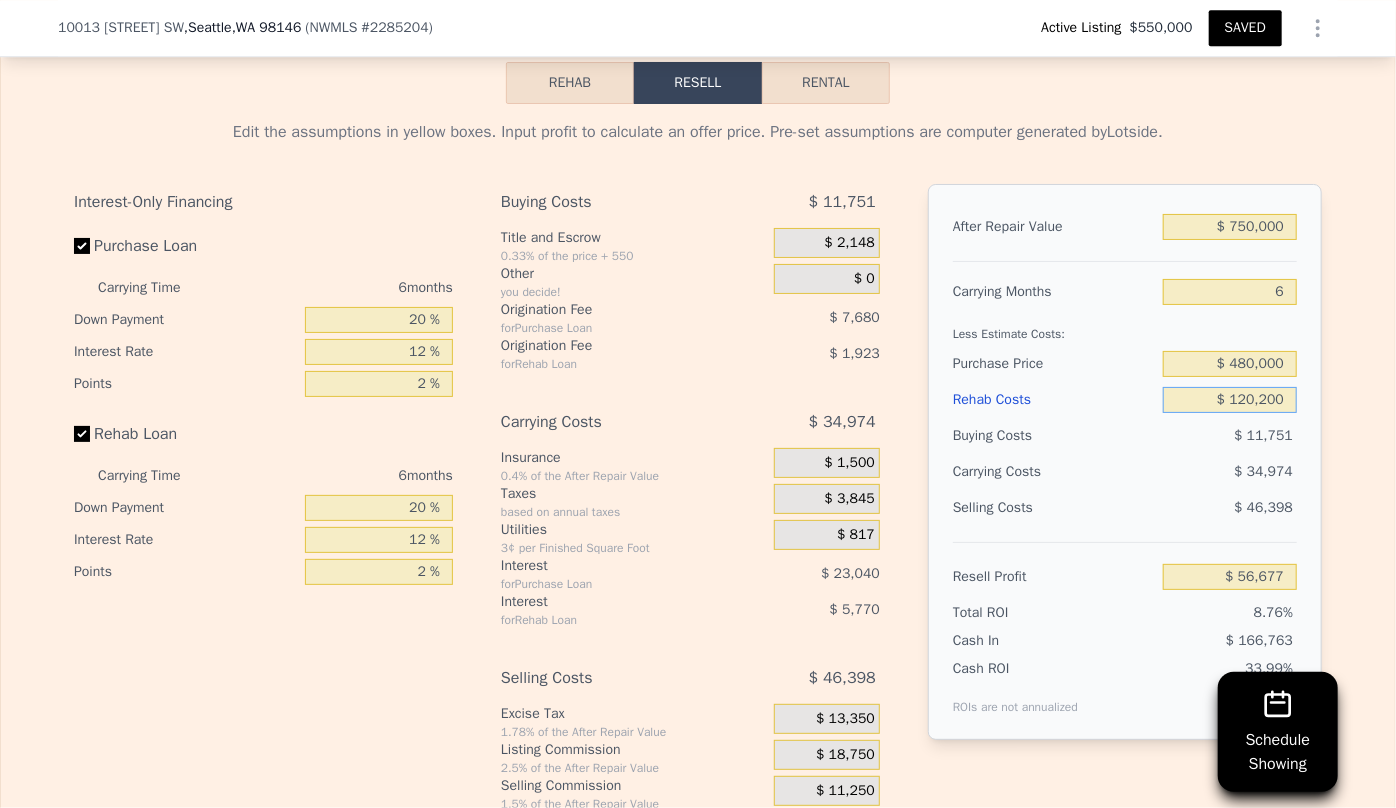 type on "$ 120,200" 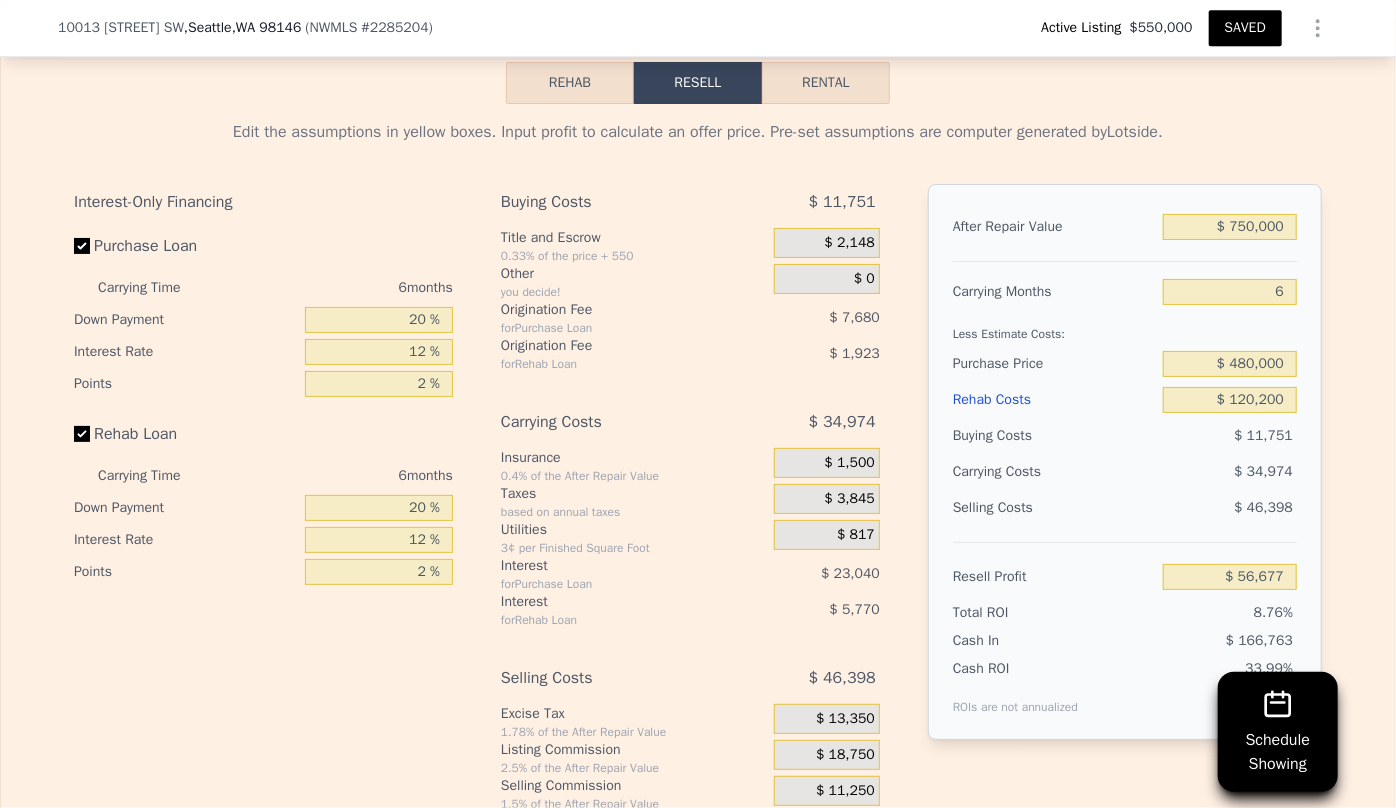 click on "$ 34,974" at bounding box center (1191, 472) 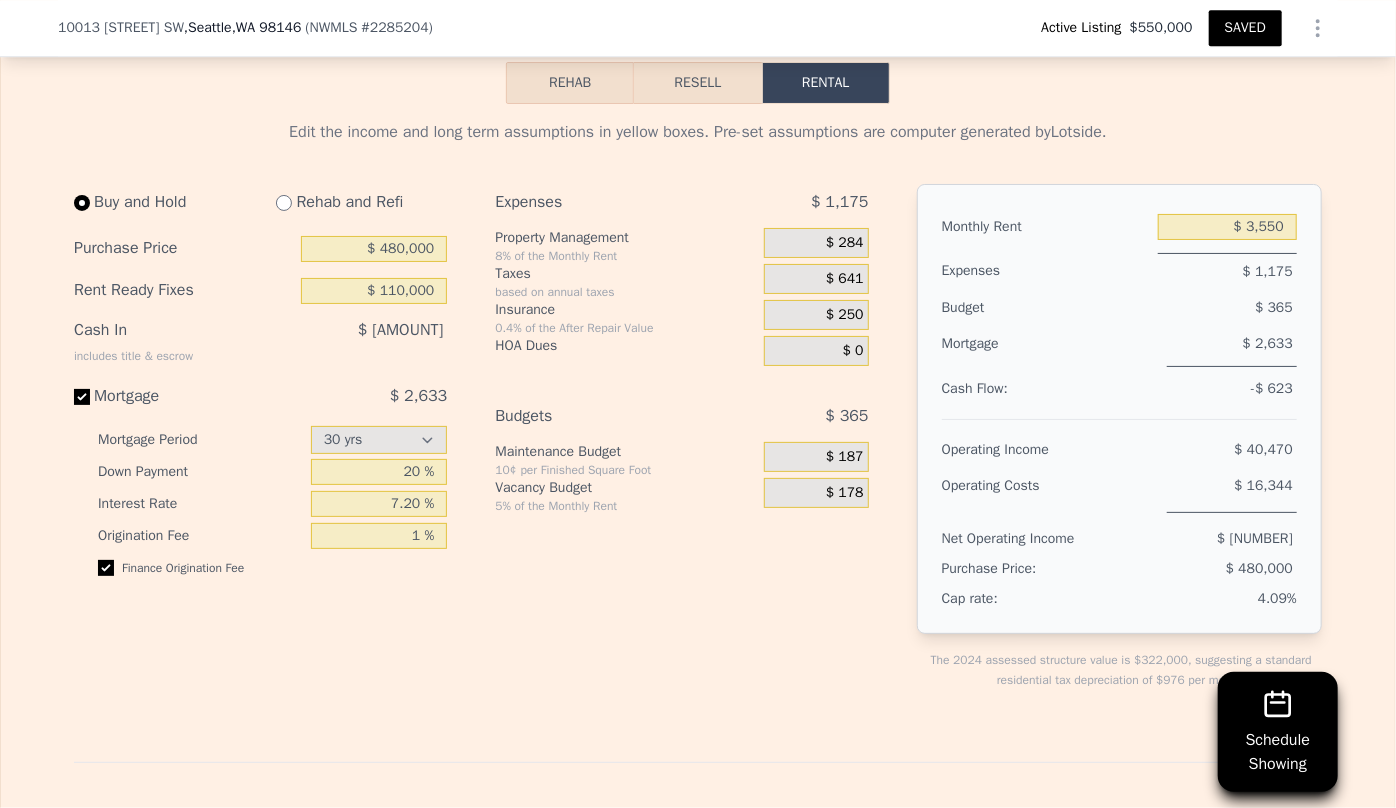 click on "Resell" at bounding box center [697, 83] 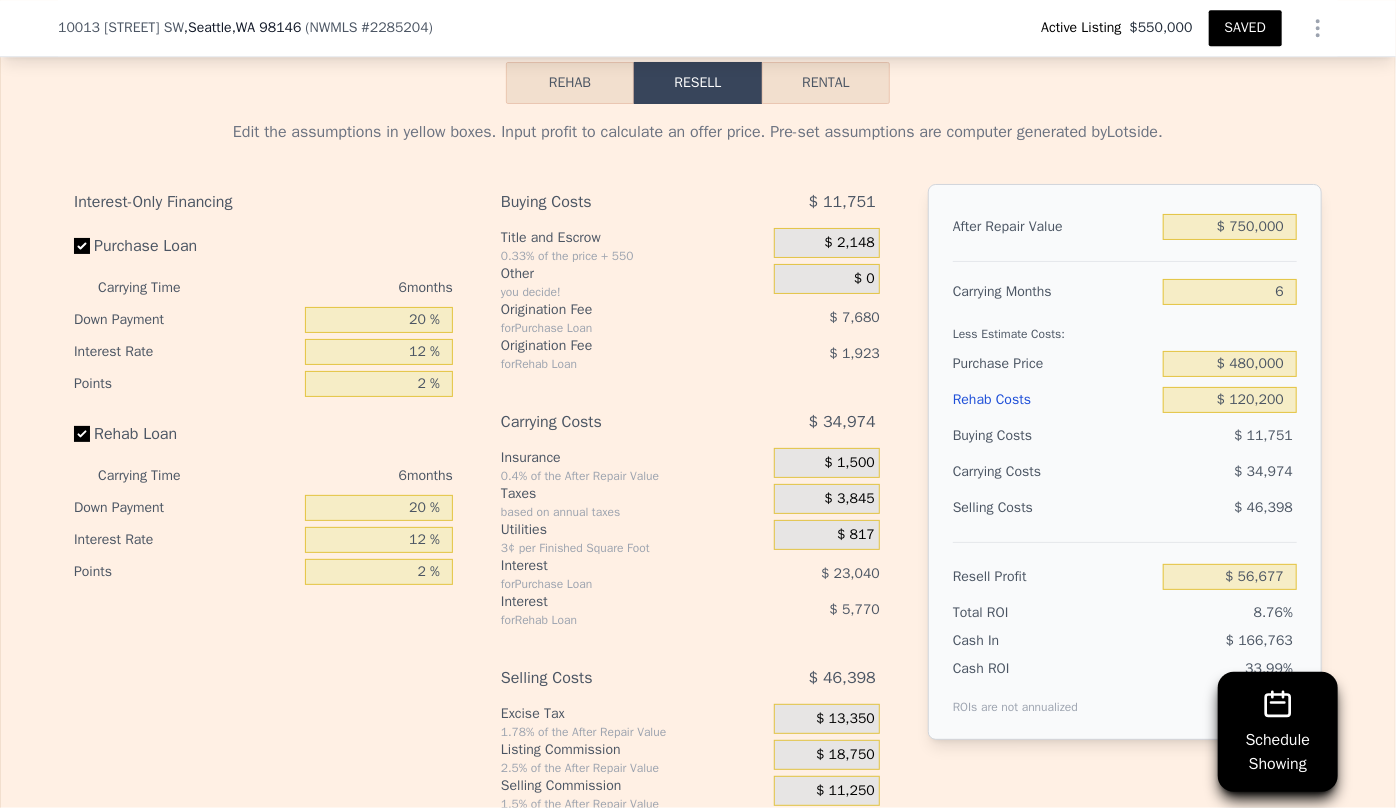 click on "Rehab Costs" at bounding box center [1054, 400] 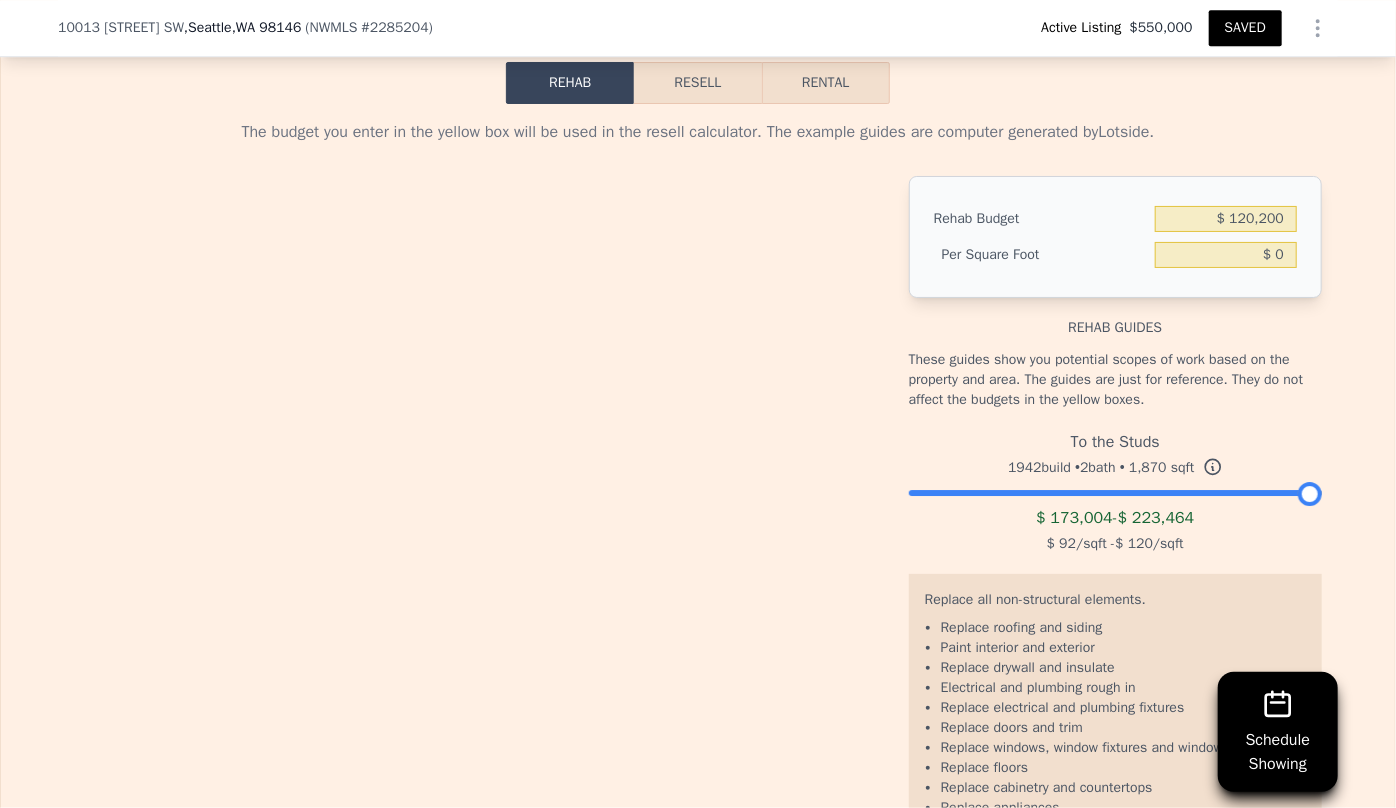 type on "$ [NUMBER]" 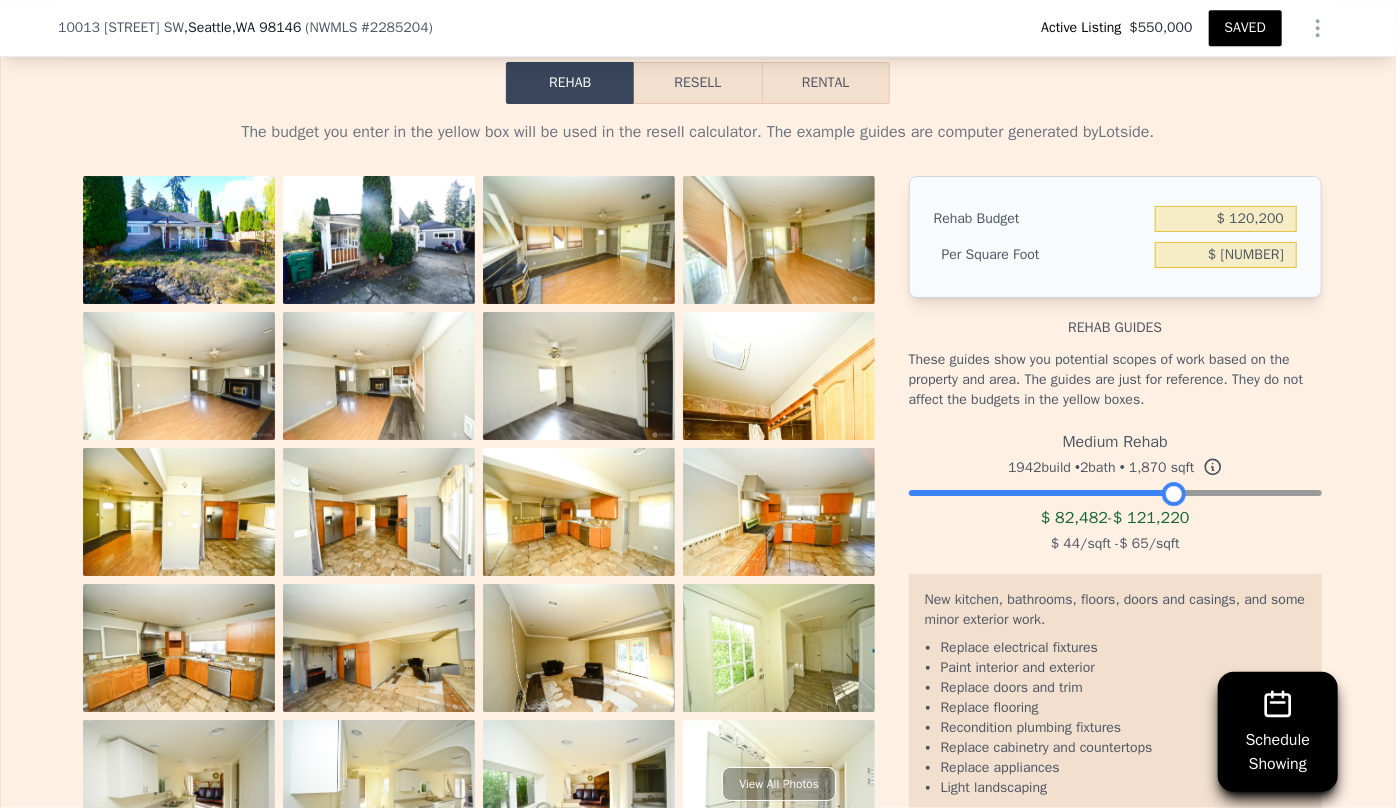 drag, startPoint x: 1297, startPoint y: 506, endPoint x: 1163, endPoint y: 503, distance: 134.03358 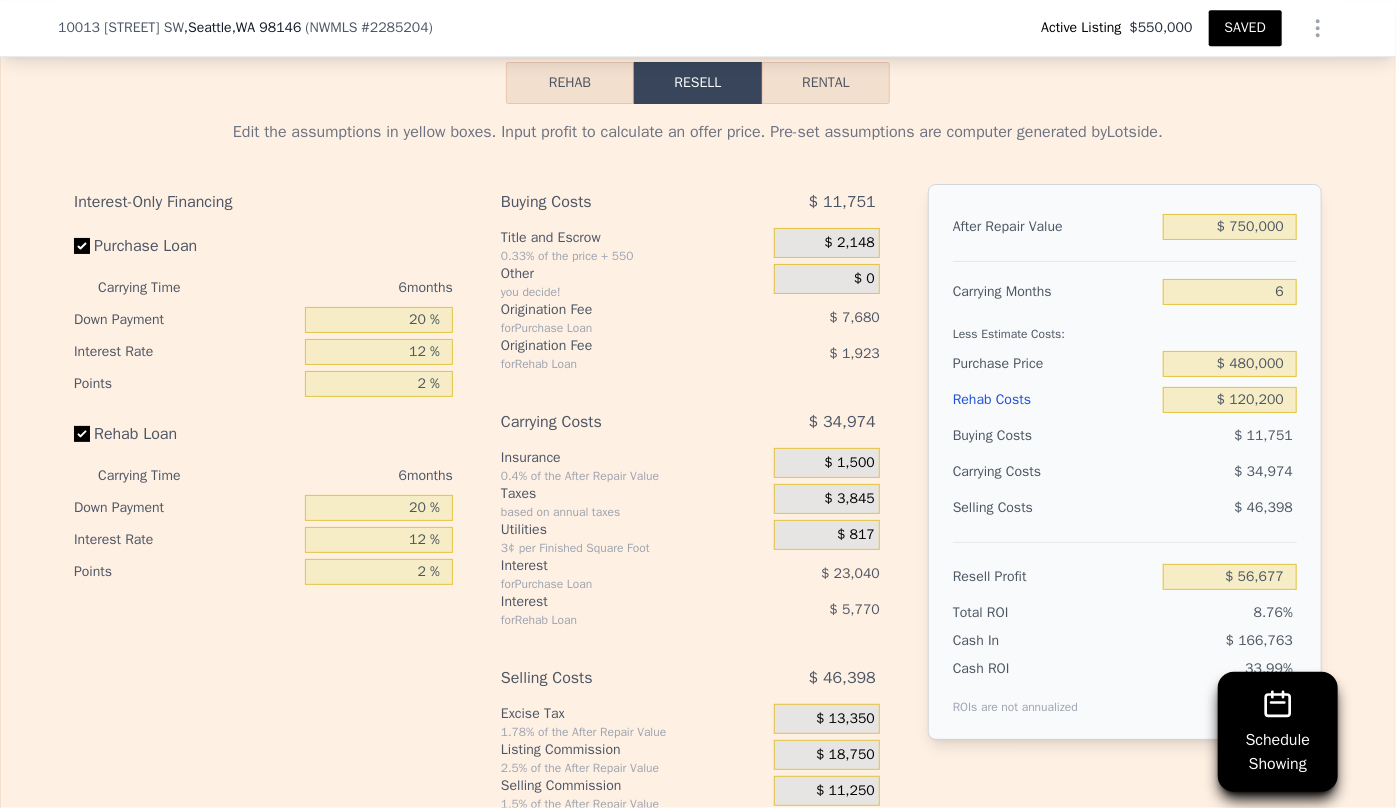 click on "Rental" at bounding box center [826, 83] 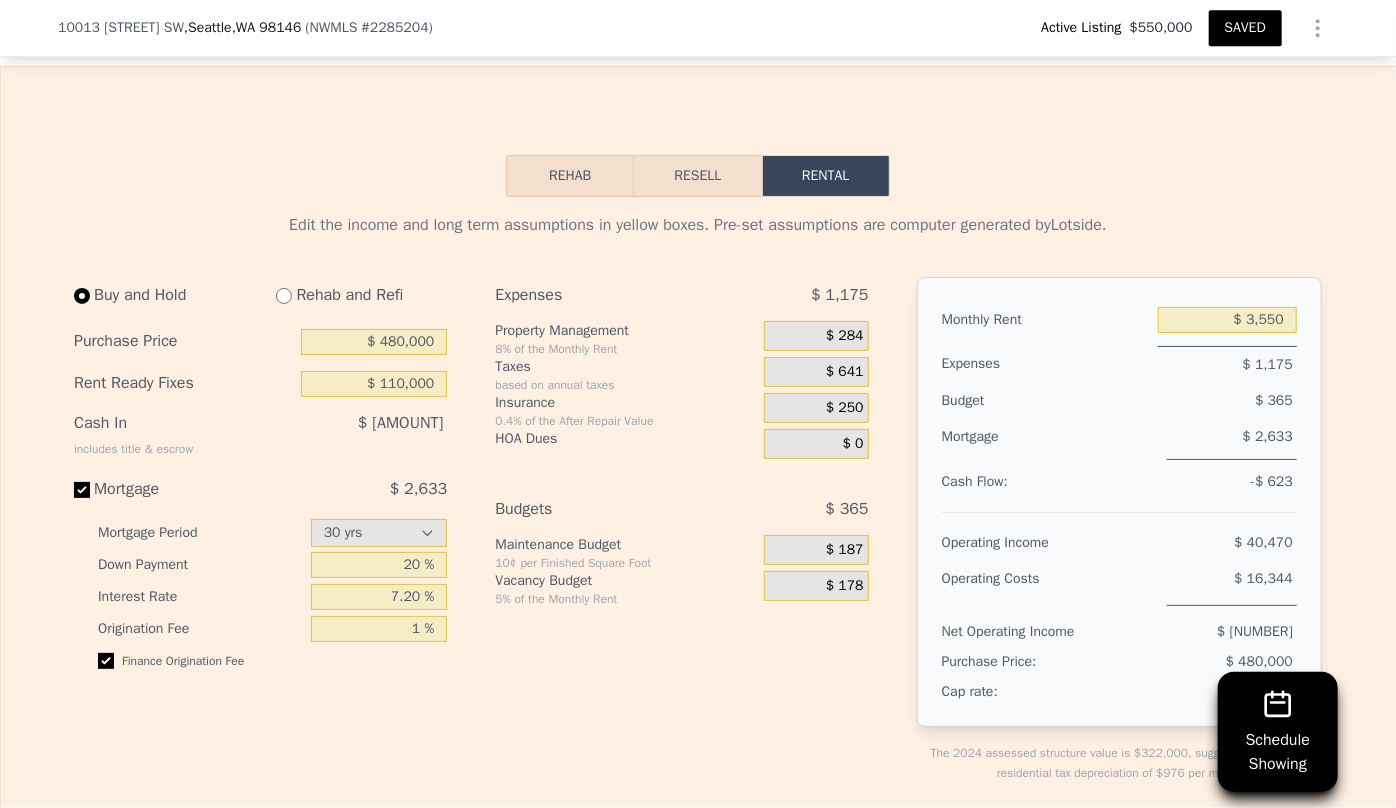 scroll, scrollTop: 3182, scrollLeft: 0, axis: vertical 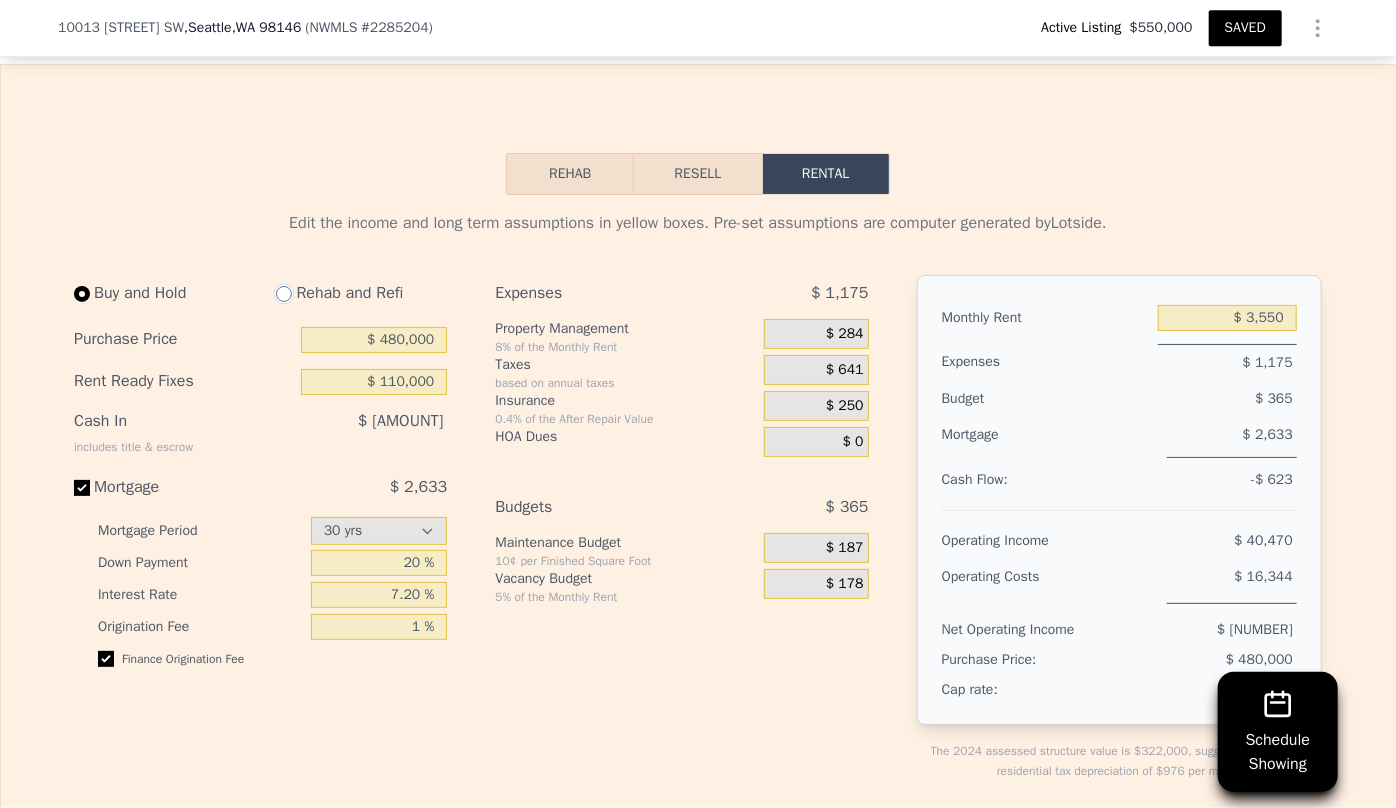 click at bounding box center (284, 294) 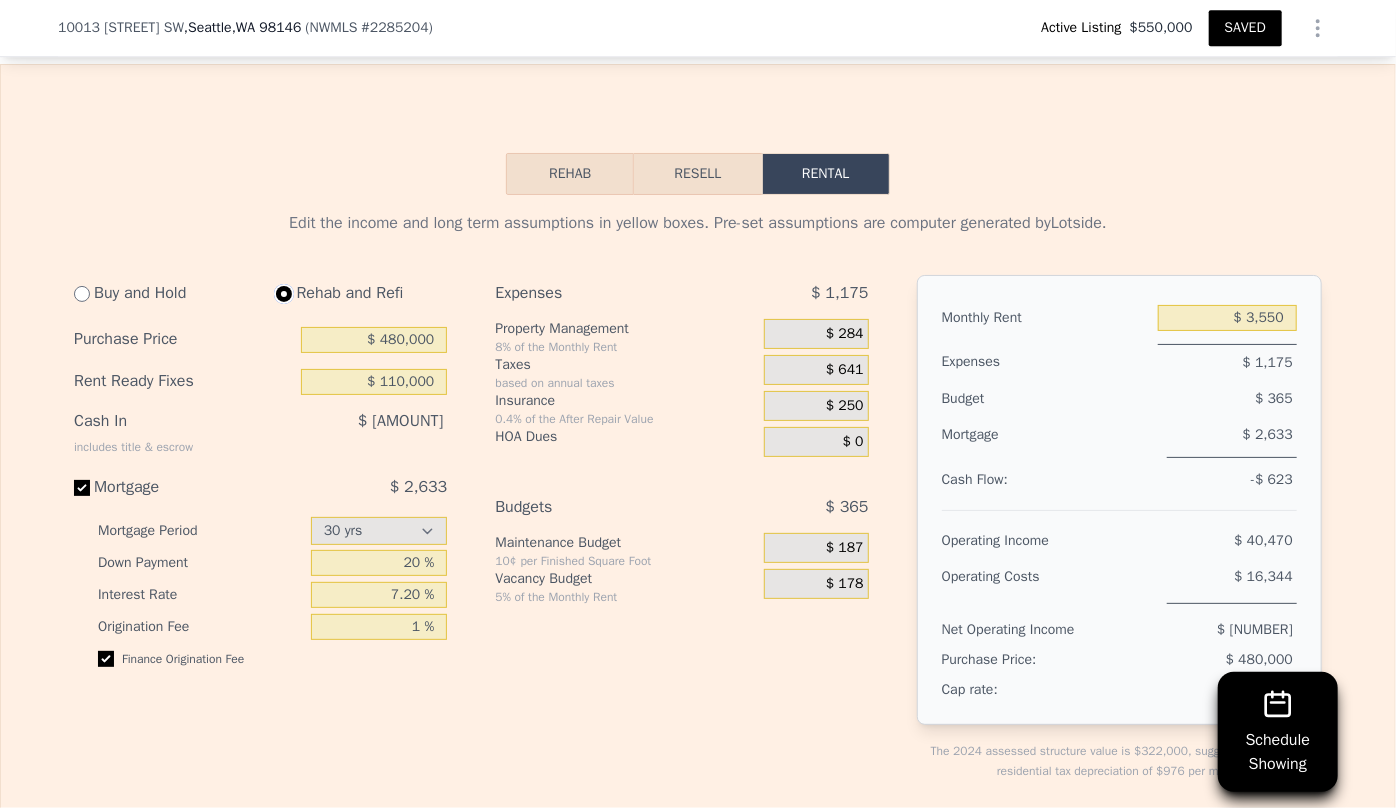 type on "$ 120,200" 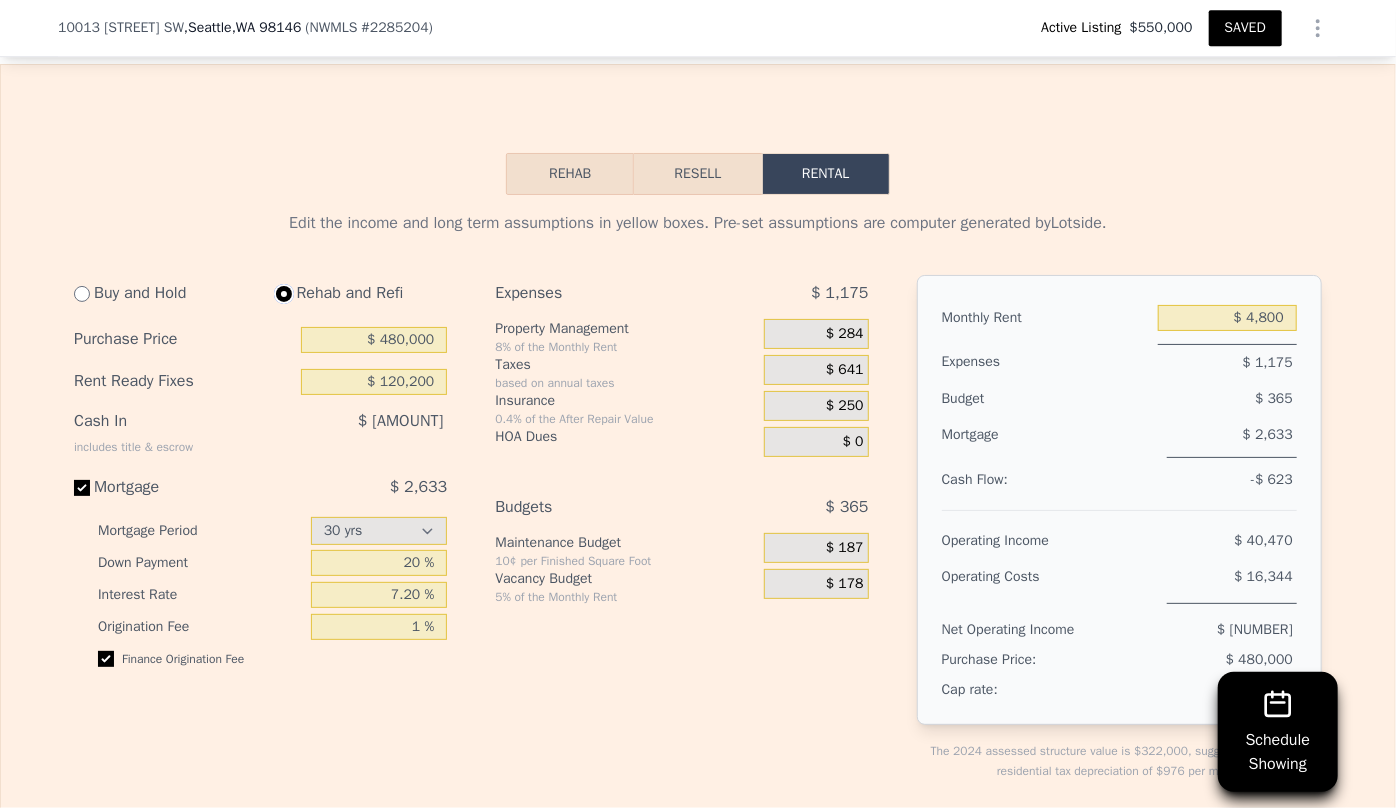 select on "30" 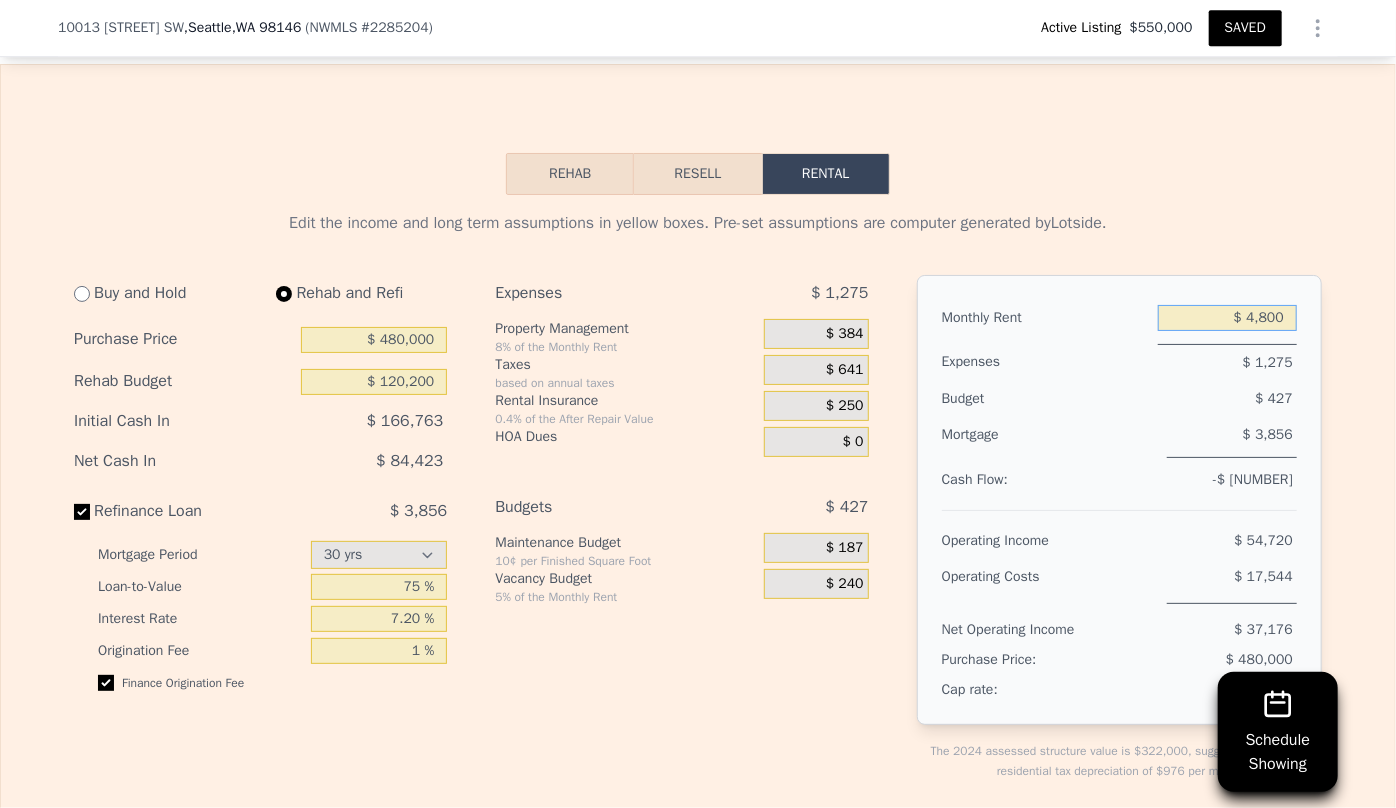 click on "$ 4,800" at bounding box center (1227, 318) 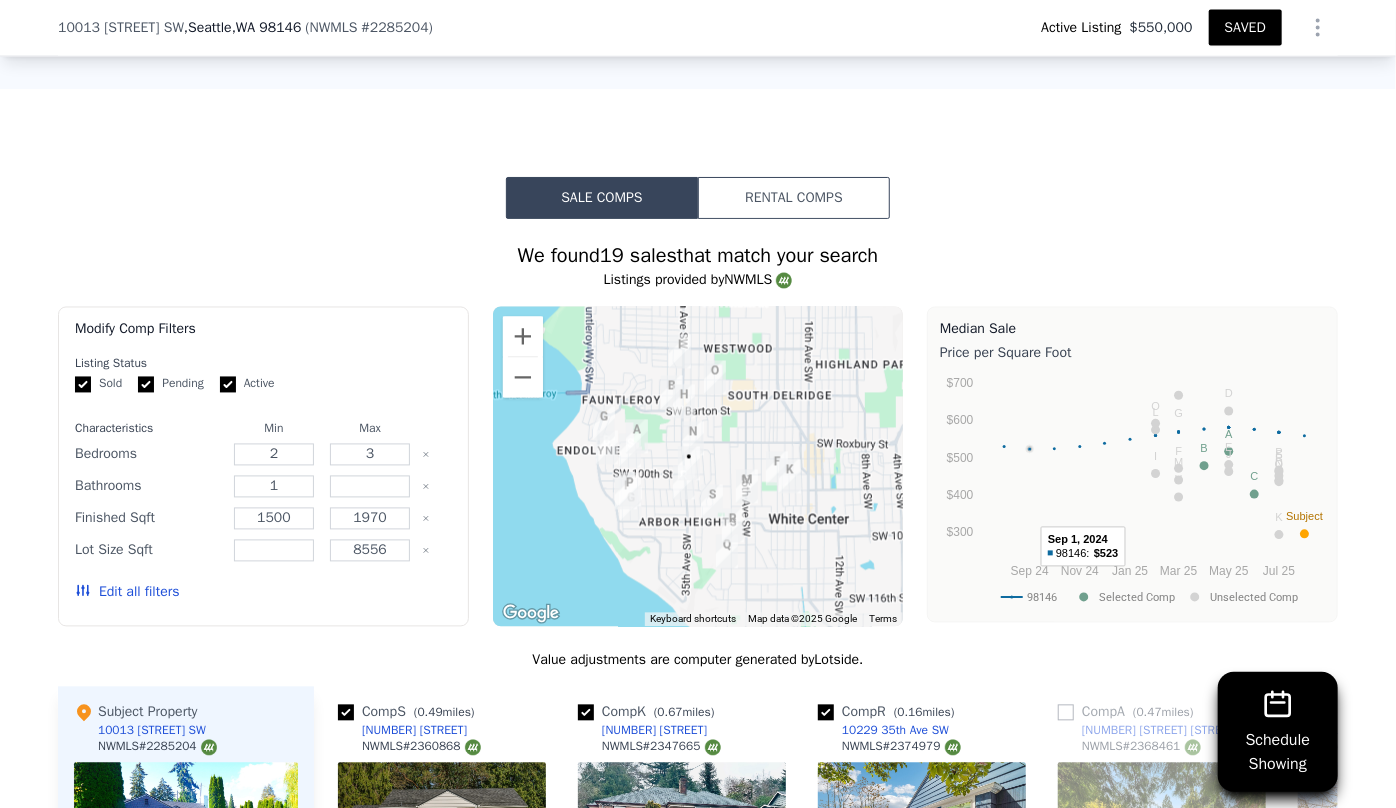 scroll, scrollTop: 1728, scrollLeft: 0, axis: vertical 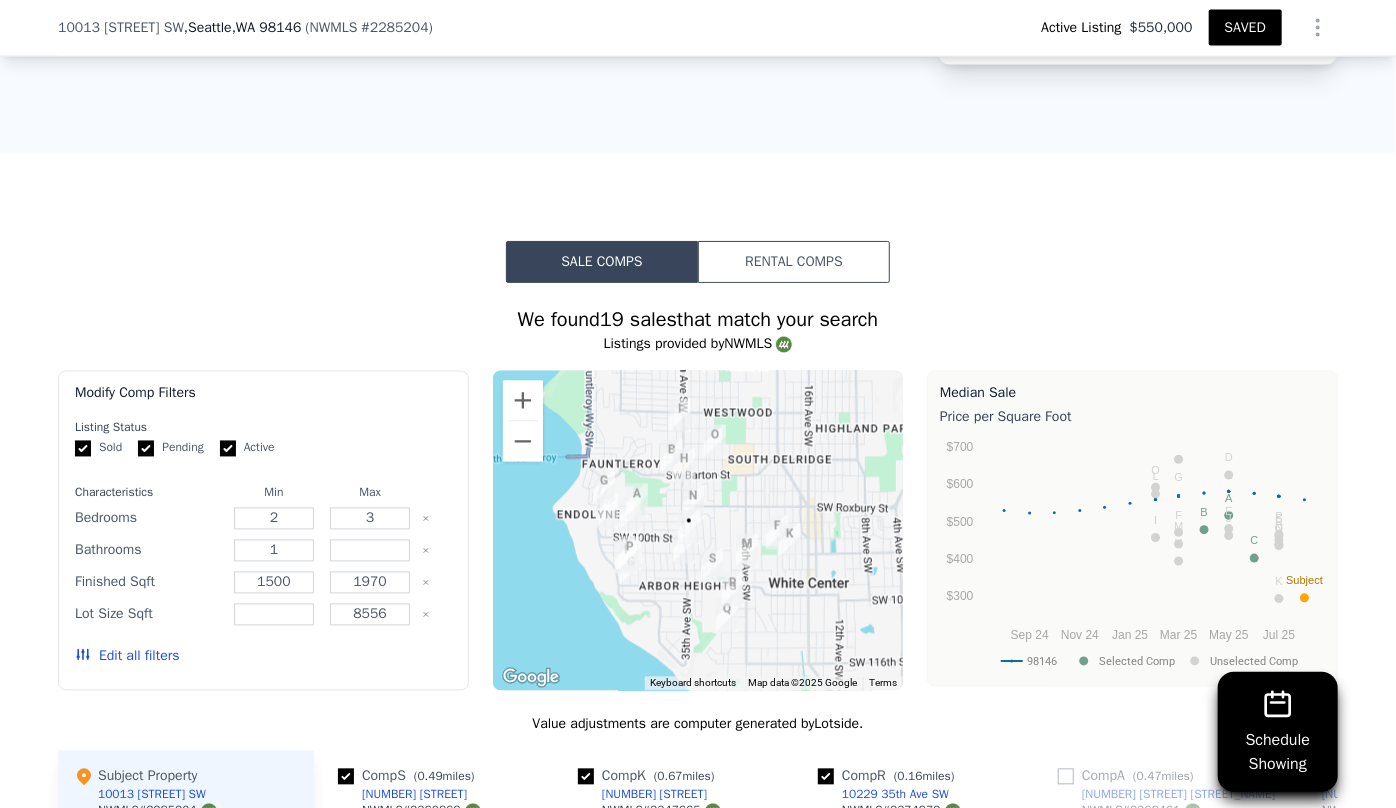 click on "Rental Comps" at bounding box center [794, 262] 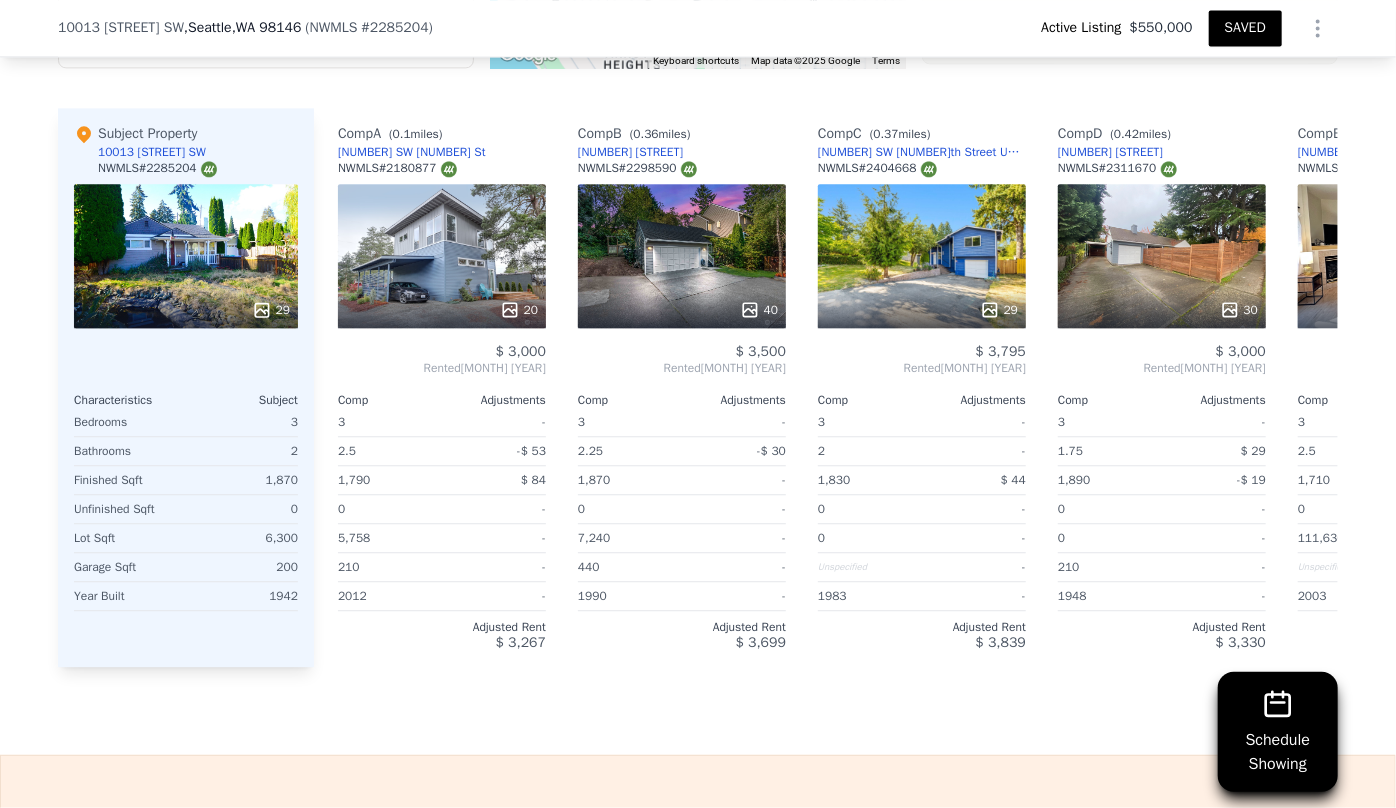 scroll, scrollTop: 2364, scrollLeft: 0, axis: vertical 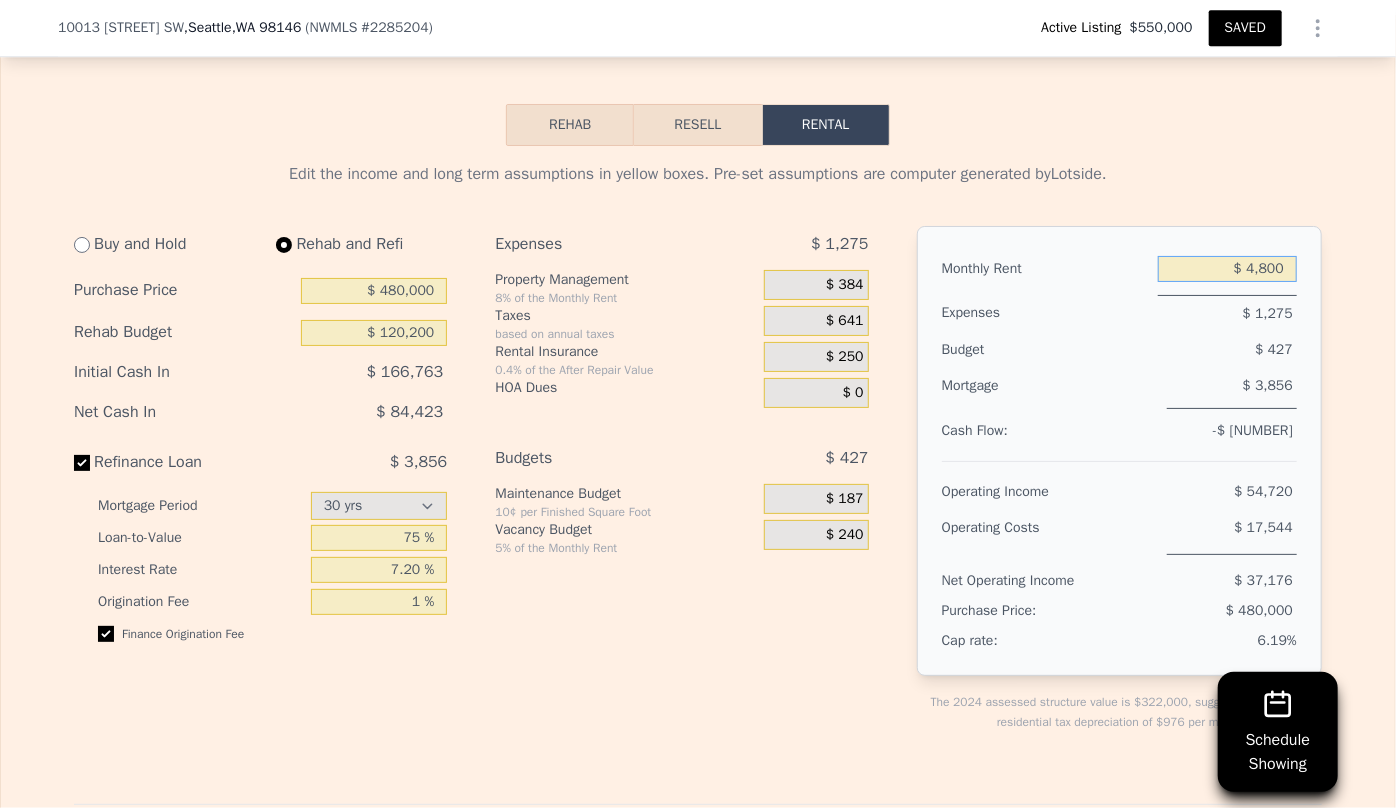 click on "$ 4,800" at bounding box center (1227, 269) 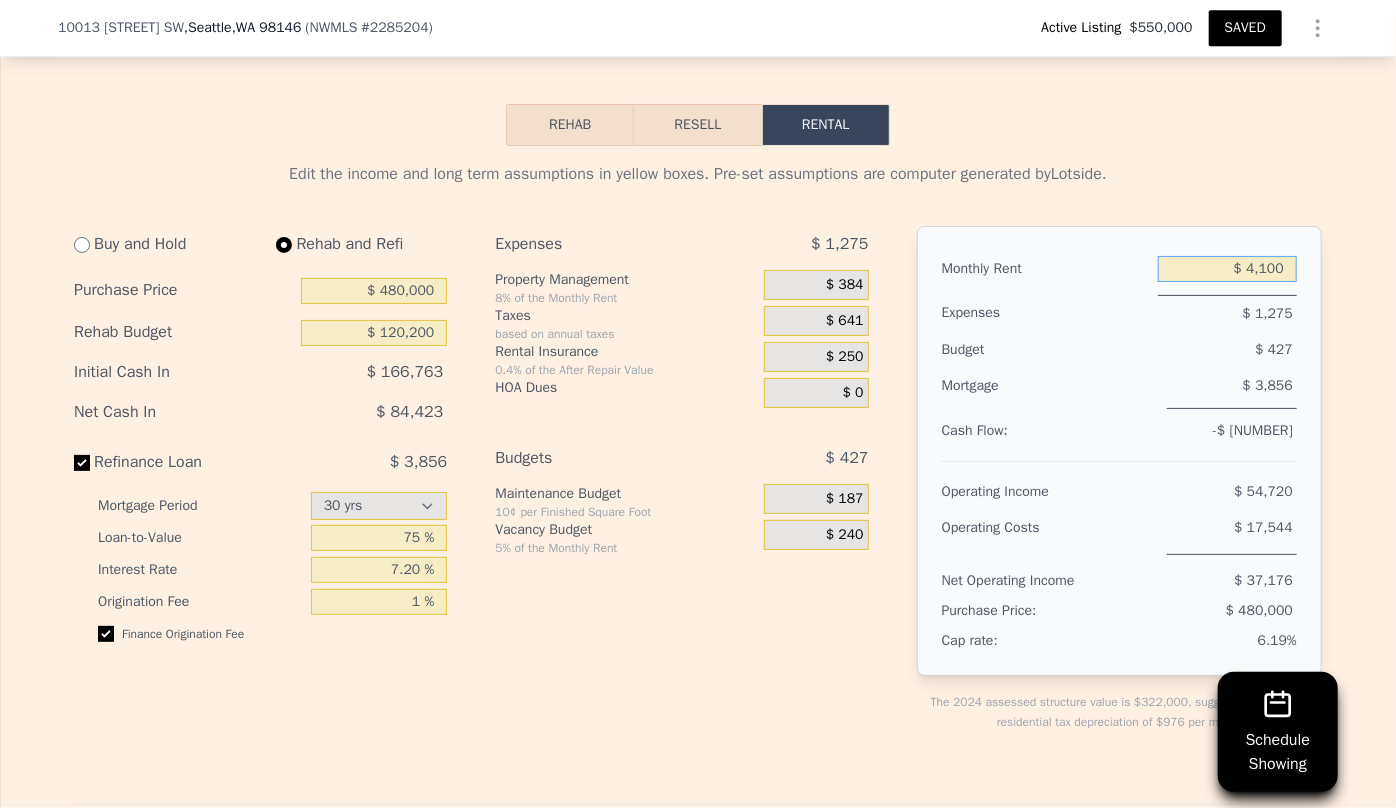 type on "$ 4,100" 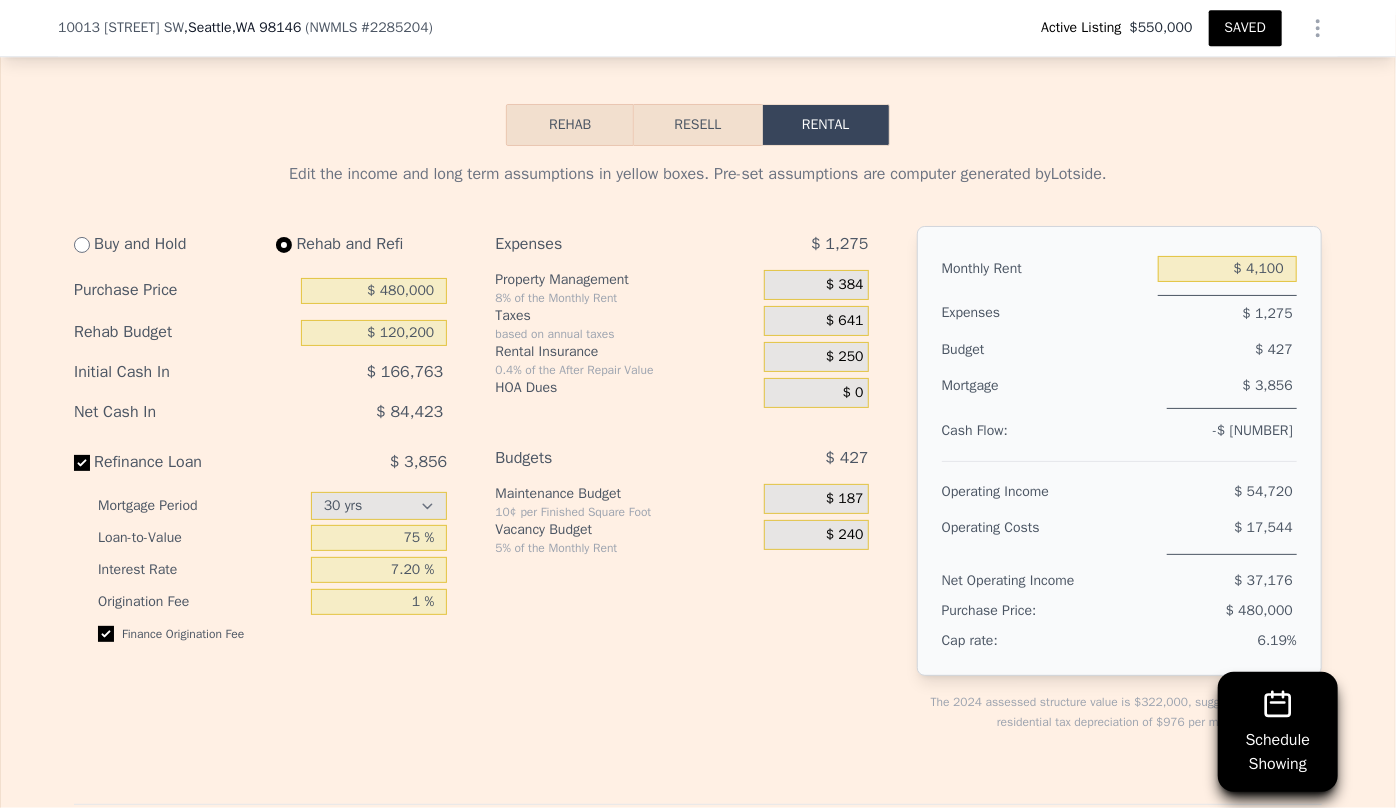 click on "$ 427" at bounding box center (1192, 350) 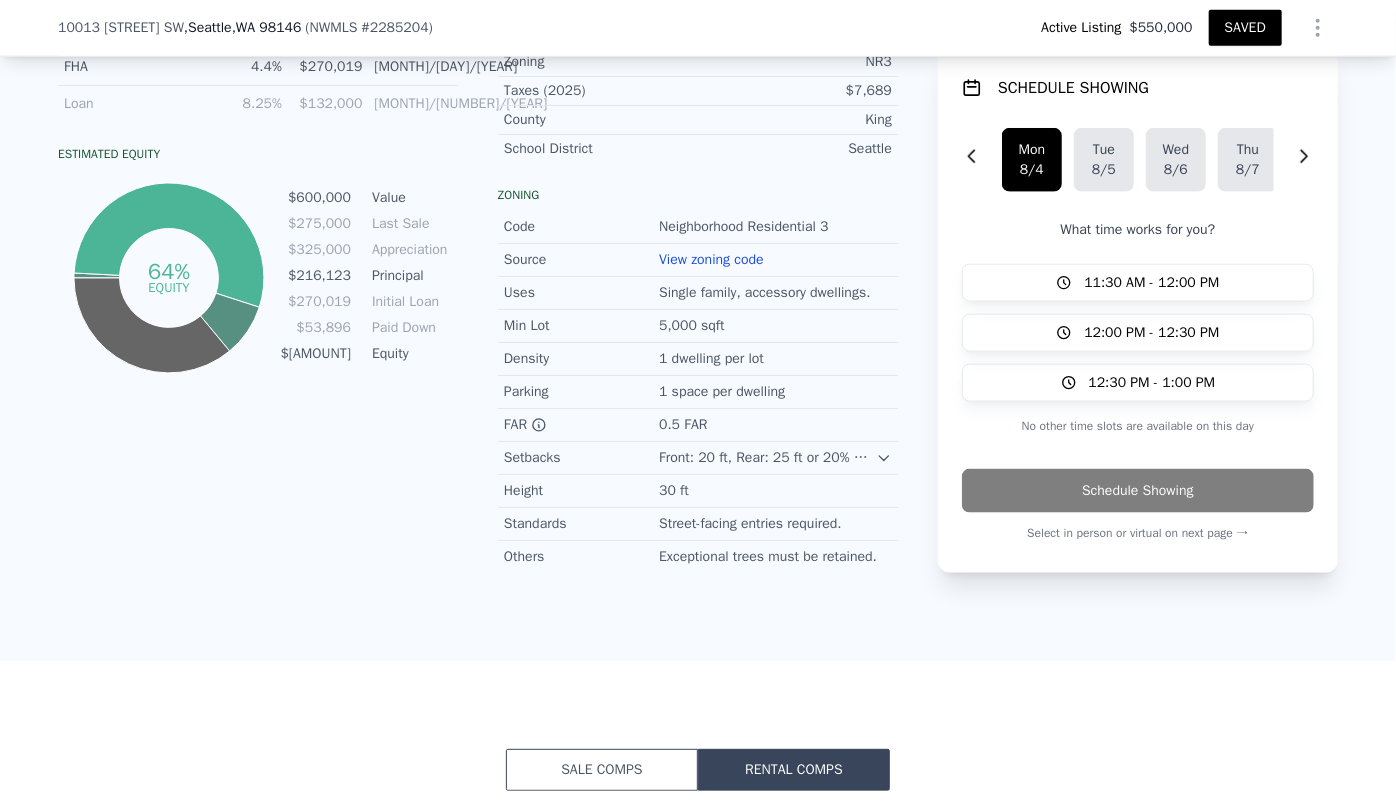 scroll, scrollTop: 1091, scrollLeft: 0, axis: vertical 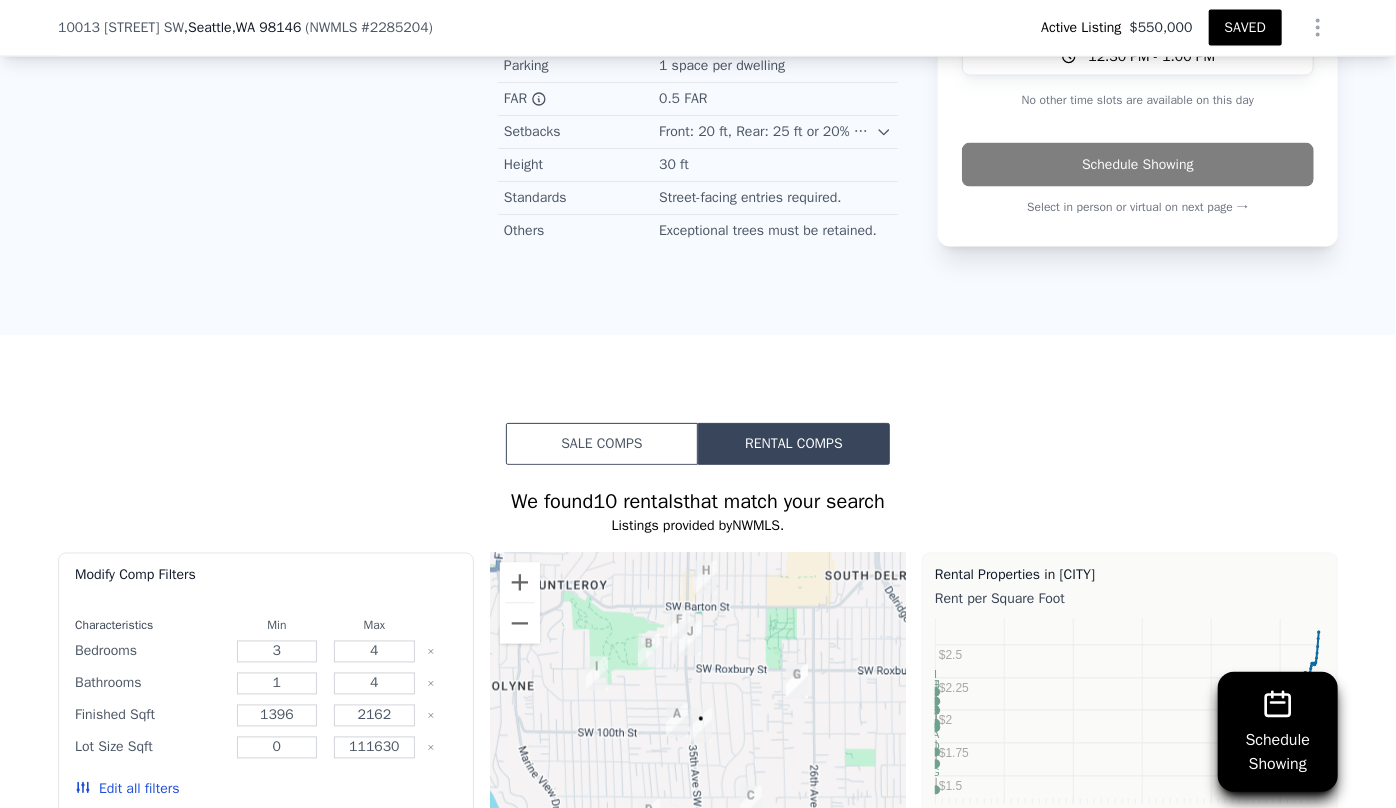 select on "30" 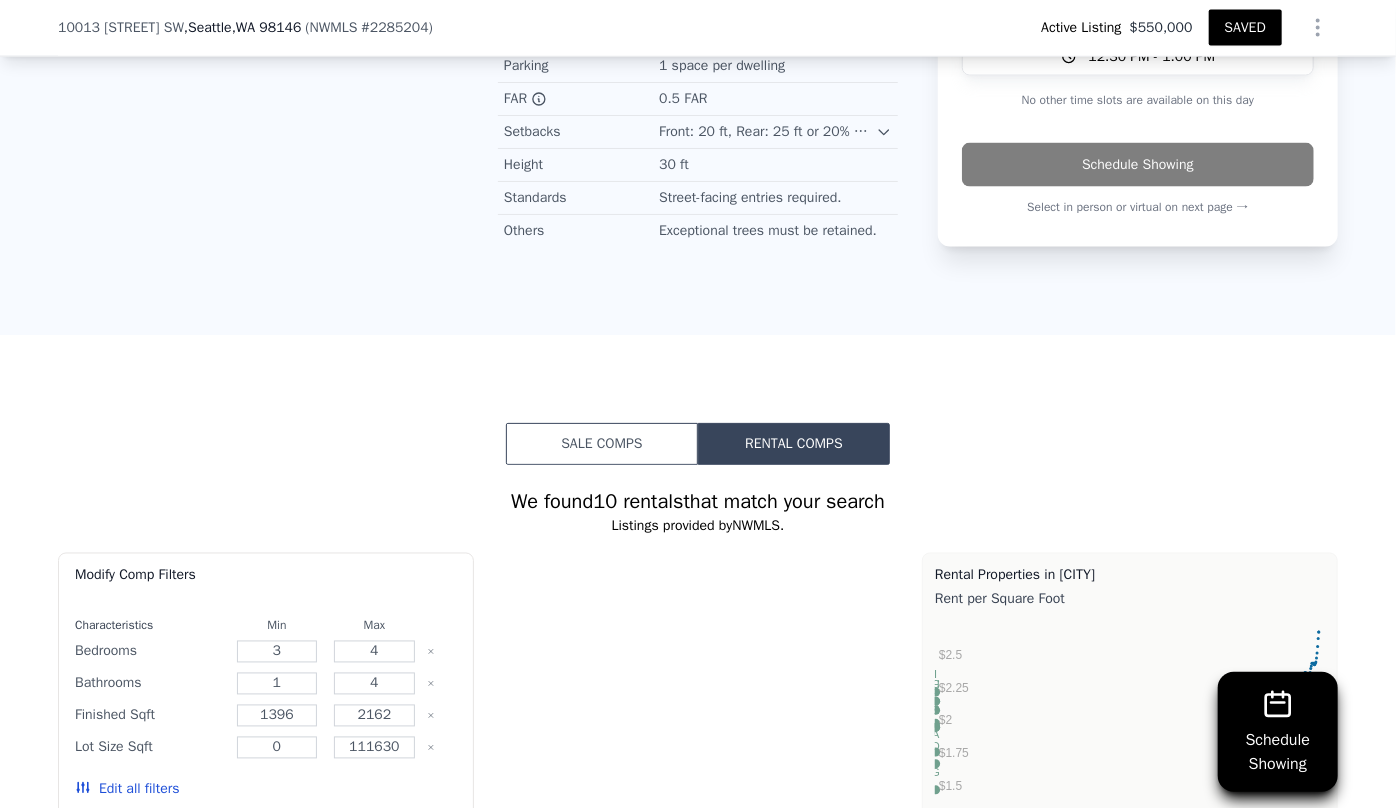 type on "$ 110,000" 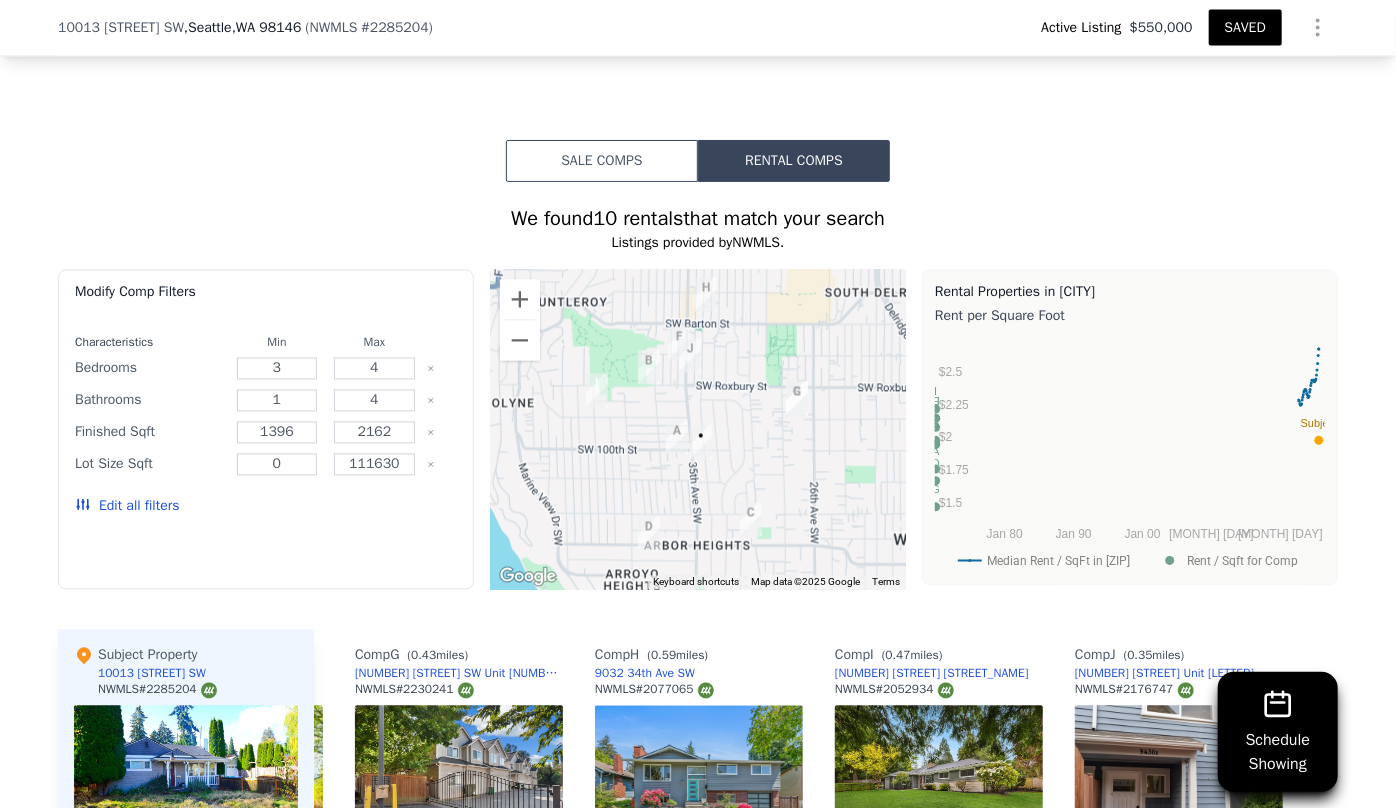 scroll, scrollTop: 1546, scrollLeft: 0, axis: vertical 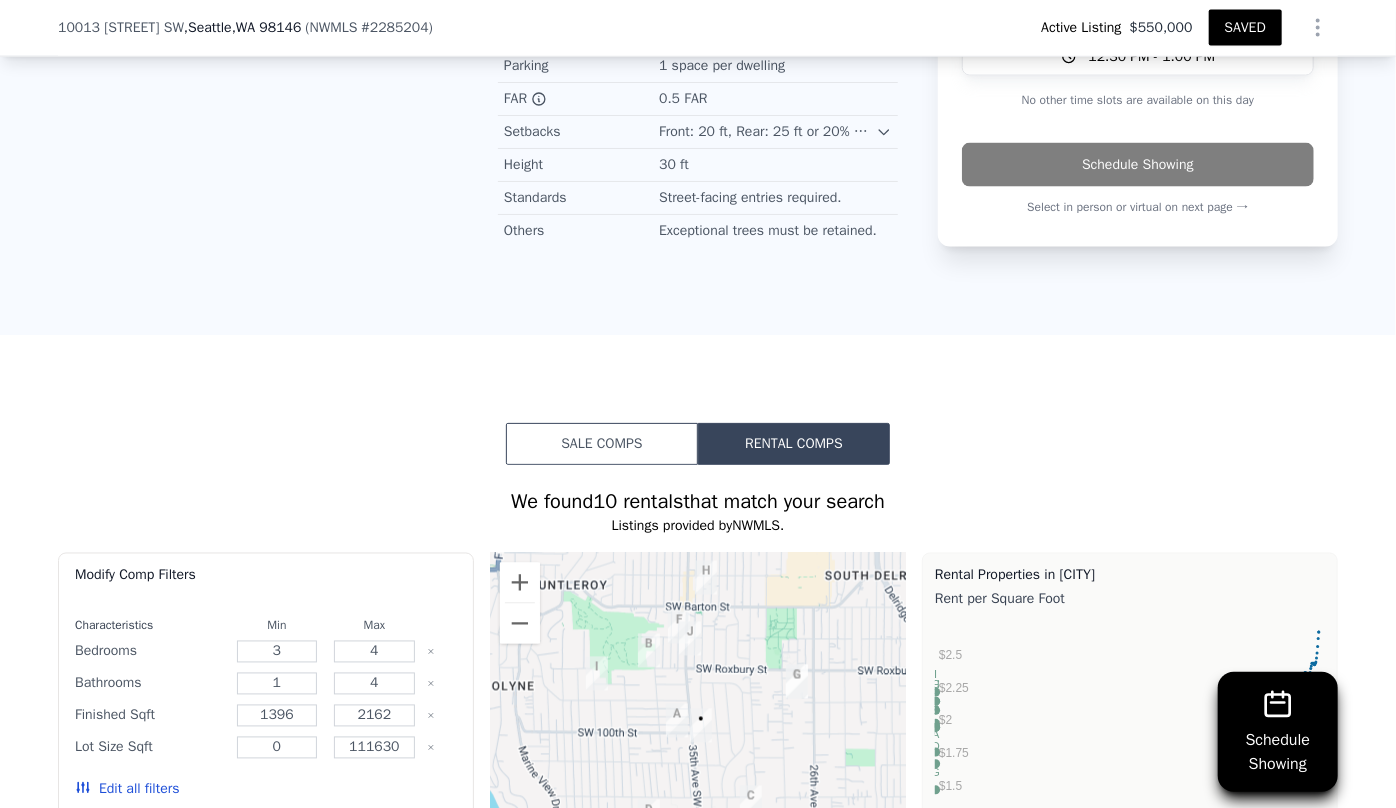 drag, startPoint x: 650, startPoint y: 438, endPoint x: 736, endPoint y: 481, distance: 96.150925 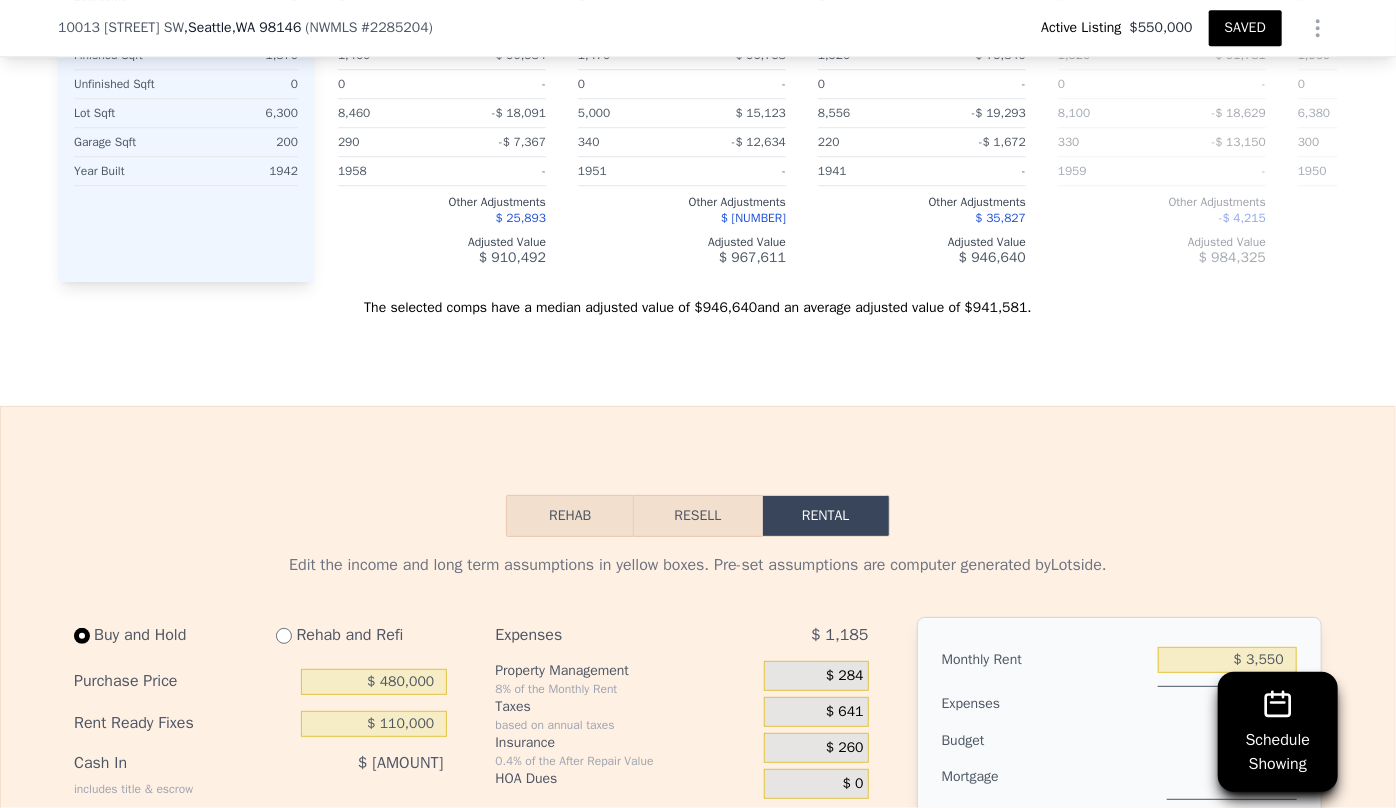 scroll, scrollTop: 3000, scrollLeft: 0, axis: vertical 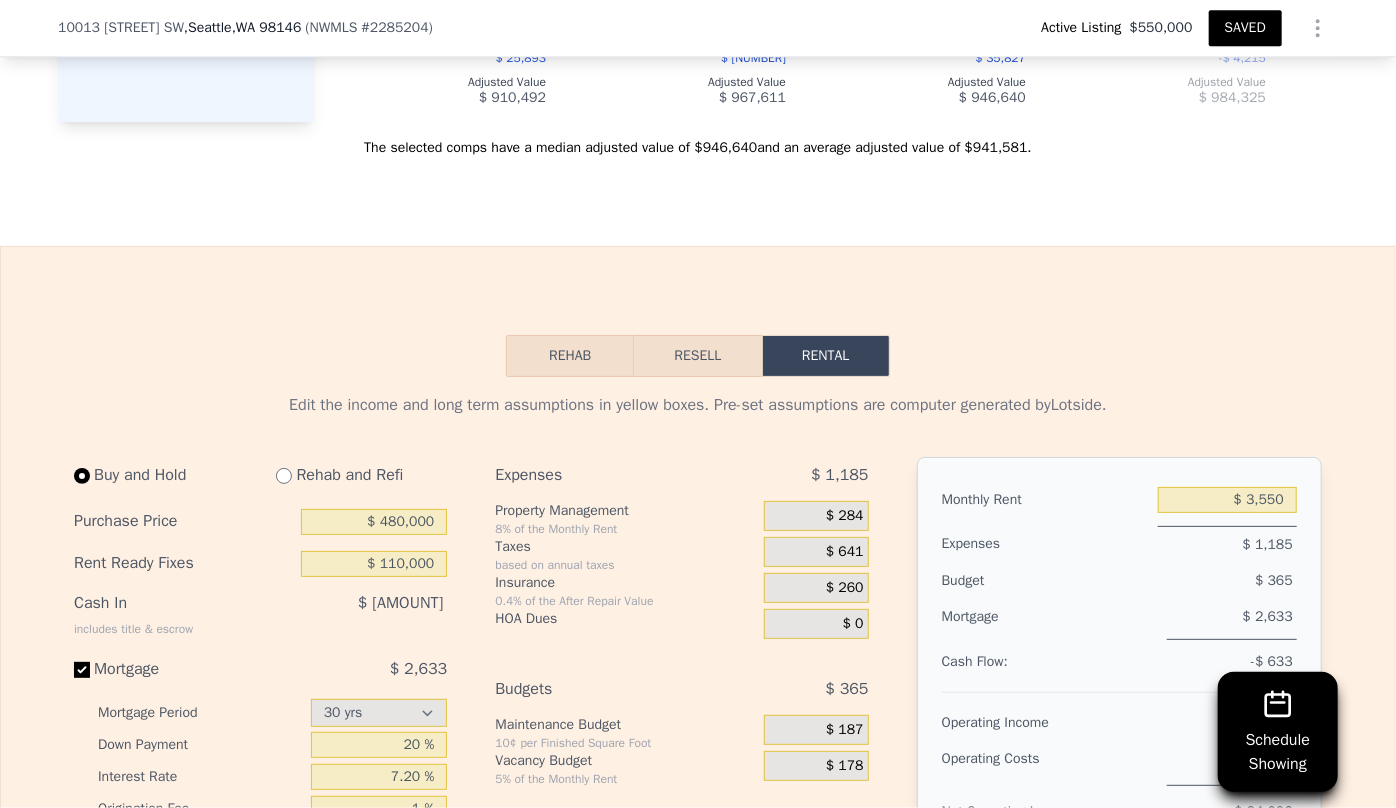 click on "Resell" at bounding box center [697, 356] 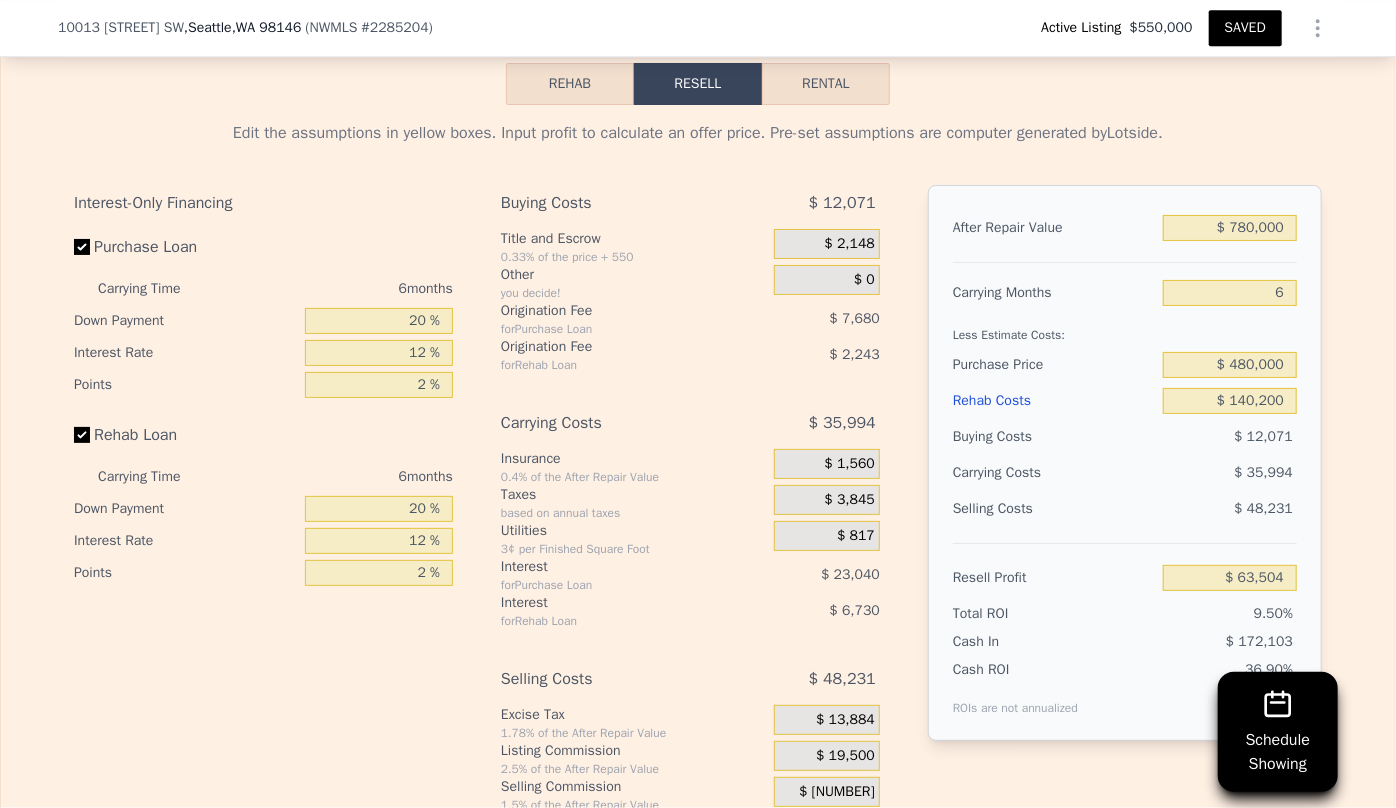 scroll, scrollTop: 3273, scrollLeft: 0, axis: vertical 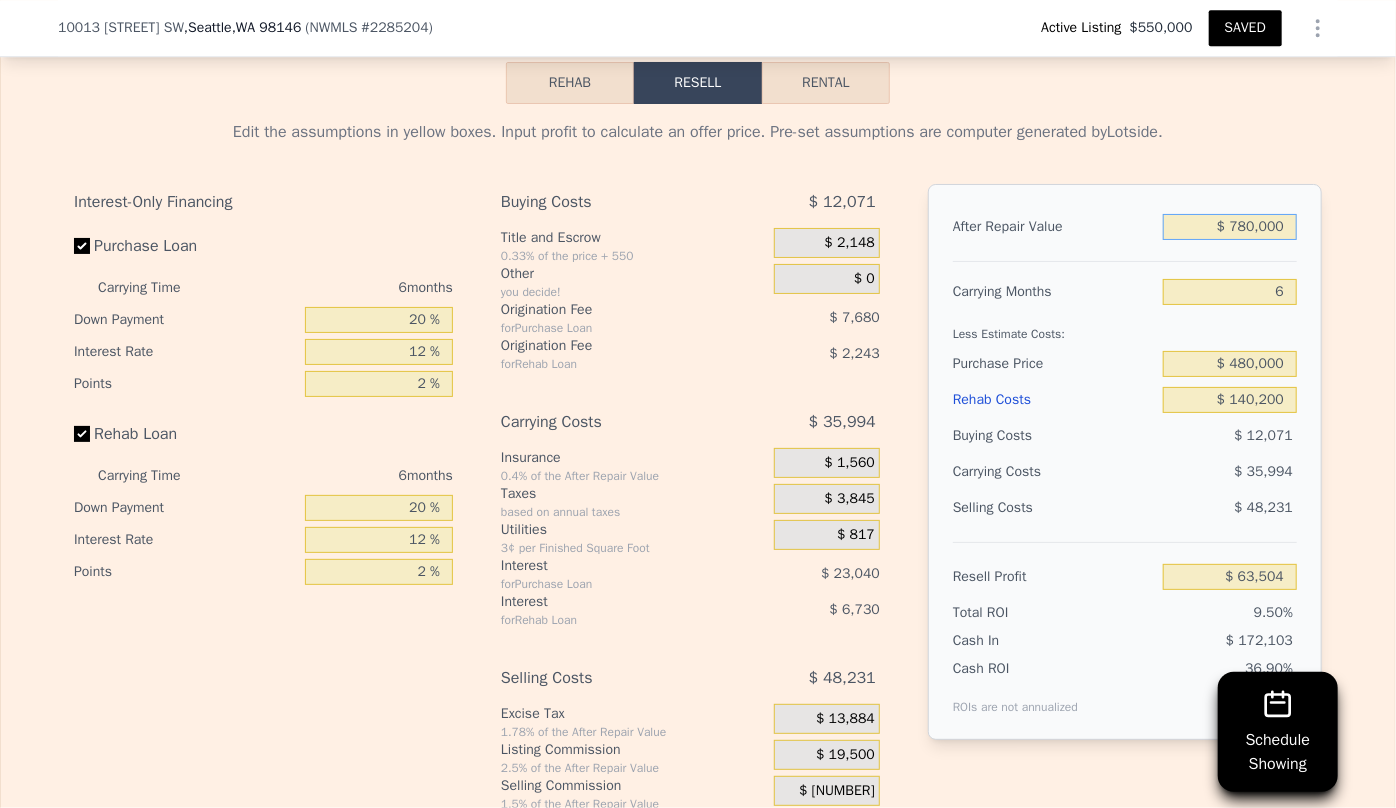 click on "$ 780,000" at bounding box center (1230, 227) 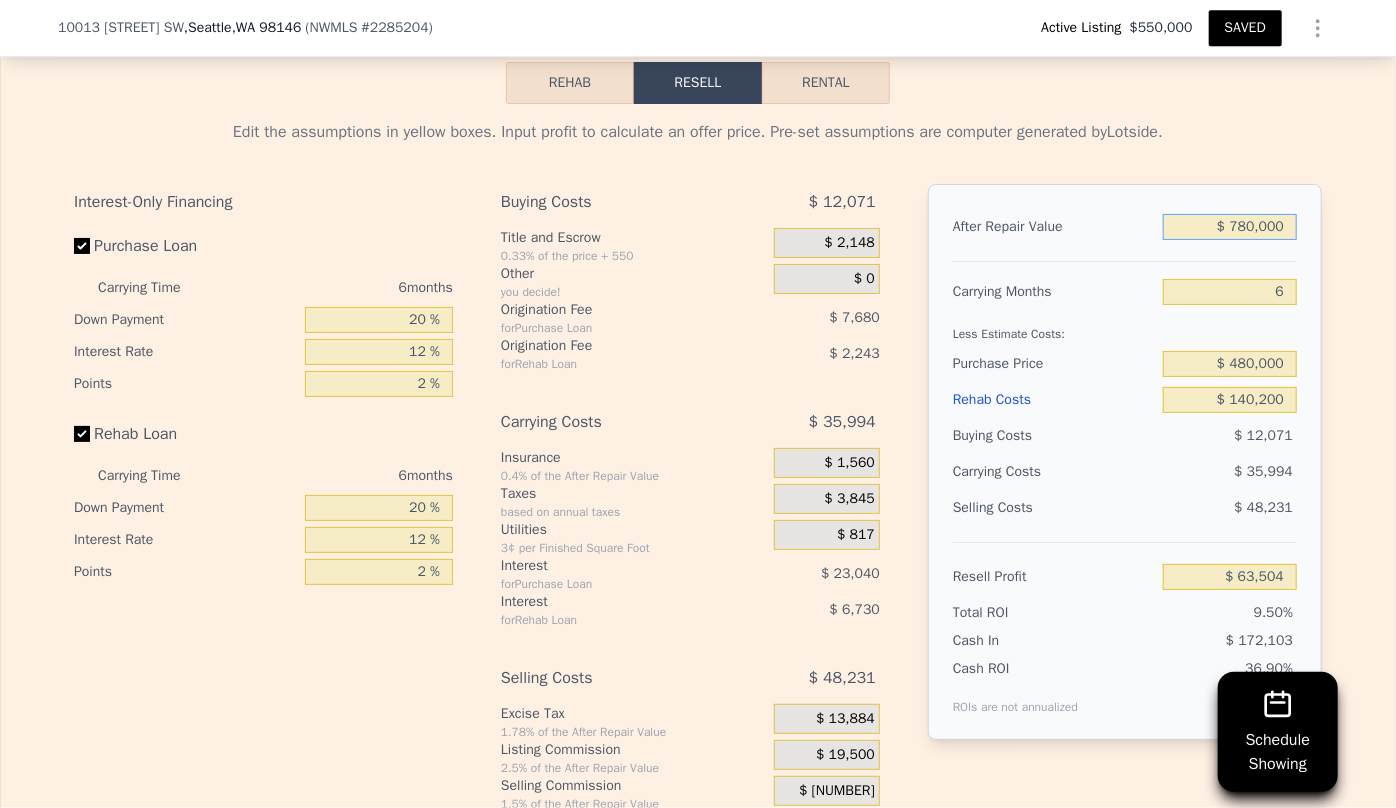 type on "$ 70,000" 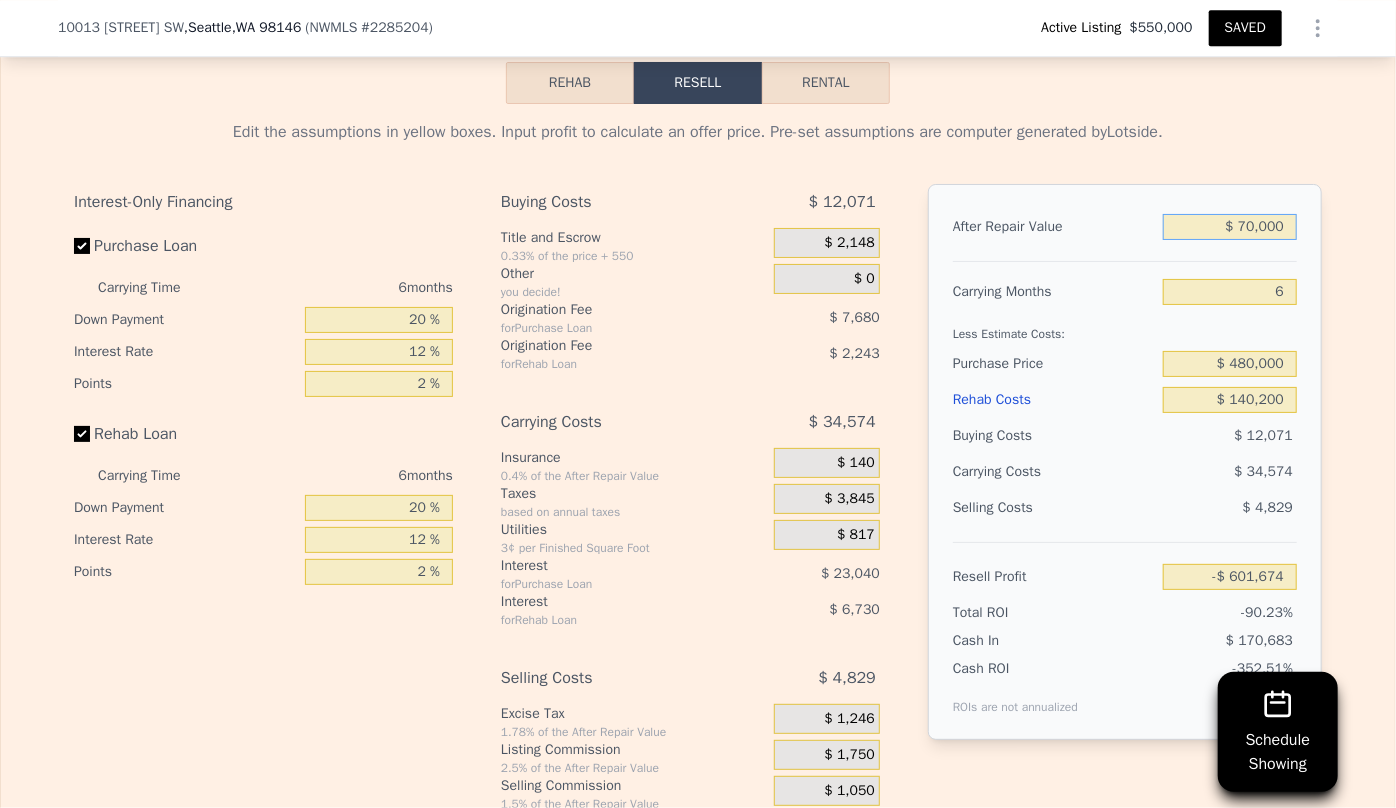 type on "-$ 601,674" 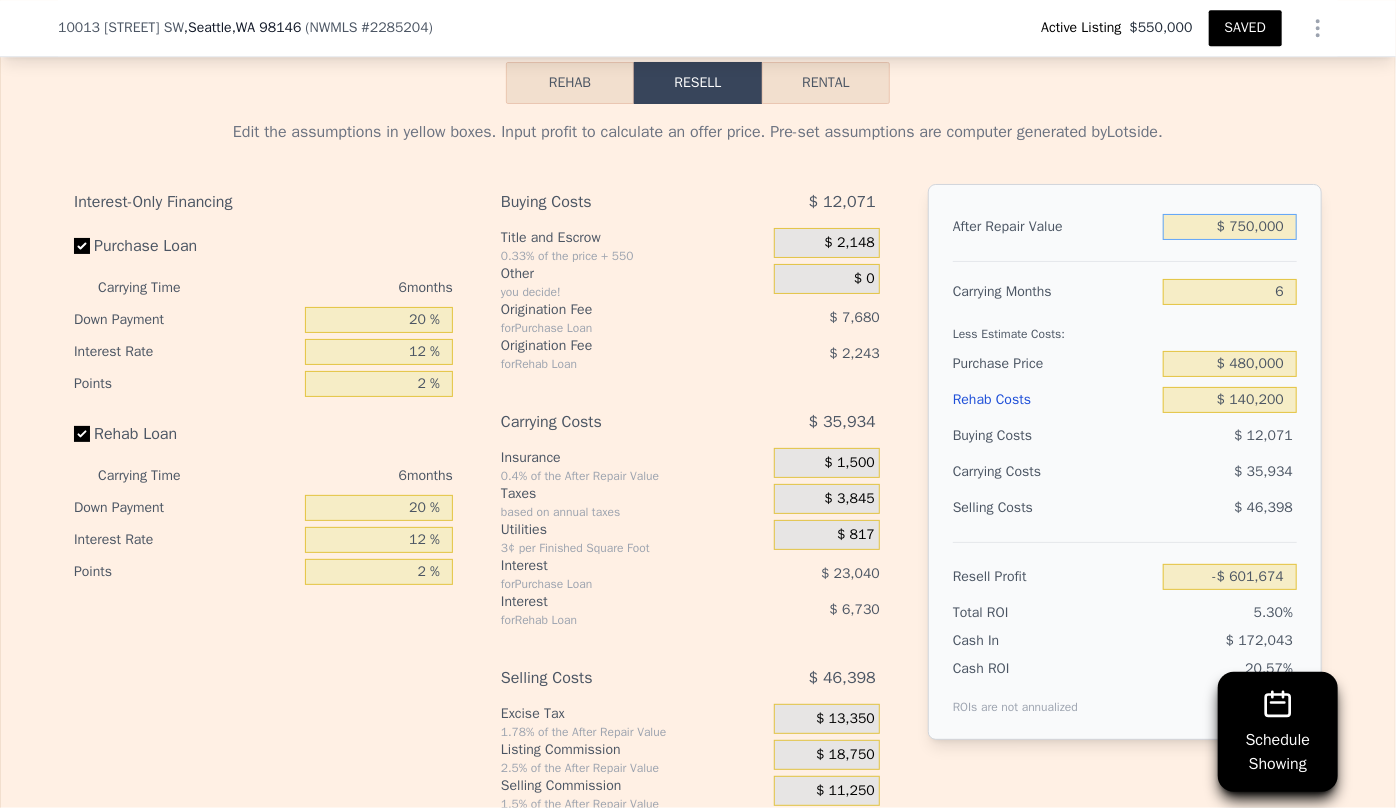 type on "$ 35,397" 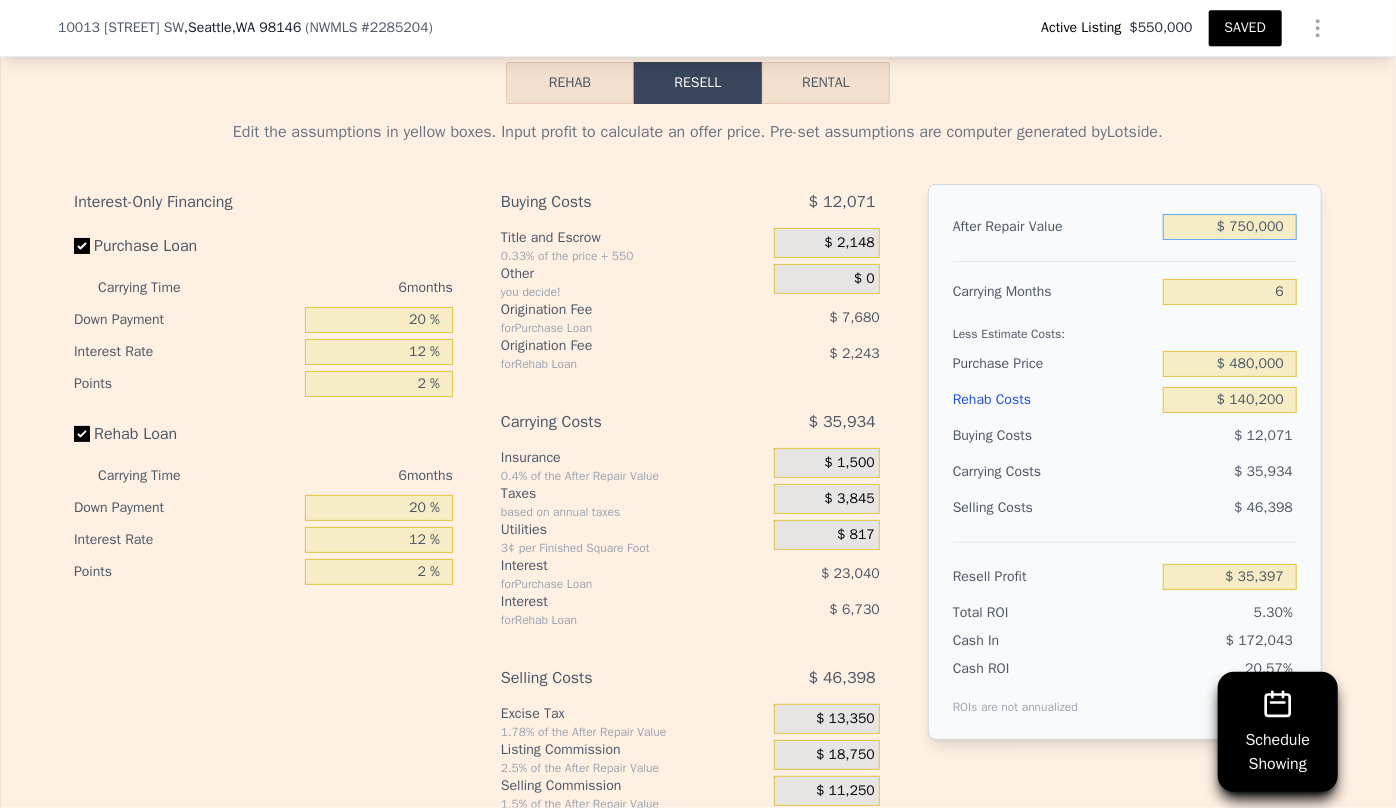 type on "$ 750,000" 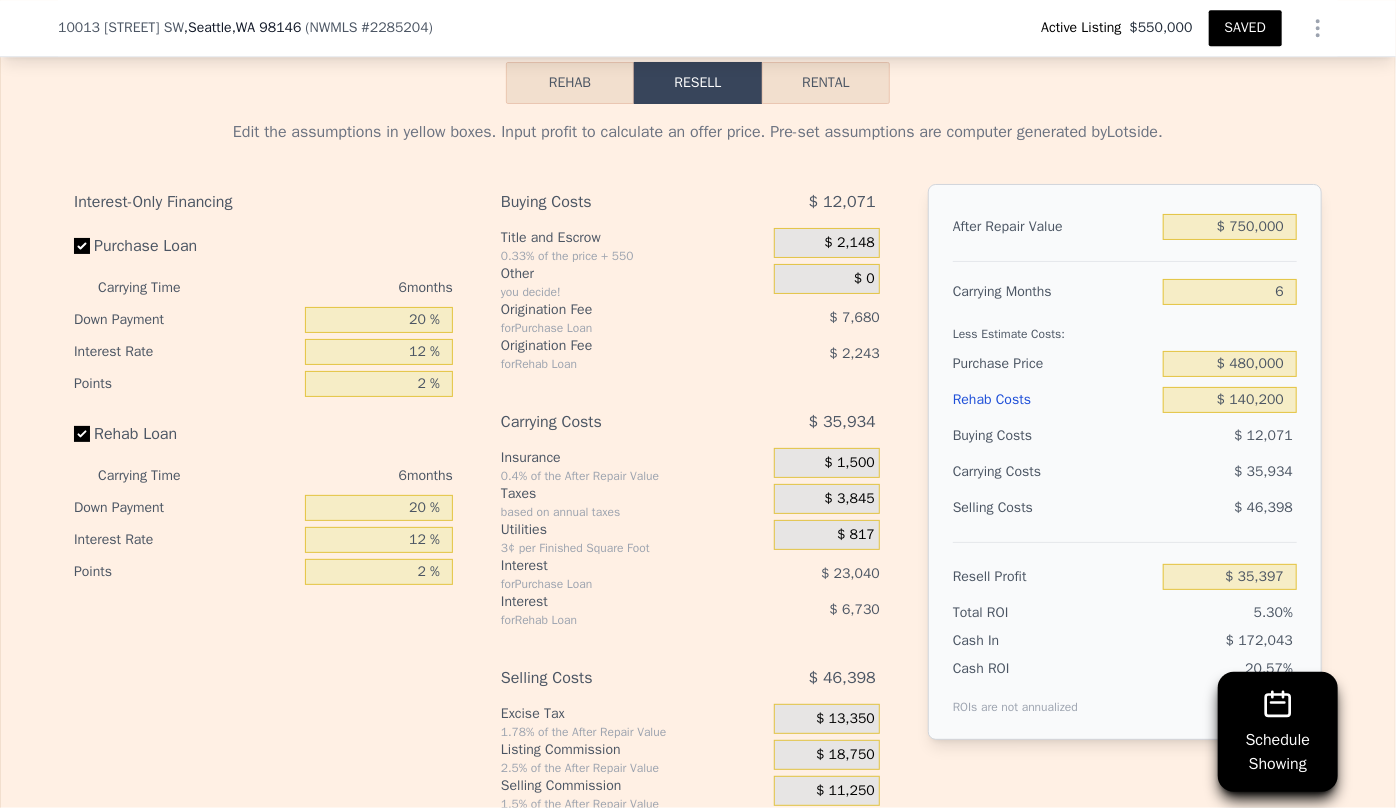 click on "Edit the assumptions in yellow boxes. Input profit to calculate an offer price. Pre-set assumptions are computer generated by Lotside . Interest-Only Financing Purchase Loan Carrying Time 6 months Down Payment 20 % Interest Rate 12 % Points 2 % Rehab Loan Carrying Time 6 months Down Payment 20 % Interest Rate 12 % Points 2 % Buying Costs $ 12,071 Title and Escrow 0.33% of the price + 550 $ 2,148 Other you decide! $ 0 Origination Fee for Purchase Loan $ 7,680 Origination Fee for Rehab Loan $ 2,243 Carrying Costs $ 35,934 Insurance 0.4% of the After Repair Value $ 1,500 Taxes based on annual taxes $ 3,845 Utilities 3¢ per Finished Square Foot $ 817 Interest for Purchase Loan $ 23,040 Interest for Rehab Loan $ 6,730 Selling Costs $ 46,398 Excise Tax 1.78% of the After Repair Value $ 13,350 Listing Commission 2.5% of the After Repair Value $ 18,750 Selling Commission 1.5% of the After Repair Value $ 11,250 Title and Escrow 0.33% of the After Repair Value $ 3,048 After Repair Value $ 750,000 6 $ 480,000" at bounding box center (698, 476) 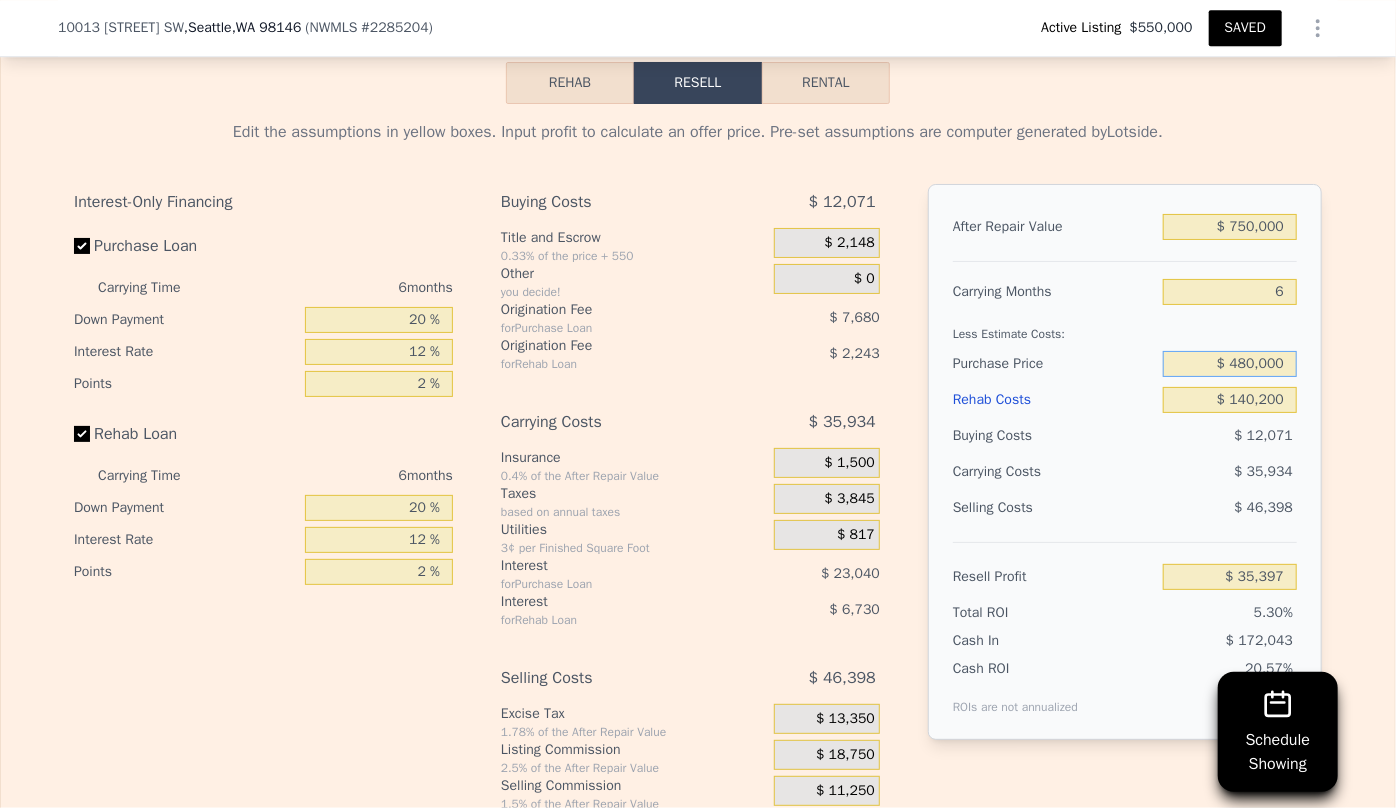 click on "$ 480,000" at bounding box center [1230, 364] 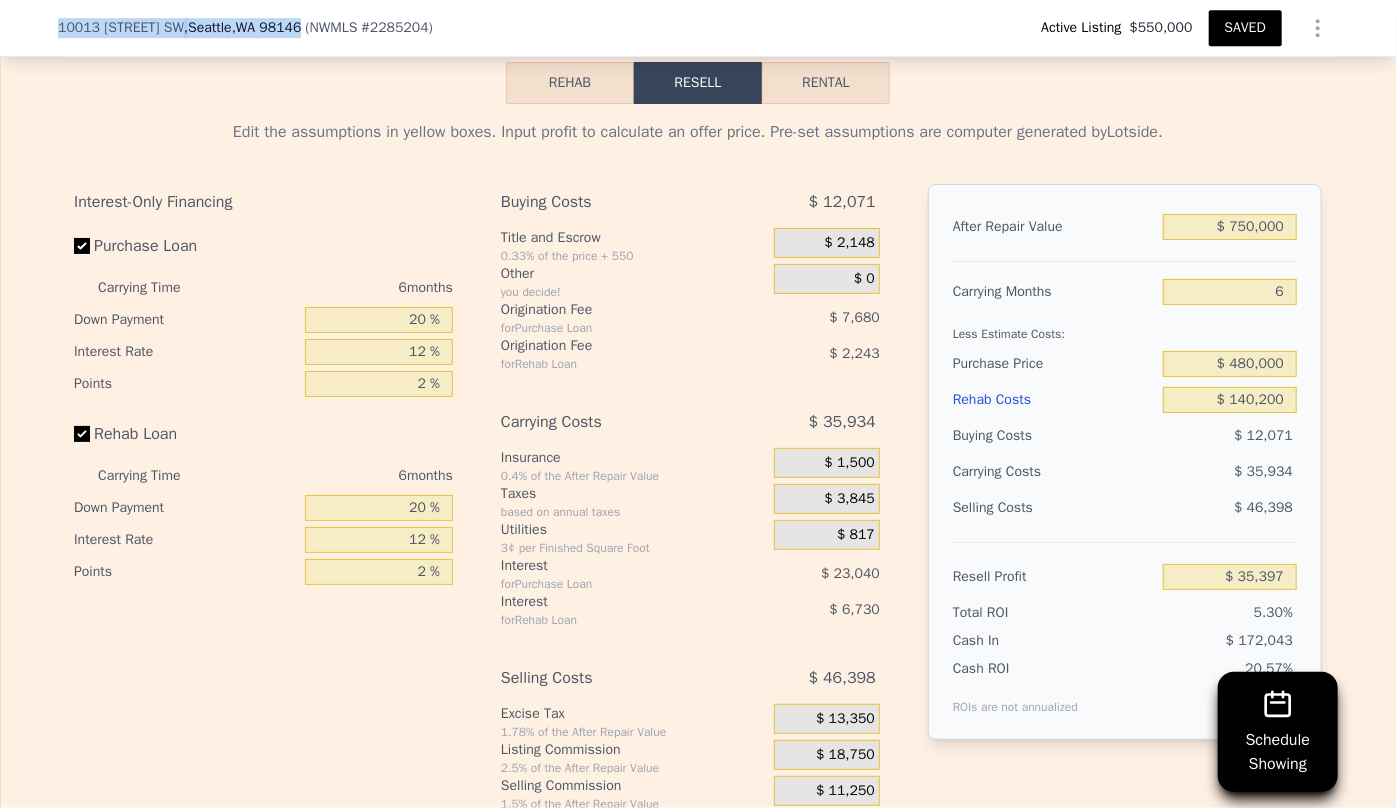 drag, startPoint x: 40, startPoint y: 15, endPoint x: 290, endPoint y: 30, distance: 250.4496 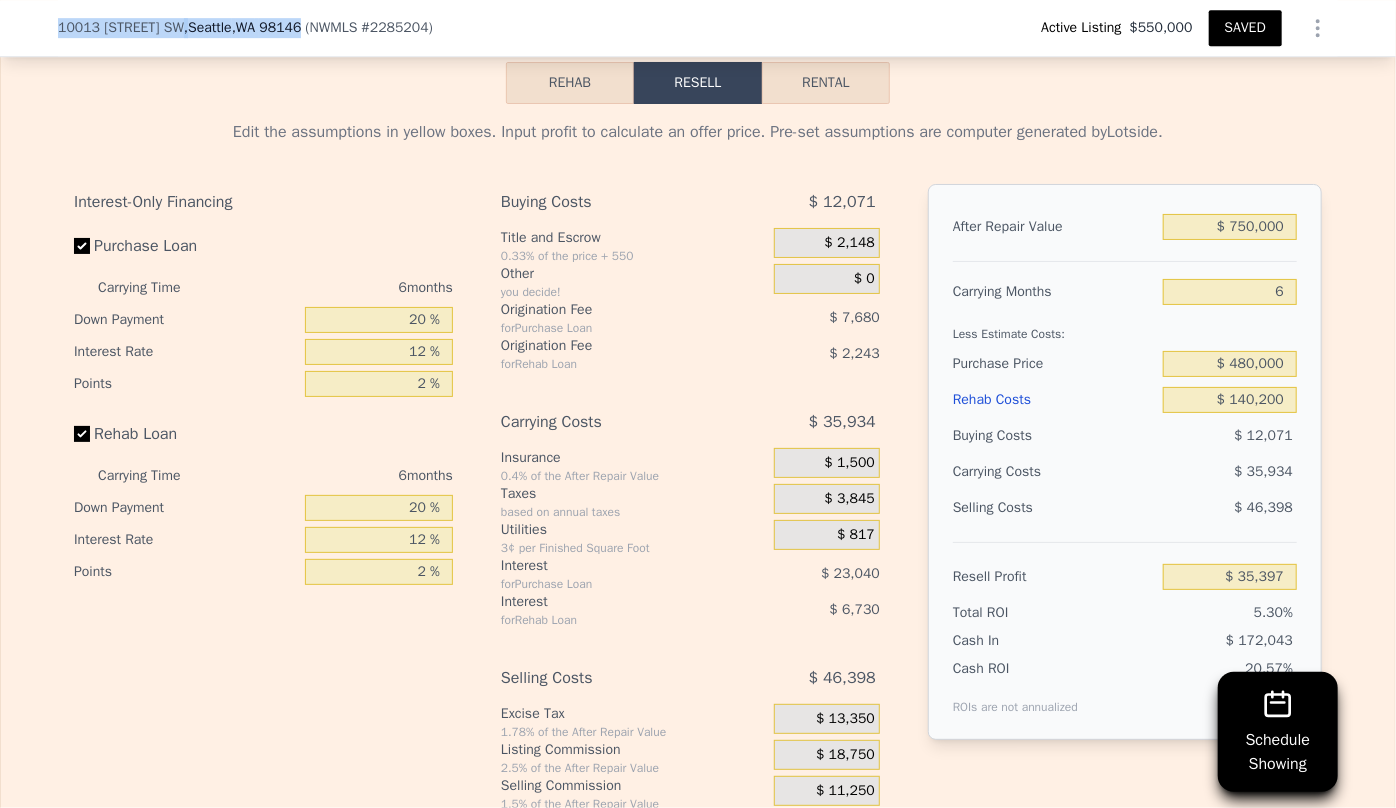 click on "[NUMBER] [STREET] Unit [NUMBER] , [CITY] , [STATE] [POSTAL CODE] ( NWMLS # [NUMBER] ) Active Listing $[PRICE]" at bounding box center (698, 28) 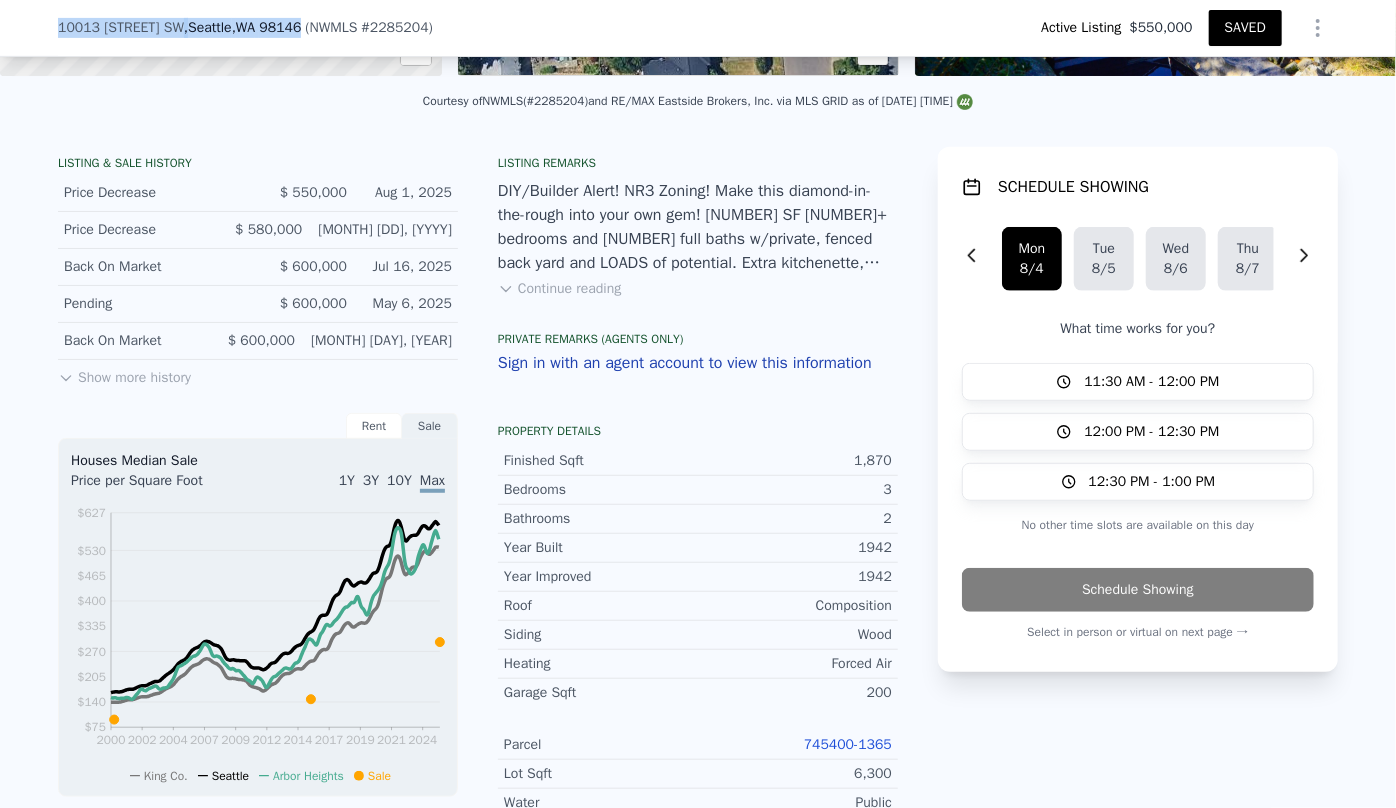 scroll, scrollTop: 455, scrollLeft: 0, axis: vertical 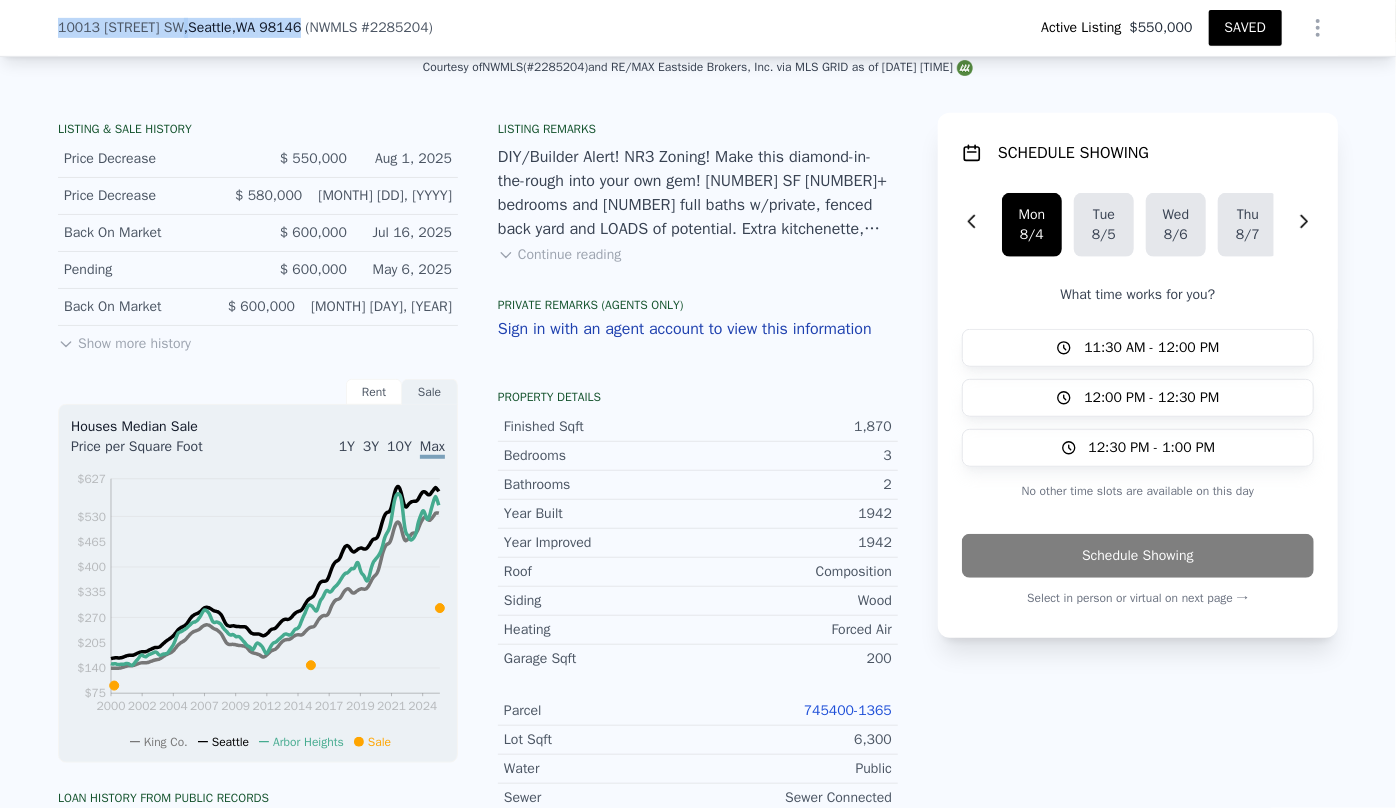 click on "Show more history" at bounding box center [124, 340] 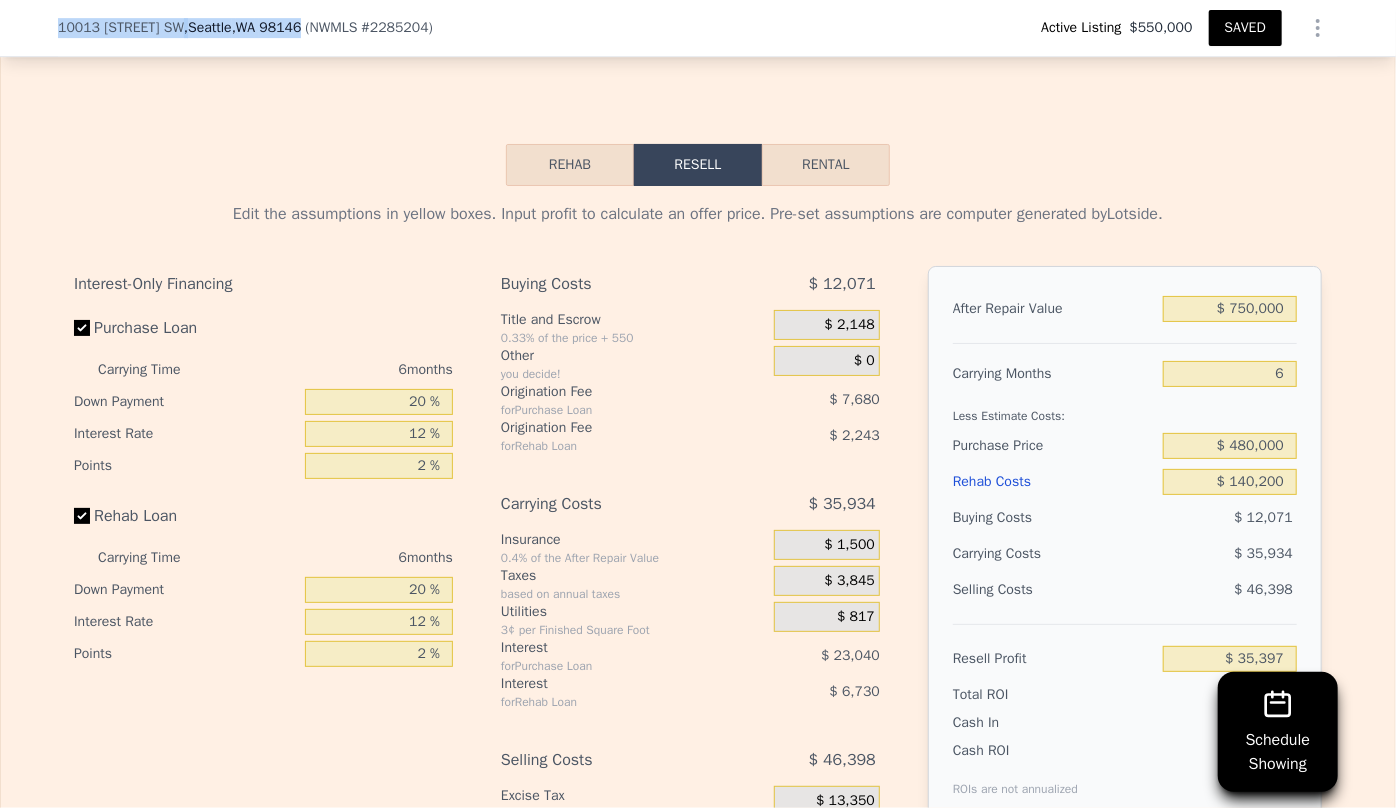 scroll, scrollTop: 3455, scrollLeft: 0, axis: vertical 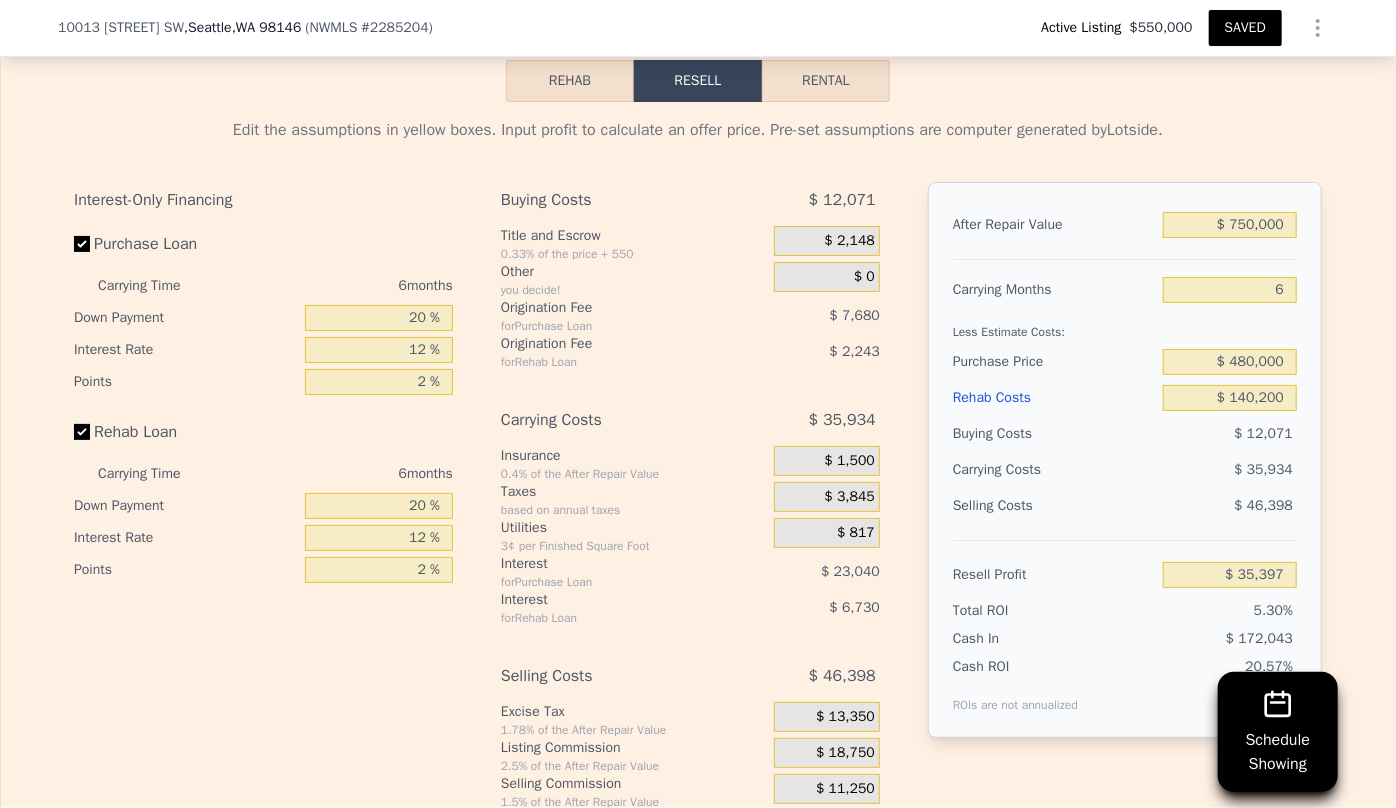 click on "Edit the assumptions in yellow boxes. Input profit to calculate an offer price. Pre-set assumptions are computer generated by Lotside . Interest-Only Financing Purchase Loan Carrying Time 6 months Down Payment 20 % Interest Rate 12 % Points 2 % Rehab Loan Carrying Time 6 months Down Payment 20 % Interest Rate 12 % Points 2 % Buying Costs $ 12,071 Title and Escrow 0.33% of the price + 550 $ 2,148 Other you decide! $ 0 Origination Fee for Purchase Loan $ 7,680 Origination Fee for Rehab Loan $ 2,243 Carrying Costs $ 35,934 Insurance 0.4% of the After Repair Value $ 1,500 Taxes based on annual taxes $ 3,845 Utilities 3¢ per Finished Square Foot $ 817 Interest for Purchase Loan $ 23,040 Interest for Rehab Loan $ 6,730 Selling Costs $ 46,398 Excise Tax 1.78% of the After Repair Value $ 13,350 Listing Commission 2.5% of the After Repair Value $ 18,750 Selling Commission 1.5% of the After Repair Value $ 11,250 Title and Escrow 0.33% of the After Repair Value $ 3,048 After Repair Value $ 750,000 6 $ 480,000" at bounding box center (698, 474) 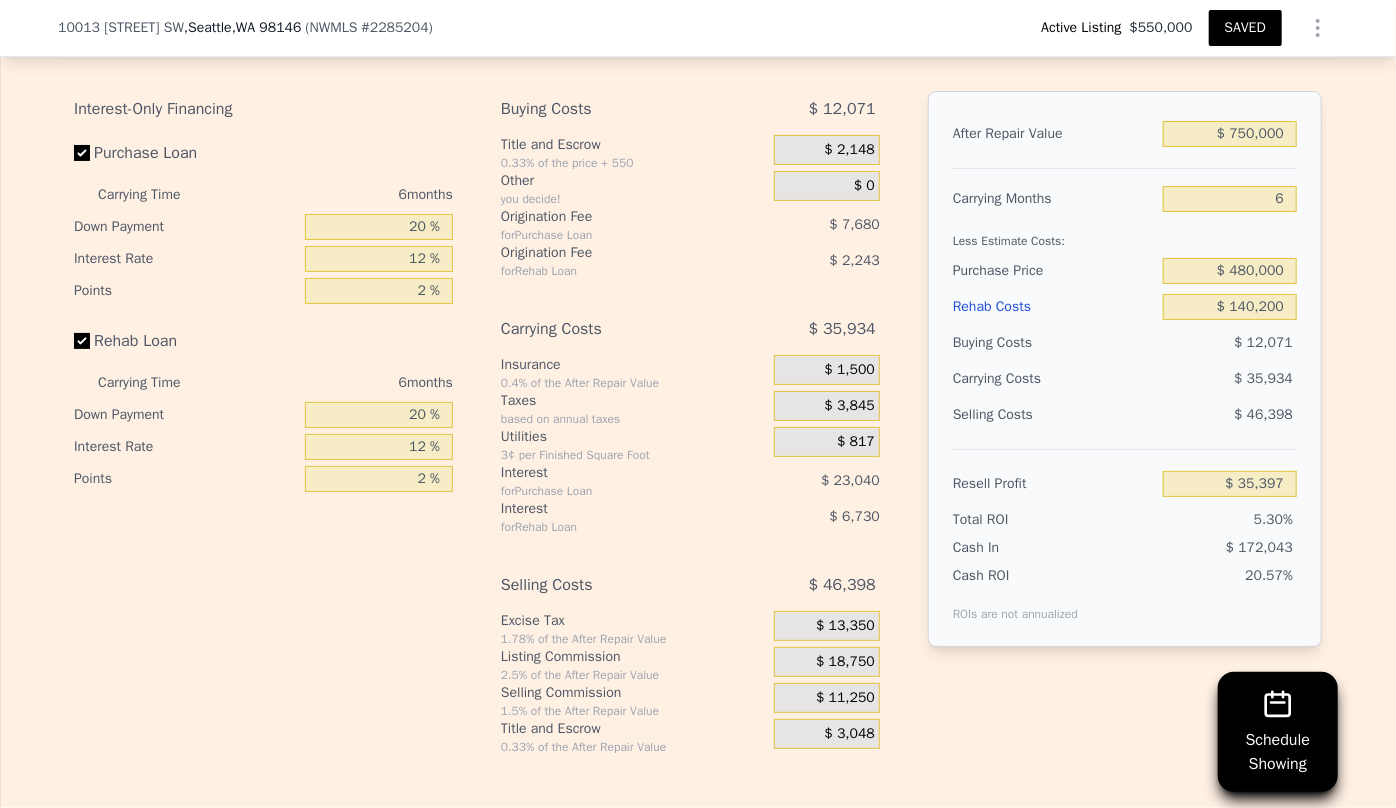 scroll, scrollTop: 3455, scrollLeft: 0, axis: vertical 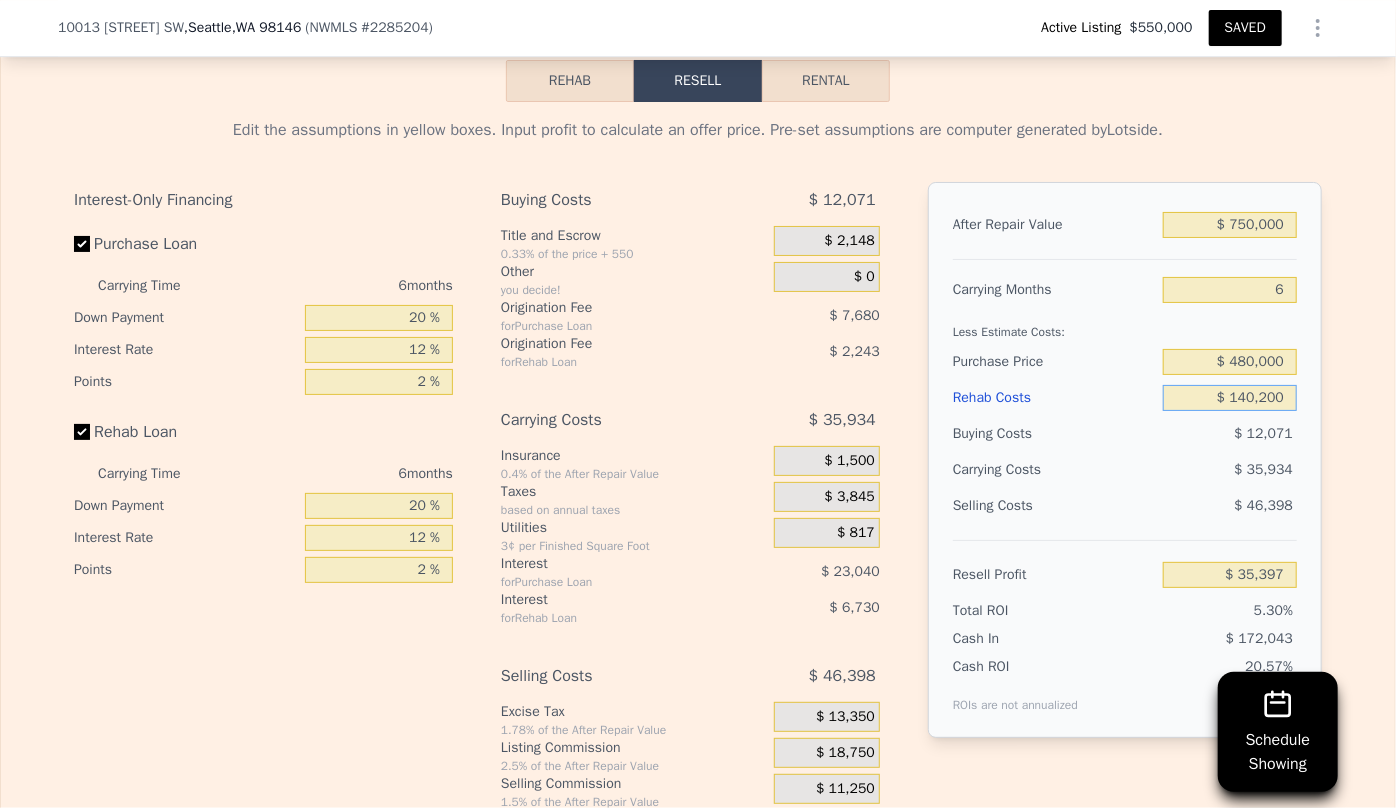 click on "$ 140,200" at bounding box center (1230, 398) 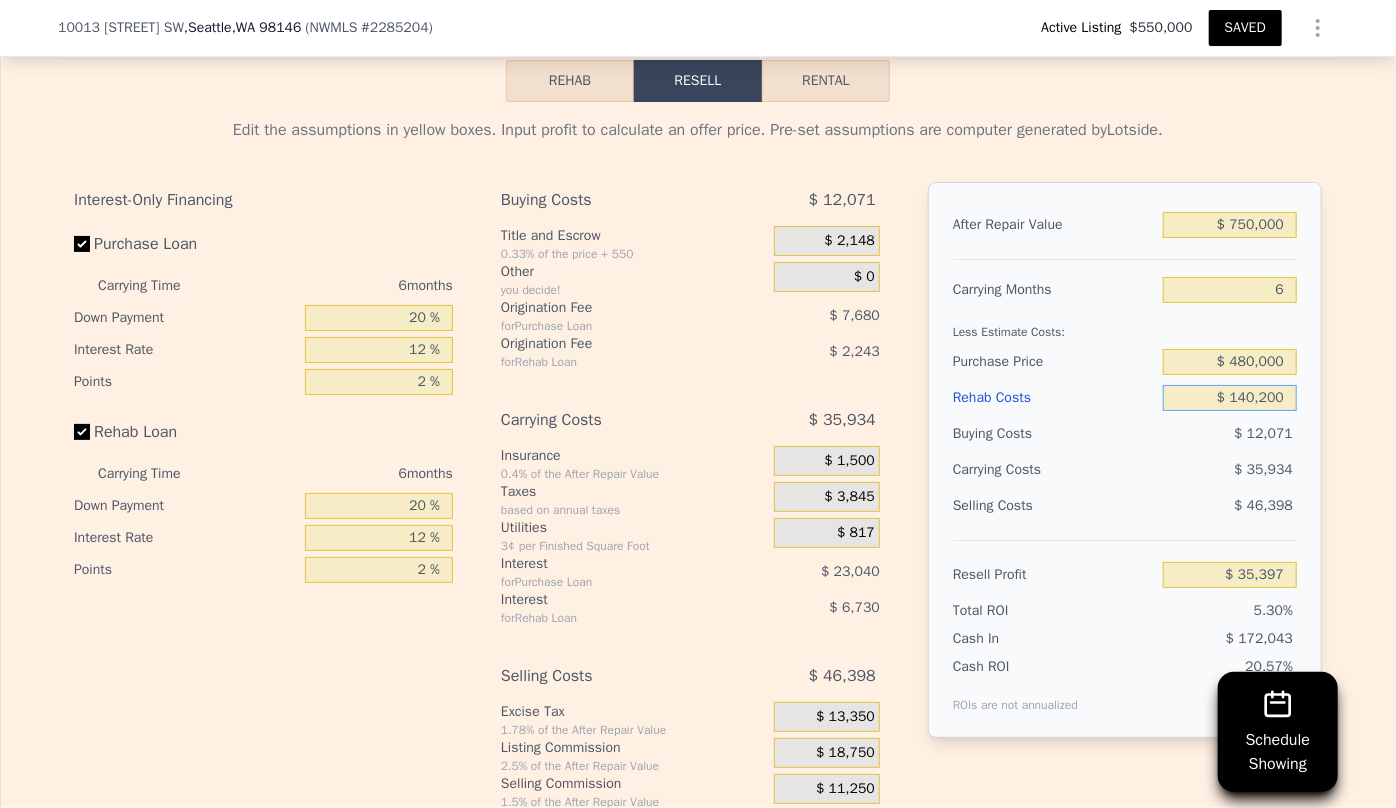 type on "$ 14,200" 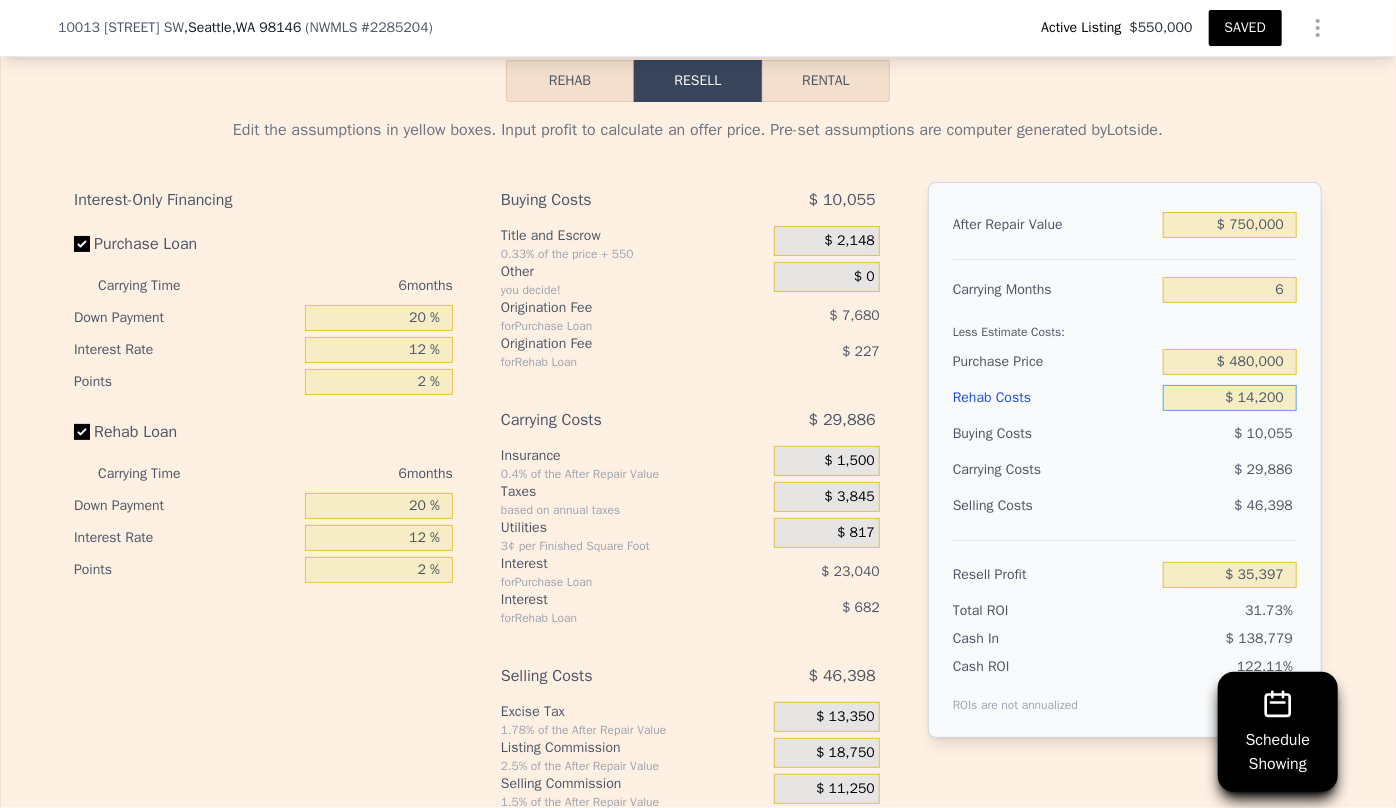 type on "$ 169,461" 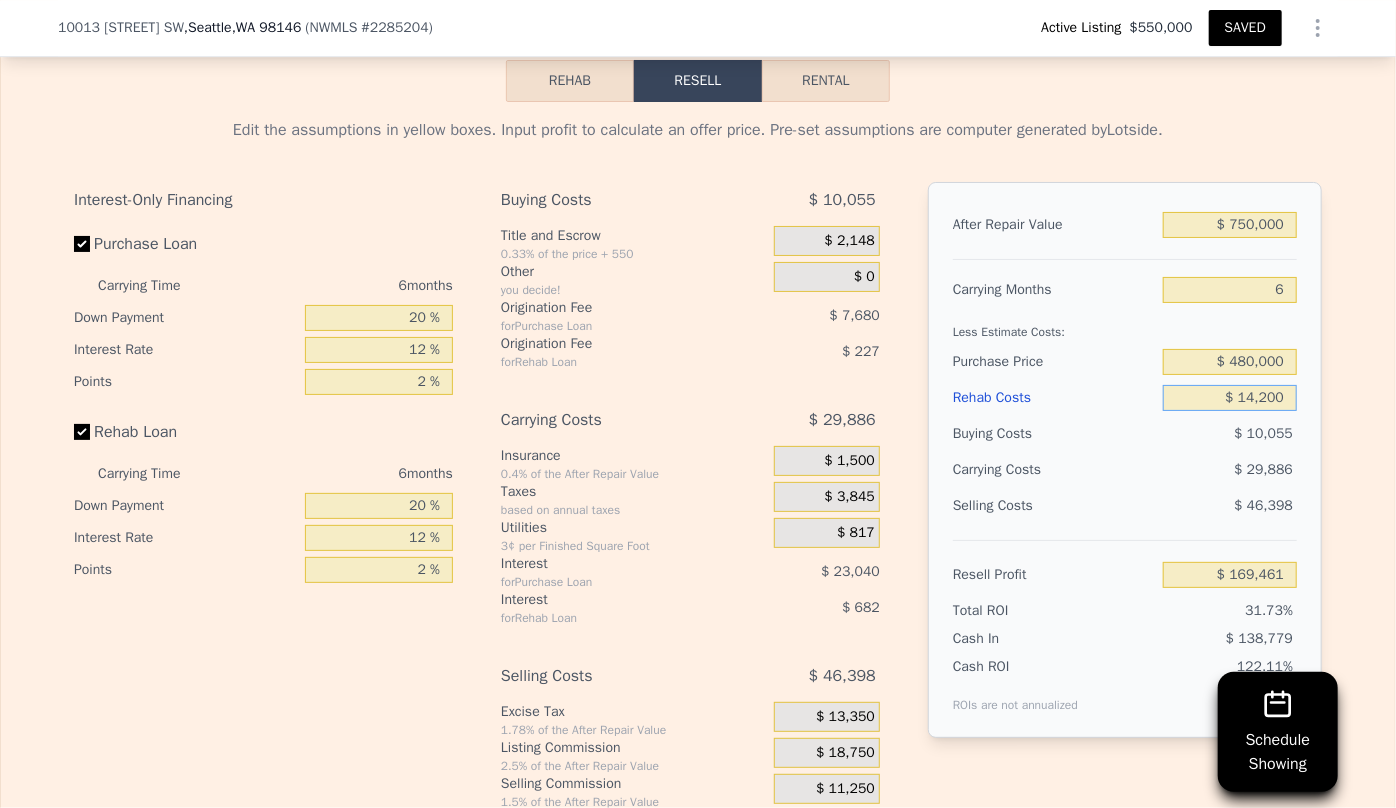 type on "$ 1,200" 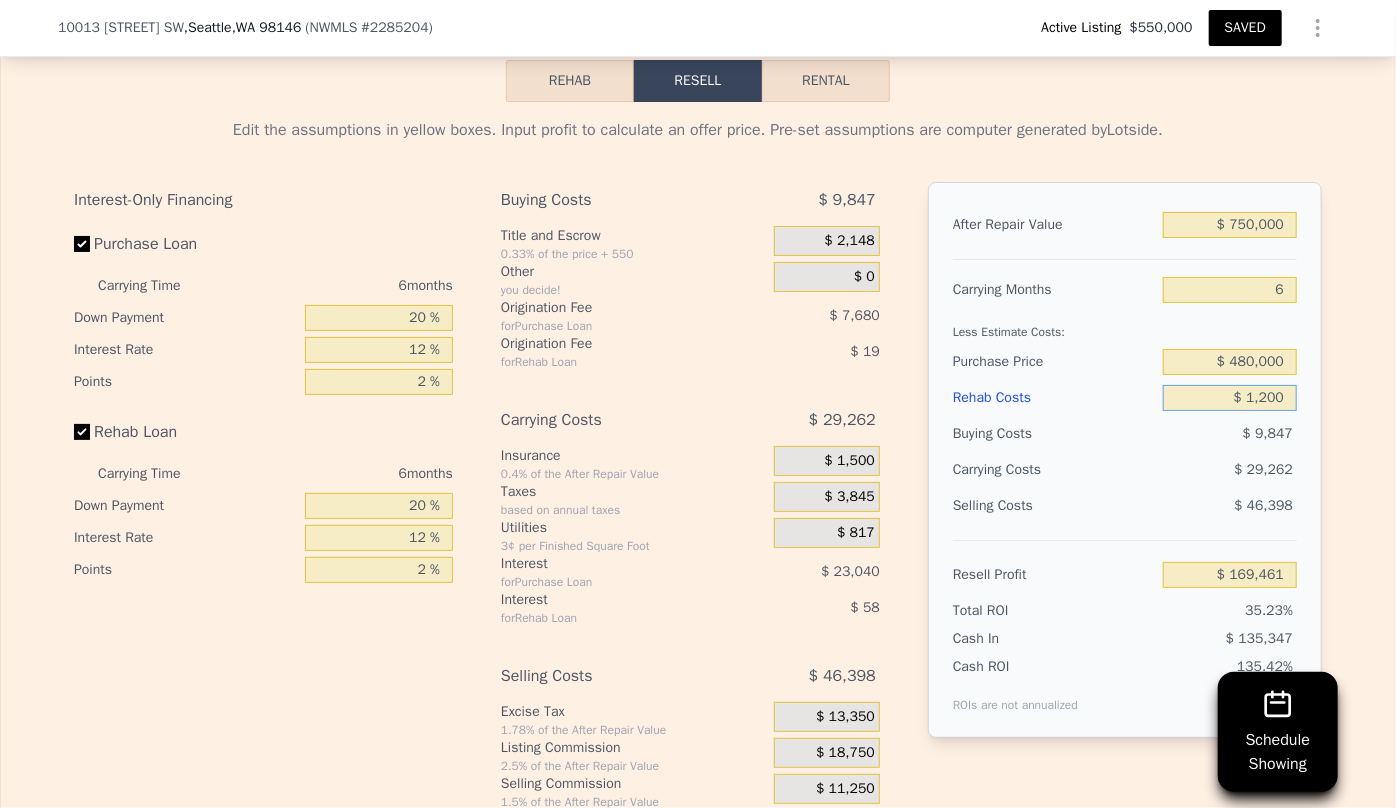 type on "$ 183,293" 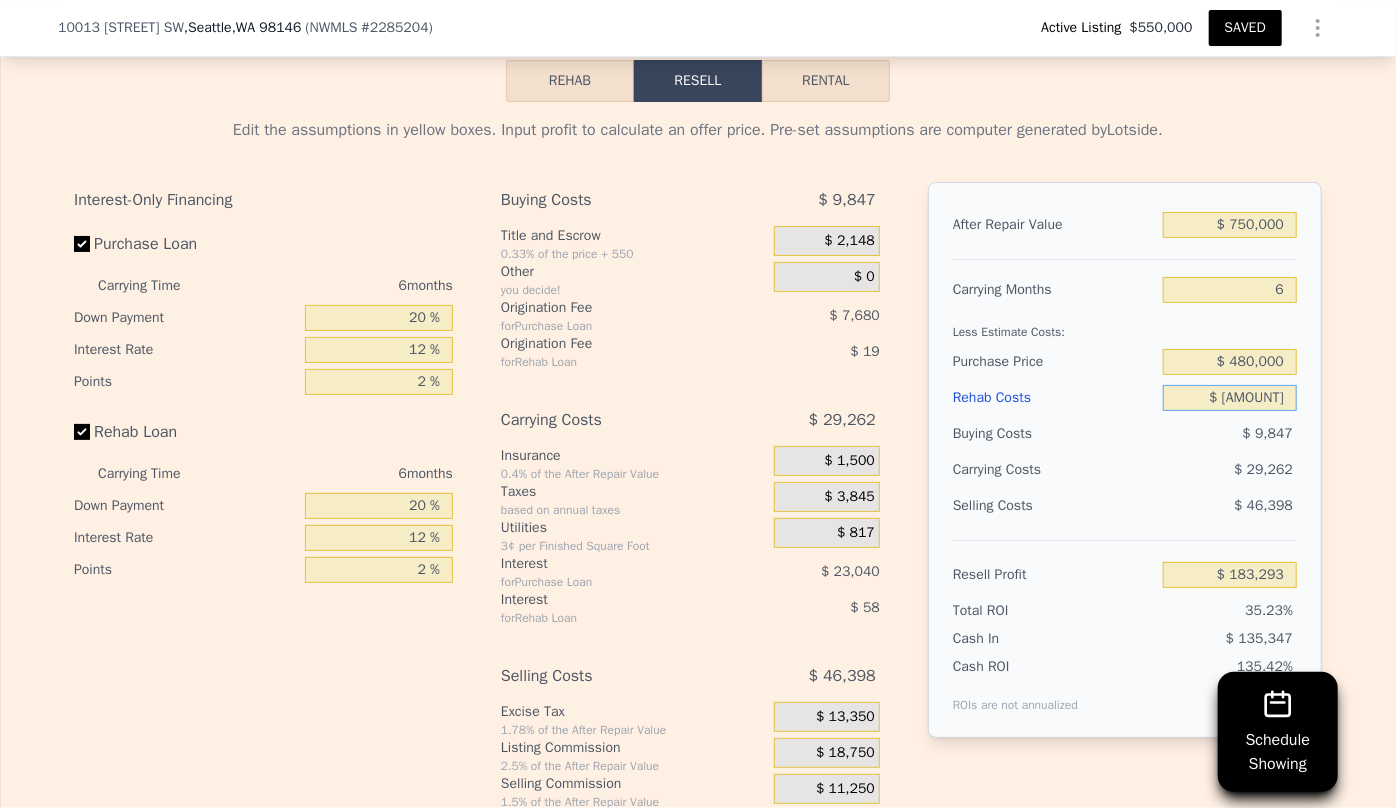 type on "$ 1,000,200" 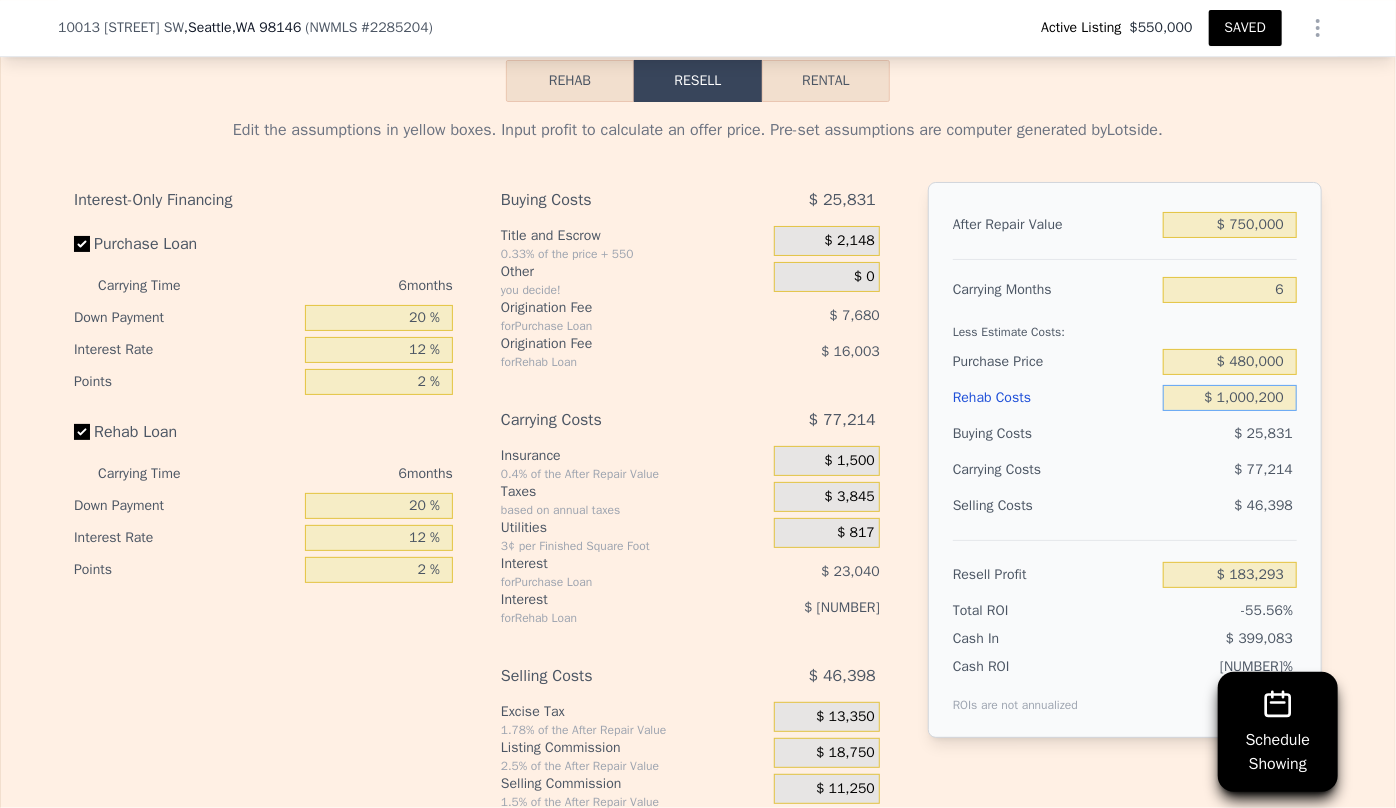 type on "-$ 879,643" 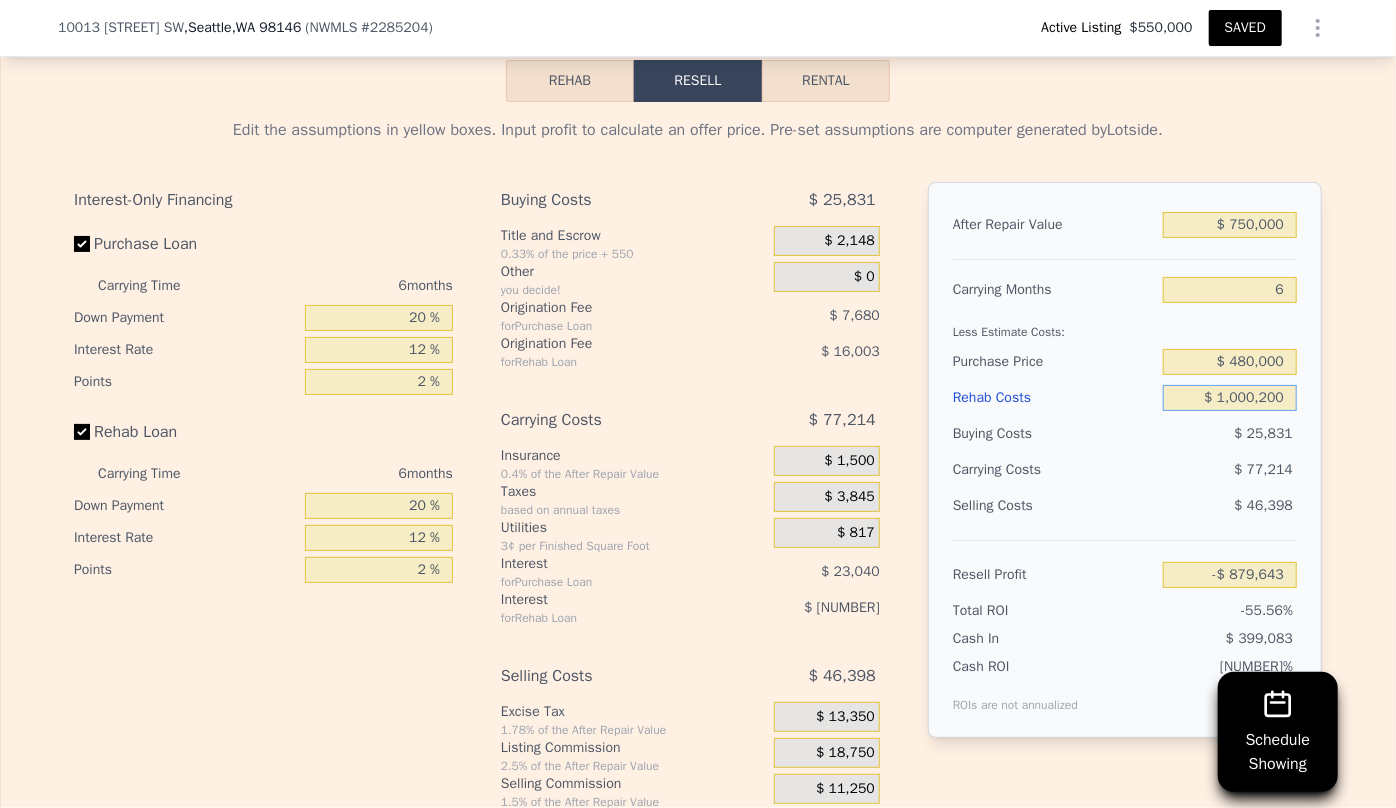 type on "$ 10,000,200" 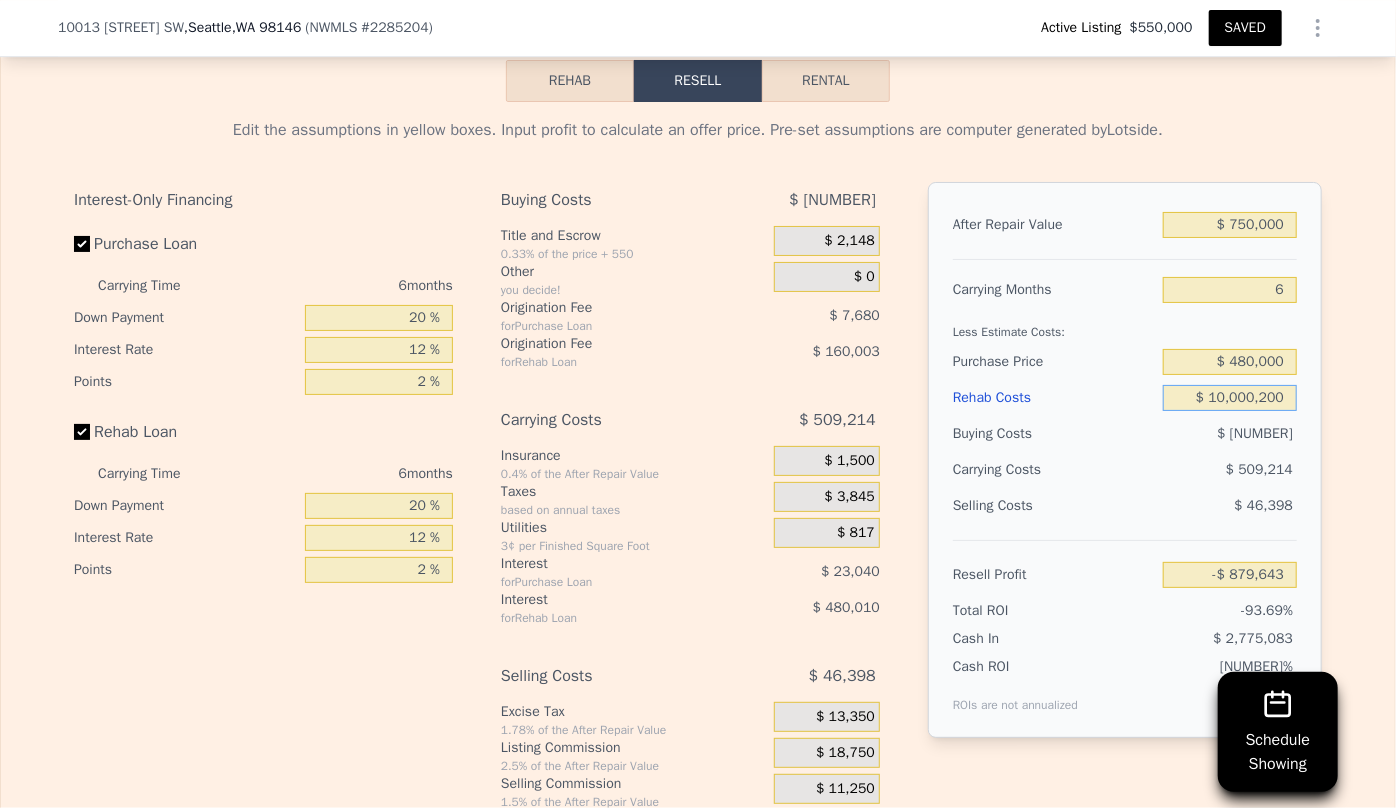 type on "-$ [NUMBER]" 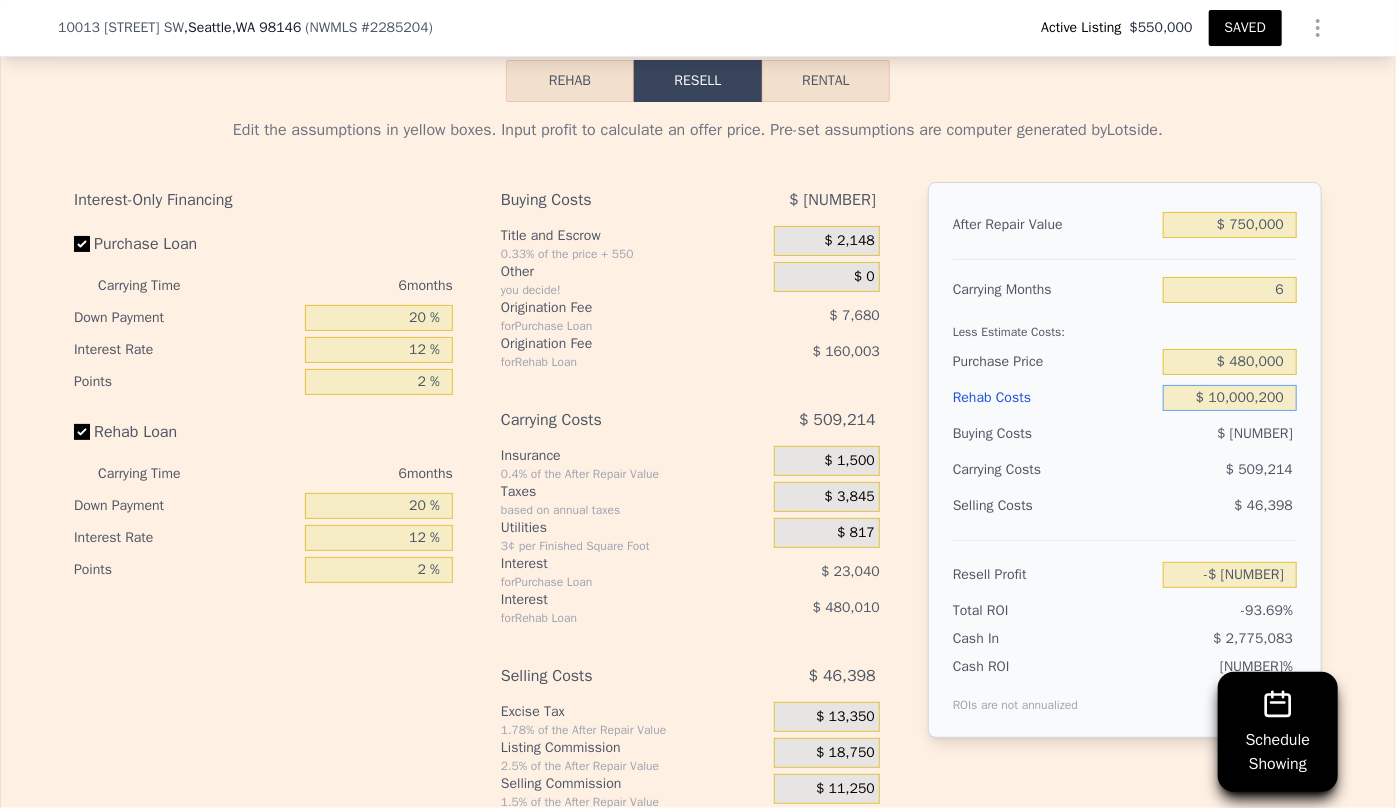 type on "$ 100,000,200" 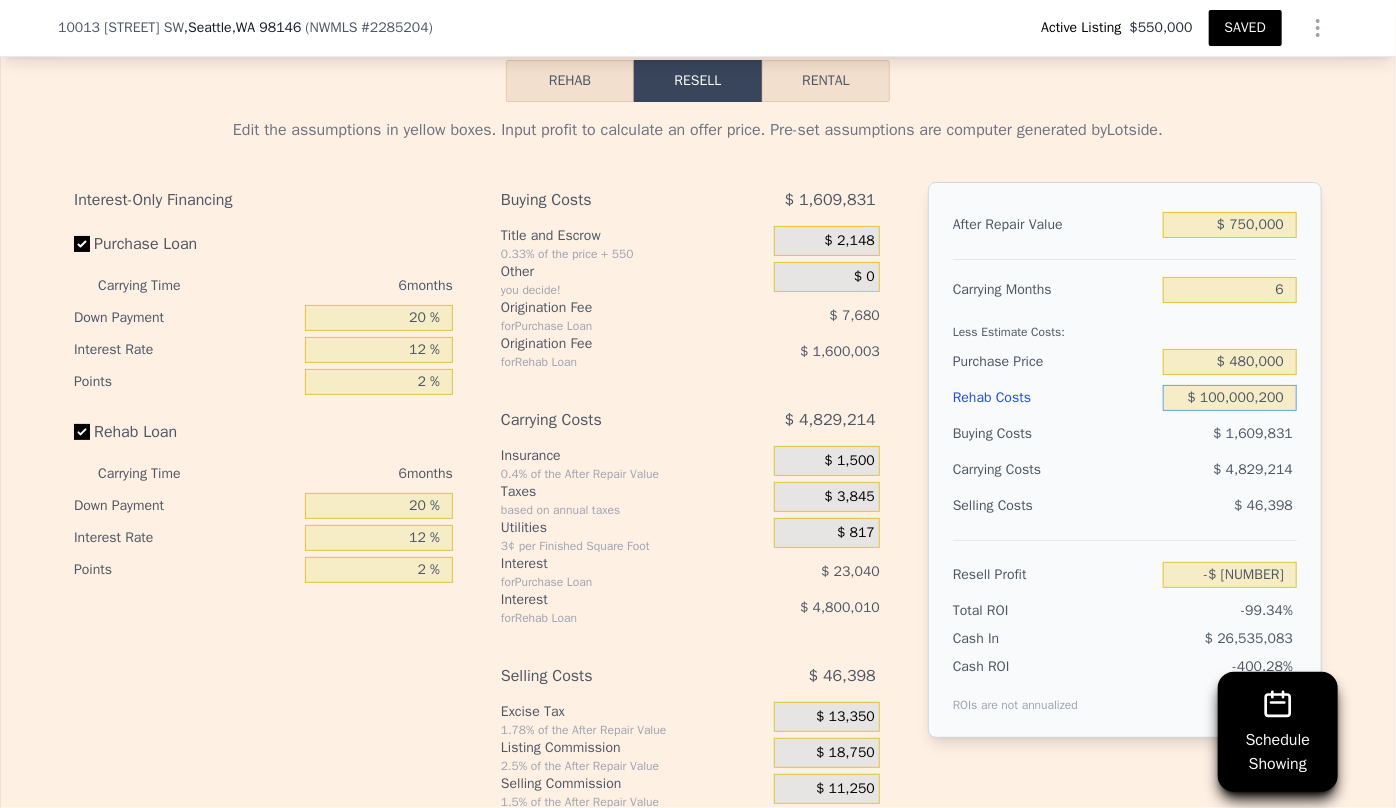 type on "-$ 106,215,643" 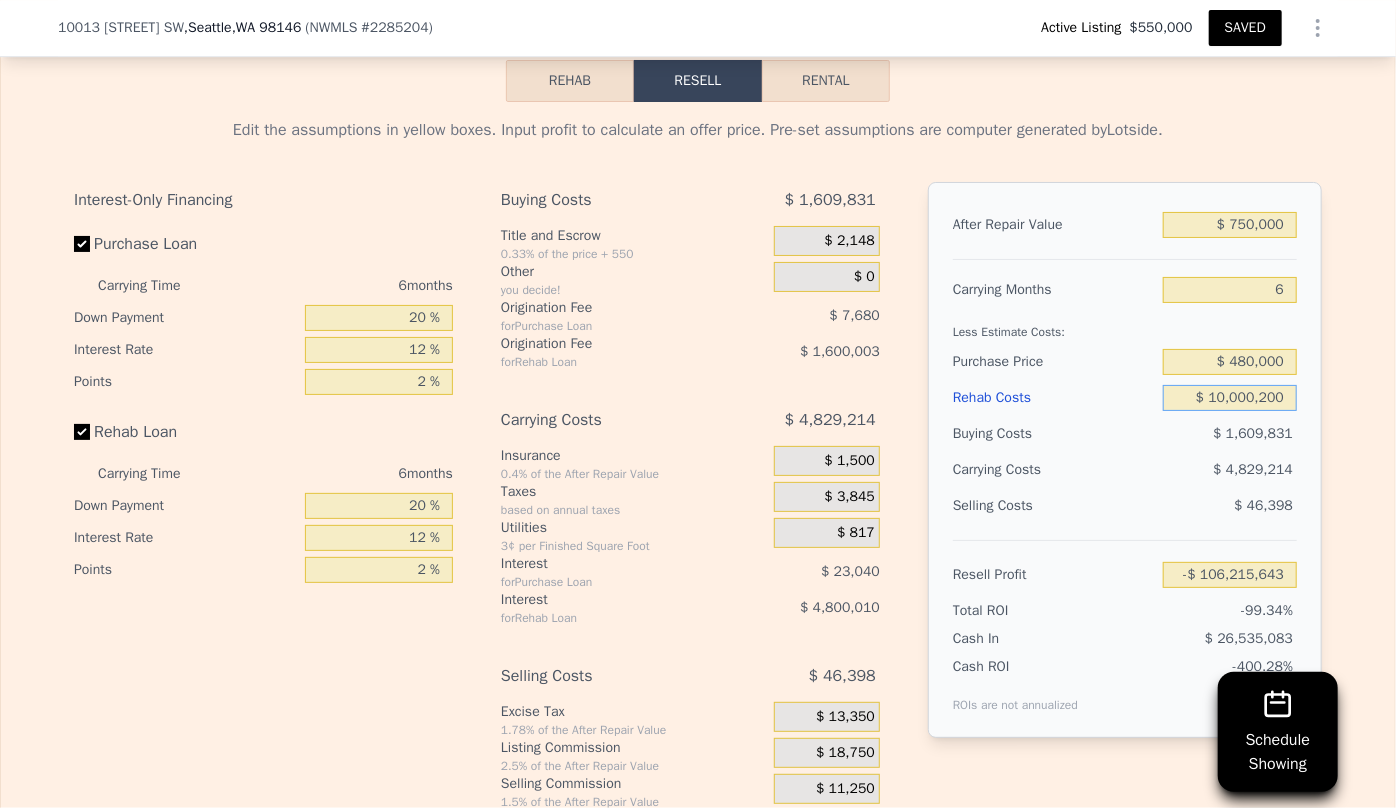 type on "$ 1,000,200" 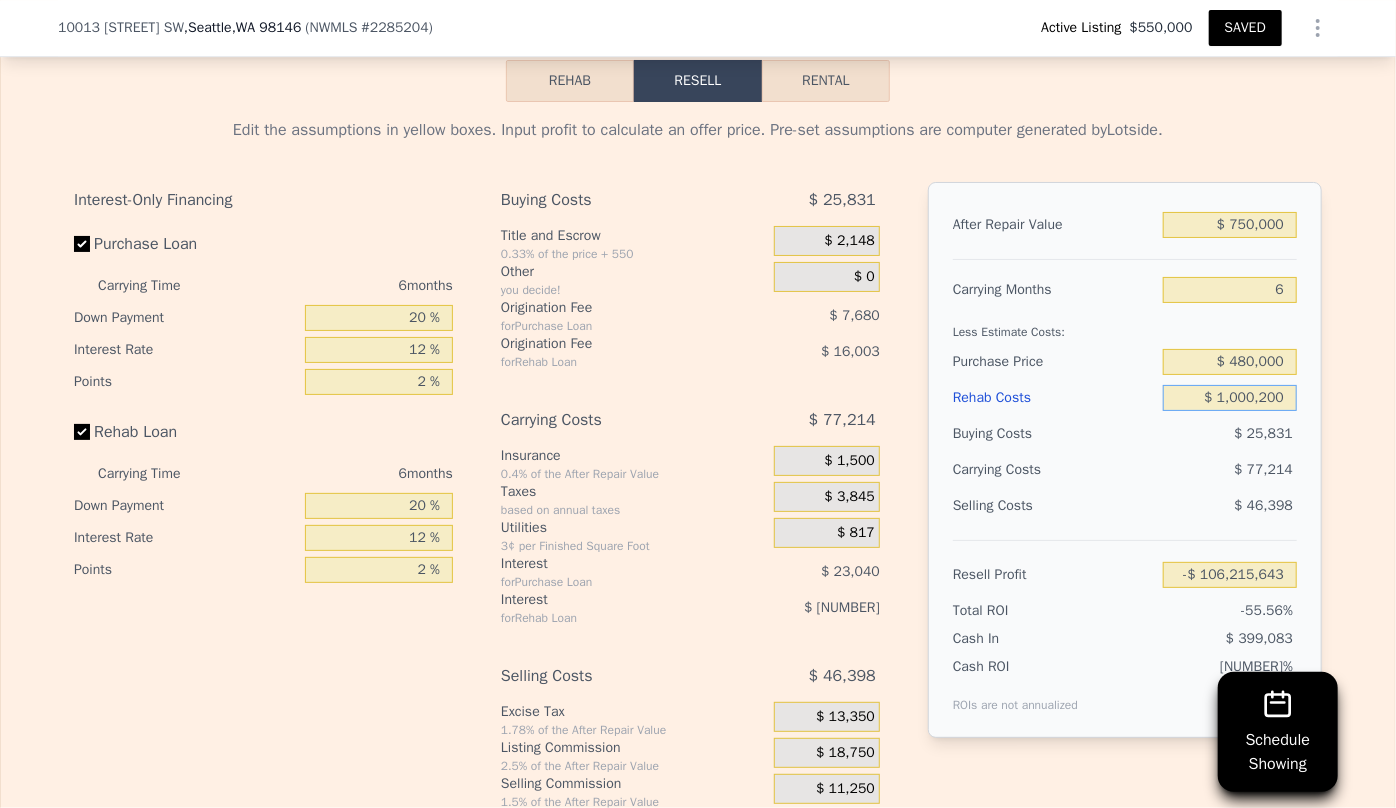 type on "-$ 879,643" 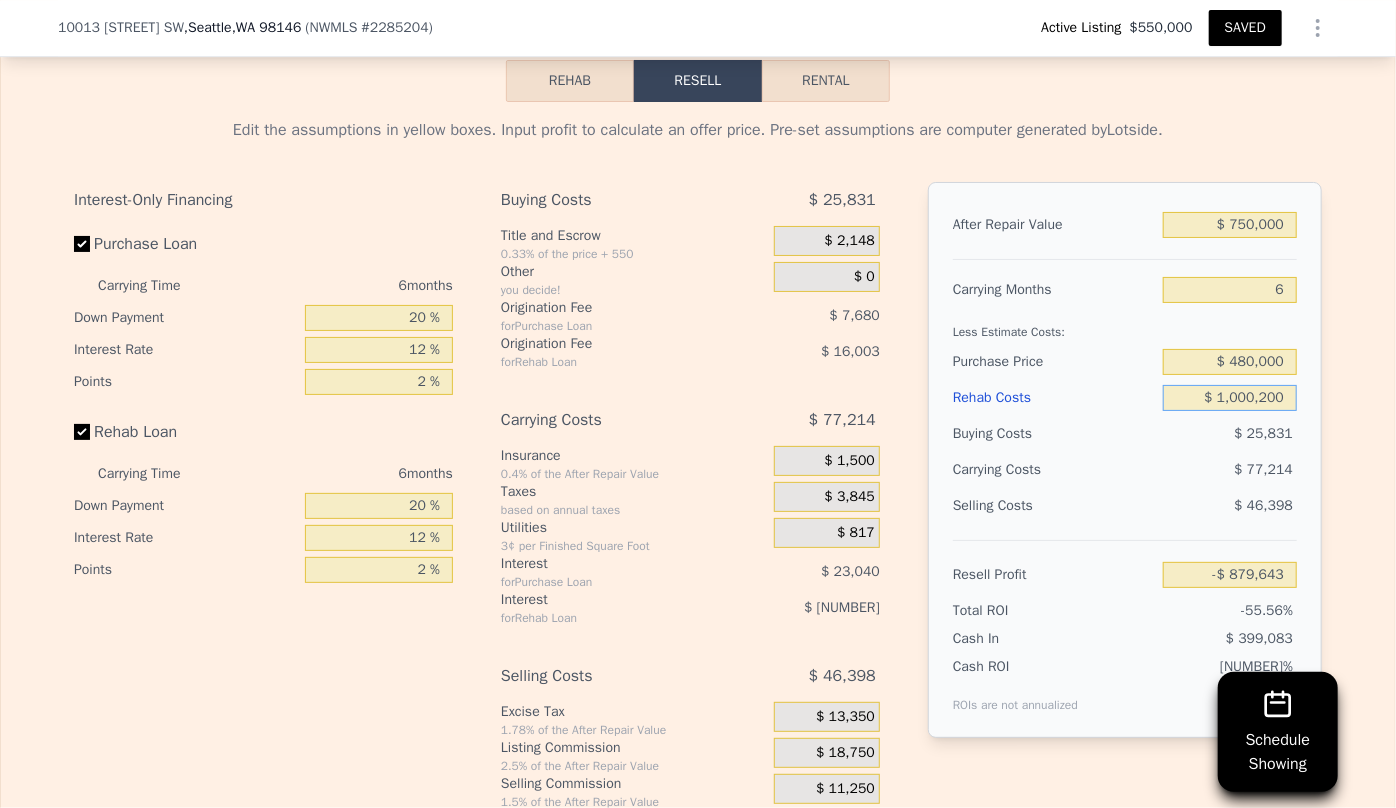 type on "$ [AMOUNT]" 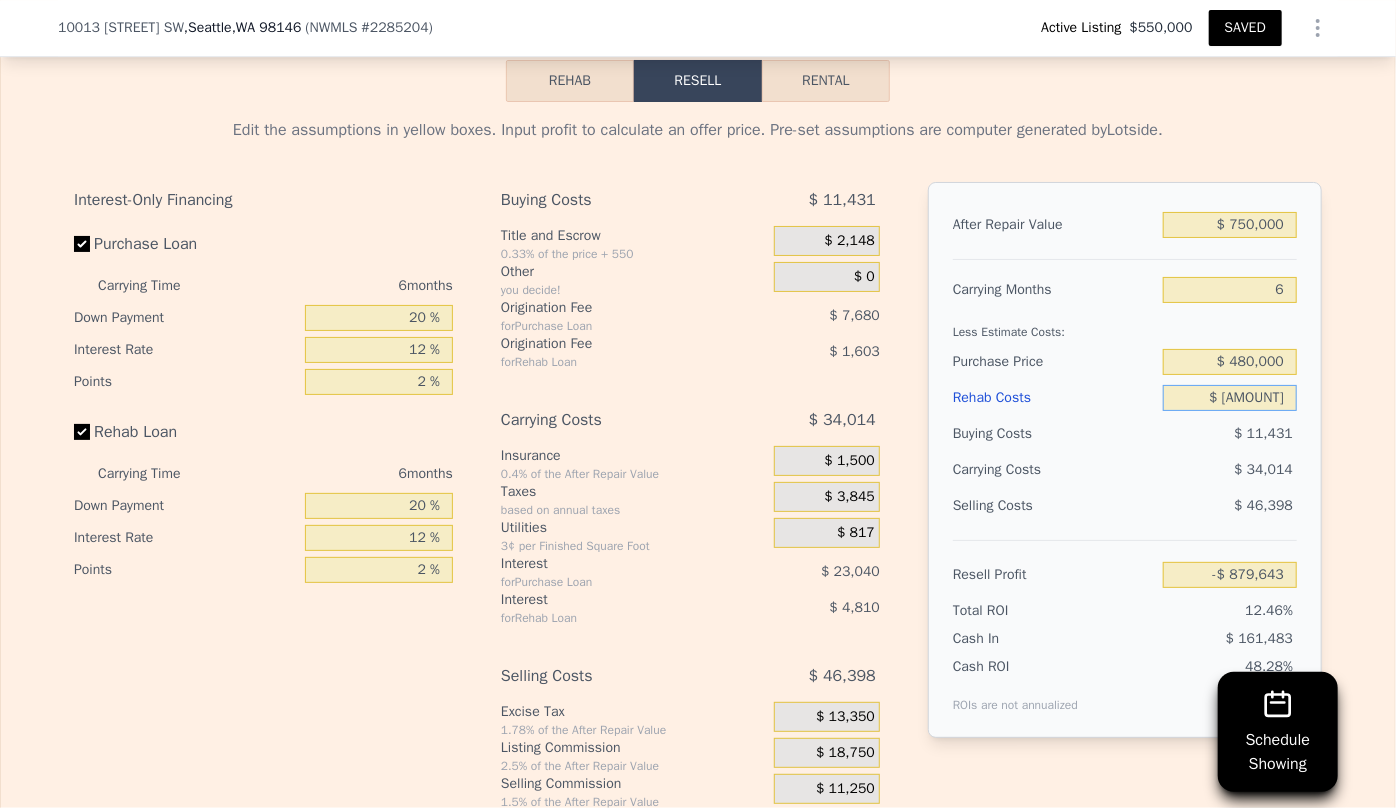 type on "$ 77,957" 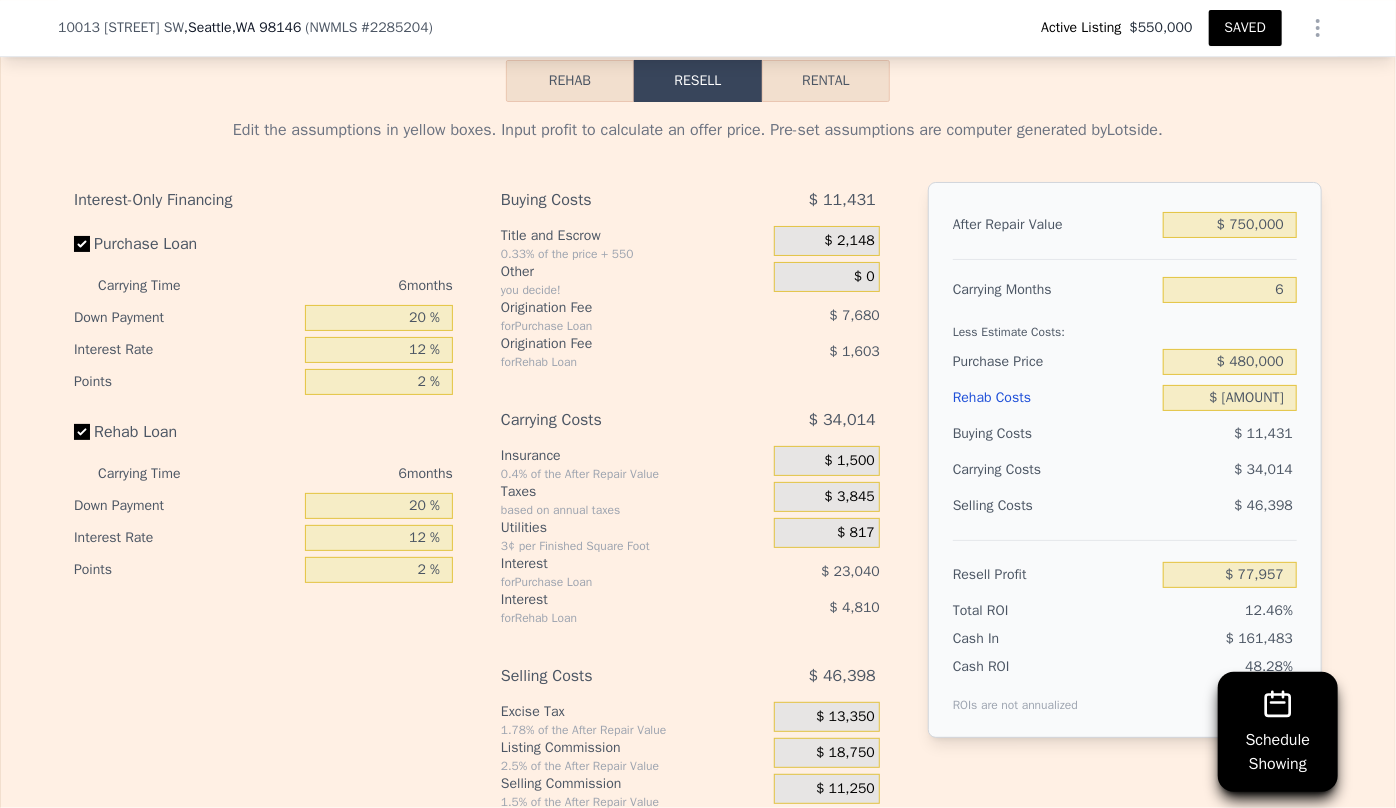 click on "Purchase Price" at bounding box center [1054, 362] 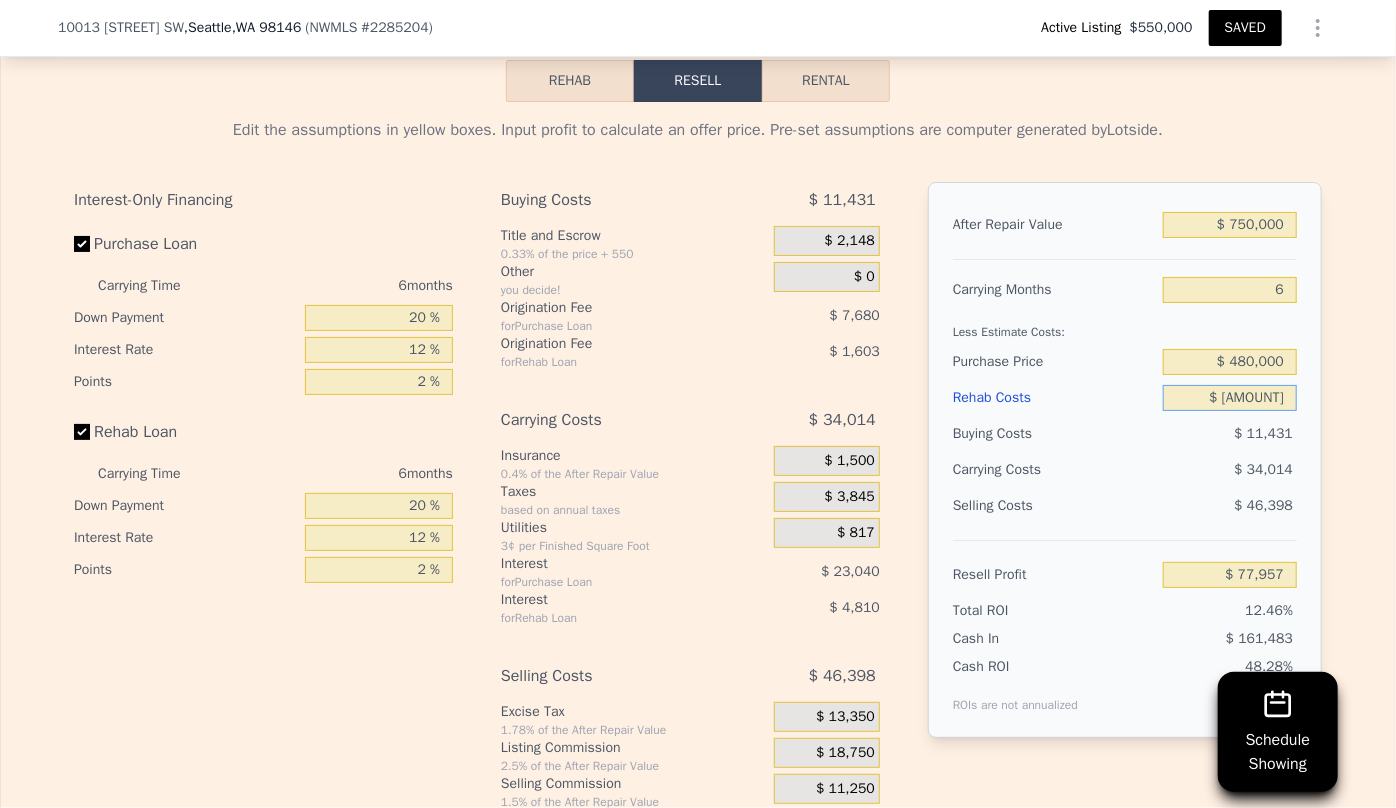 click on "$ [AMOUNT]" at bounding box center (1230, 398) 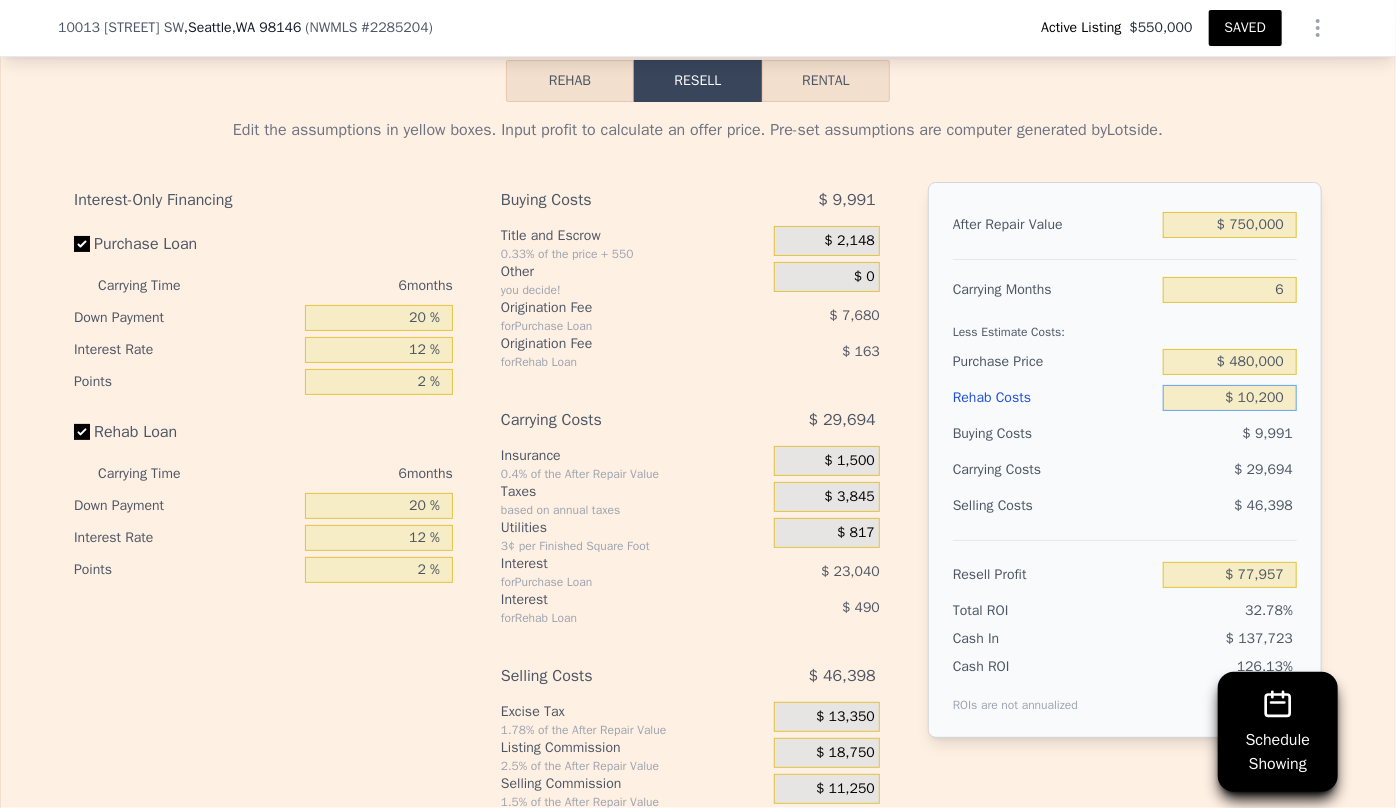 type on "$ 1,200" 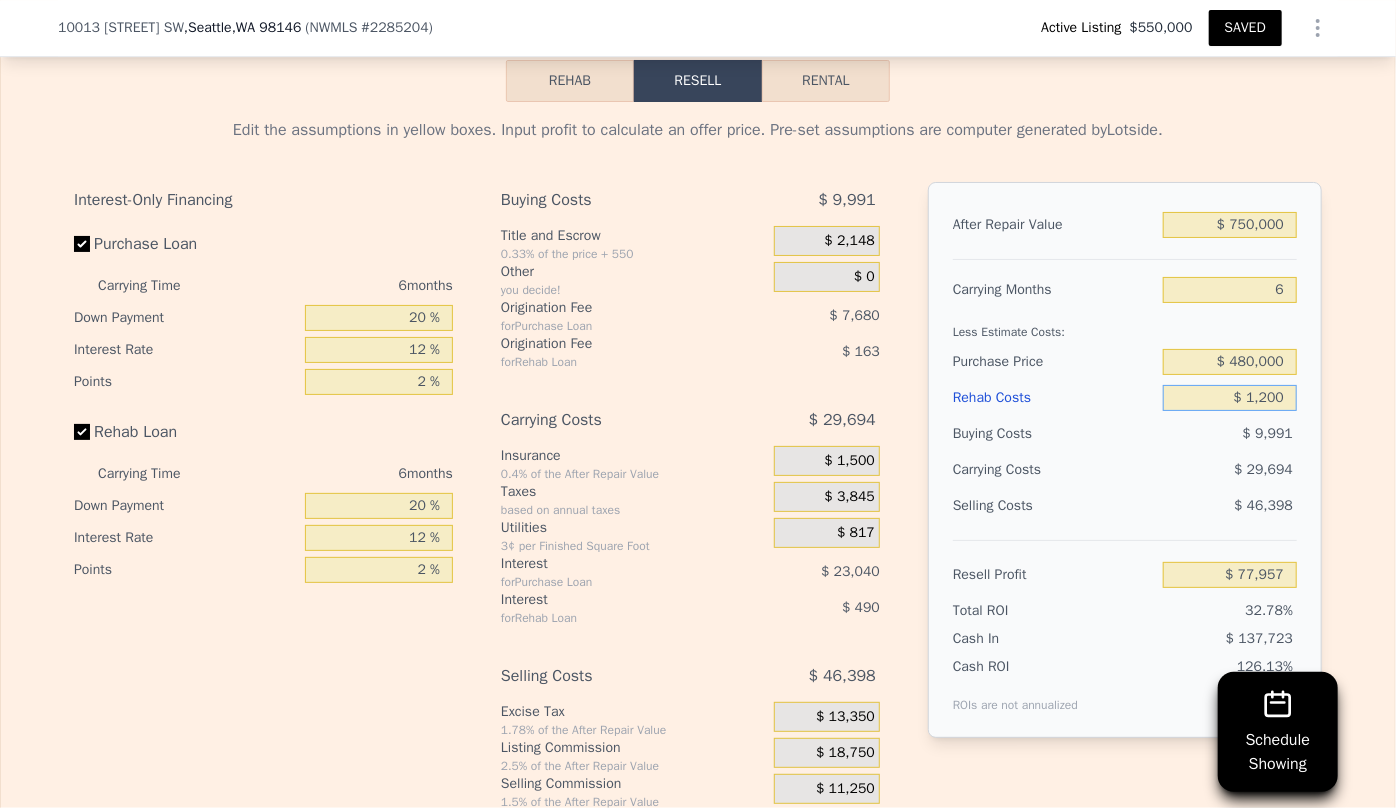 type on "$ 173,717" 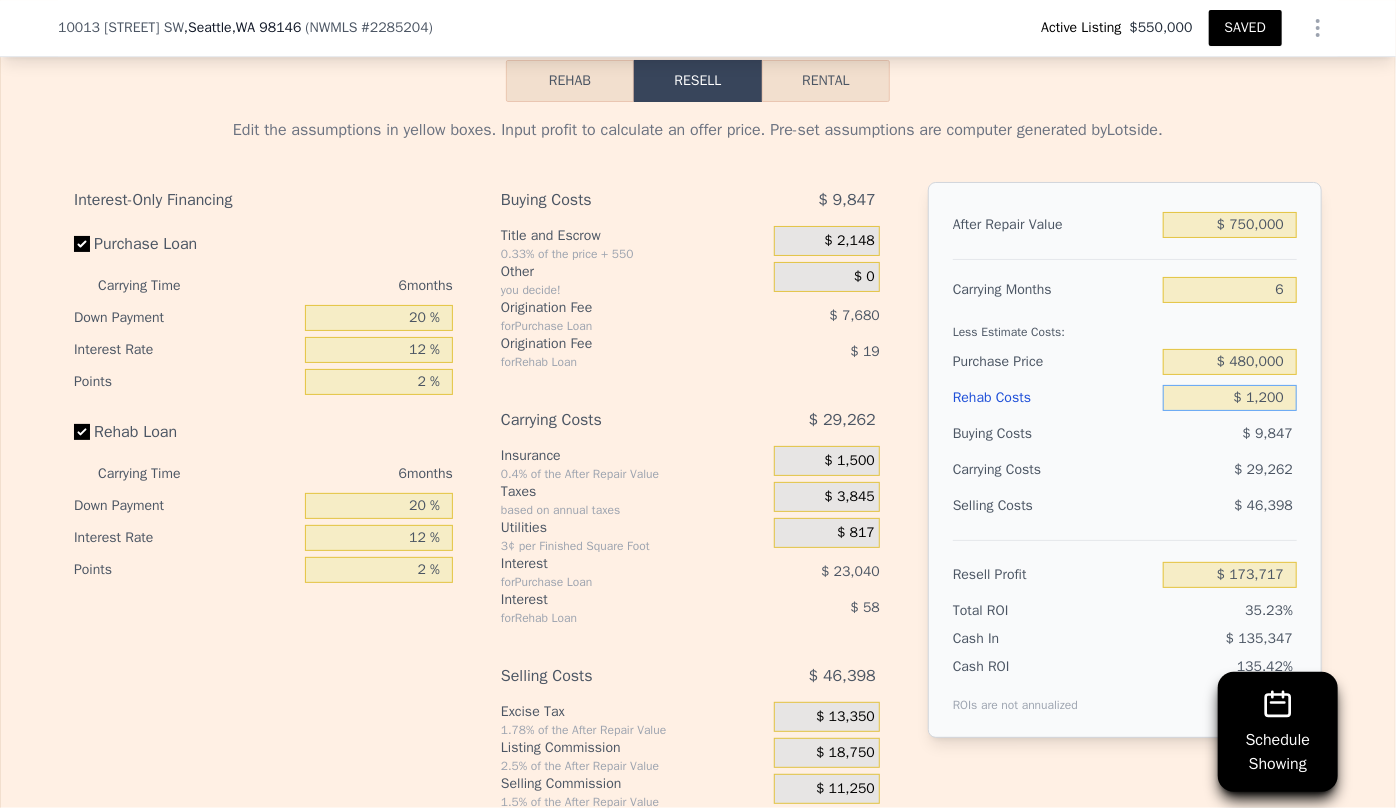 type on "$ 200" 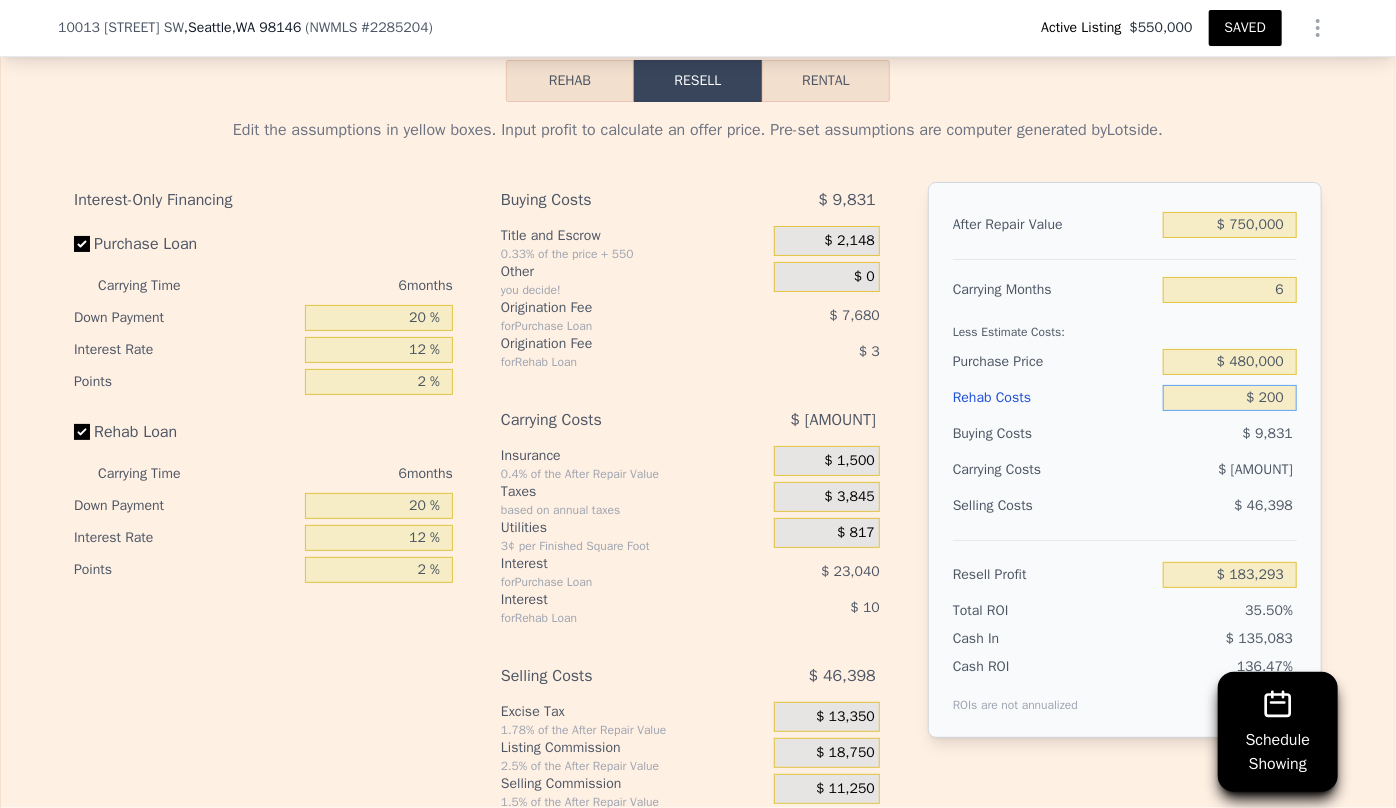type on "$ [AMOUNT]" 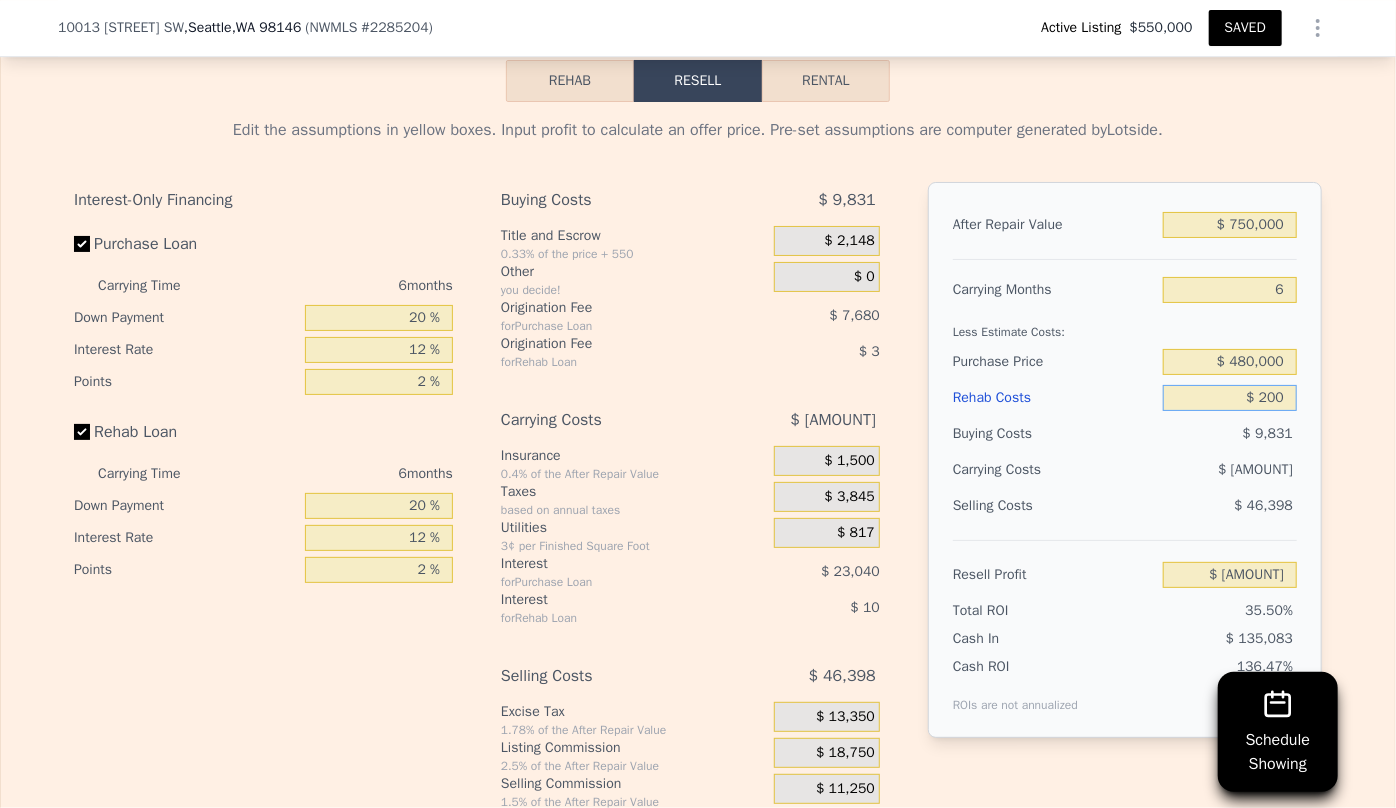 type on "$ 1,200" 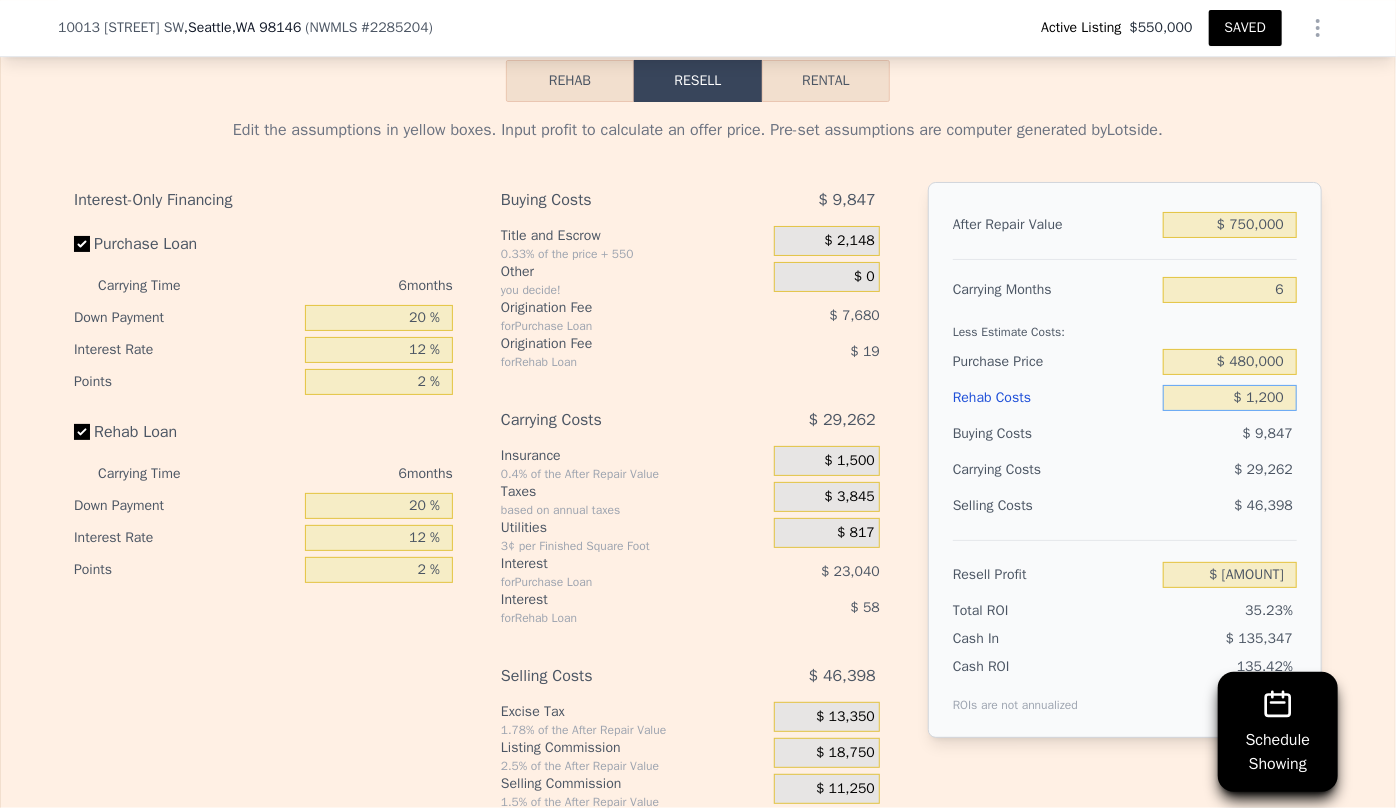 type on "$ 183,293" 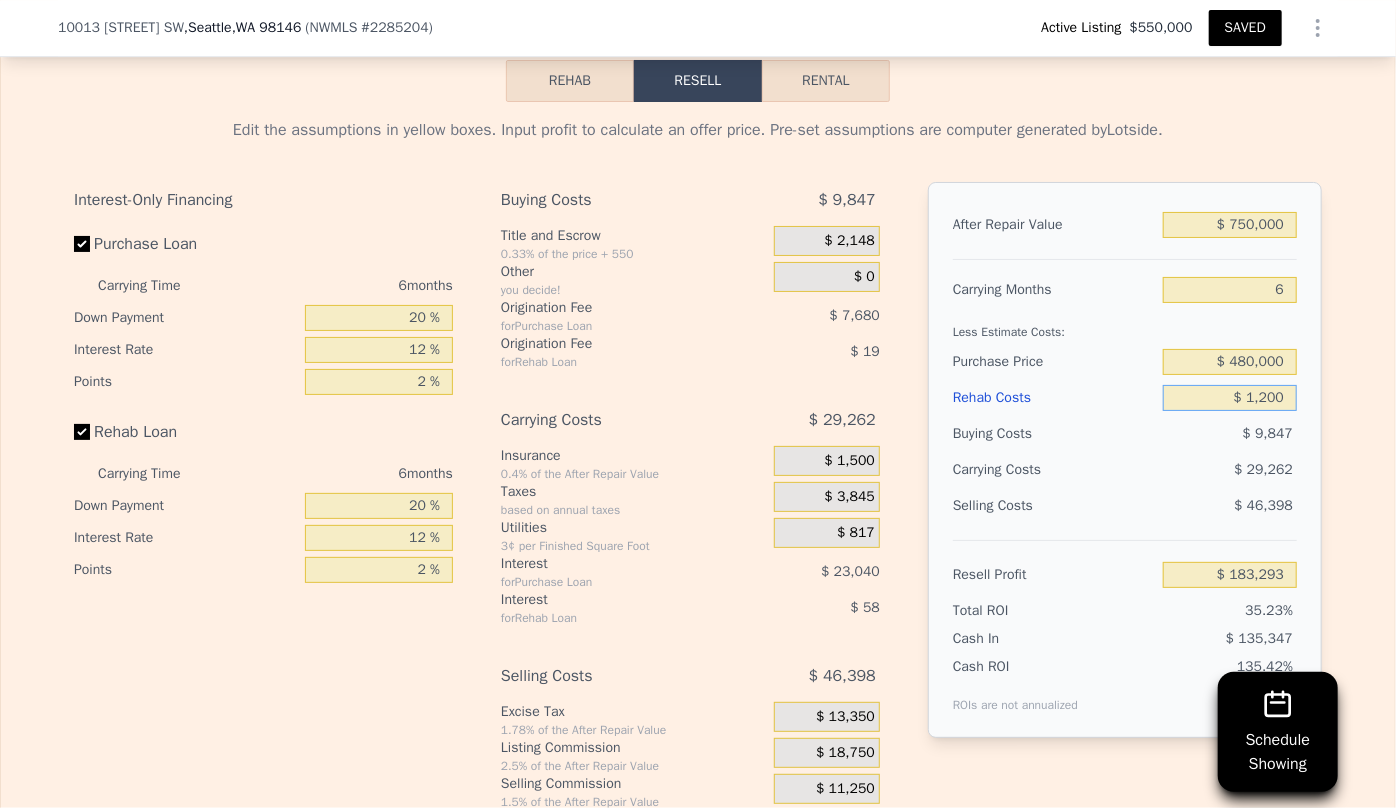 type on "$ 13,200" 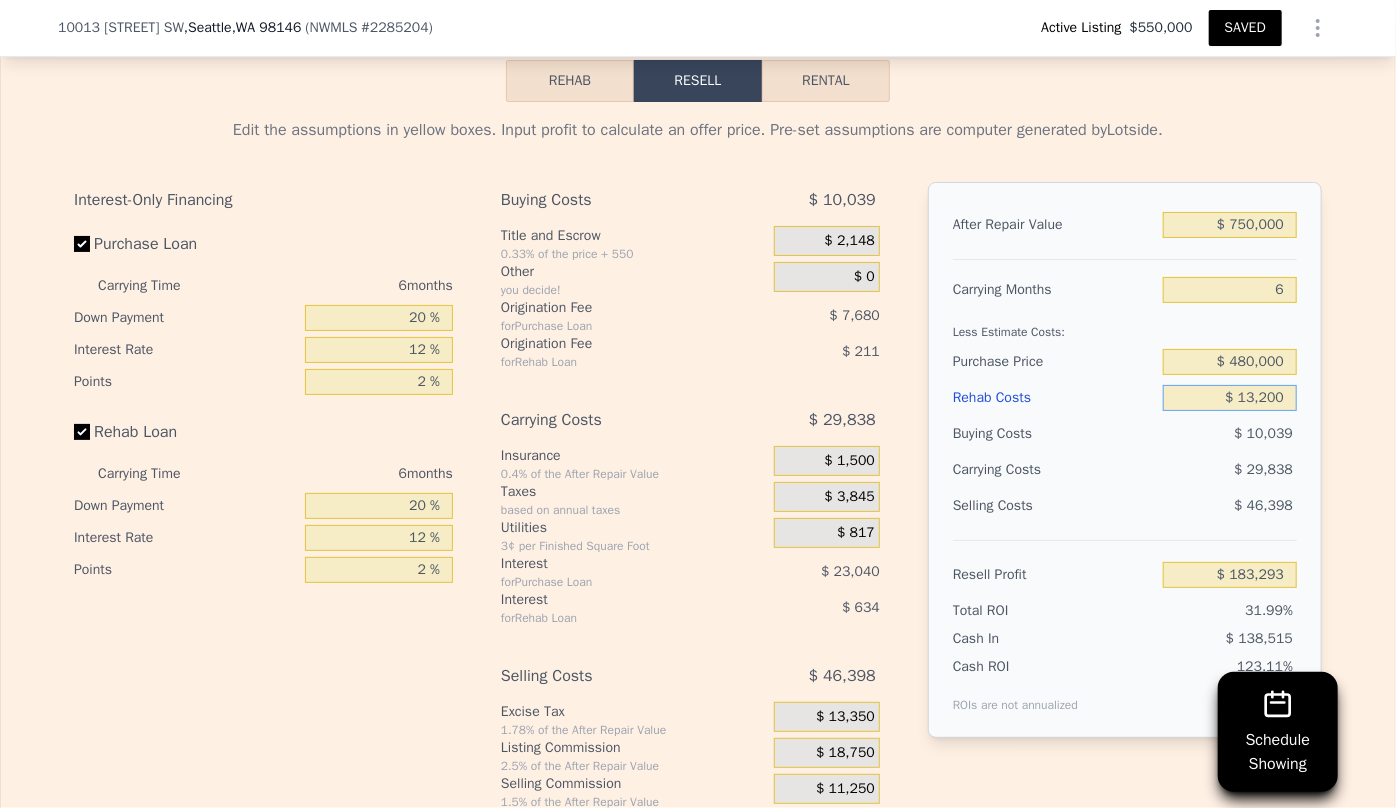 type on "$ 170,525" 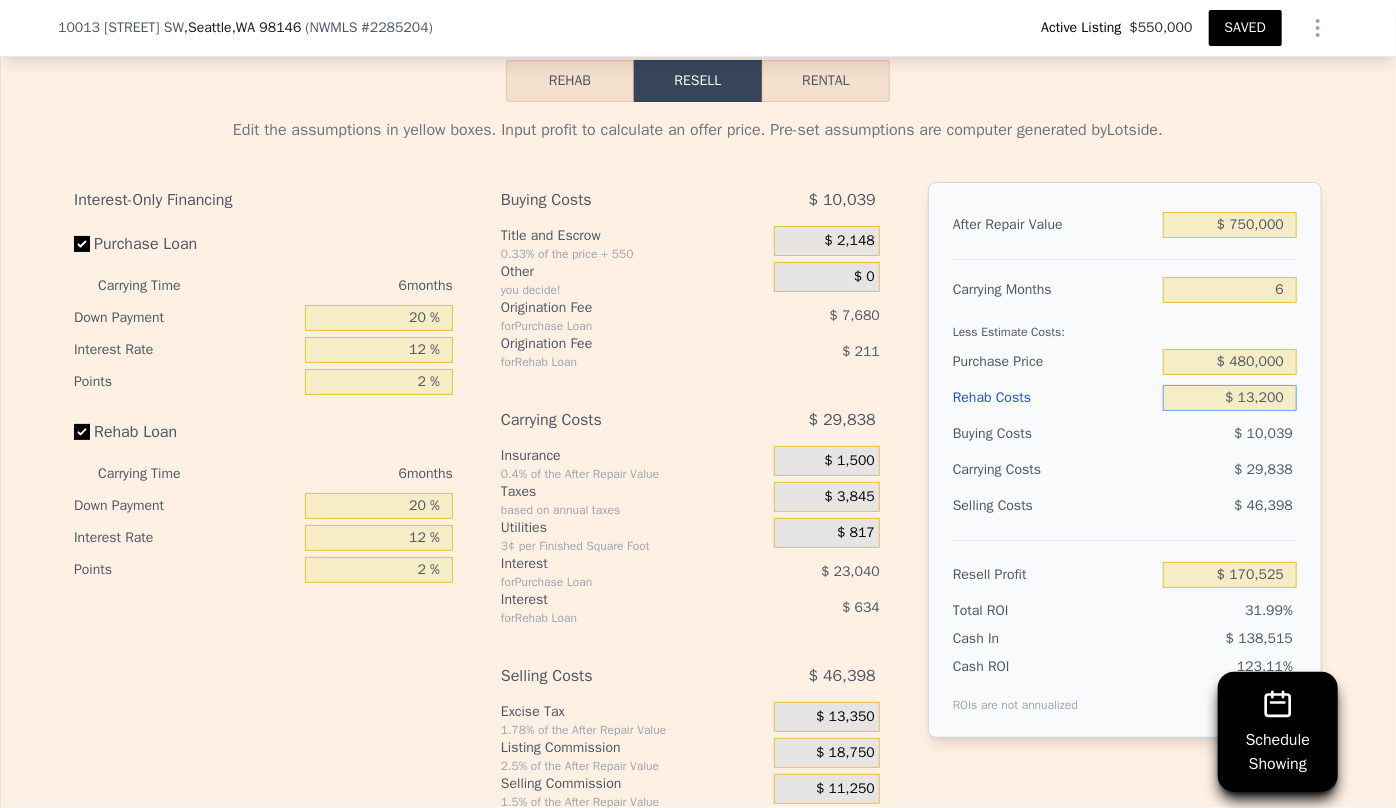 type on "$ 130,200" 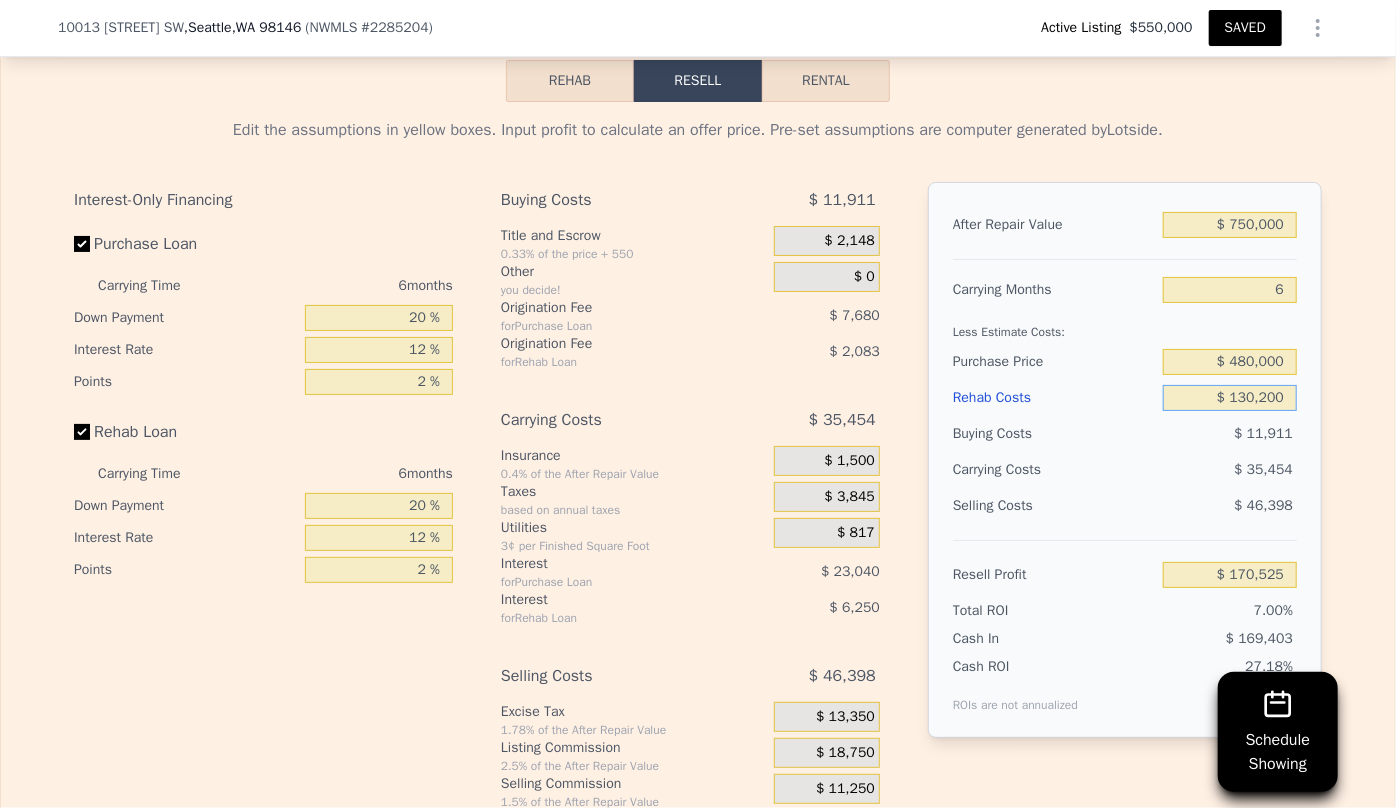 type on "$ 46,037" 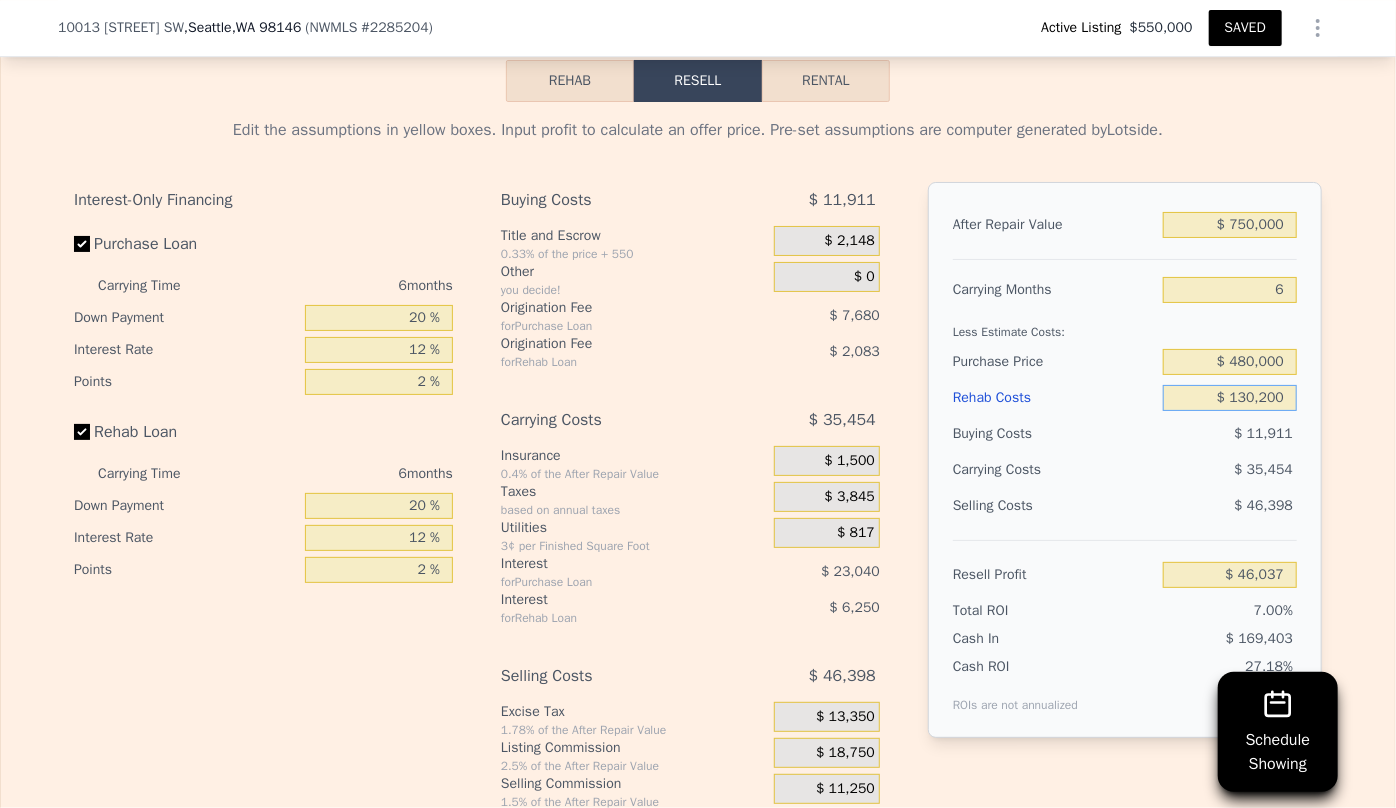 type on "$ 1,300,200" 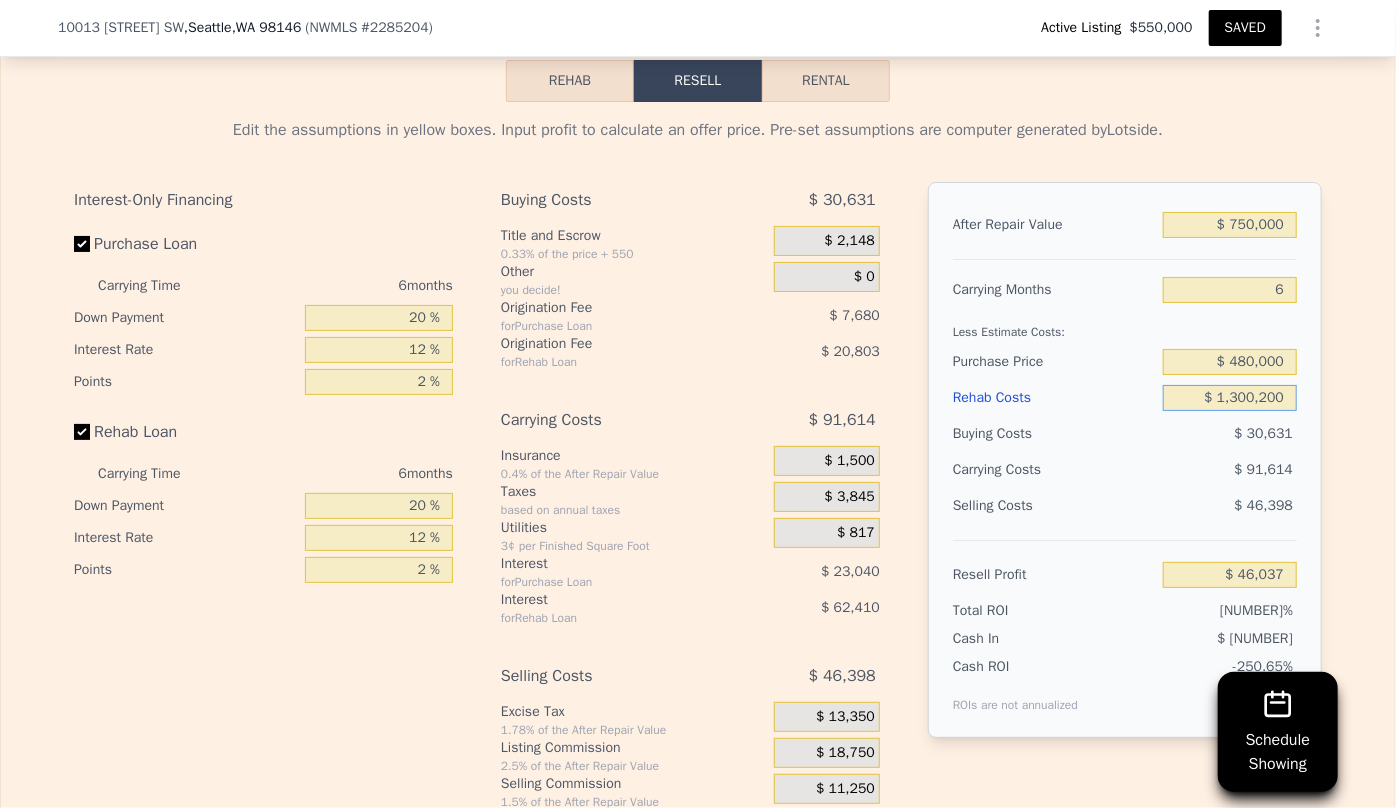 type on "-$ 1,198,843" 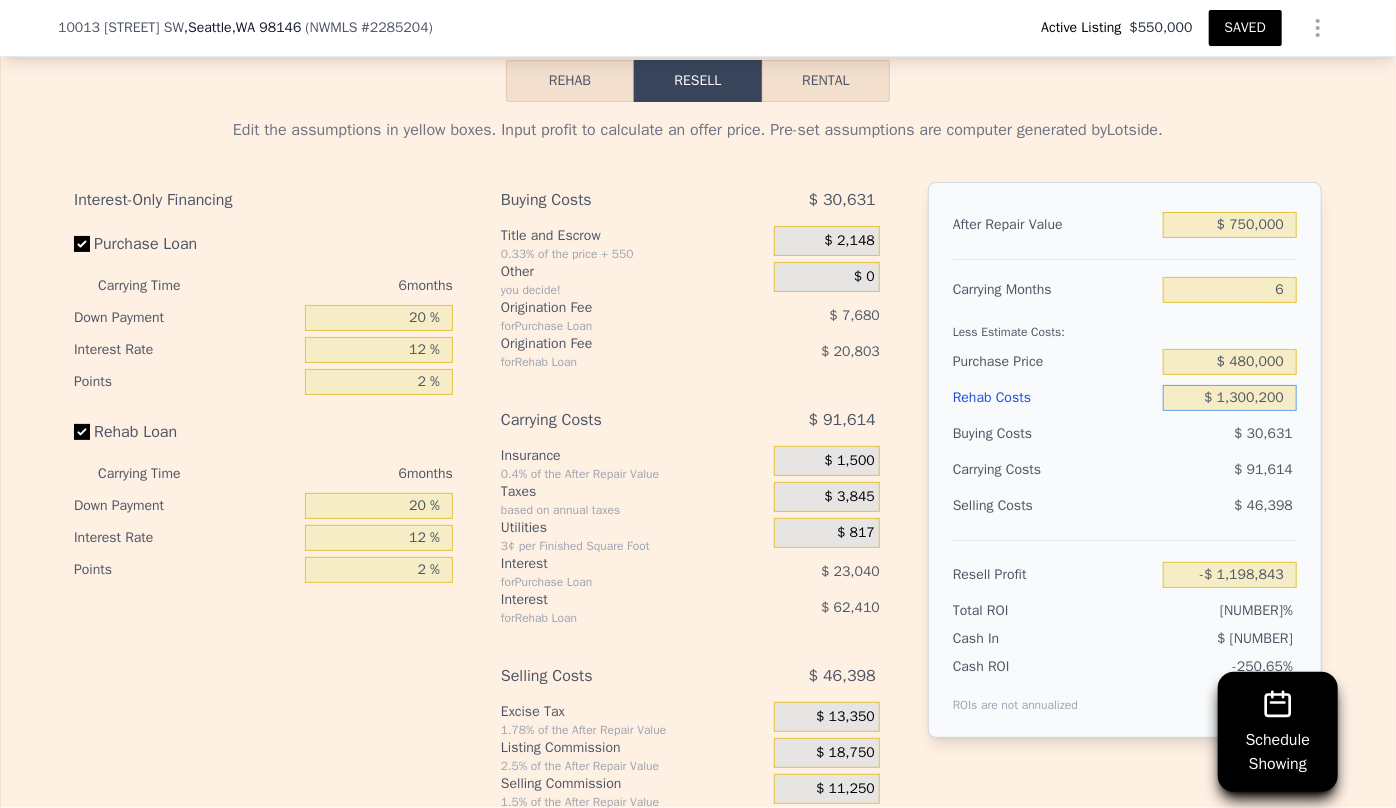 type on "$ 13,000,200" 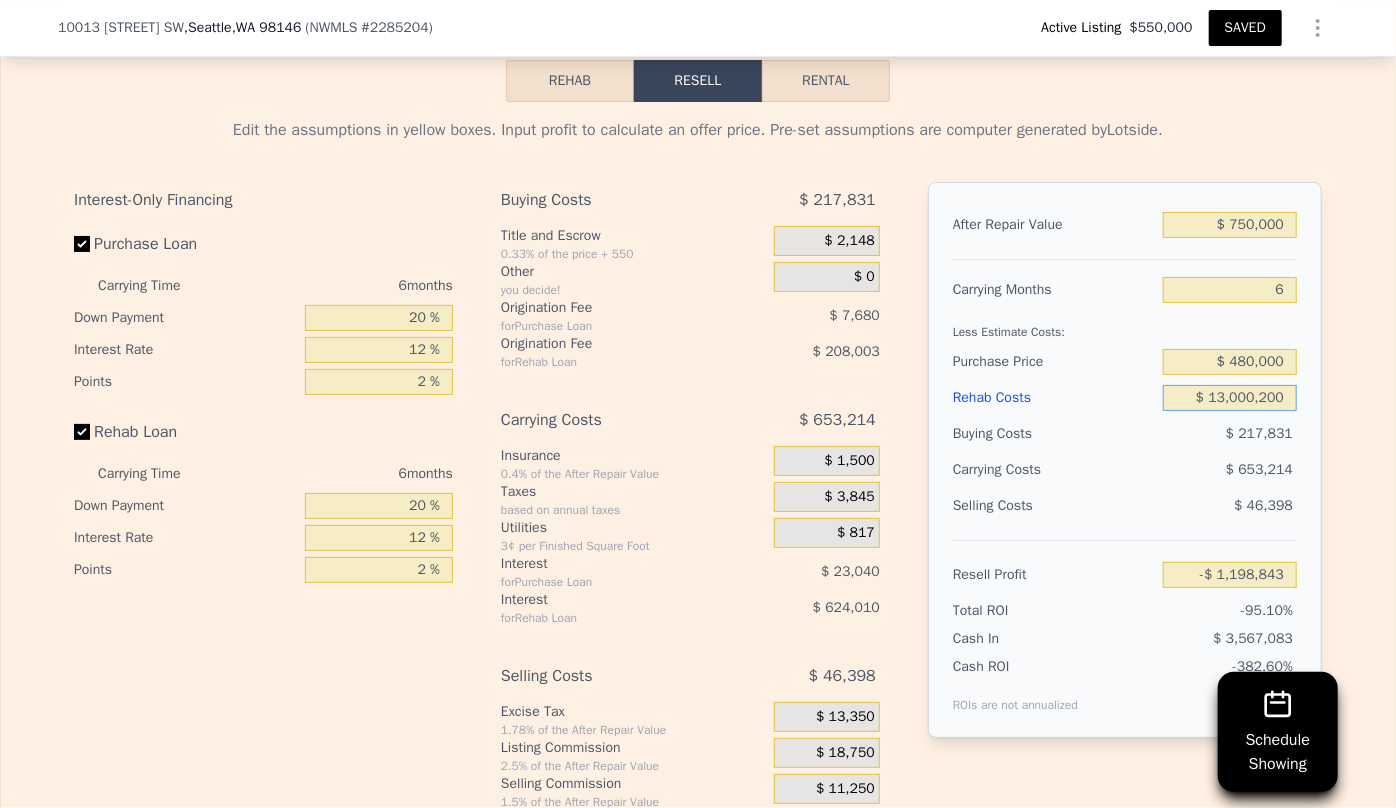 type on "-$ 13,647,643" 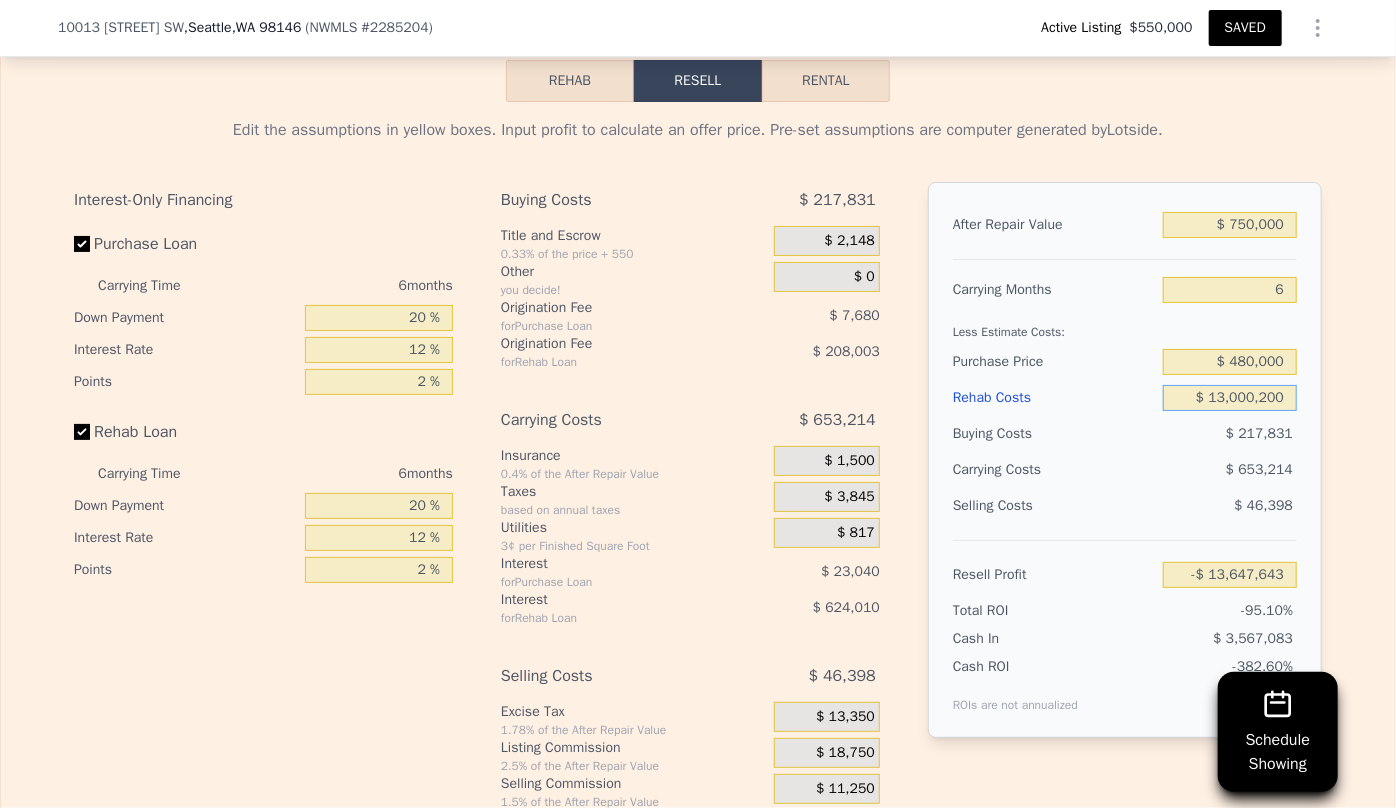 type on "$ 130,000,200" 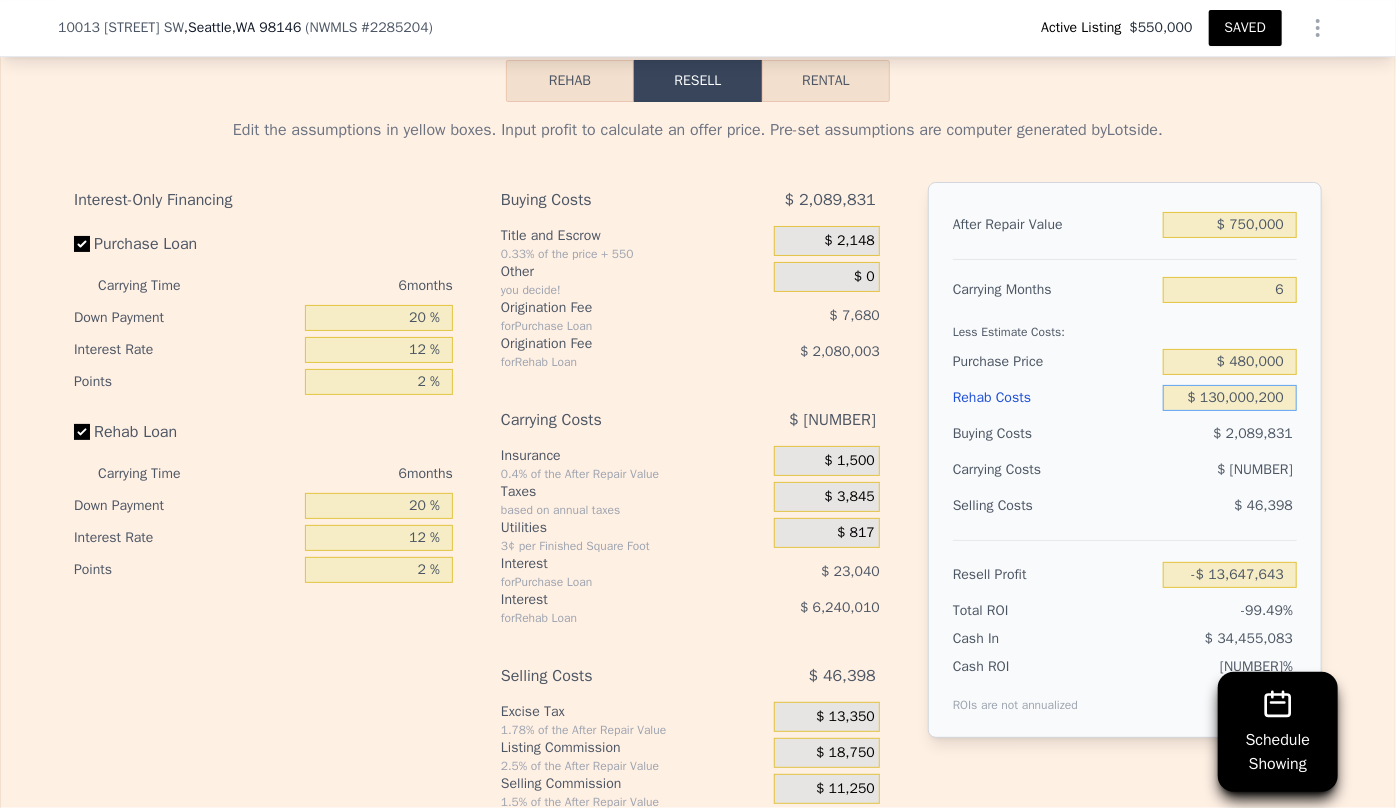 type on "-$ 138,135,643" 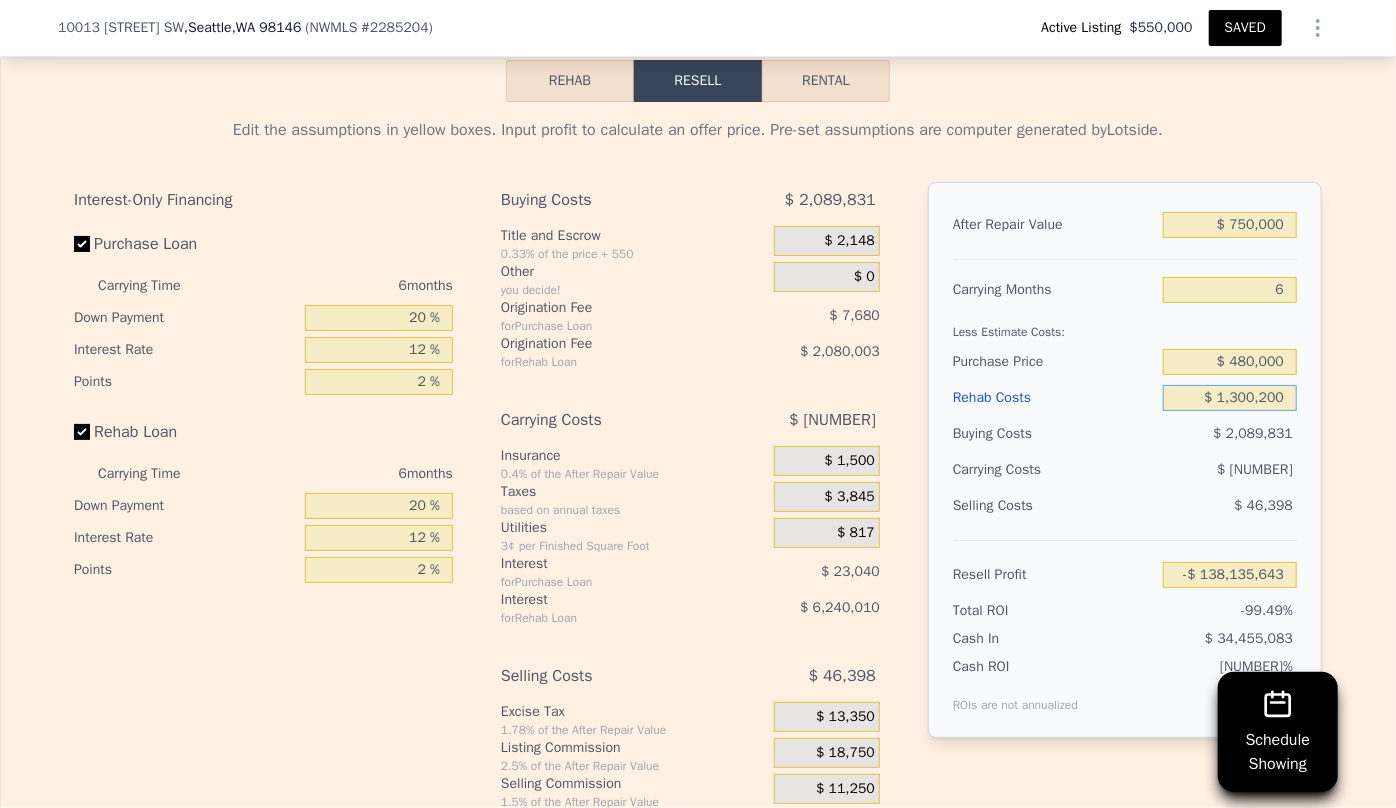 type on "$ 130,200" 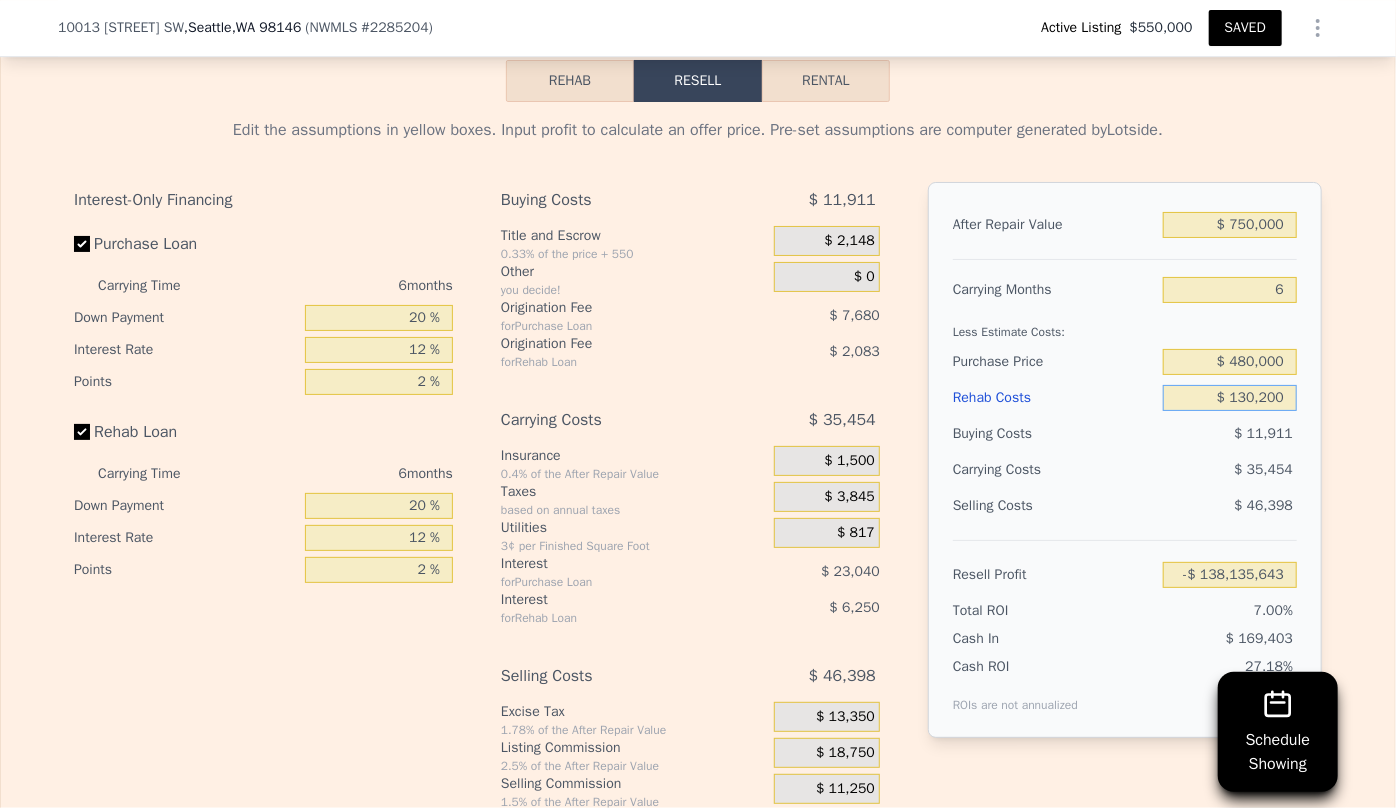 type on "$ 46,037" 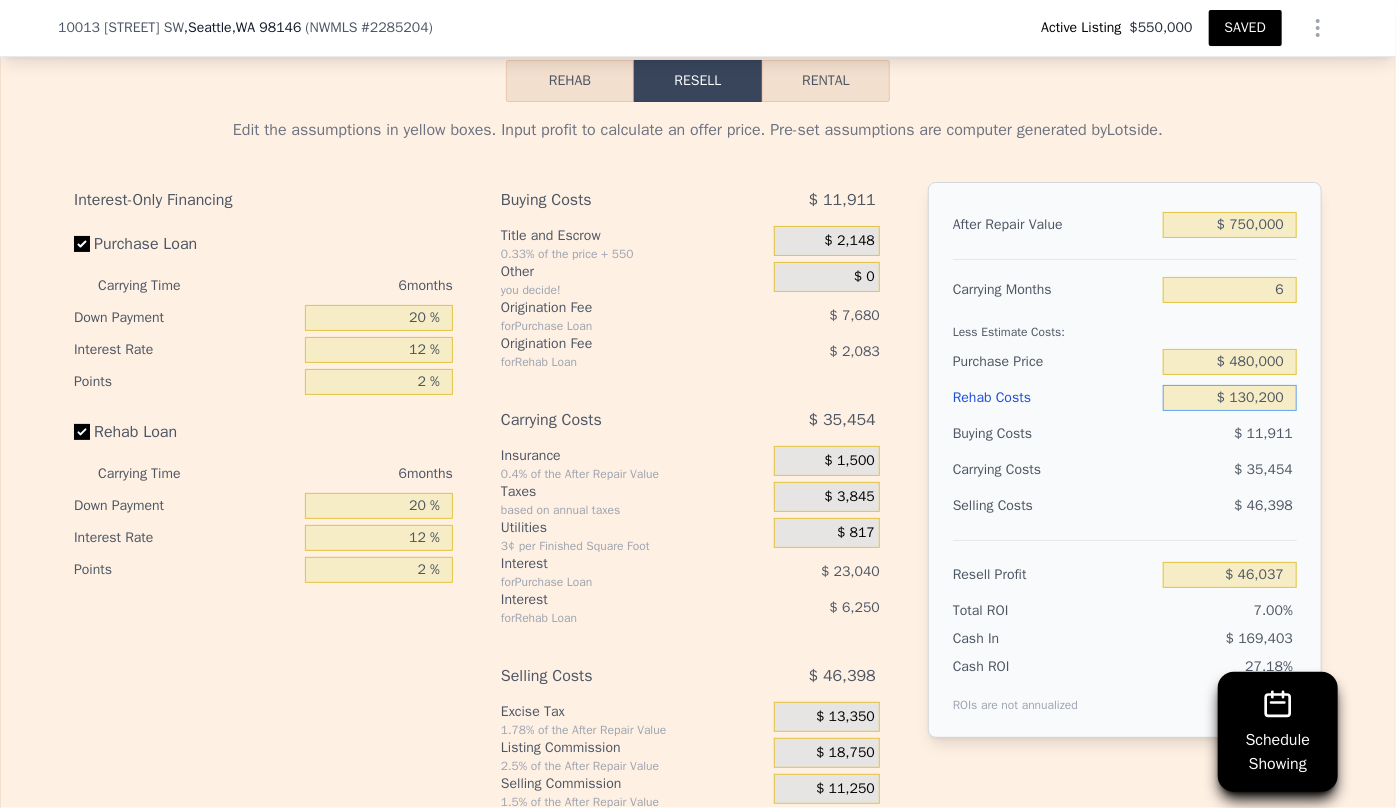 type on "$ 130,200" 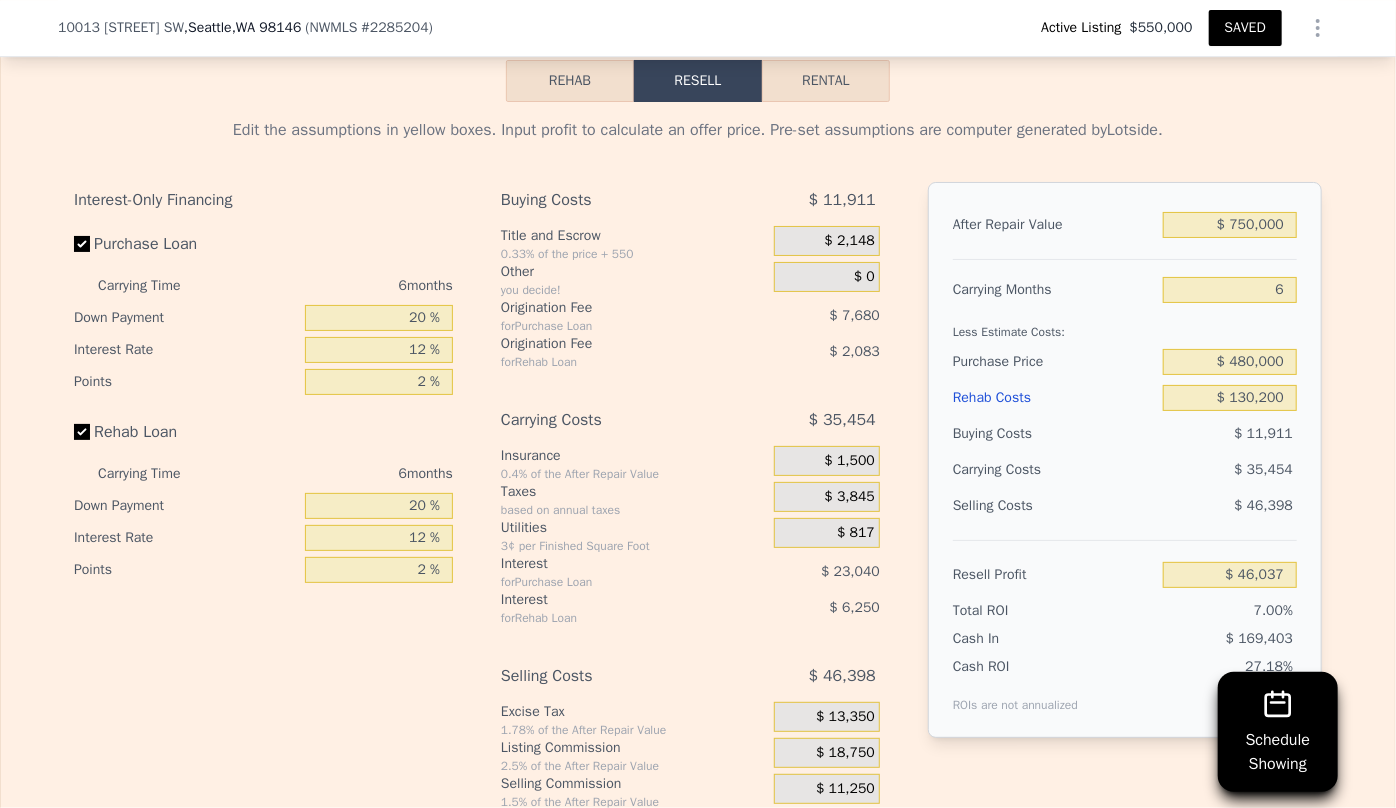 click on "Purchase Price" at bounding box center [1054, 362] 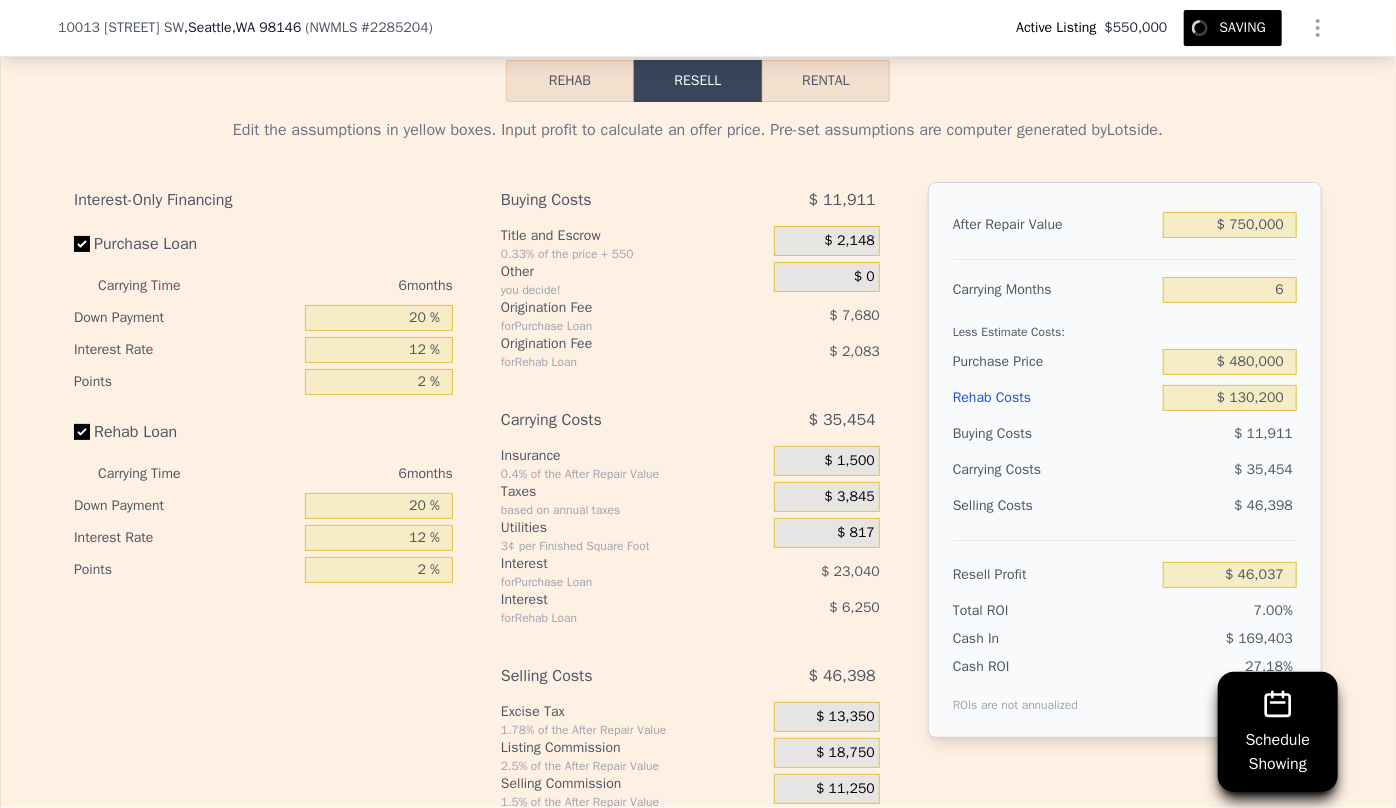 click on "Rental" at bounding box center (826, 81) 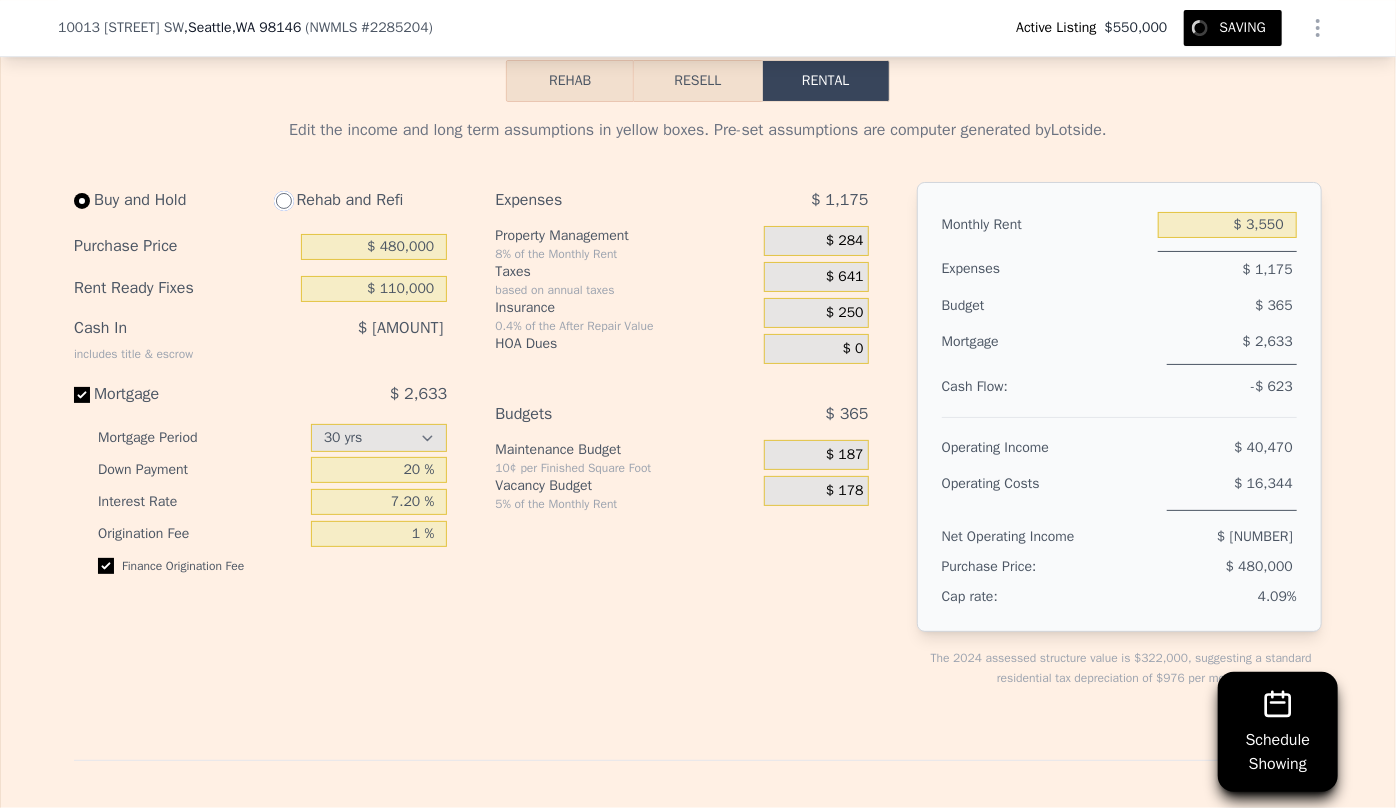 click at bounding box center (284, 201) 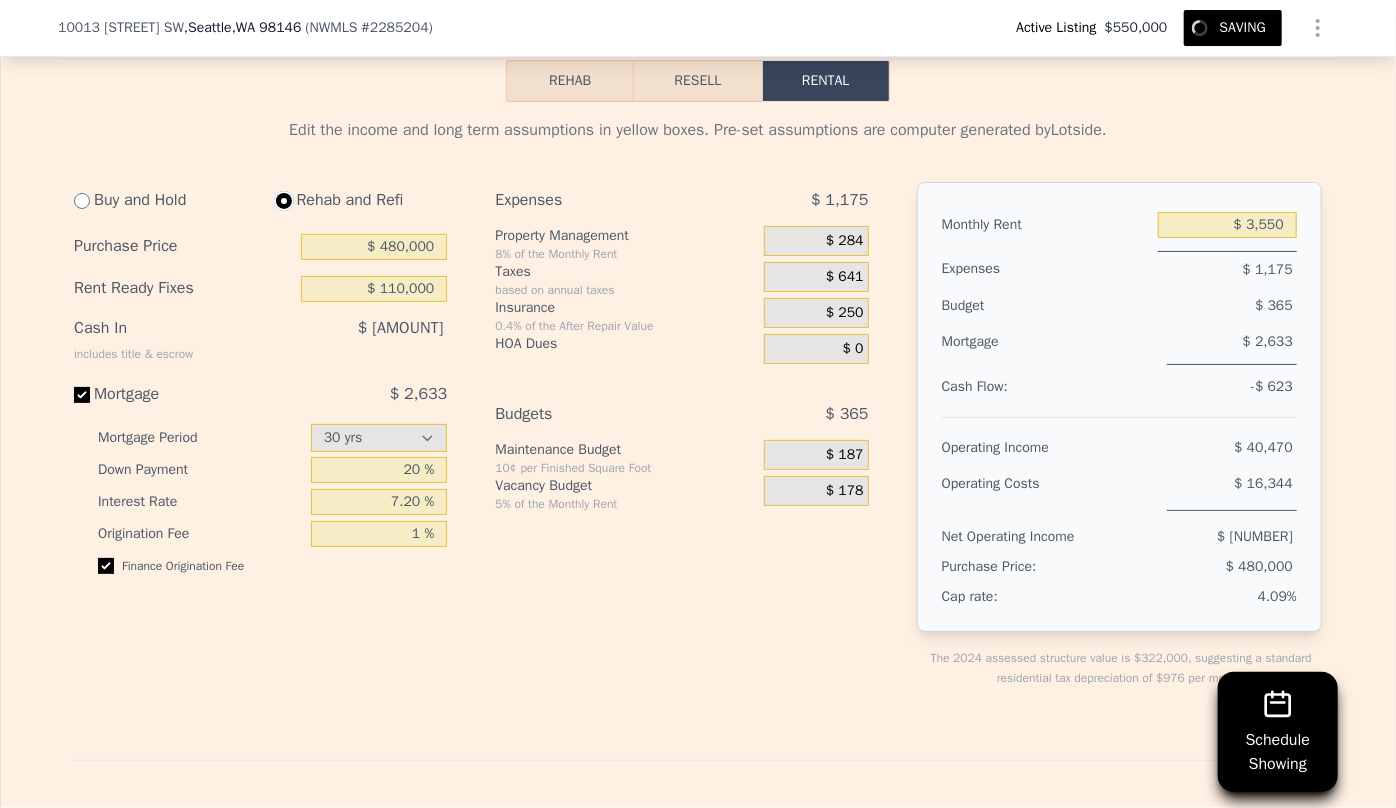 select on "30" 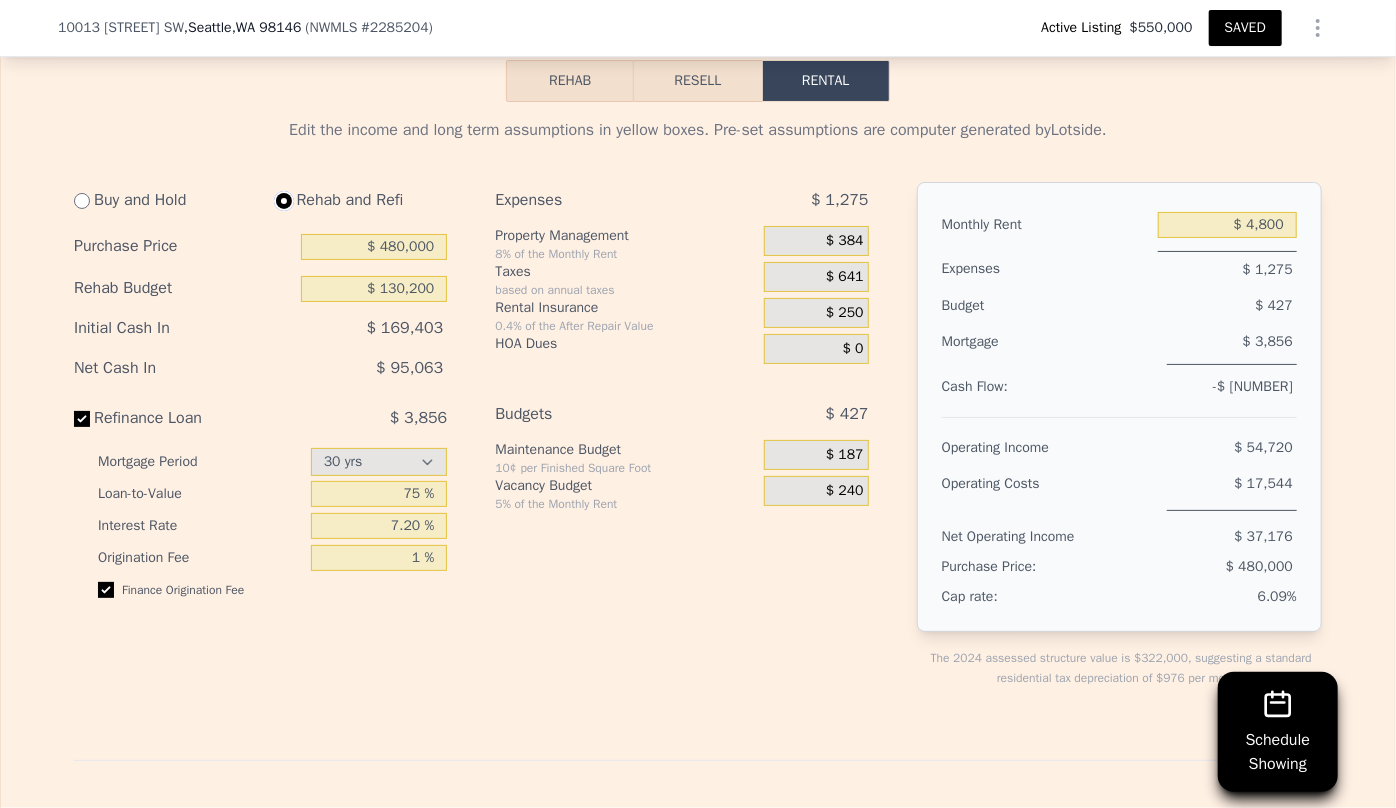 type on "$ 130,200" 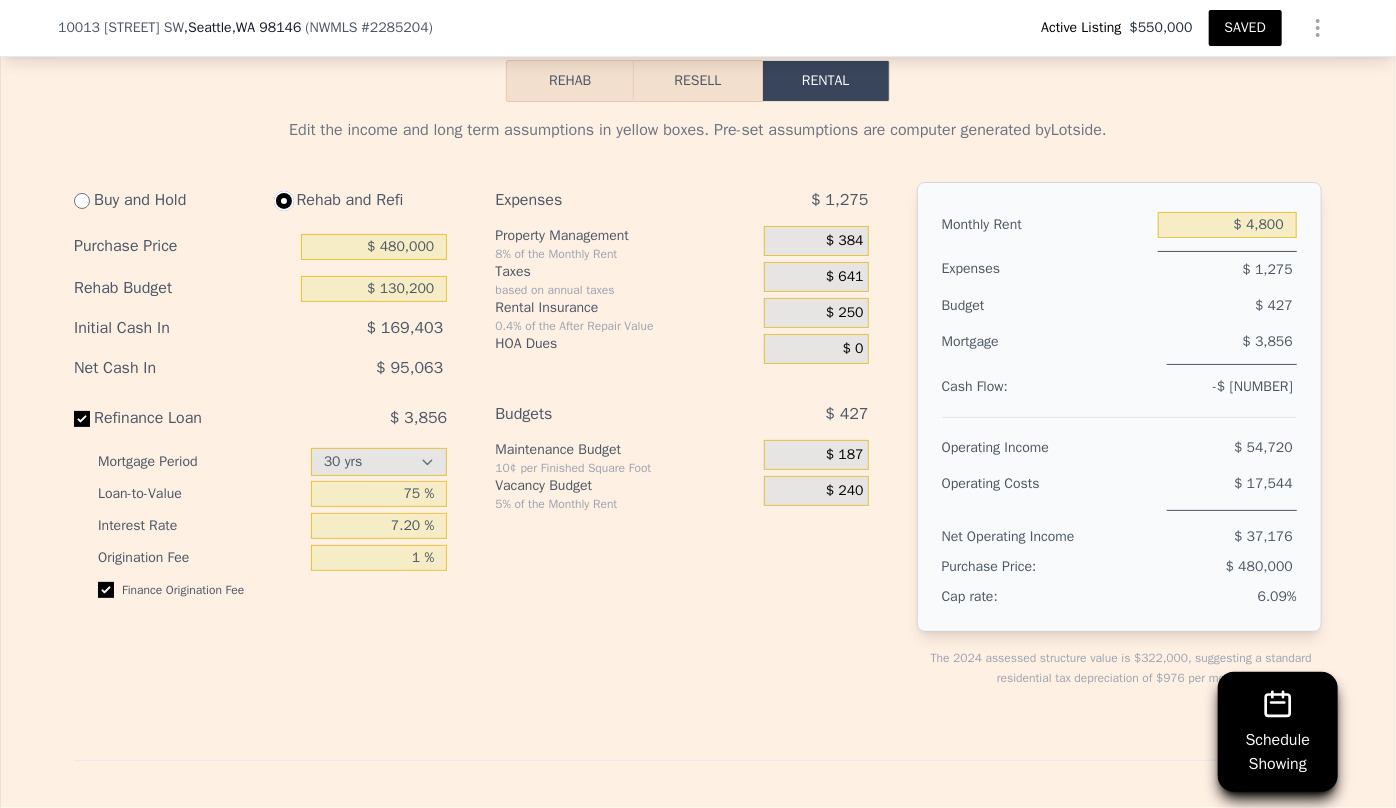 drag, startPoint x: 690, startPoint y: 116, endPoint x: 710, endPoint y: 120, distance: 20.396078 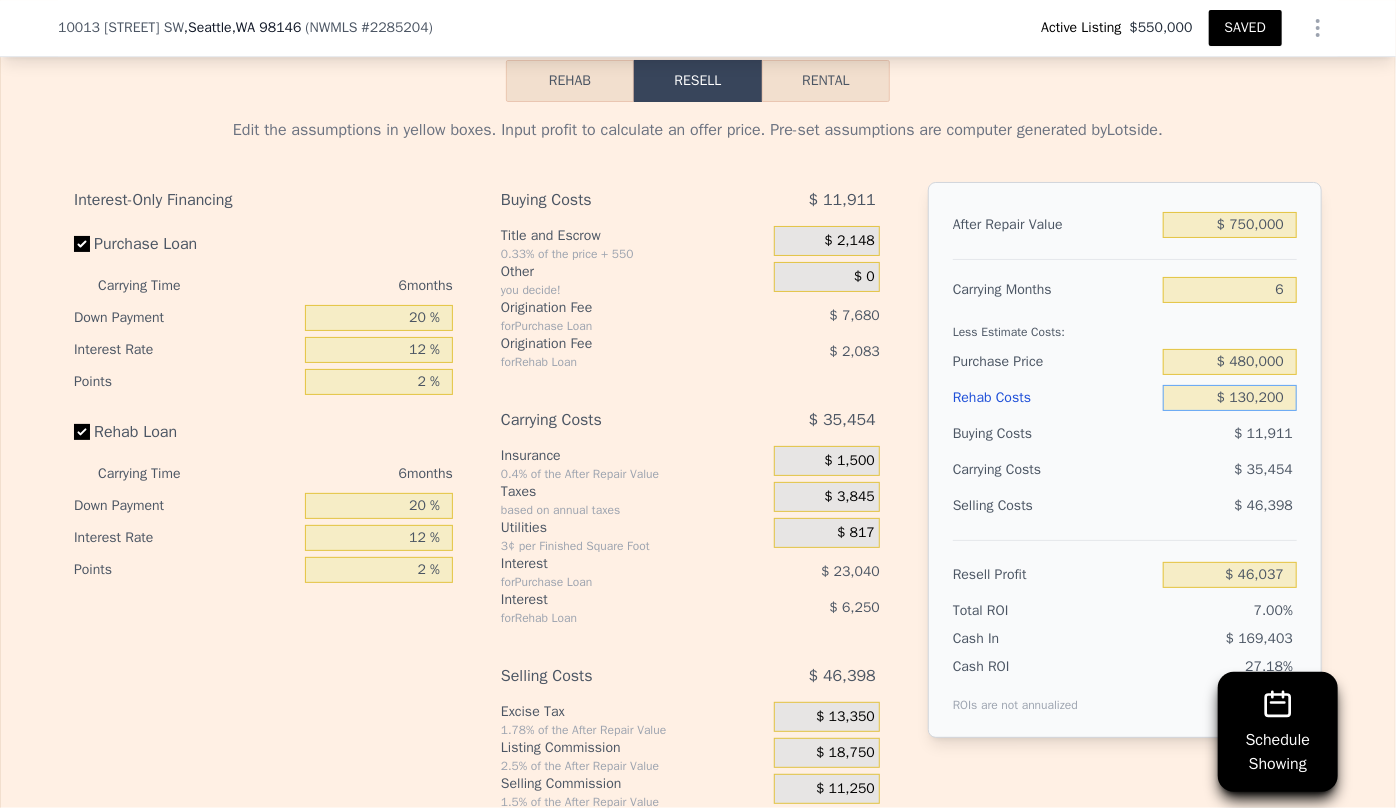 click on "$ 130,200" at bounding box center [1230, 398] 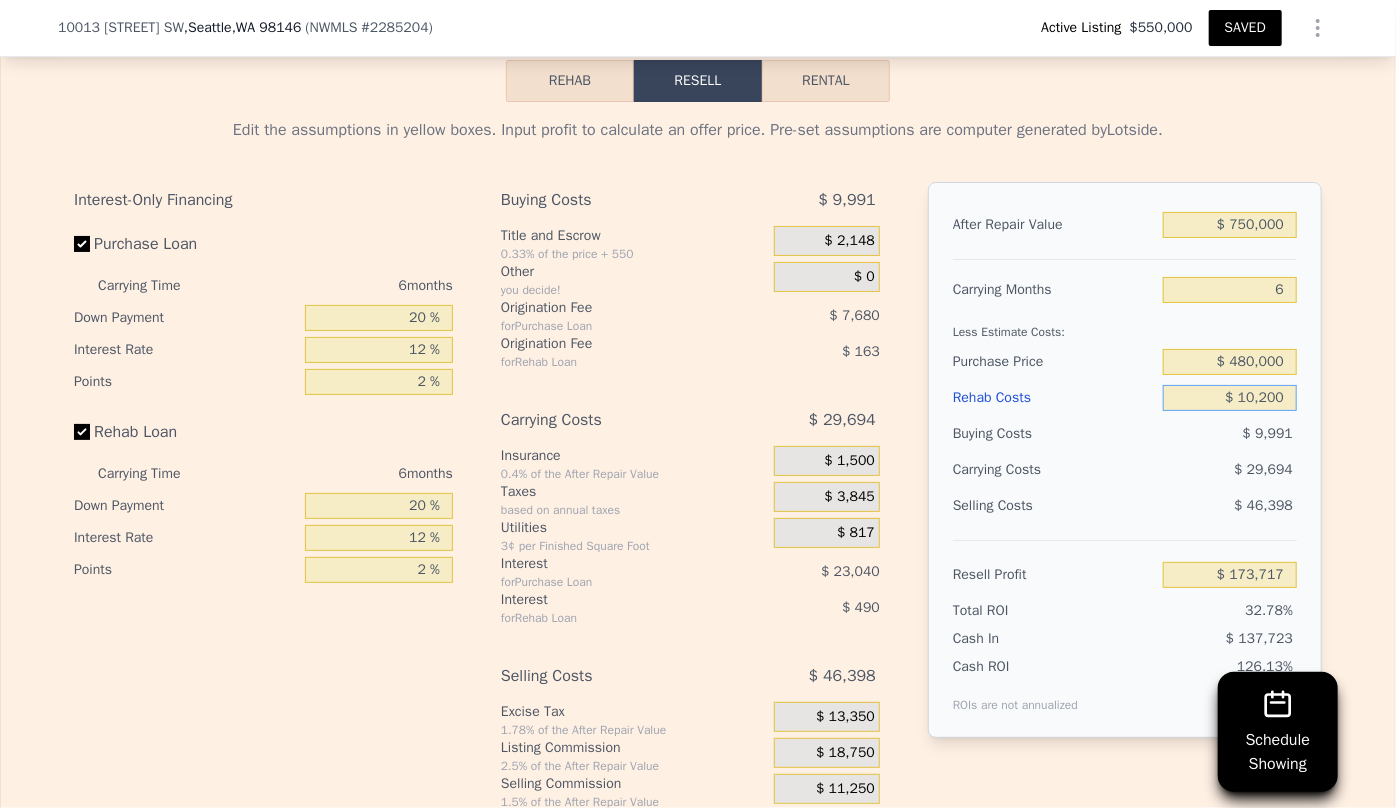 type on "$ 173,717" 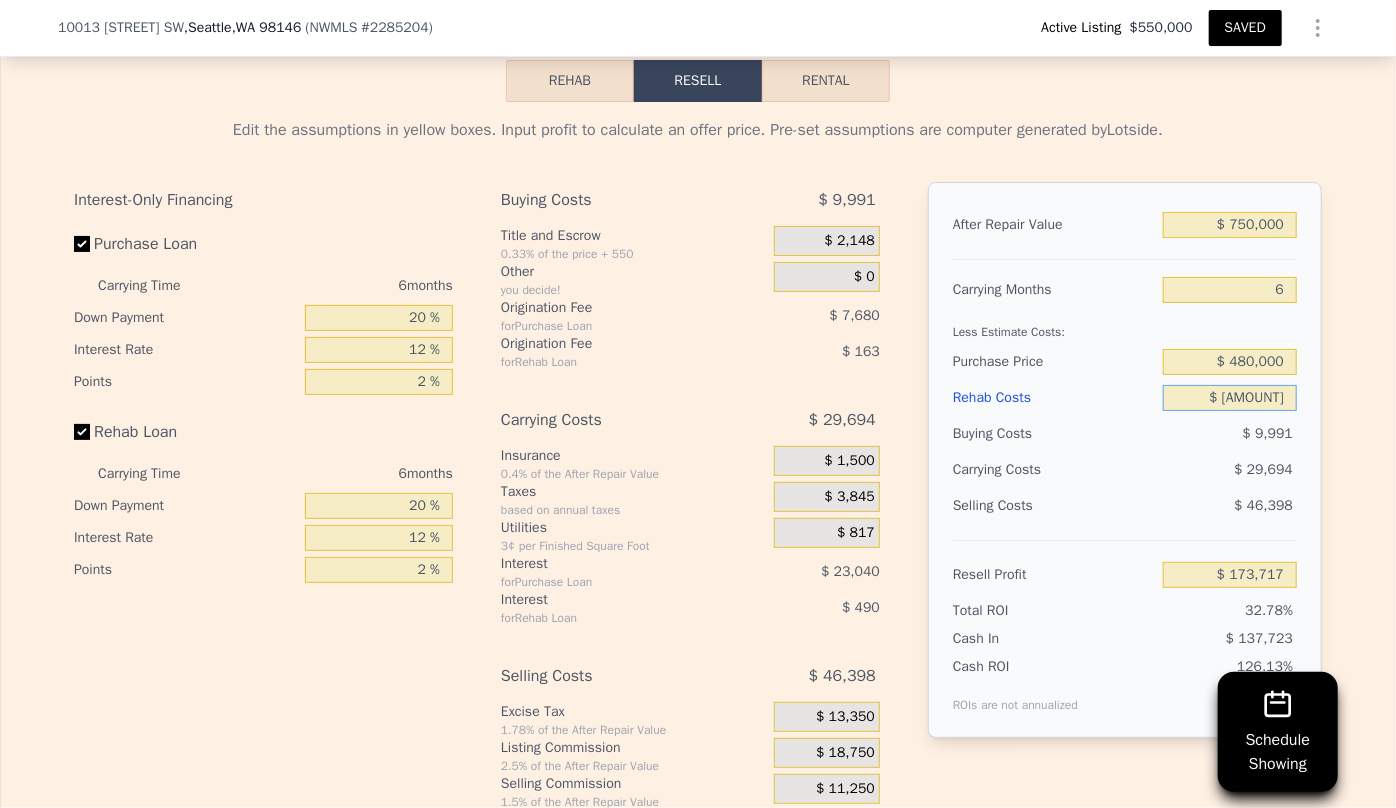 type on "$ 1,000,200" 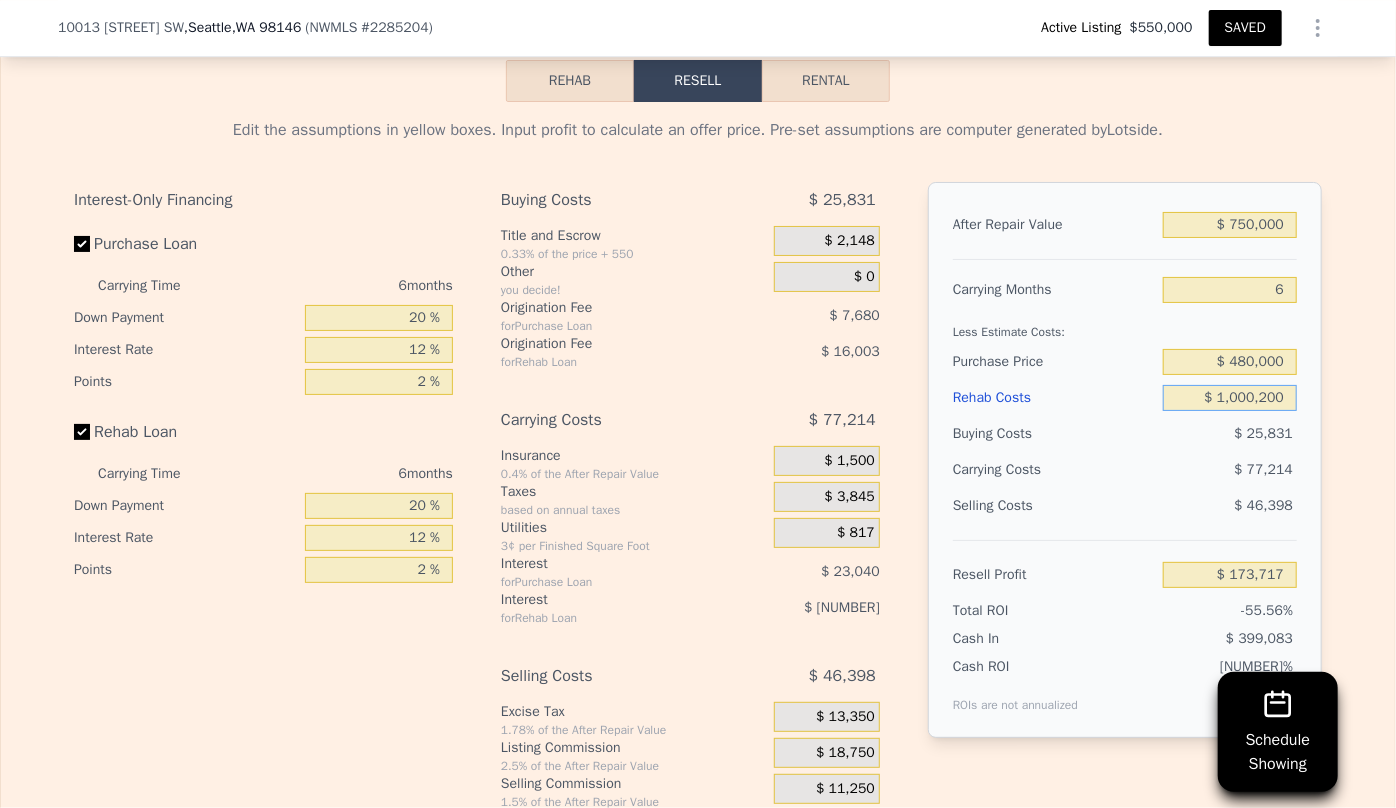 type on "-$ 879,643" 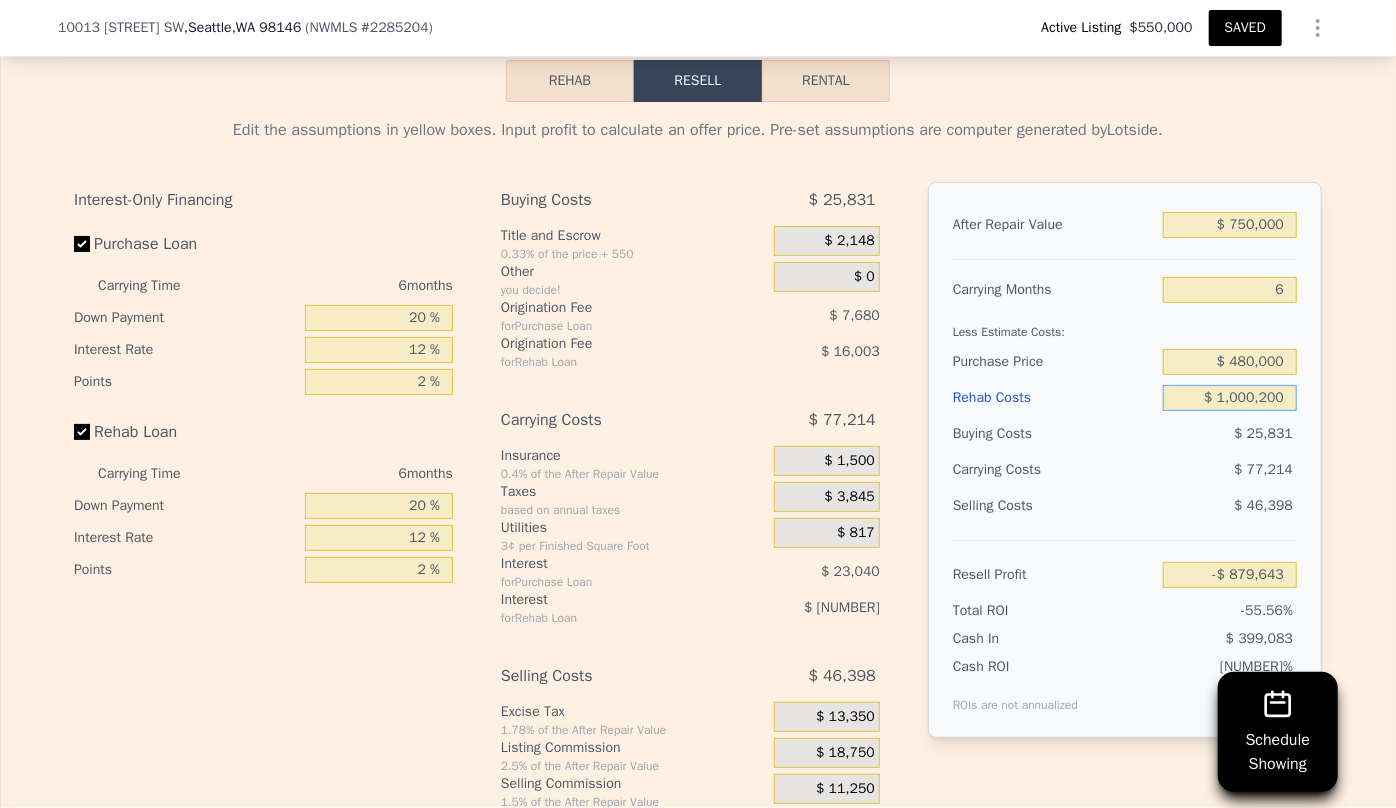 type on "$ [AMOUNT]" 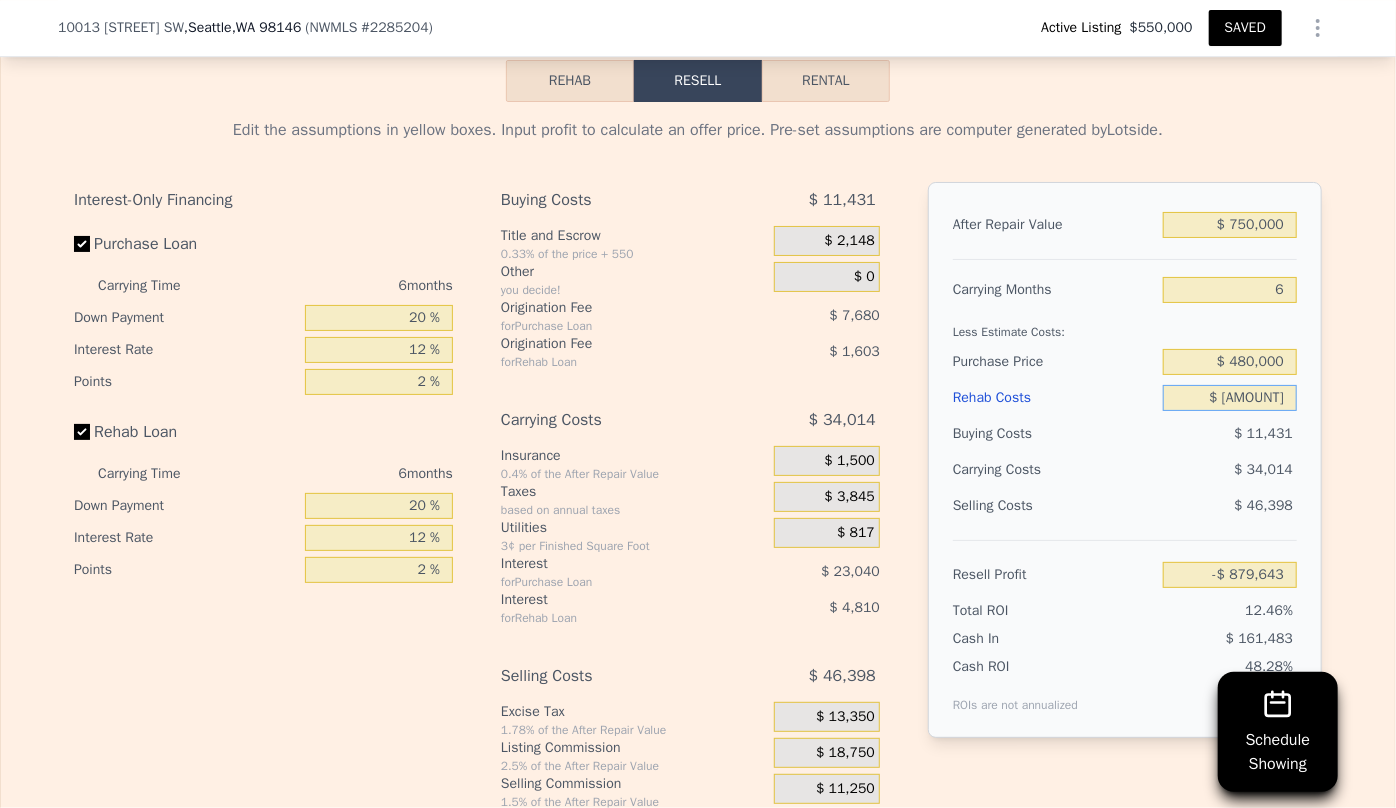 type on "$ 77,957" 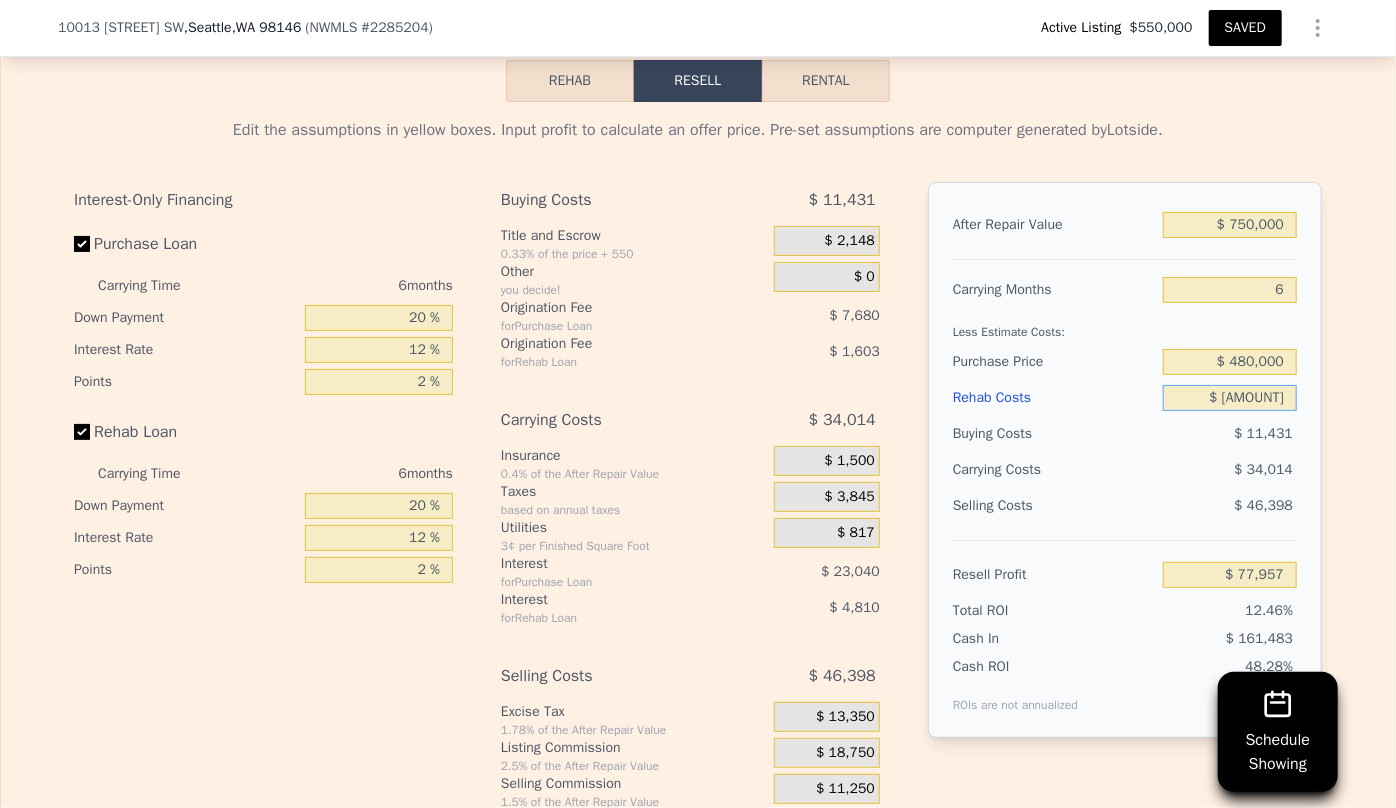 type on "$ [AMOUNT]" 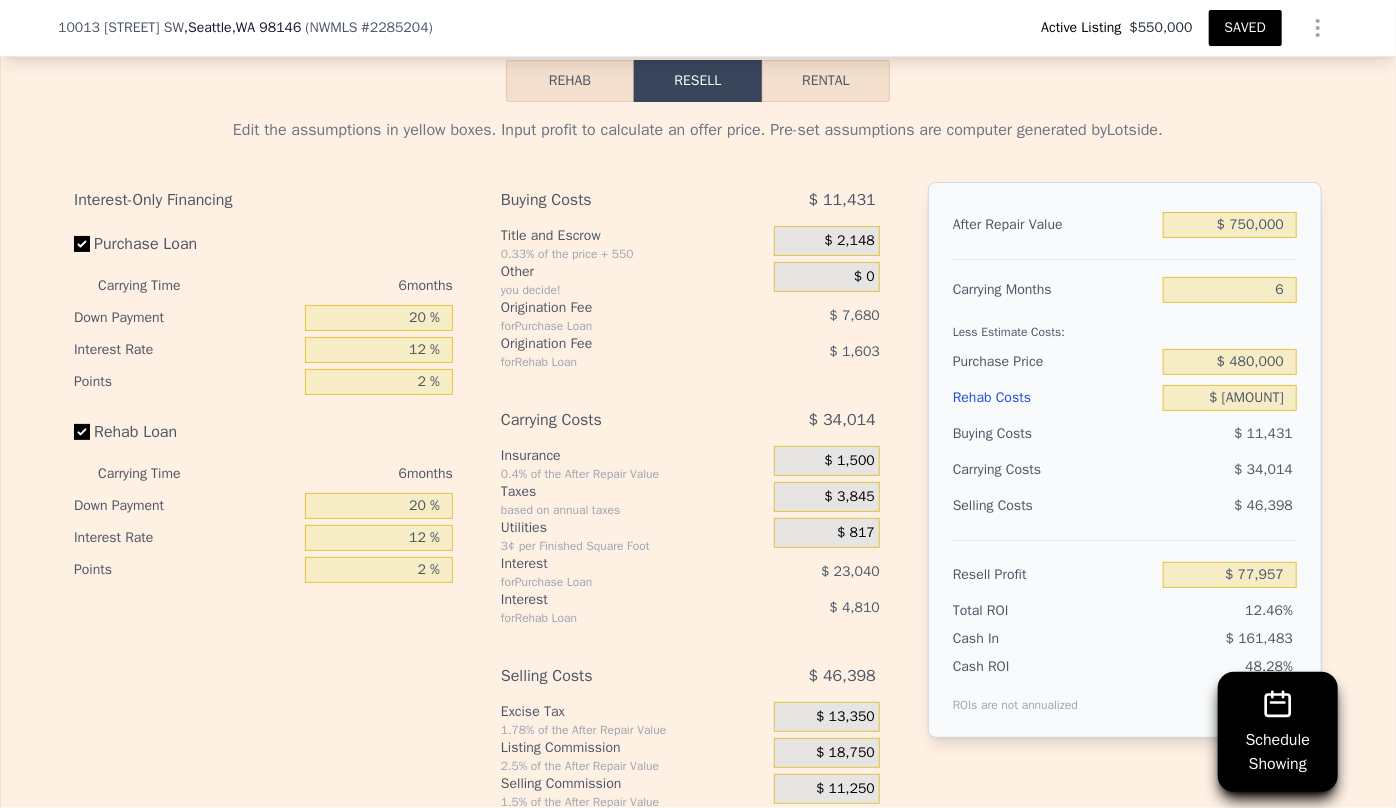 click on "$ 34,014" at bounding box center (1191, 470) 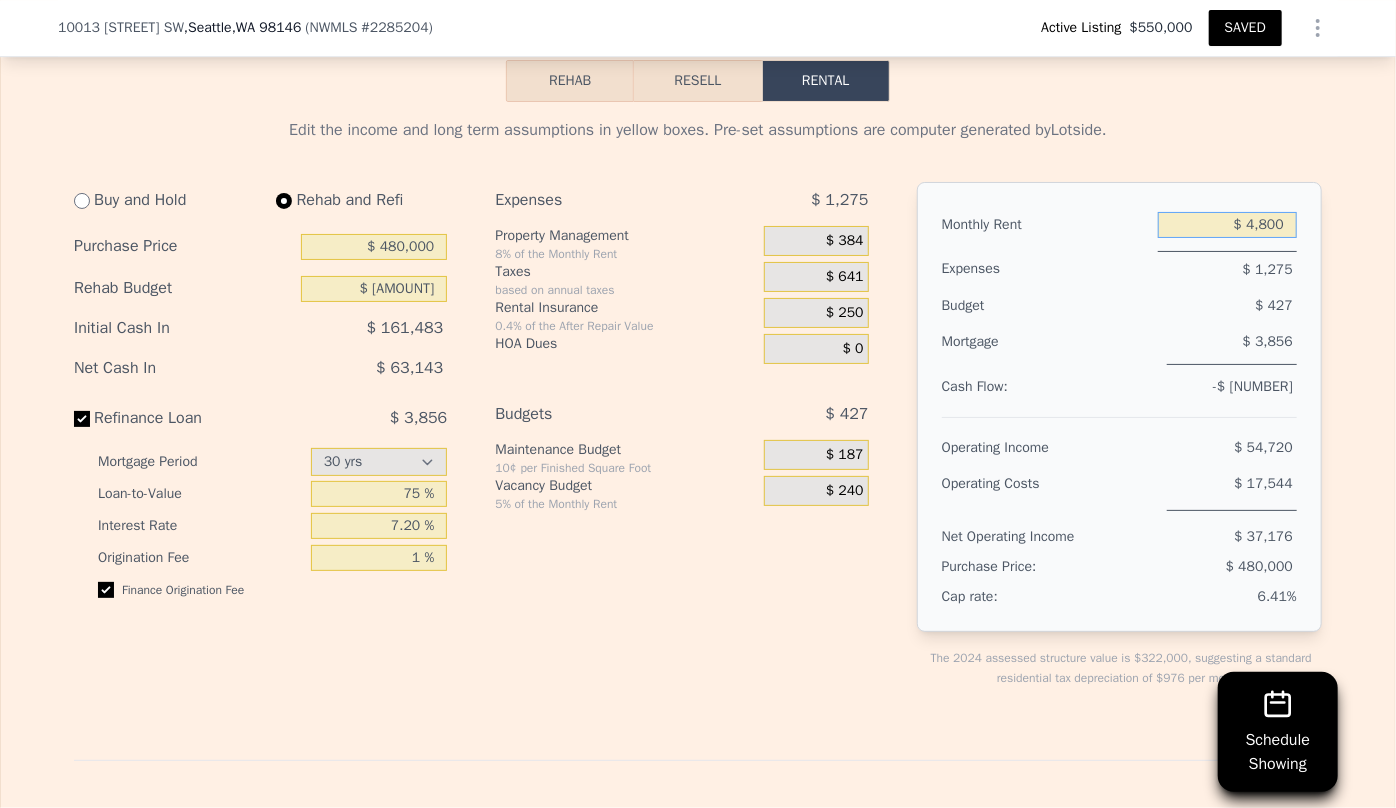 click on "$ 4,800" at bounding box center [1227, 225] 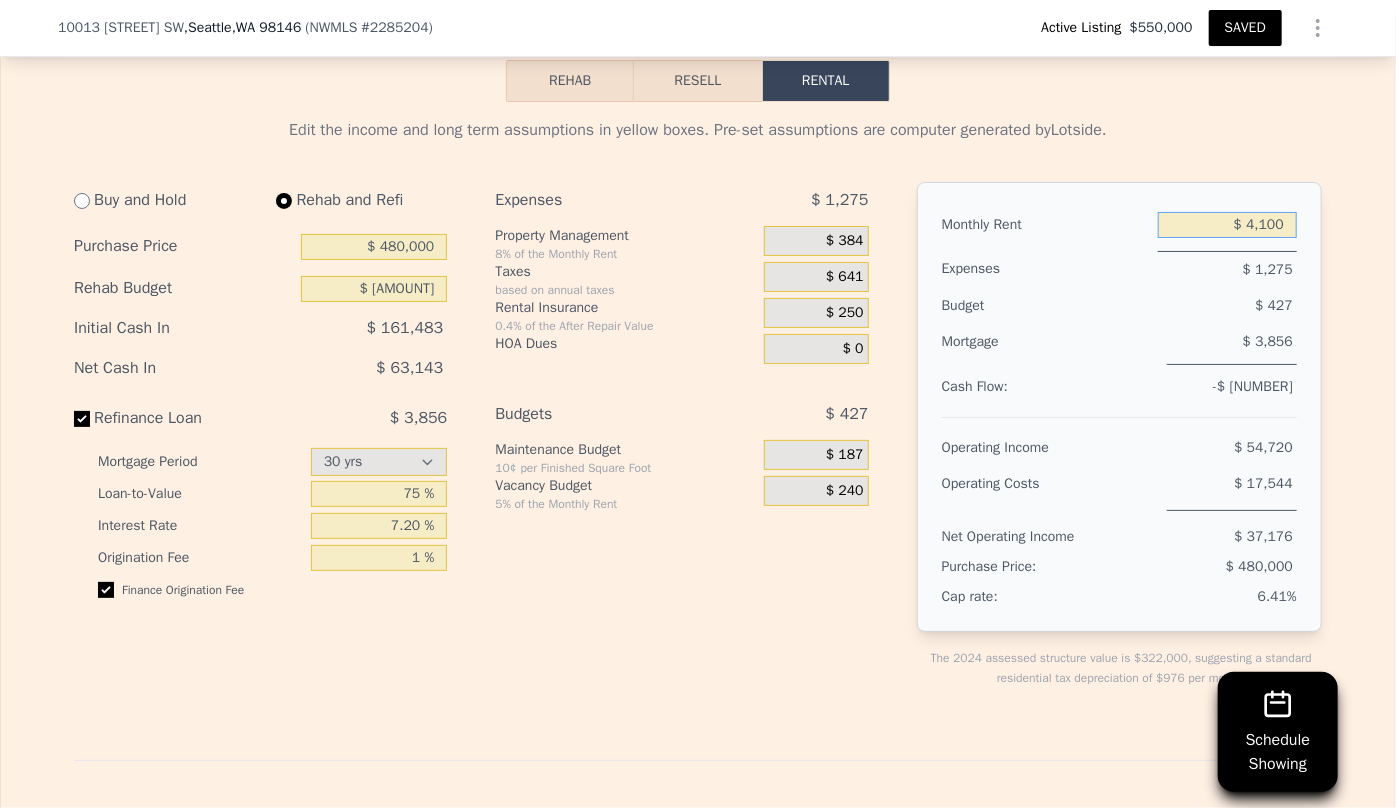 type on "$ 4,100" 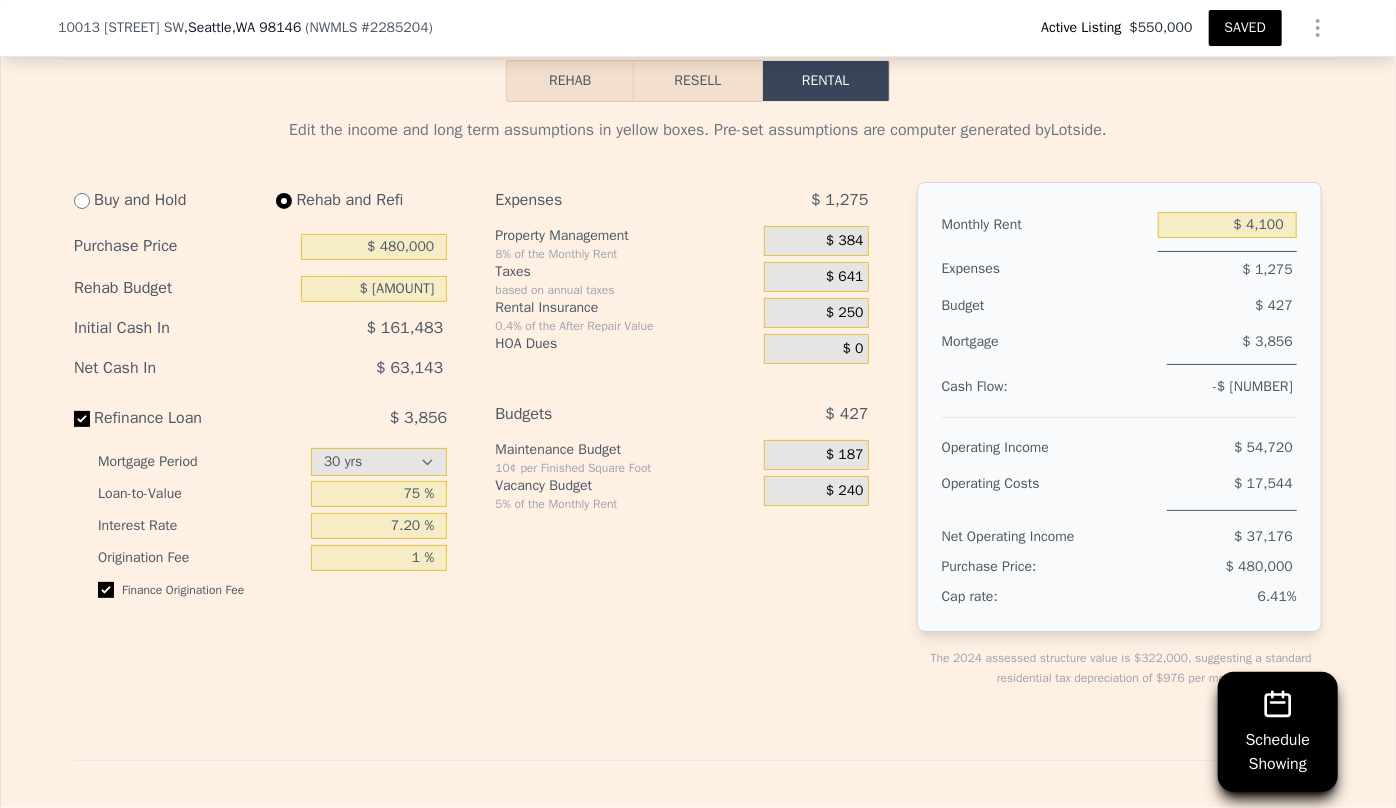 click on "Monthly Rent $ 4,100 Expenses $ 1,275 Budget $ 427 Mortgage $ 3,856 Cash Flow: -$ 758 Operating Income $ 54,720 Operating Costs $ 17,544 Net Operating Income $ 37,176 Purchase Price: $ 480,000 Cap rate: 6.41%" at bounding box center [1119, 407] 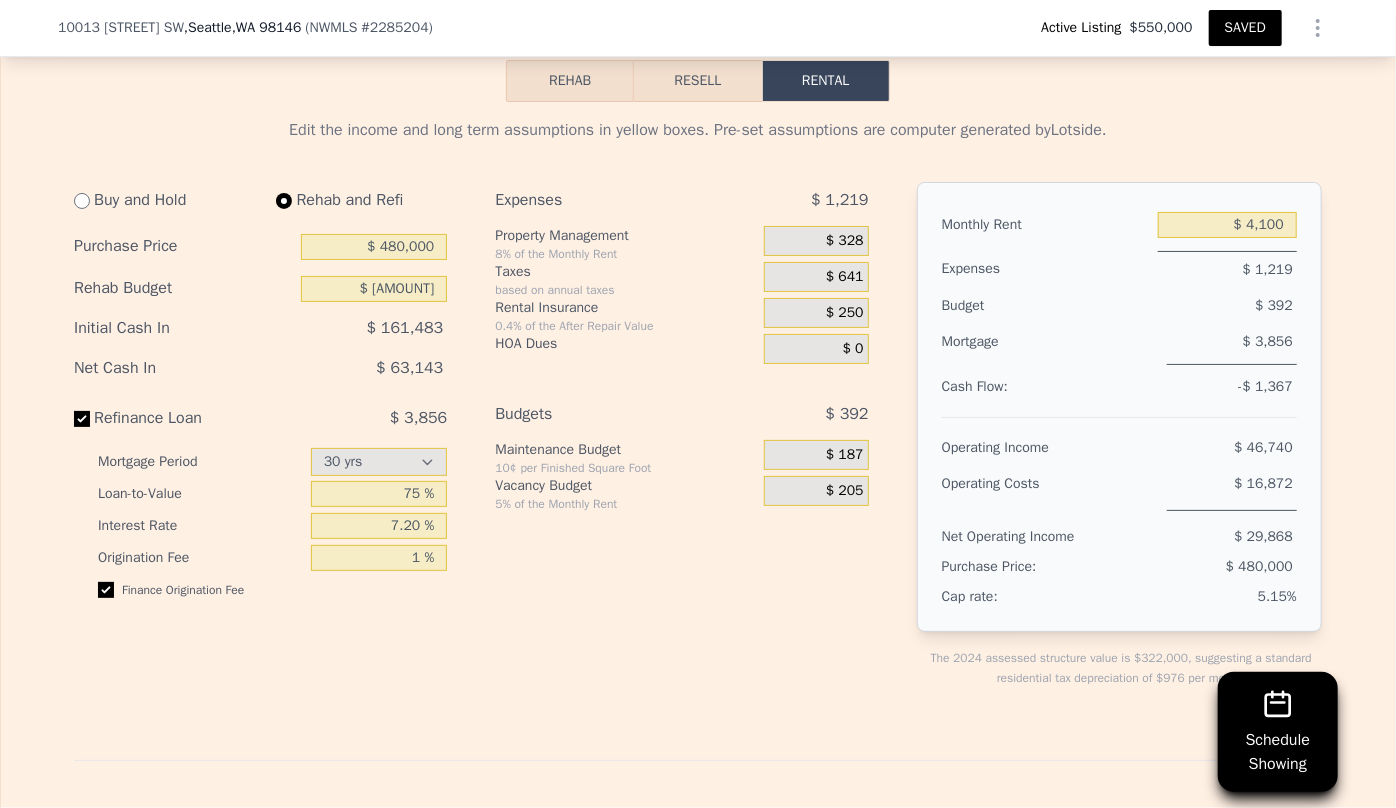click on "$ 328" at bounding box center (845, 241) 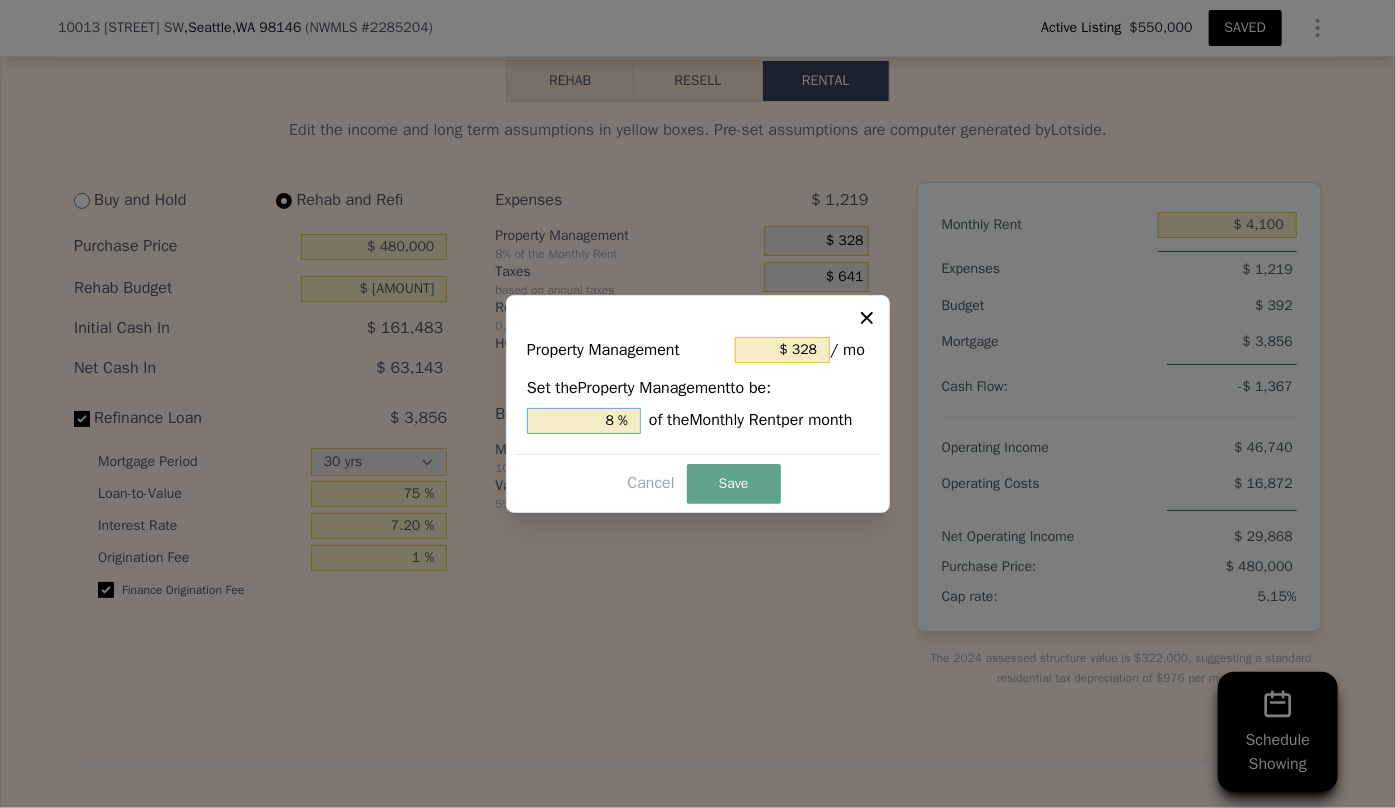 click on "8 %" at bounding box center [584, 421] 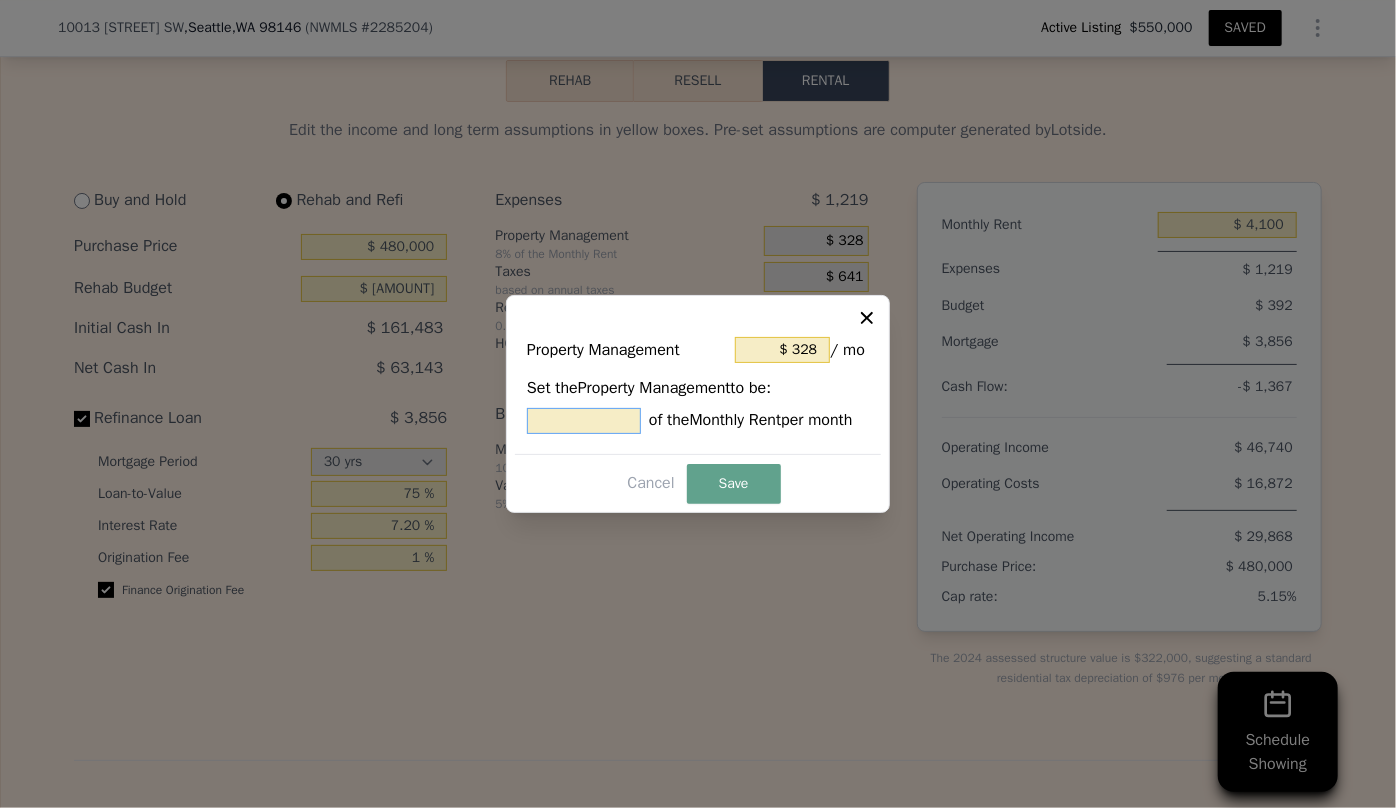 type on "$ 0" 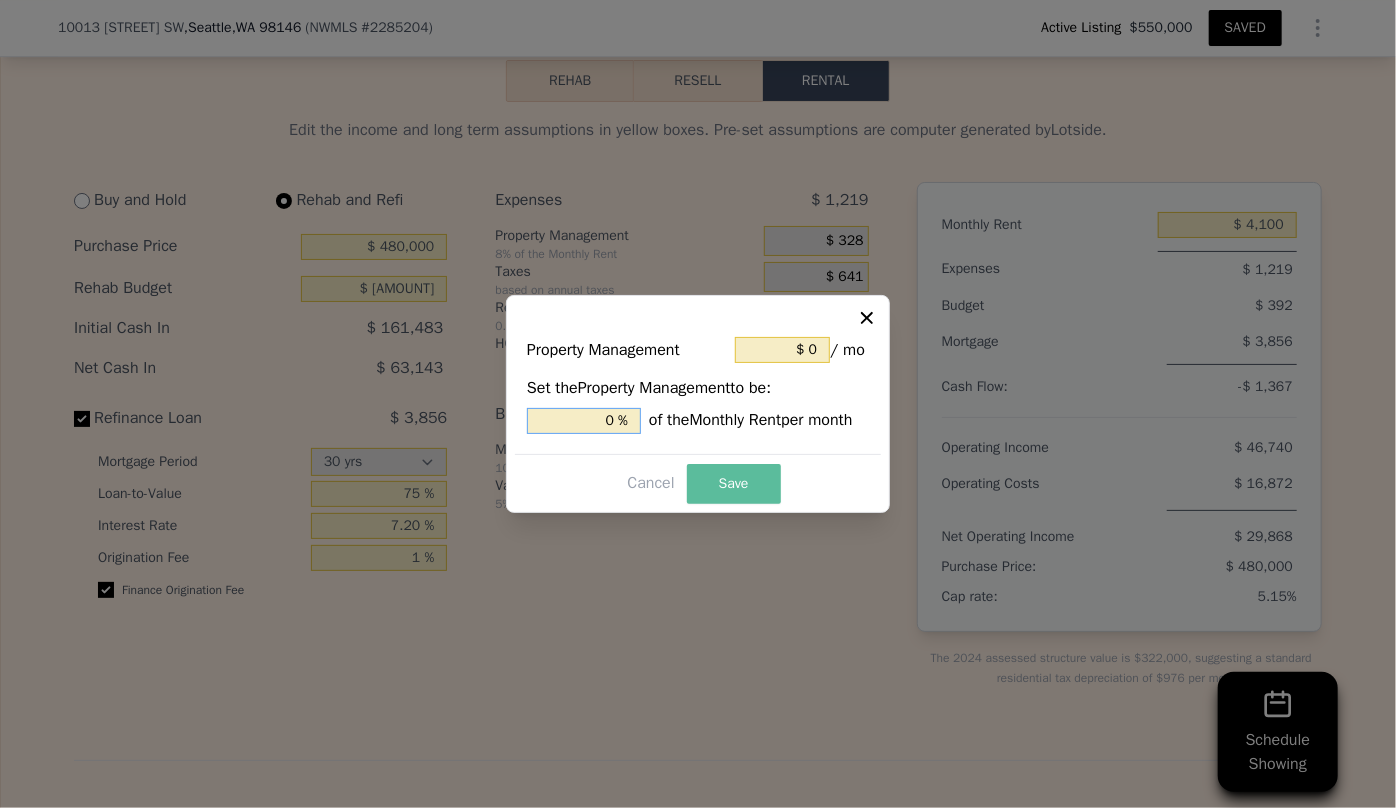 type on "0 %" 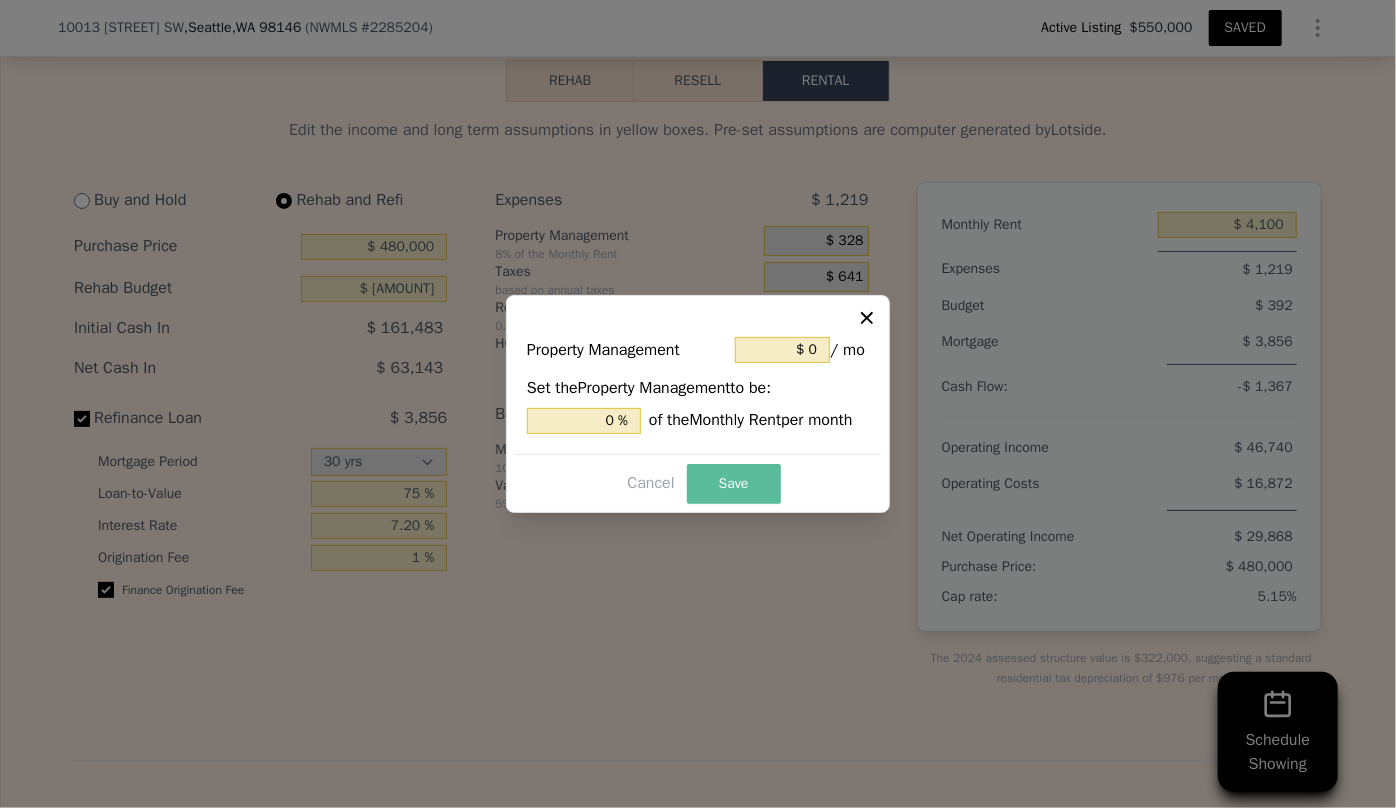 click on "Save" at bounding box center [734, 484] 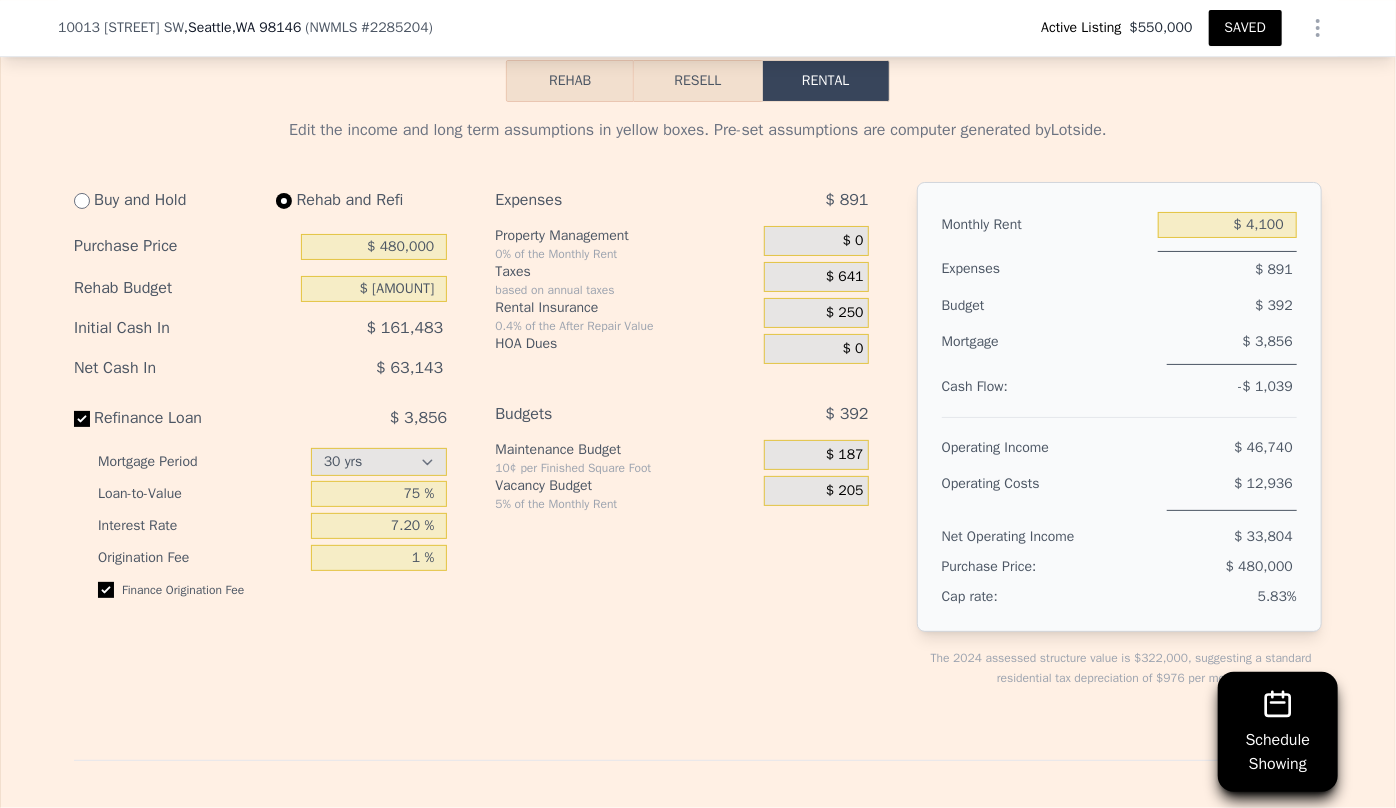 click on "Resell" at bounding box center (697, 81) 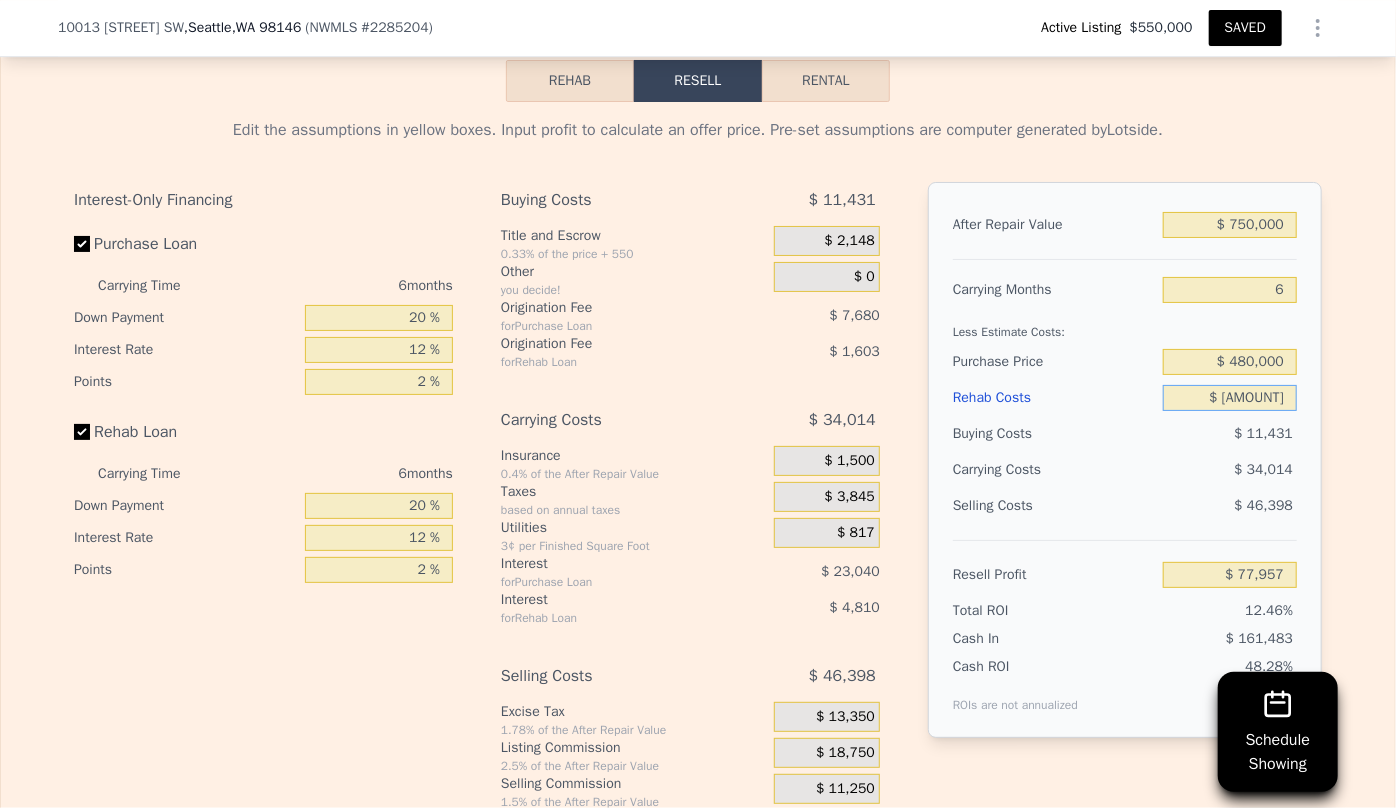 click on "$ [AMOUNT]" at bounding box center [1230, 398] 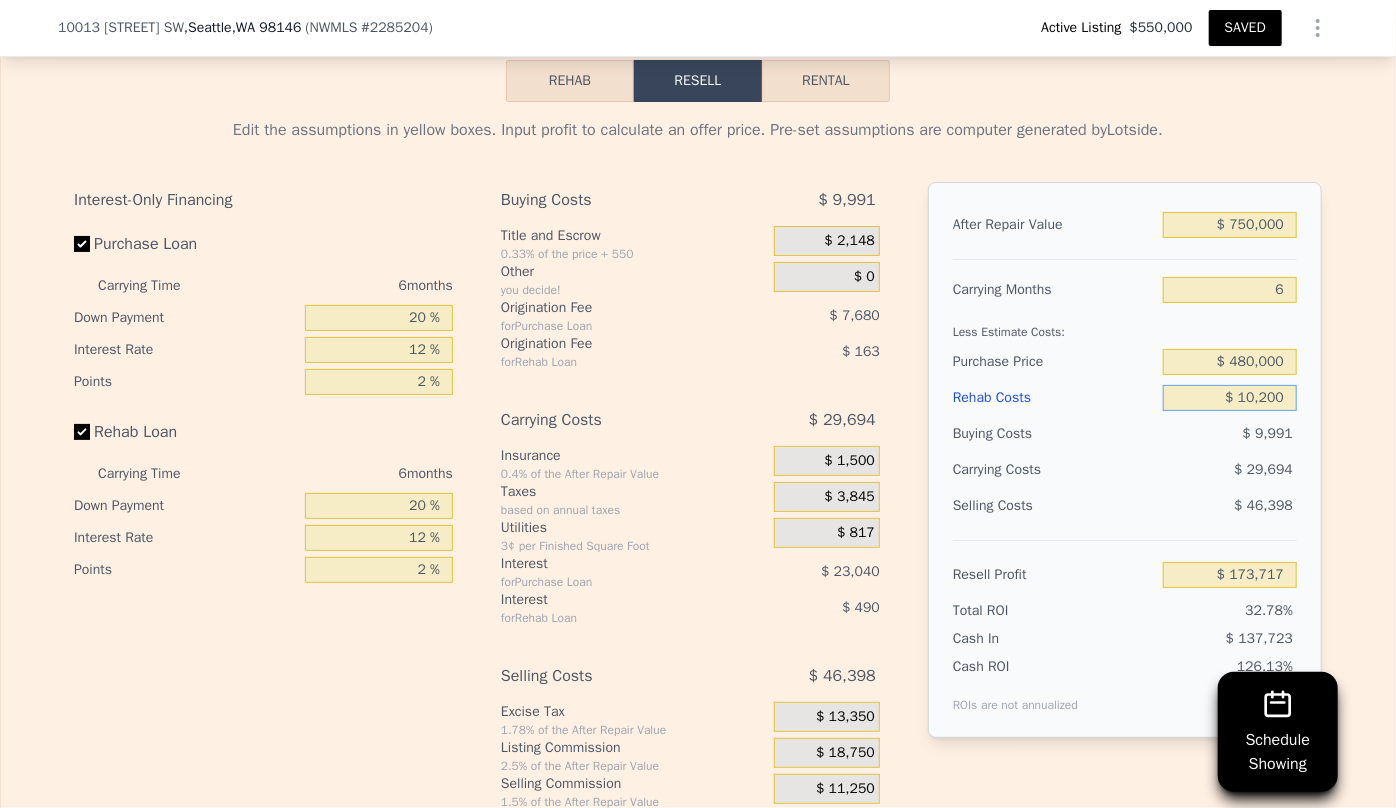 type on "$ 173,717" 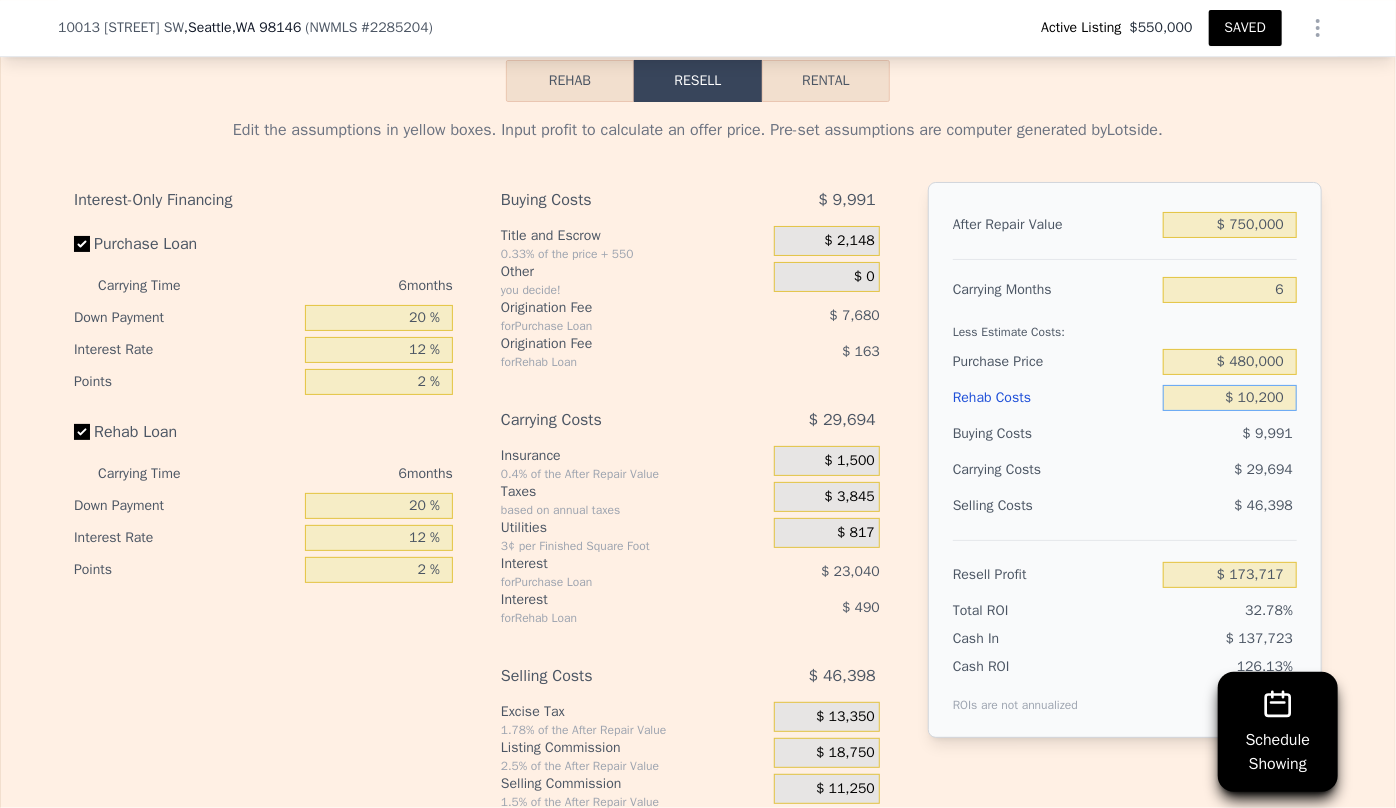 type on "$ 130,200" 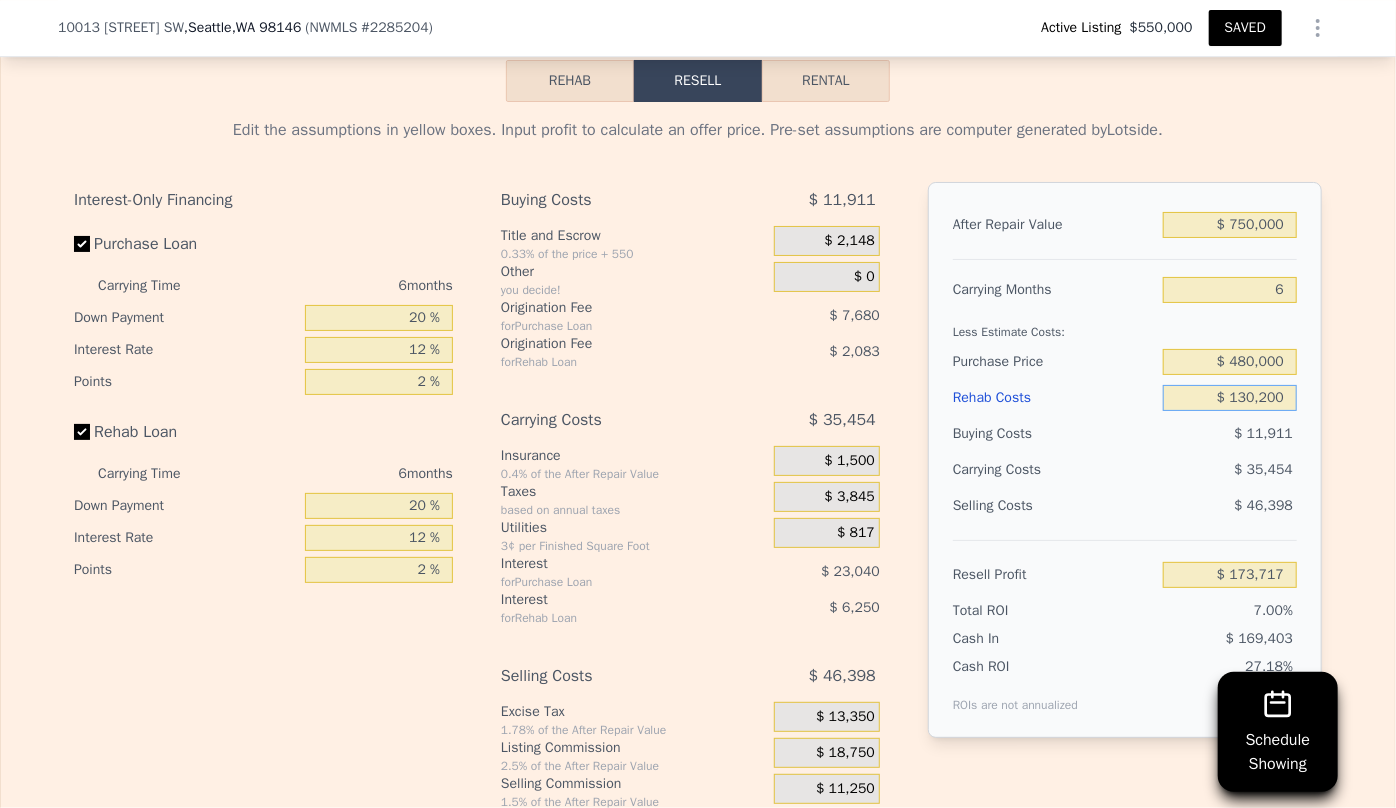 type on "$ 46,037" 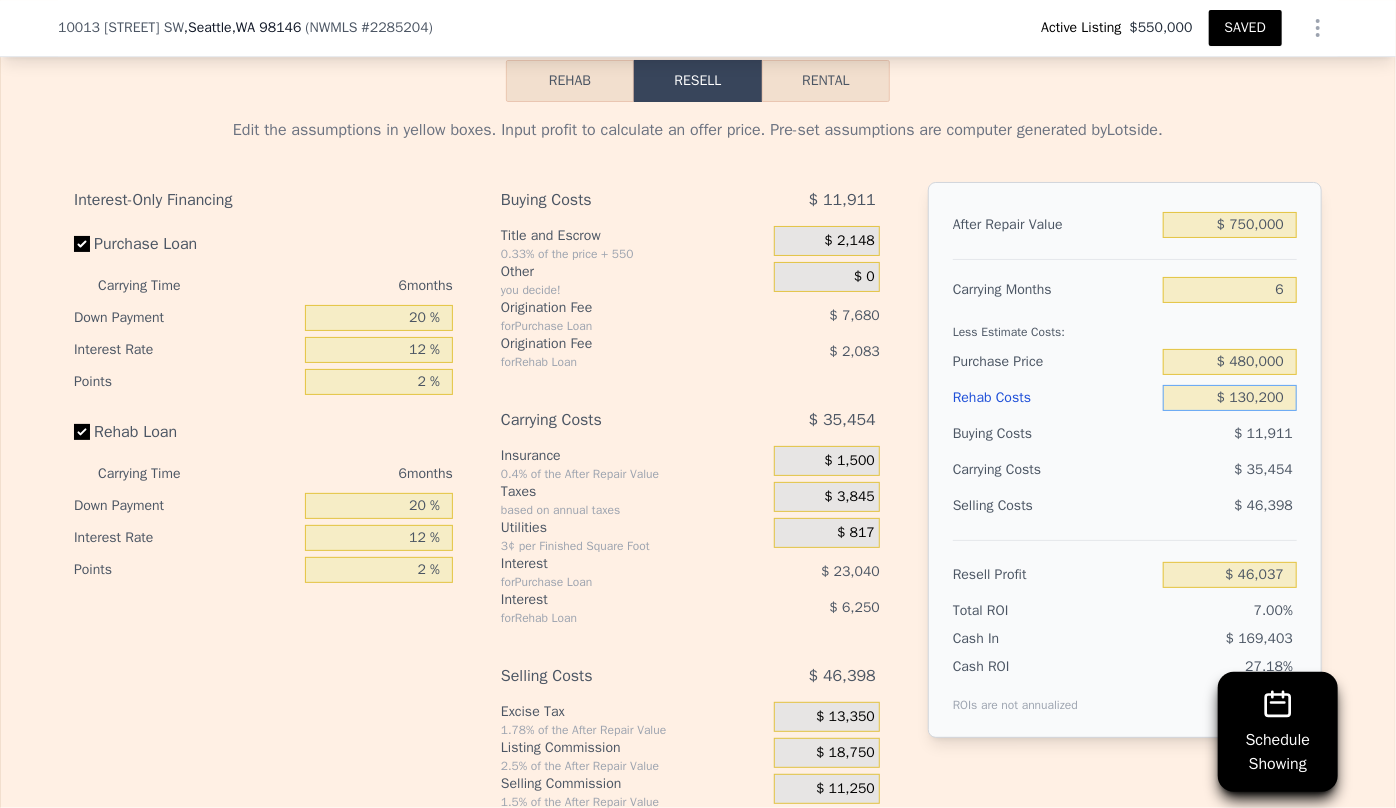 type on "$ 10,200" 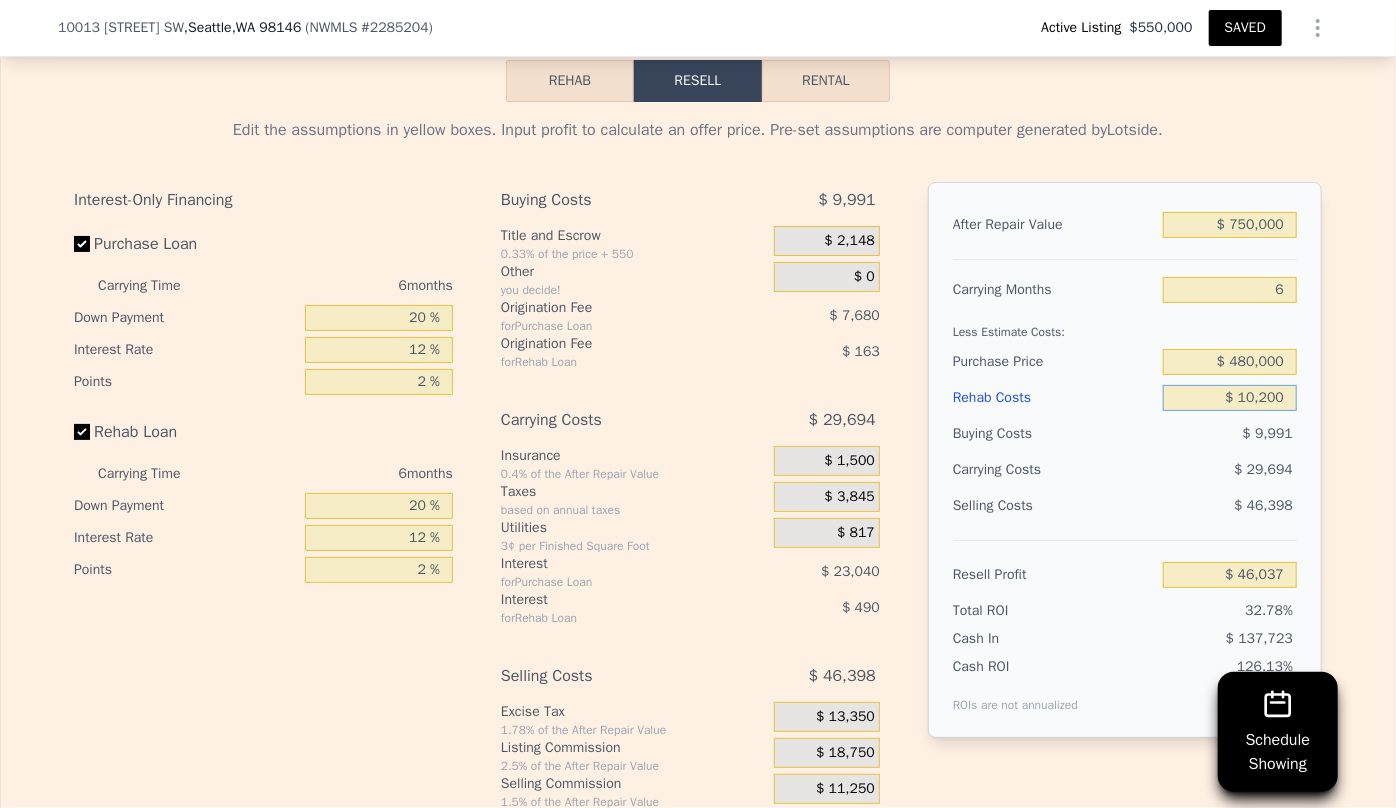 type on "$ 173,717" 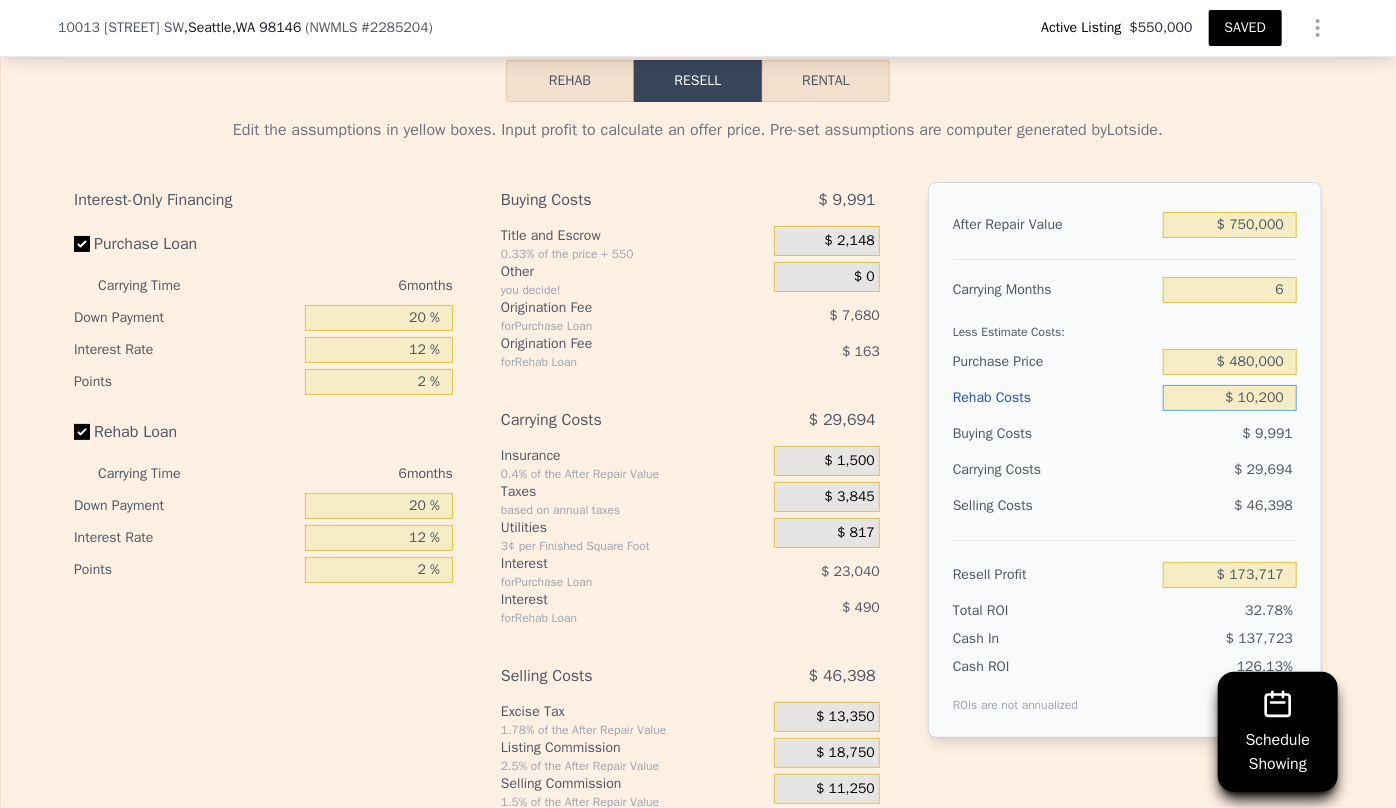 type on "$ 140,200" 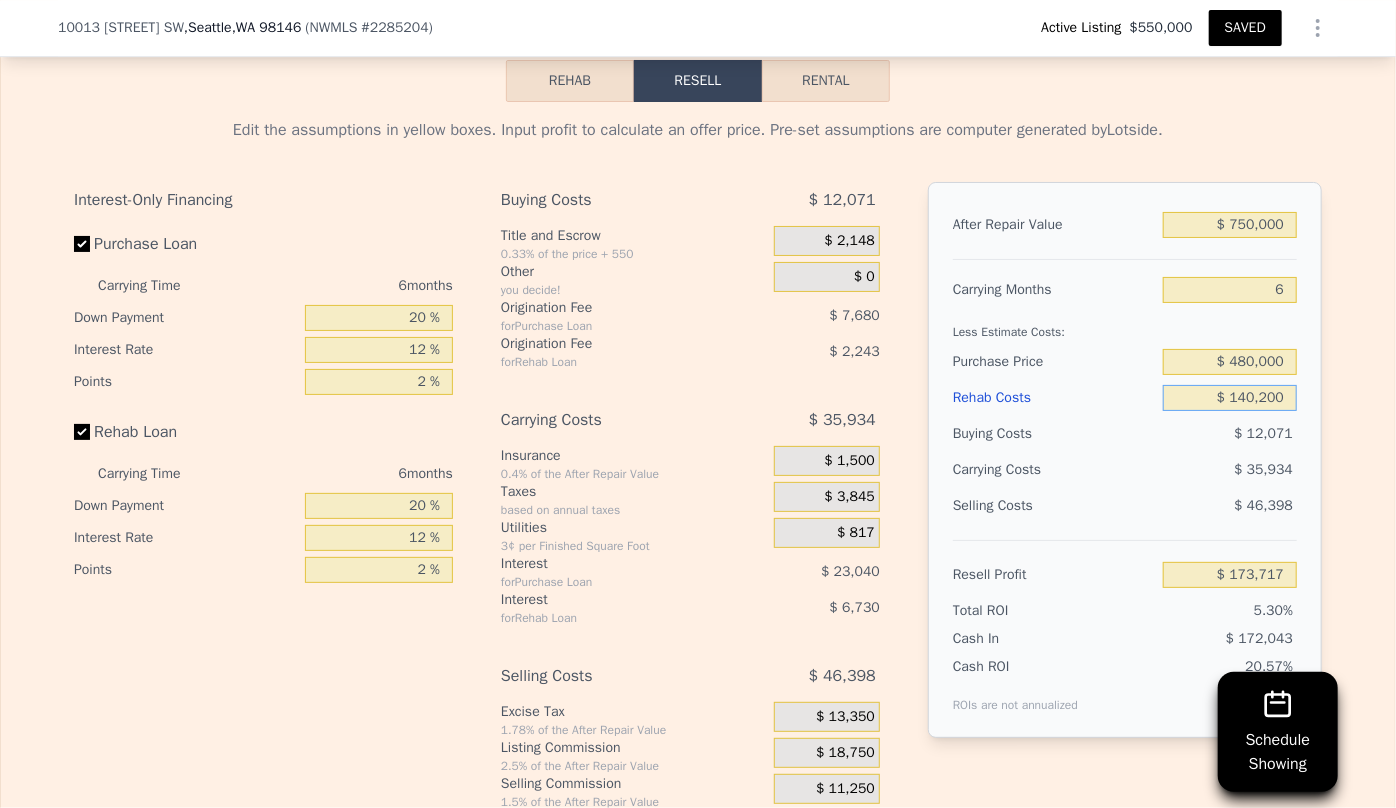 type on "$ 35,397" 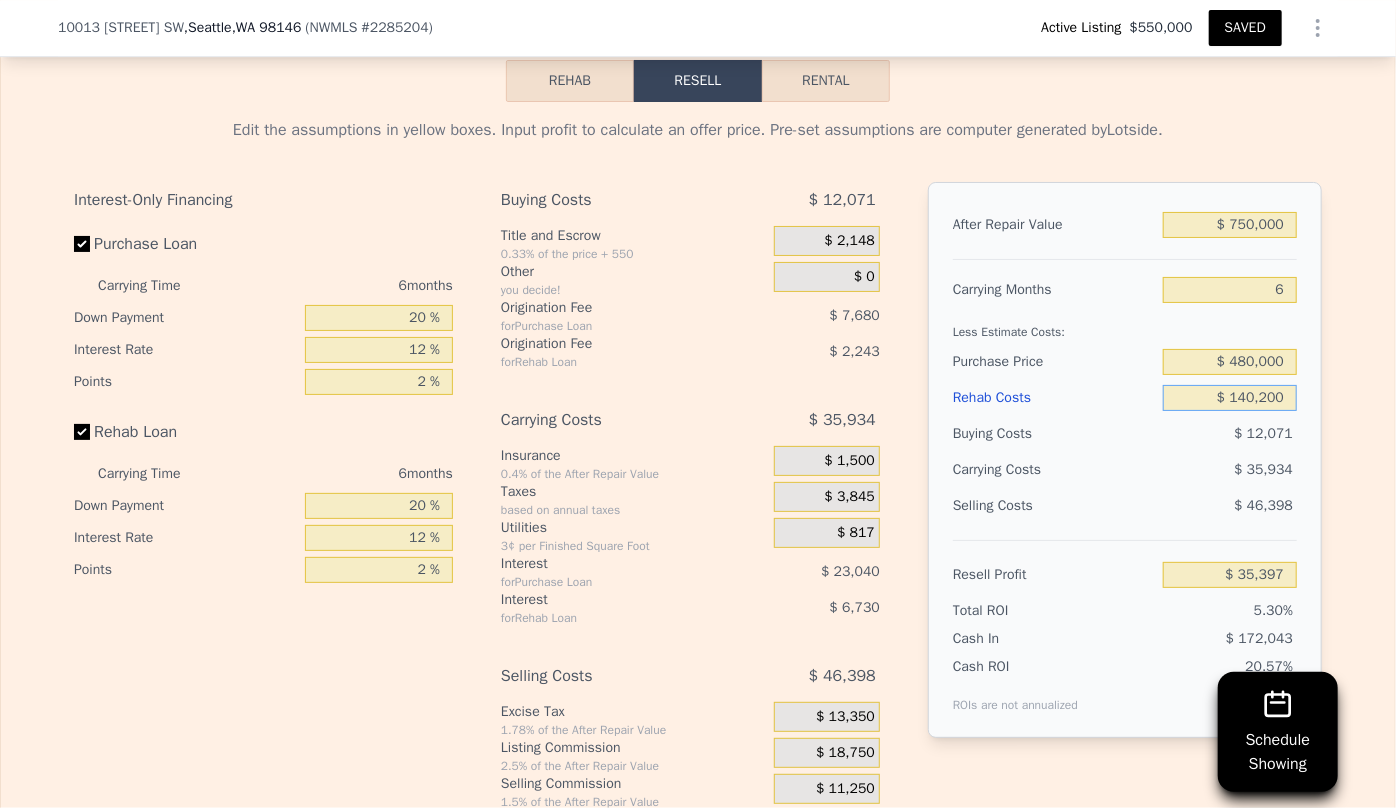 type on "$ 140,200" 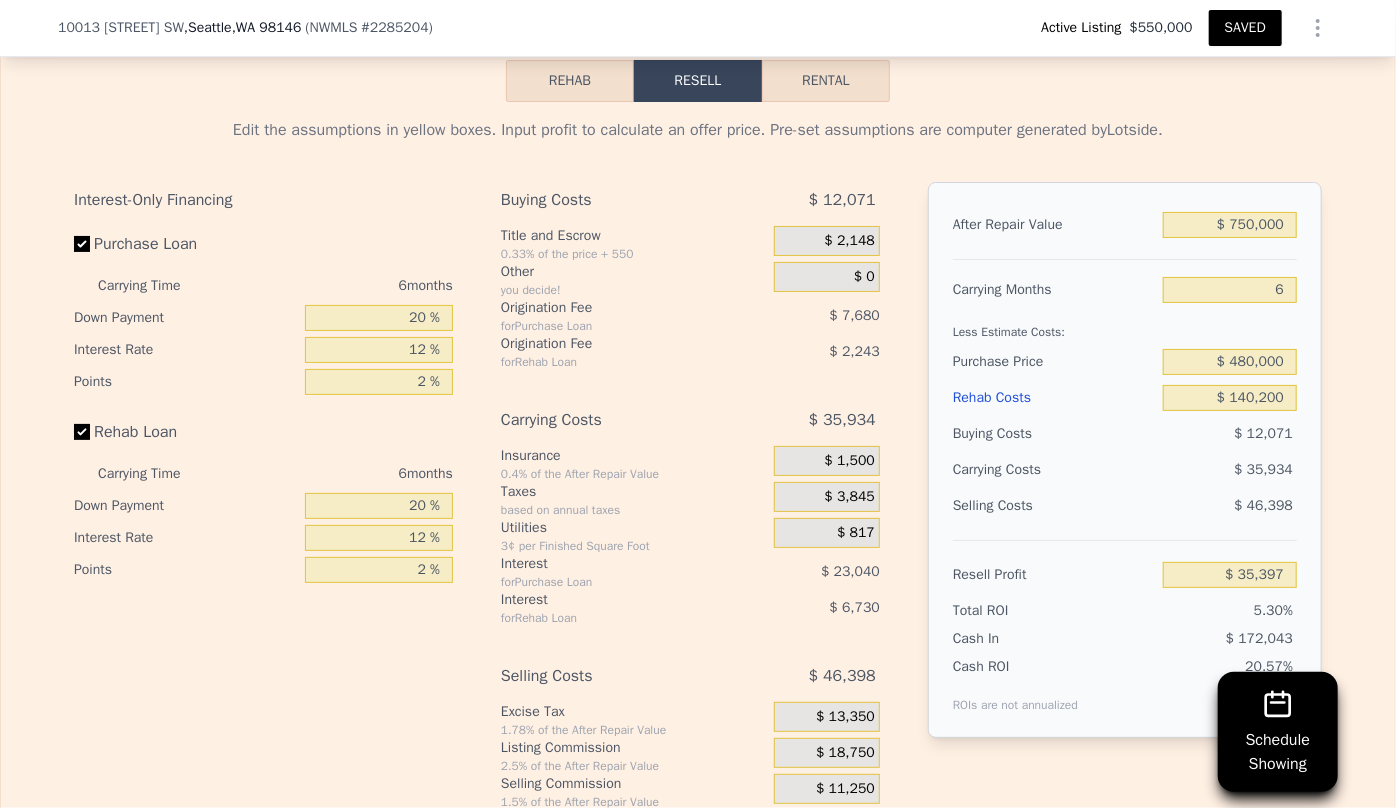 click on "$ 35,934" at bounding box center [1191, 470] 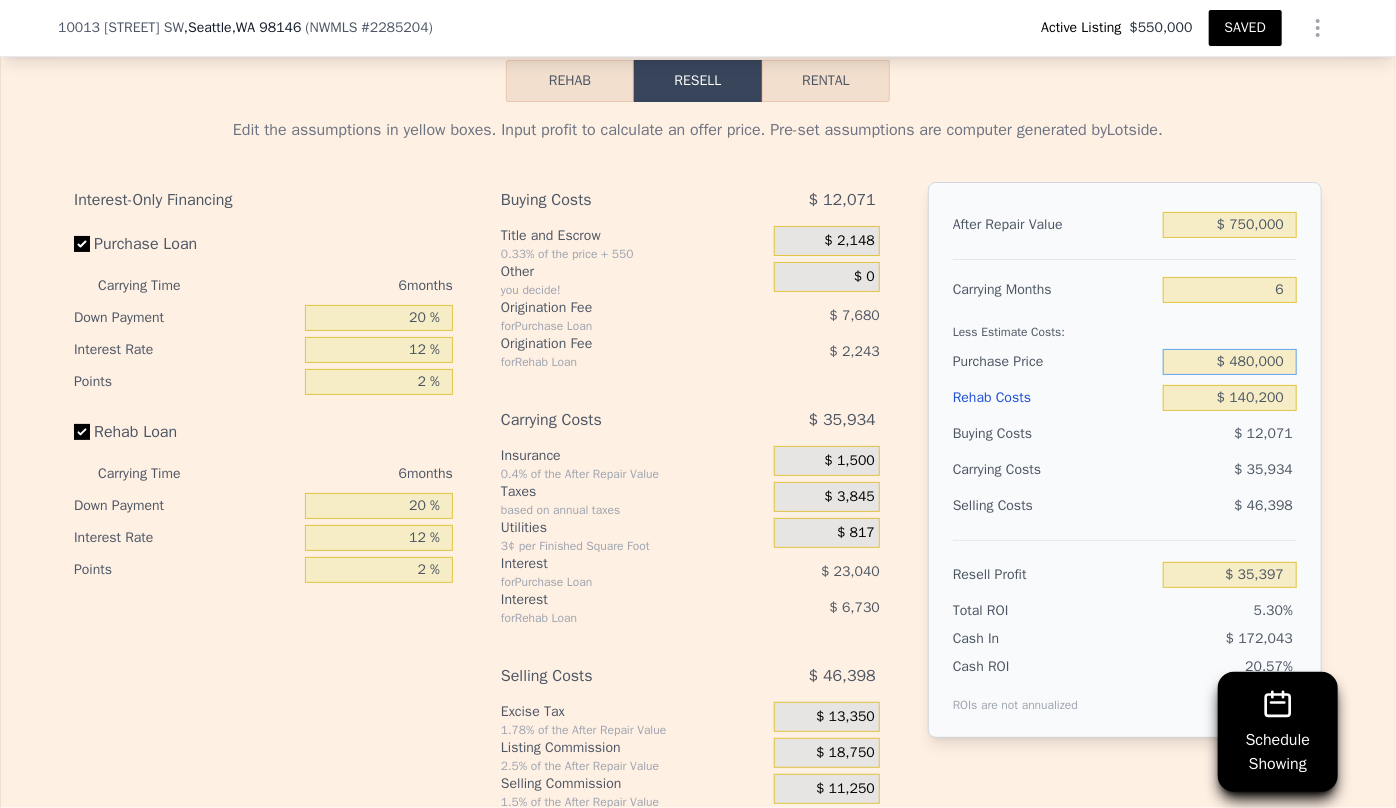 click on "$ 480,000" at bounding box center [1230, 362] 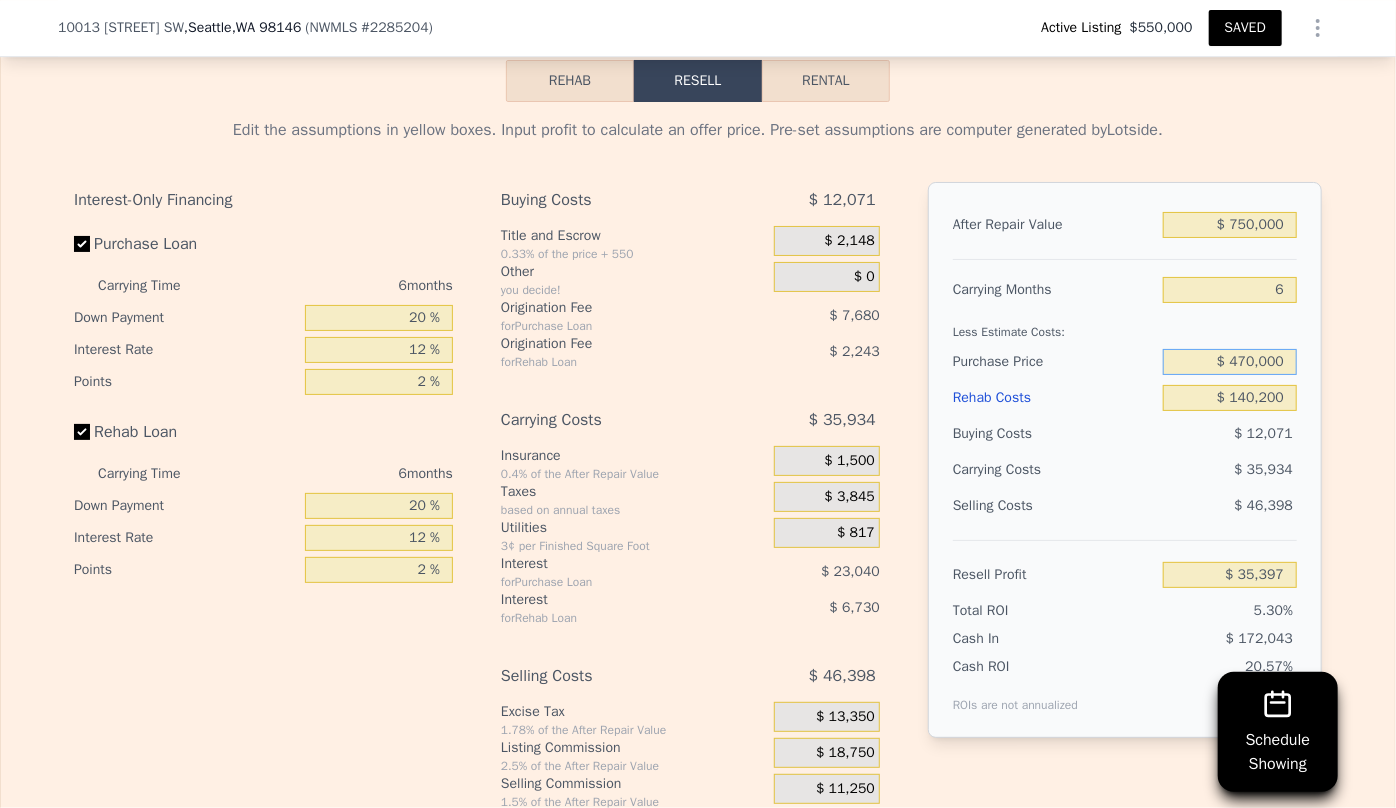 type on "$ 470,000" 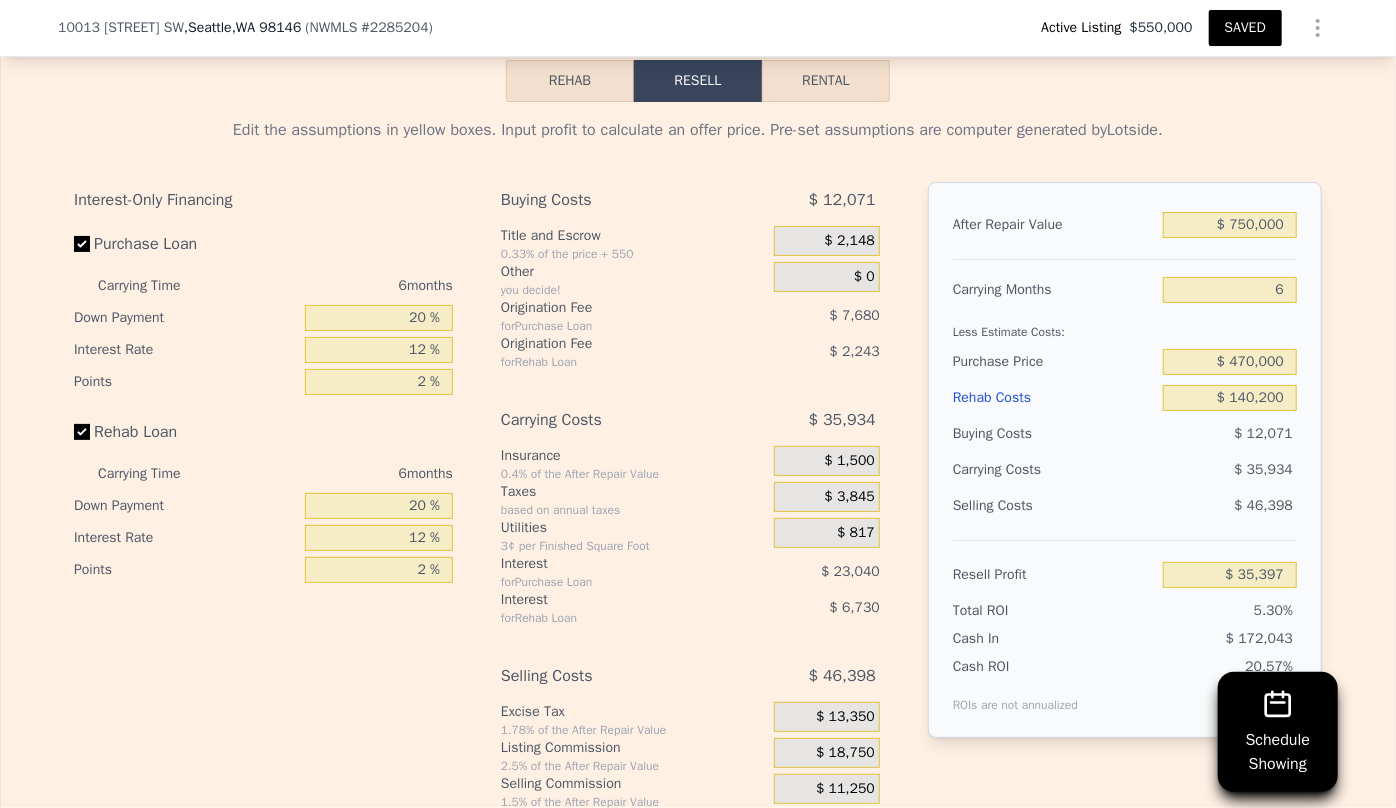 click on "Edit the assumptions in yellow boxes. Input profit to calculate an offer price. Pre-set assumptions are computer generated by Lotside . Interest-Only Financing Purchase Loan Carrying Time [NUMBER] months Down Payment [NUMBER] % Interest Rate [NUMBER] % Points [NUMBER] % Rehab Loan Carrying Time [NUMBER] months Down Payment [NUMBER] % Interest Rate [NUMBER] % Points [NUMBER] % Buying Costs $[NUMBER] Title and Escrow [PERCENTAGE]% of the price + [NUMBER] $[NUMBER] Other you decide! $[NUMBER] Origination Fee for Purchase Loan $[NUMBER] Origination Fee for Rehab Loan $[NUMBER] Carrying Costs $[NUMBER] Insurance [PERCENTAGE]% of the After Repair Value $[NUMBER] Taxes based on annual taxes $[NUMBER] Utilities [NUMBER]¢ per Finished Square Foot $[NUMBER] Interest for Purchase Loan $[NUMBER] Interest for Rehab Loan $[NUMBER] Selling Costs $[NUMBER] Excise Tax [PERCENTAGE]% of the After Repair Value $[NUMBER] Listing Commission [PERCENTAGE]% of the After Repair Value $[NUMBER] Selling Commission [PERCENTAGE]% of the After Repair Value $[NUMBER] Title and Escrow [PERCENTAGE]% of the After Repair Value $[NUMBER] After Repair Value $[NUMBER] [NUMBER] $[NUMBER]" at bounding box center (698, 474) 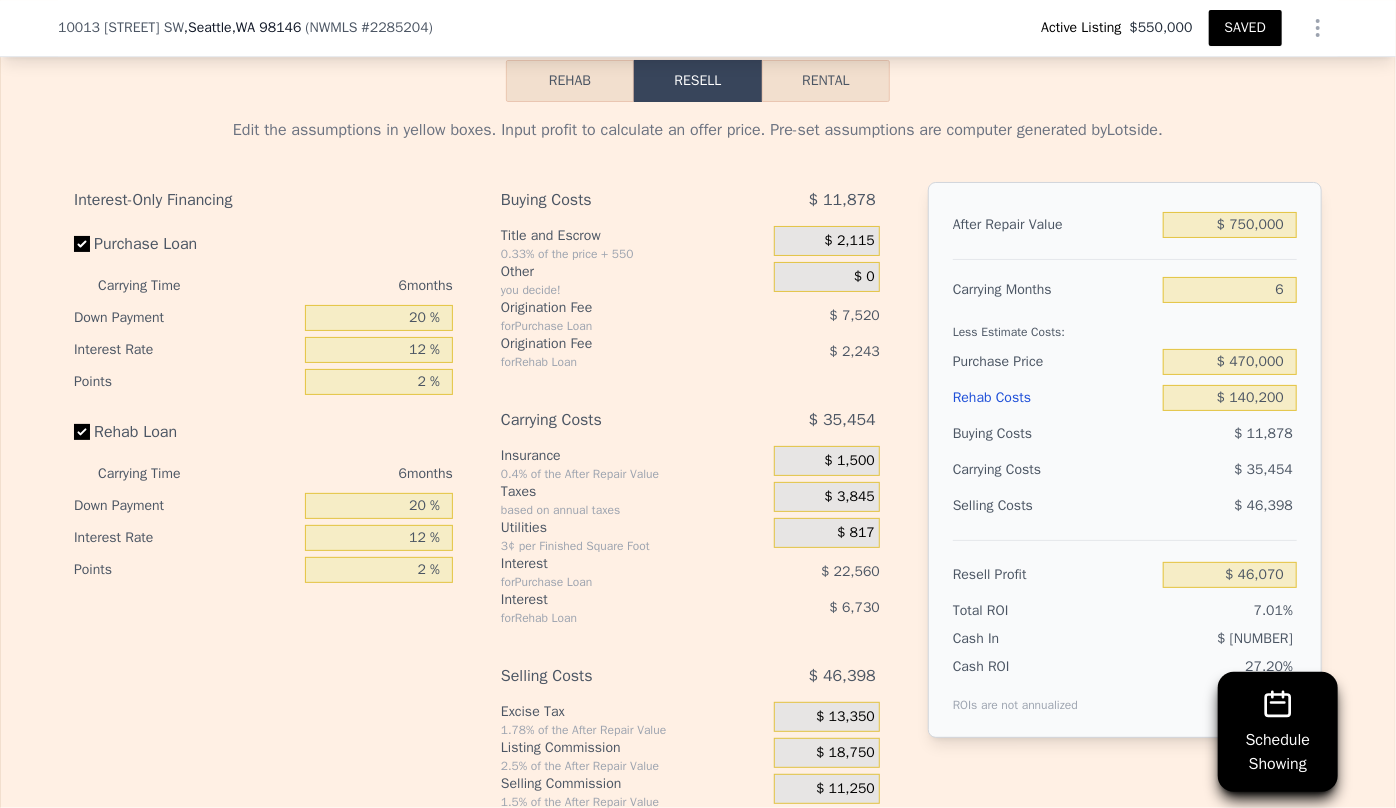 click on "SAVED" at bounding box center (1245, 28) 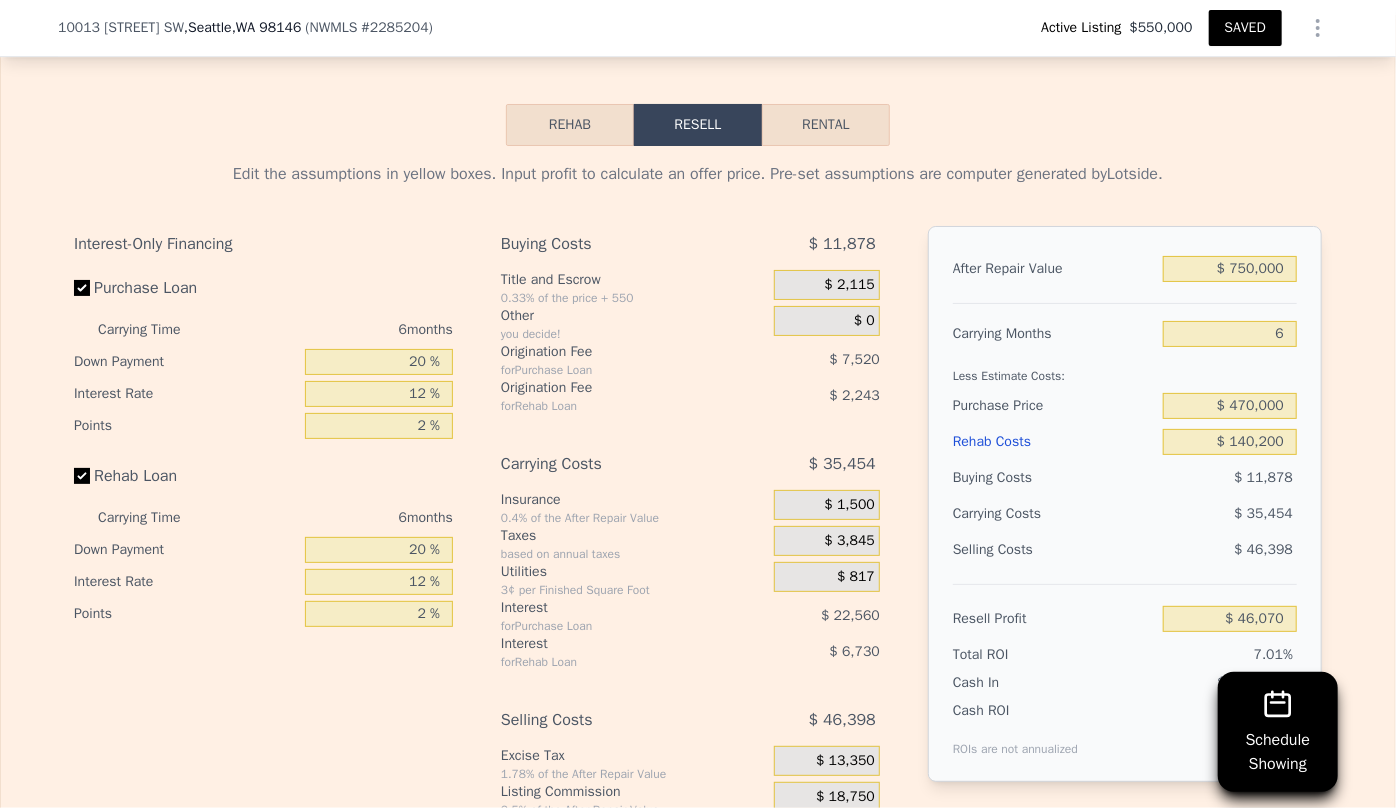 scroll, scrollTop: 3364, scrollLeft: 0, axis: vertical 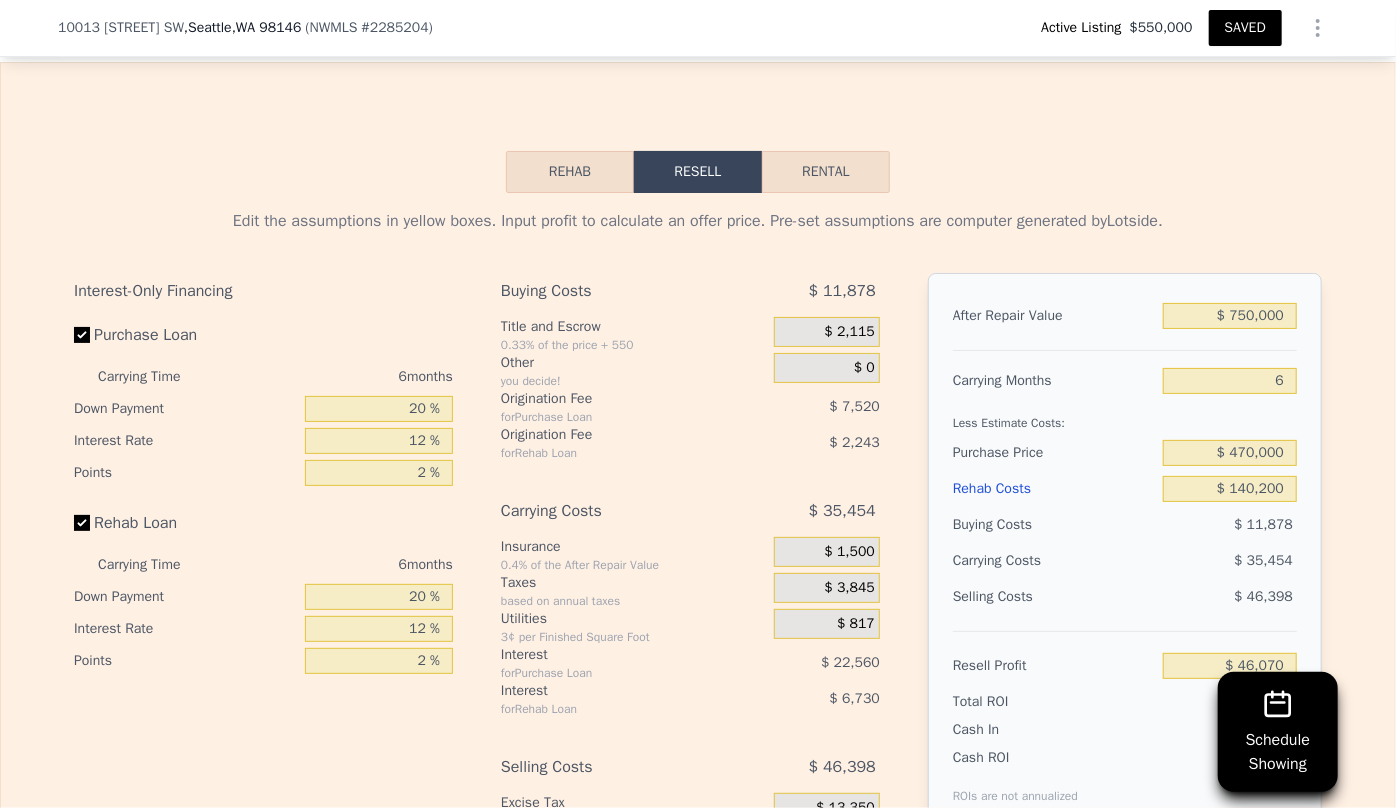 click on "Rental" at bounding box center (826, 172) 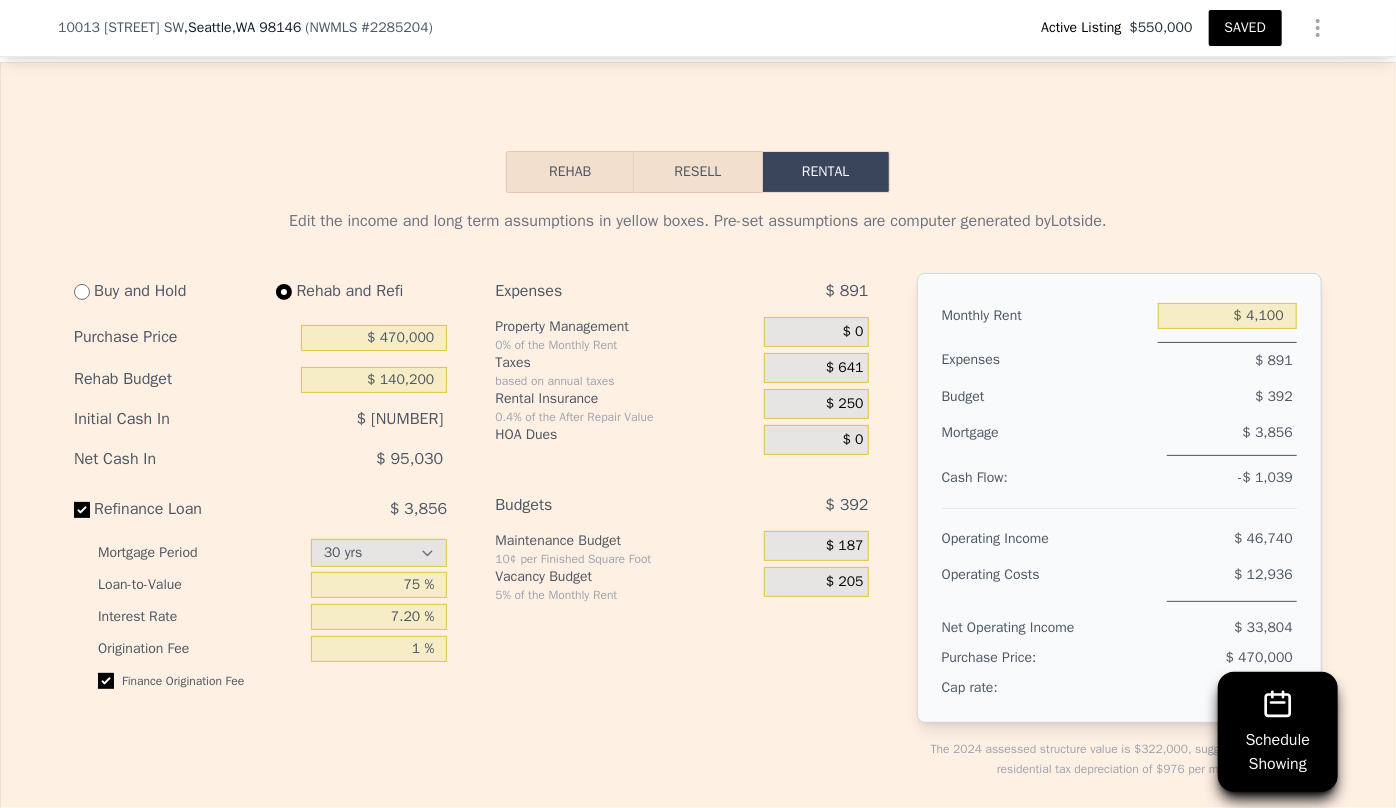 drag, startPoint x: 691, startPoint y: 197, endPoint x: 698, endPoint y: 210, distance: 14.764823 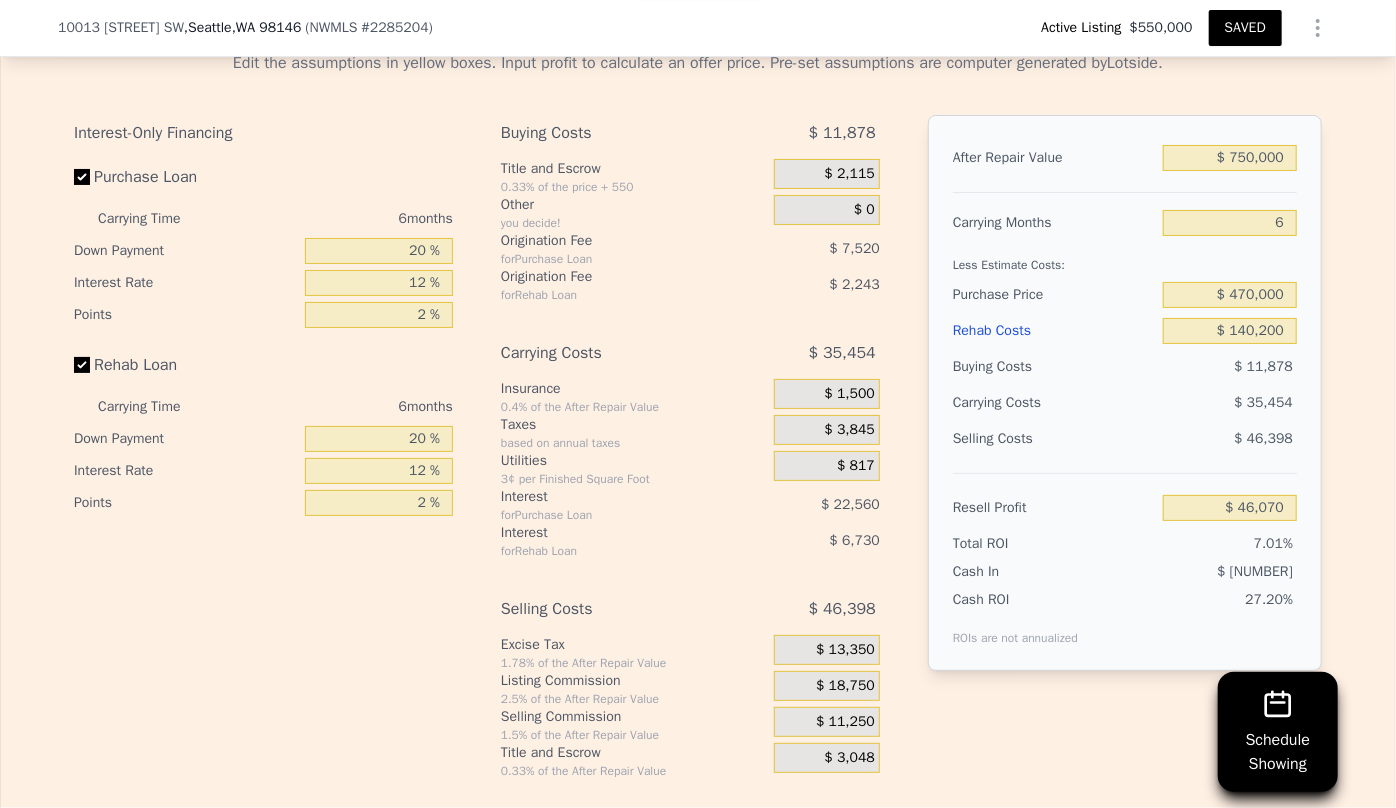 scroll, scrollTop: 3546, scrollLeft: 0, axis: vertical 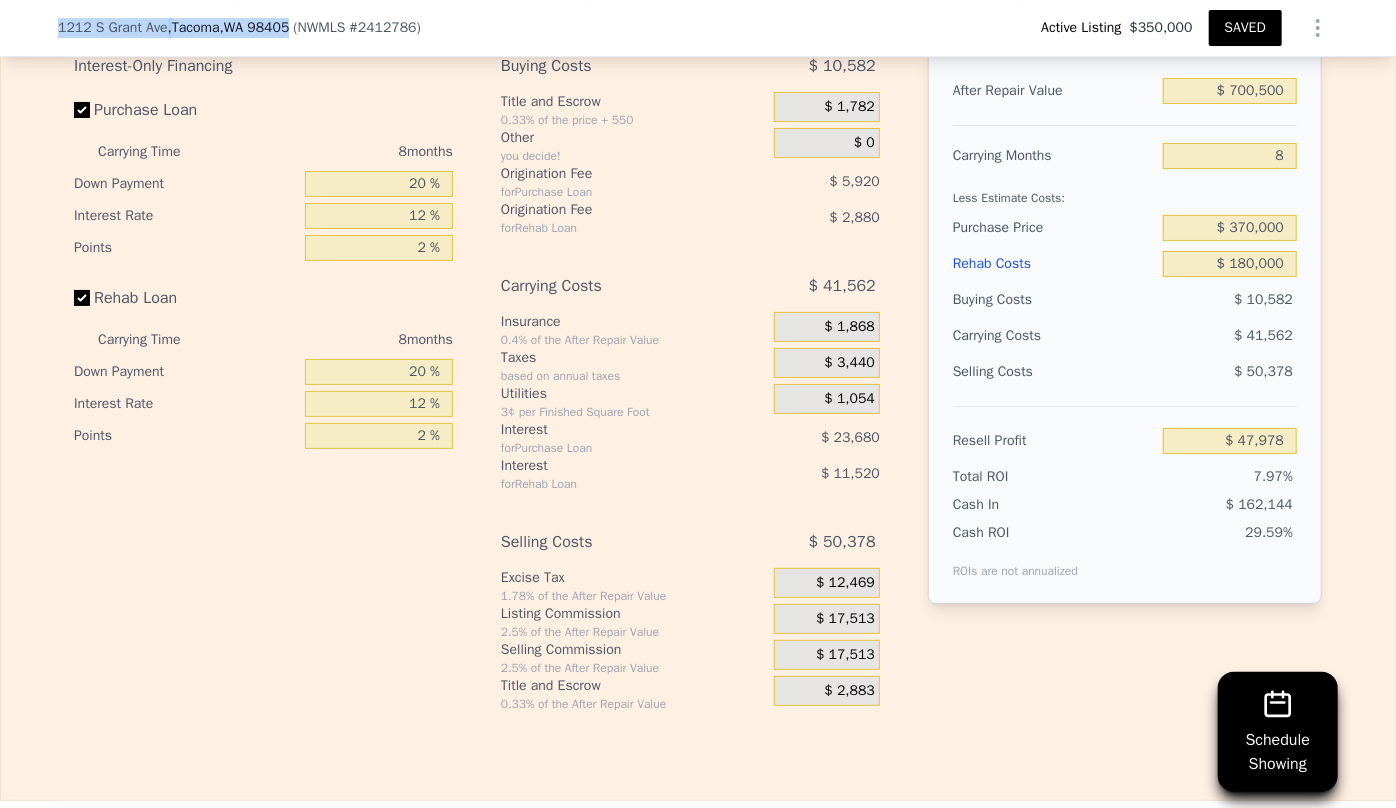 drag, startPoint x: 51, startPoint y: 23, endPoint x: 282, endPoint y: 29, distance: 231.07791 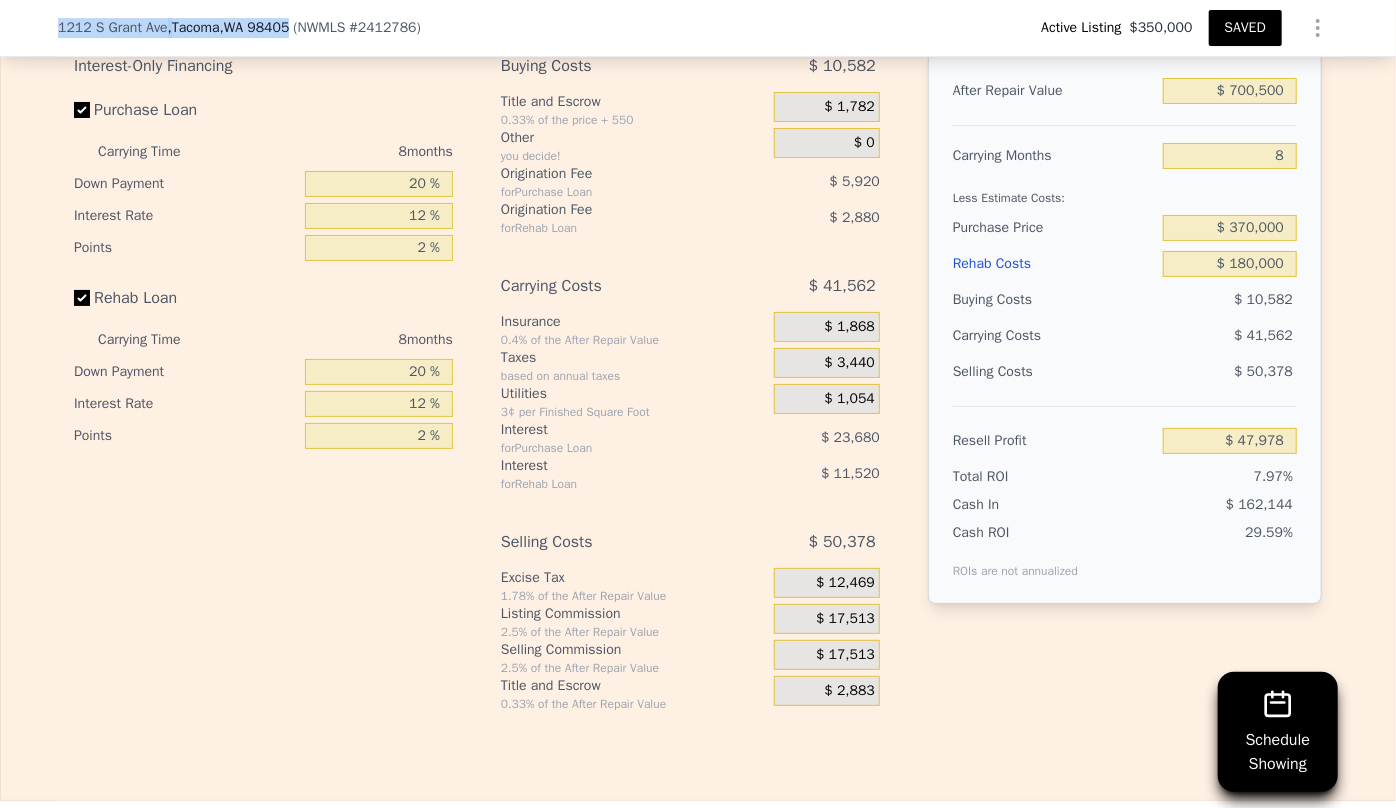 copy on "1212 S Grant Ave ,  Tacoma ,  WA   98405" 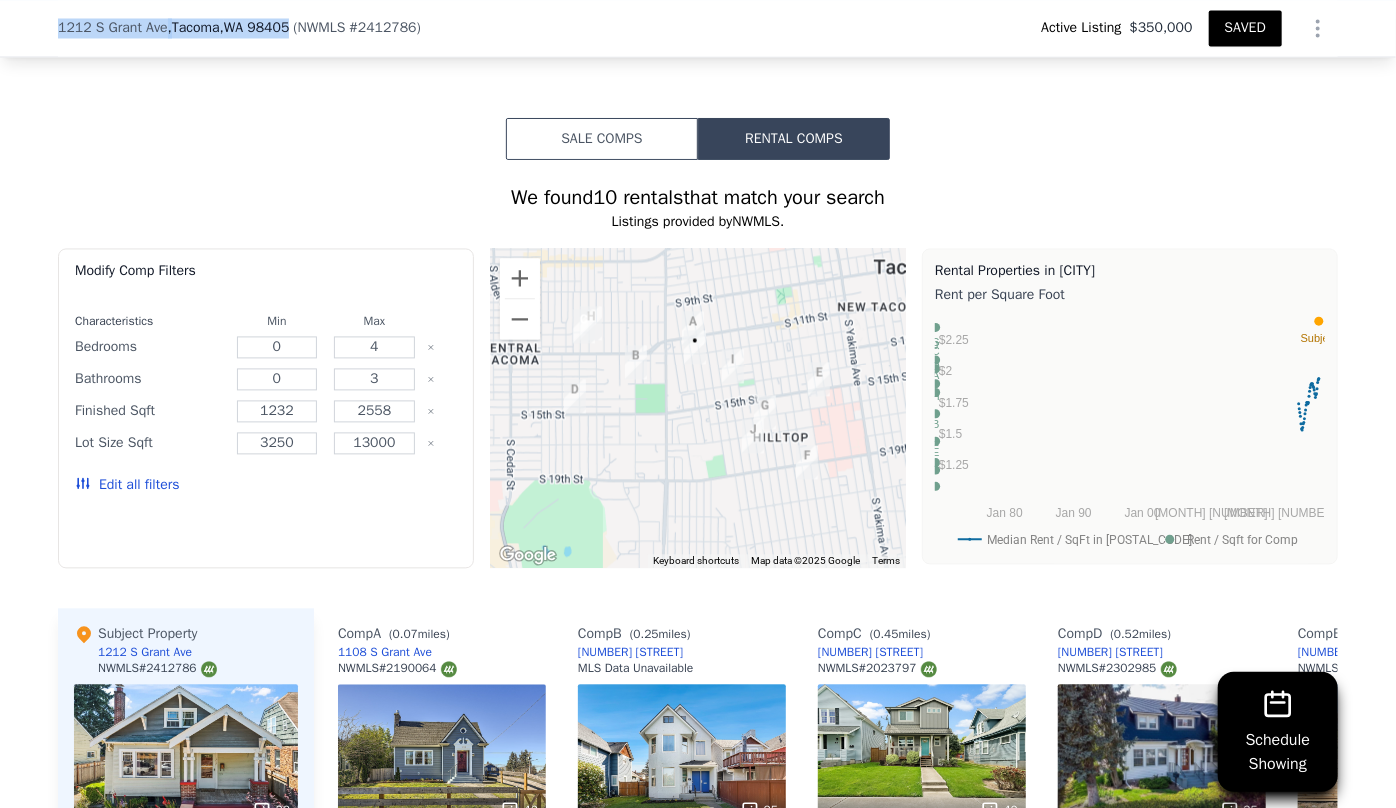 scroll, scrollTop: 1901, scrollLeft: 0, axis: vertical 